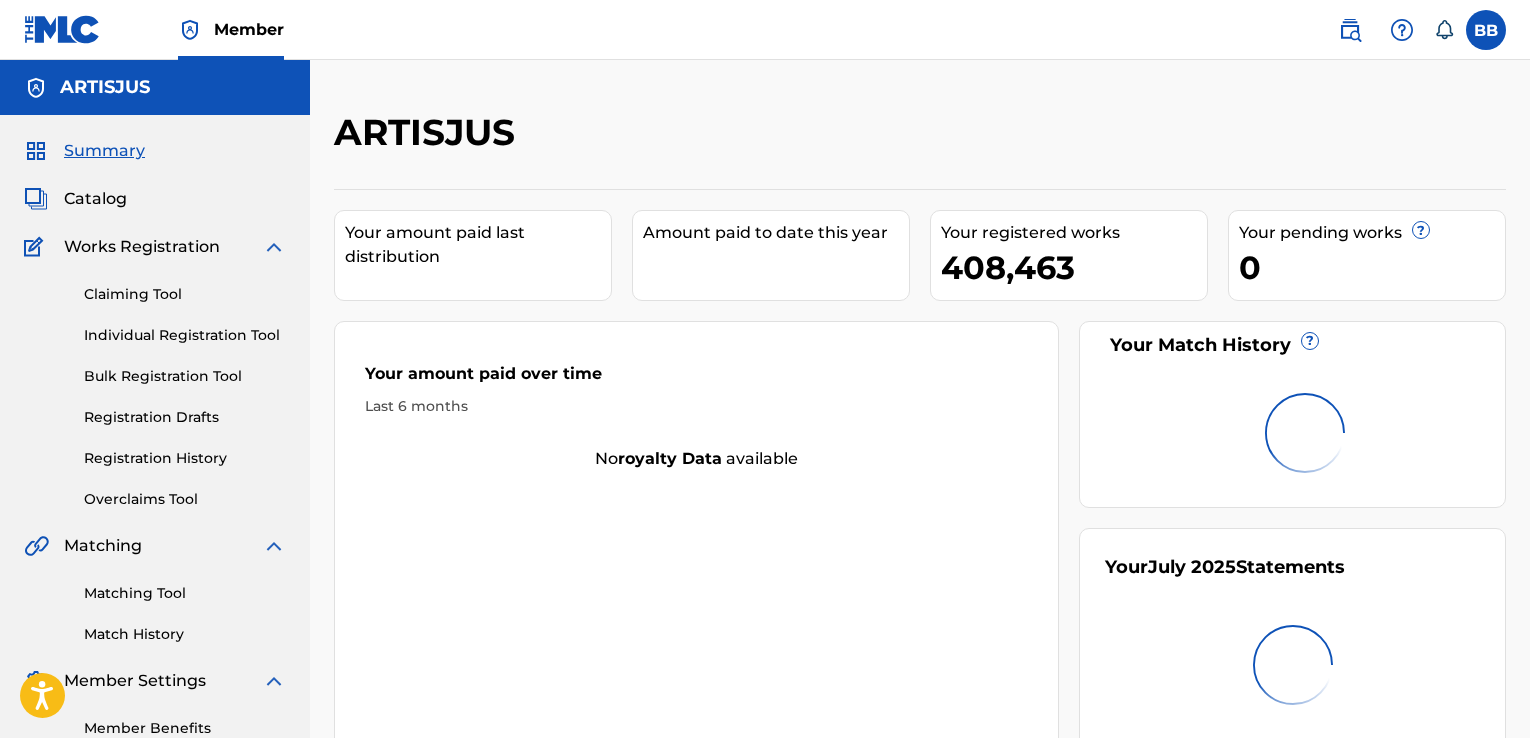 scroll, scrollTop: 0, scrollLeft: 0, axis: both 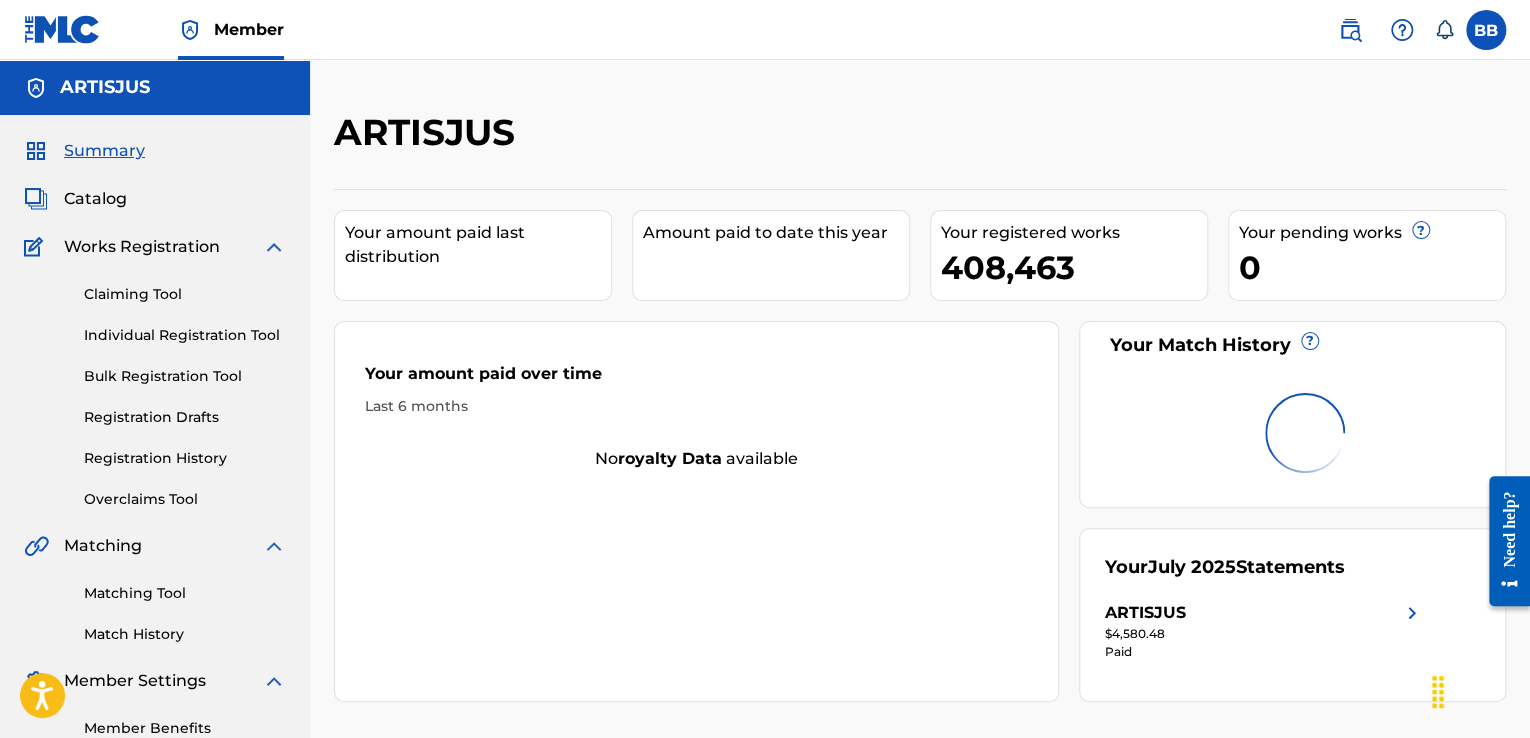 click on "Registration History" at bounding box center (185, 458) 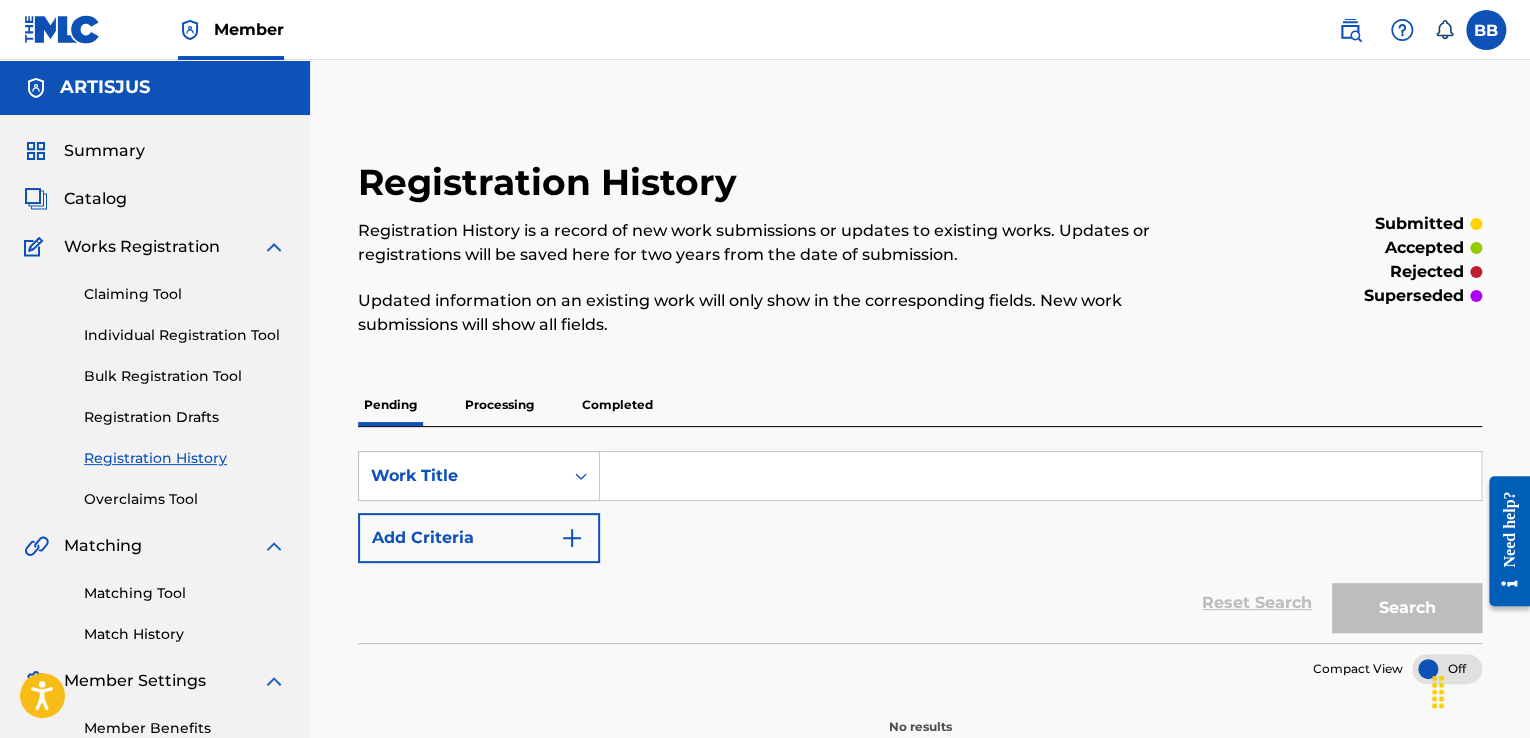 scroll, scrollTop: 126, scrollLeft: 0, axis: vertical 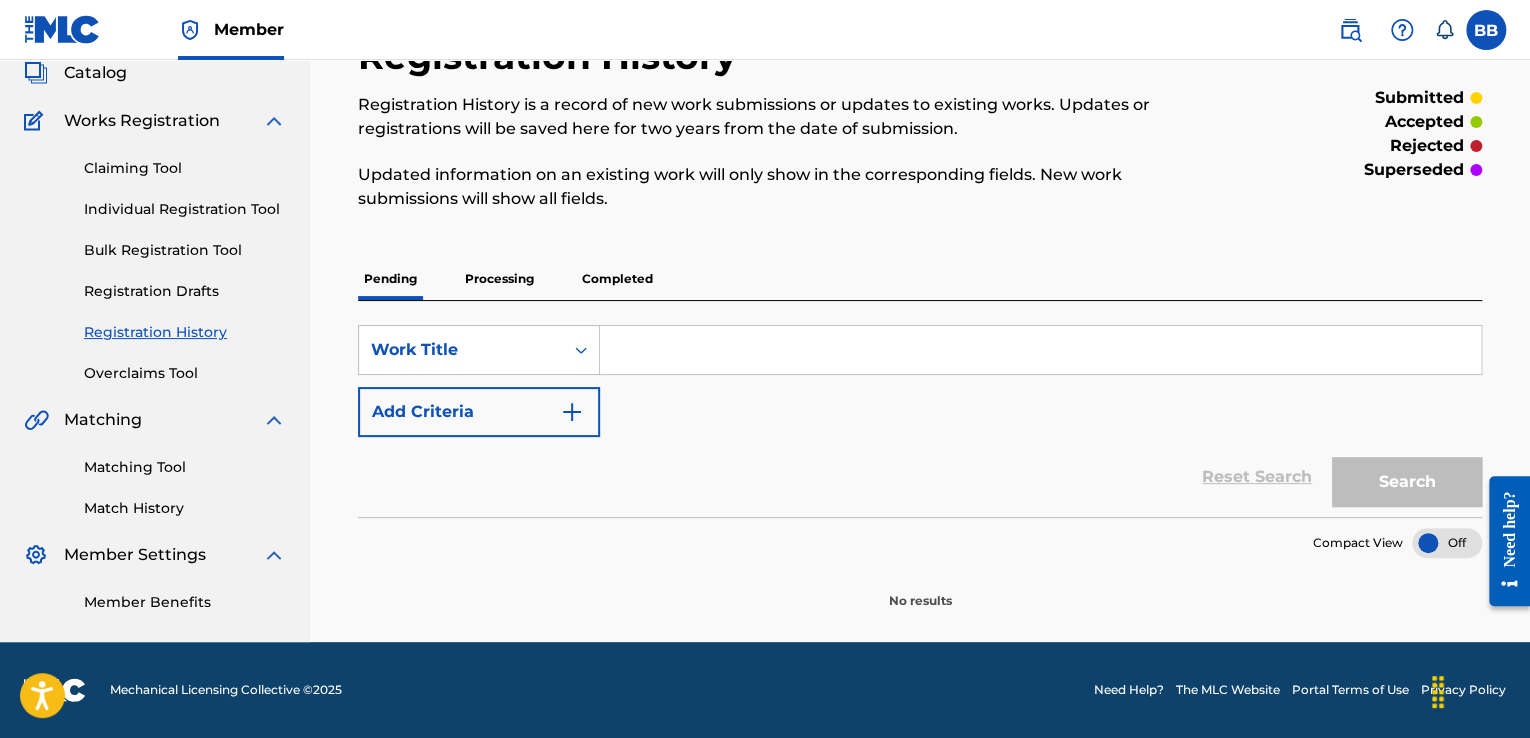 click at bounding box center (1040, 350) 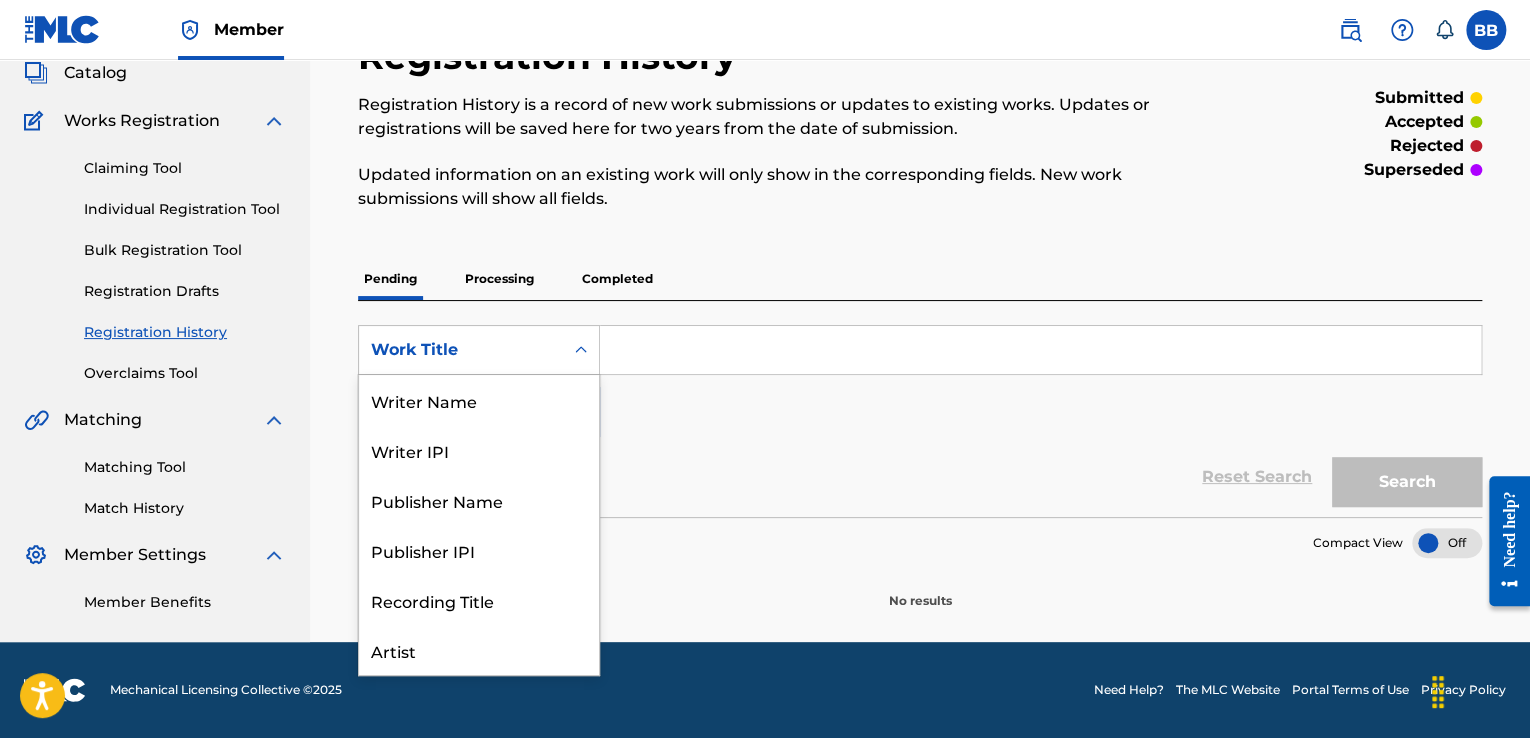 click on "Work Title" at bounding box center (461, 350) 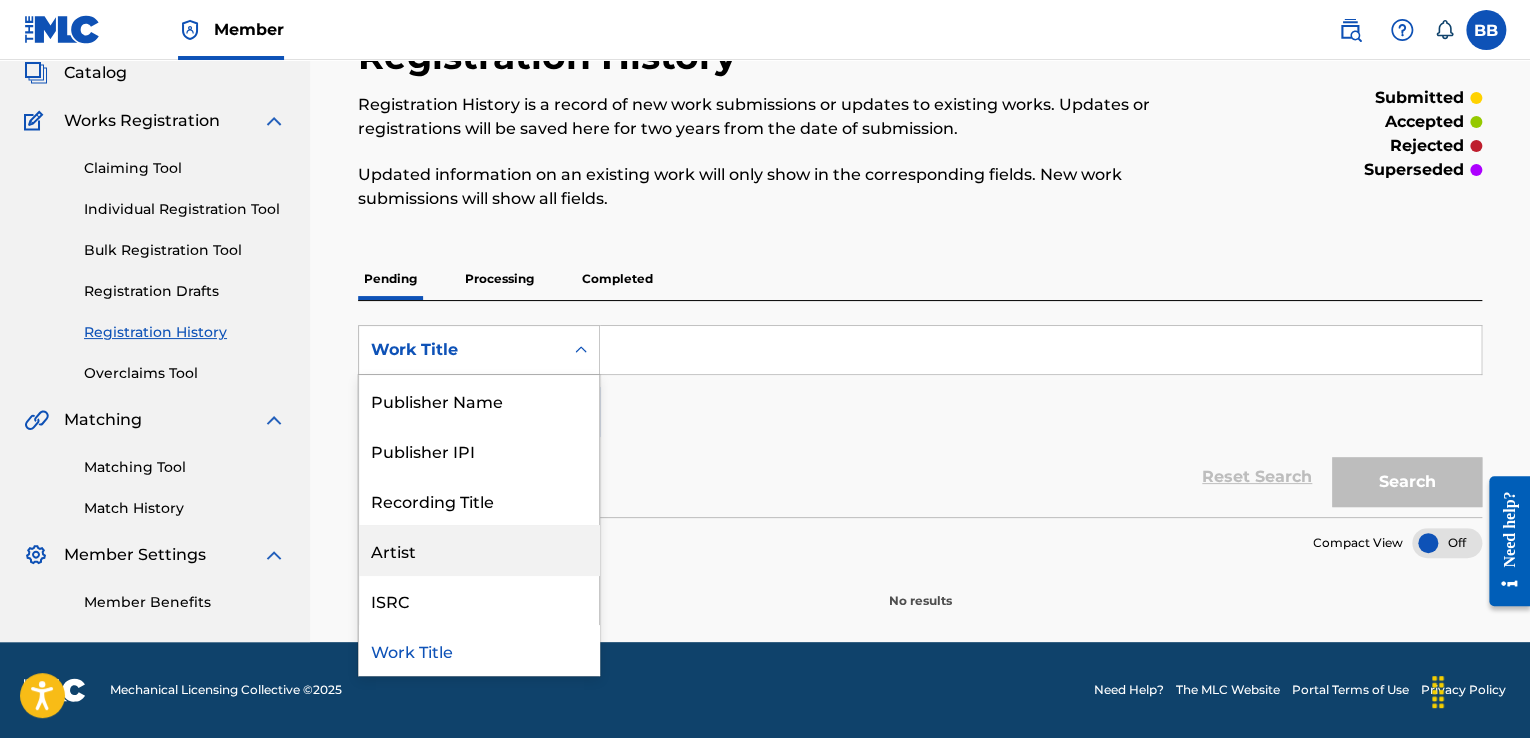 scroll, scrollTop: 0, scrollLeft: 0, axis: both 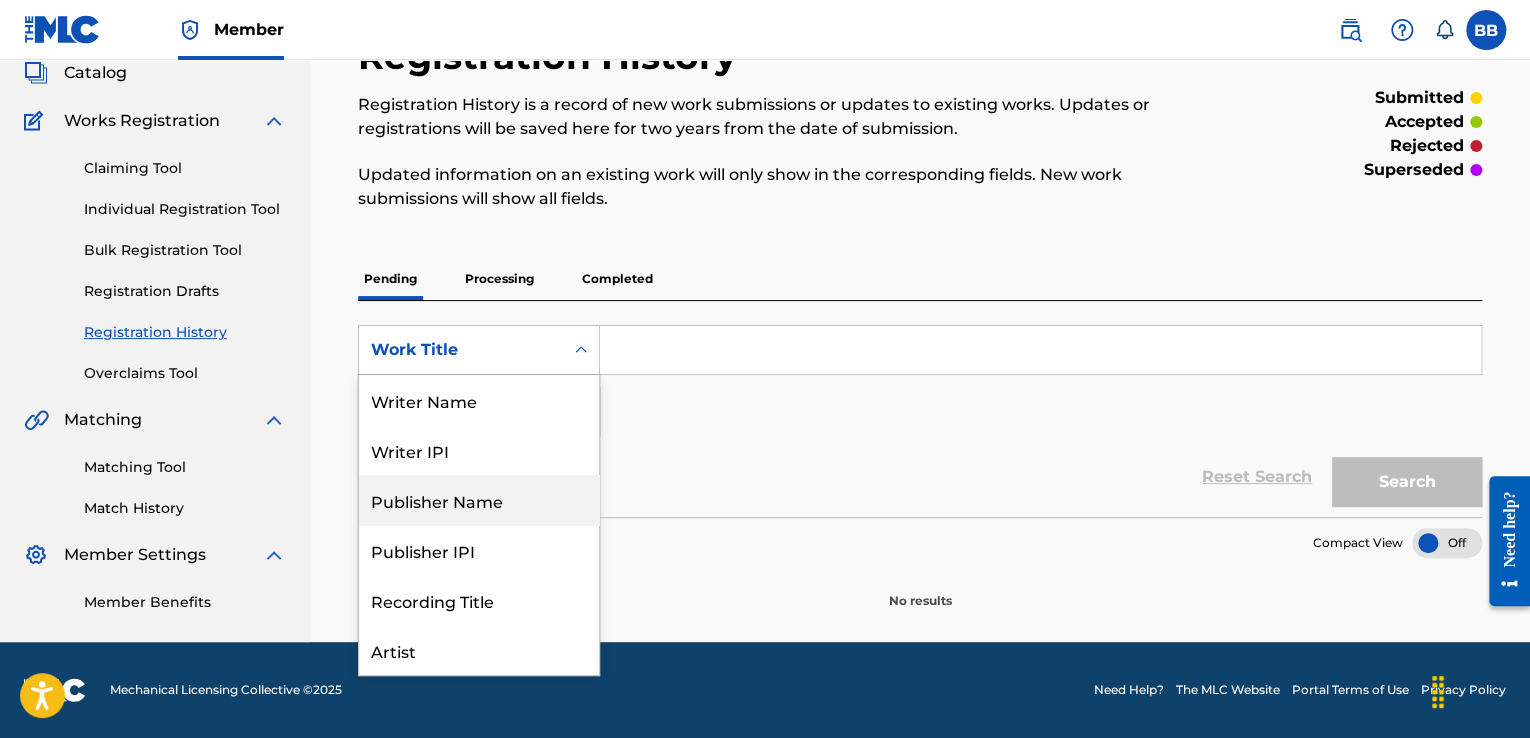 drag, startPoint x: 690, startPoint y: 468, endPoint x: 564, endPoint y: 441, distance: 128.86038 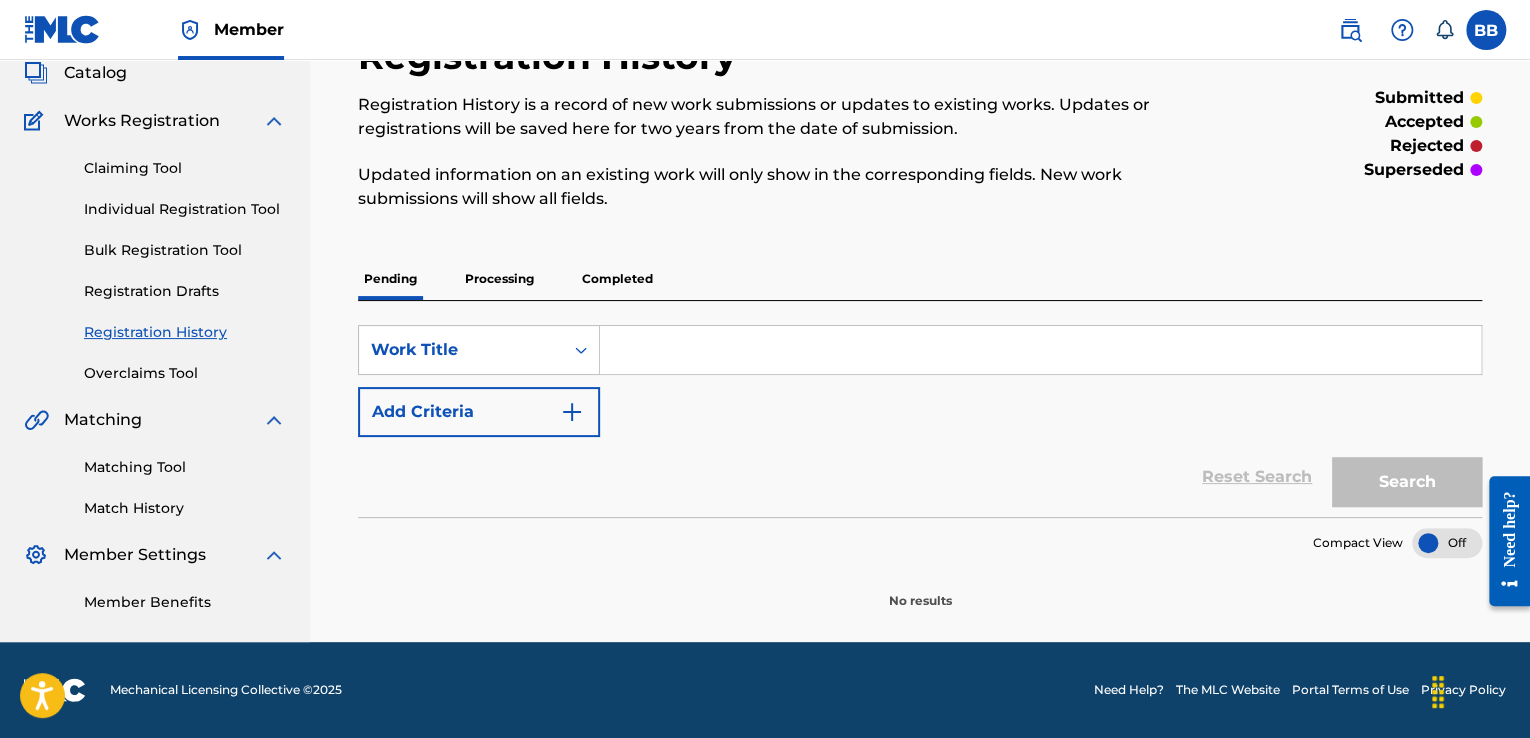 click on "Add Criteria" at bounding box center (479, 412) 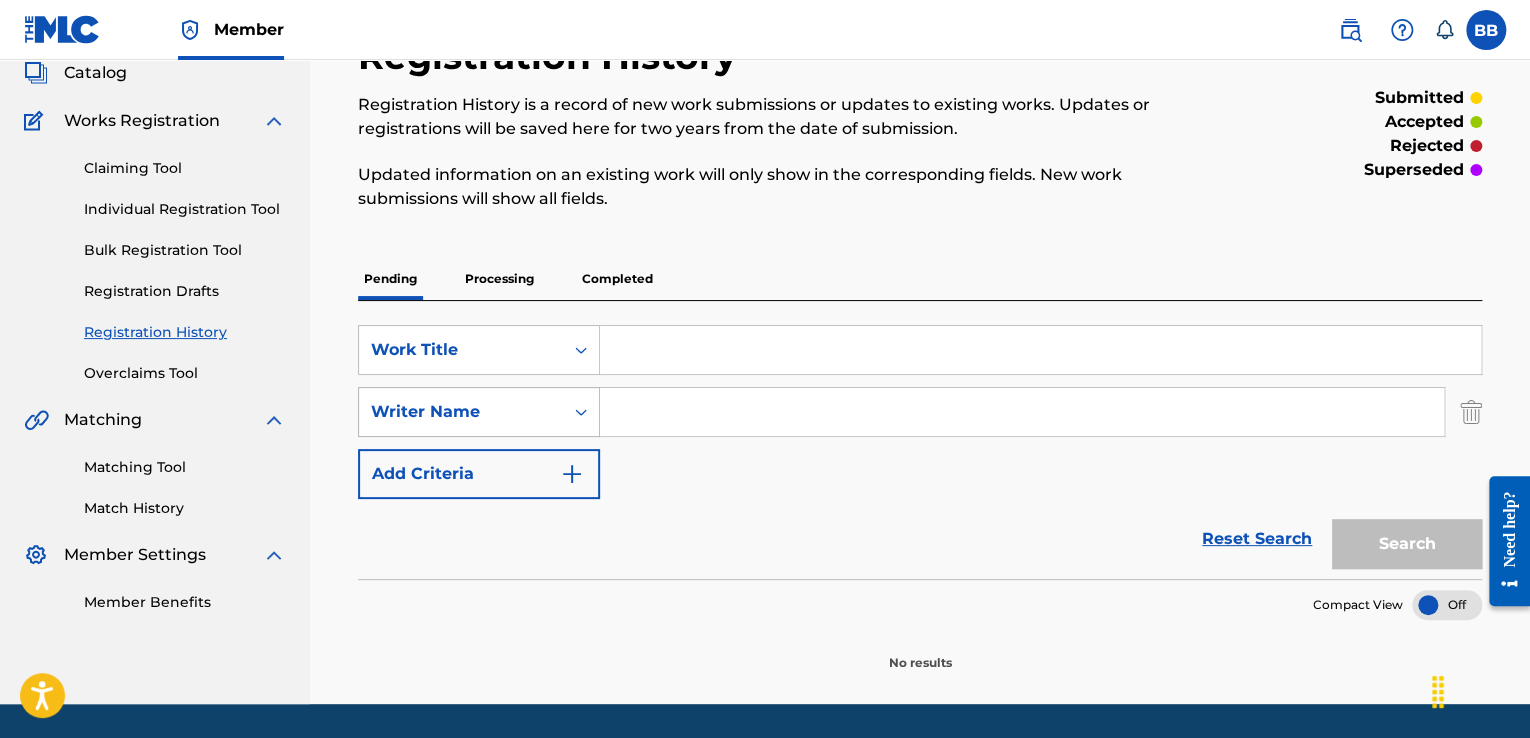 click on "Writer Name" at bounding box center (461, 412) 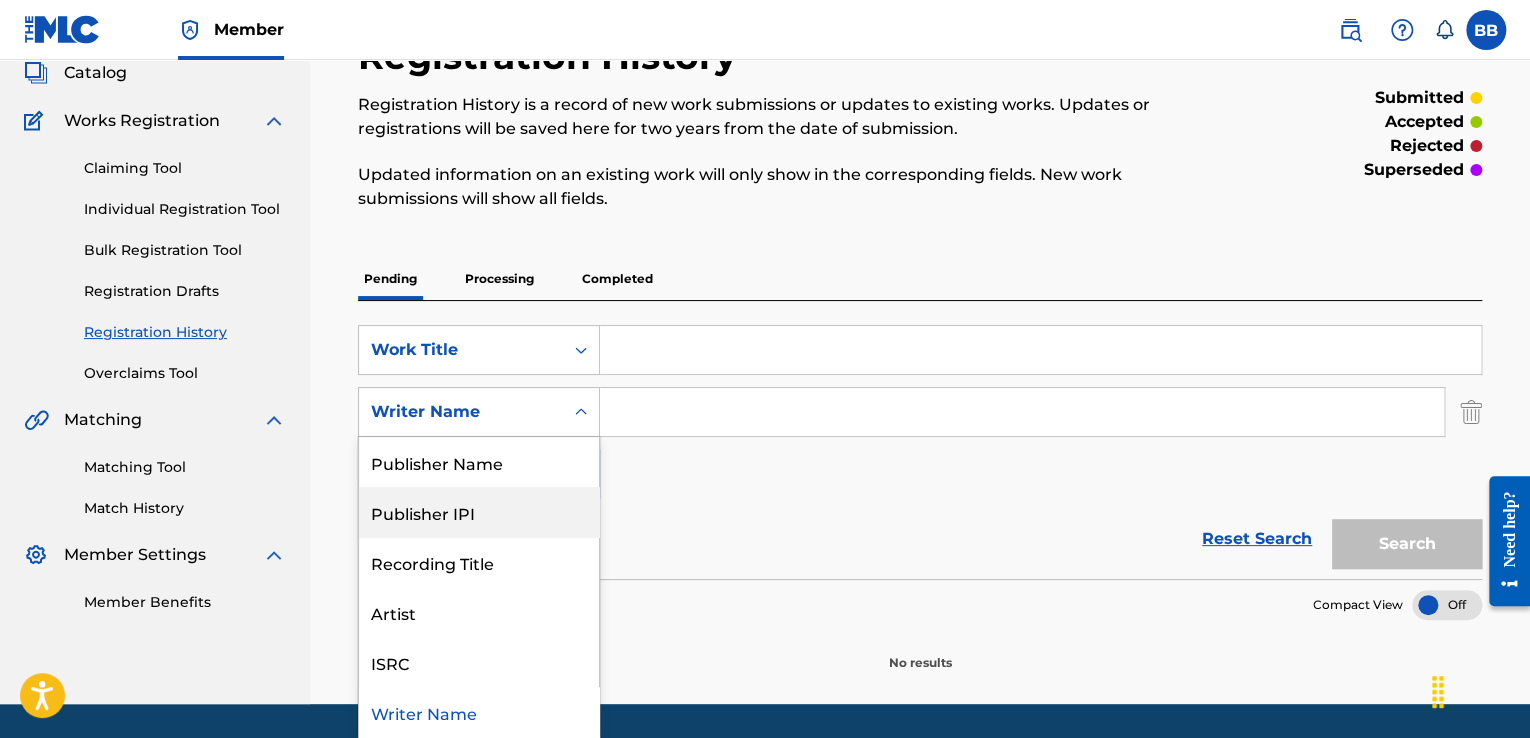 scroll, scrollTop: 0, scrollLeft: 0, axis: both 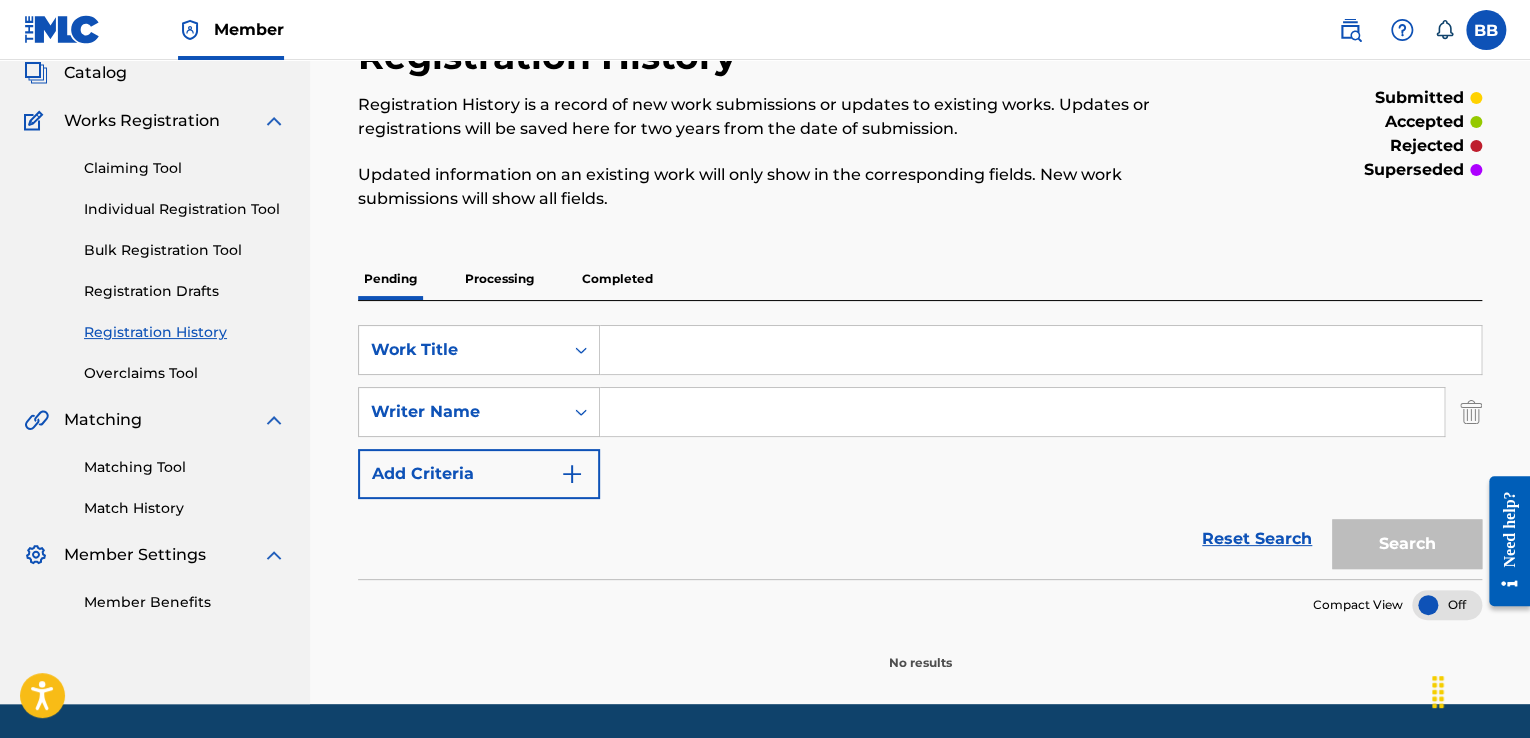 click at bounding box center [1040, 350] 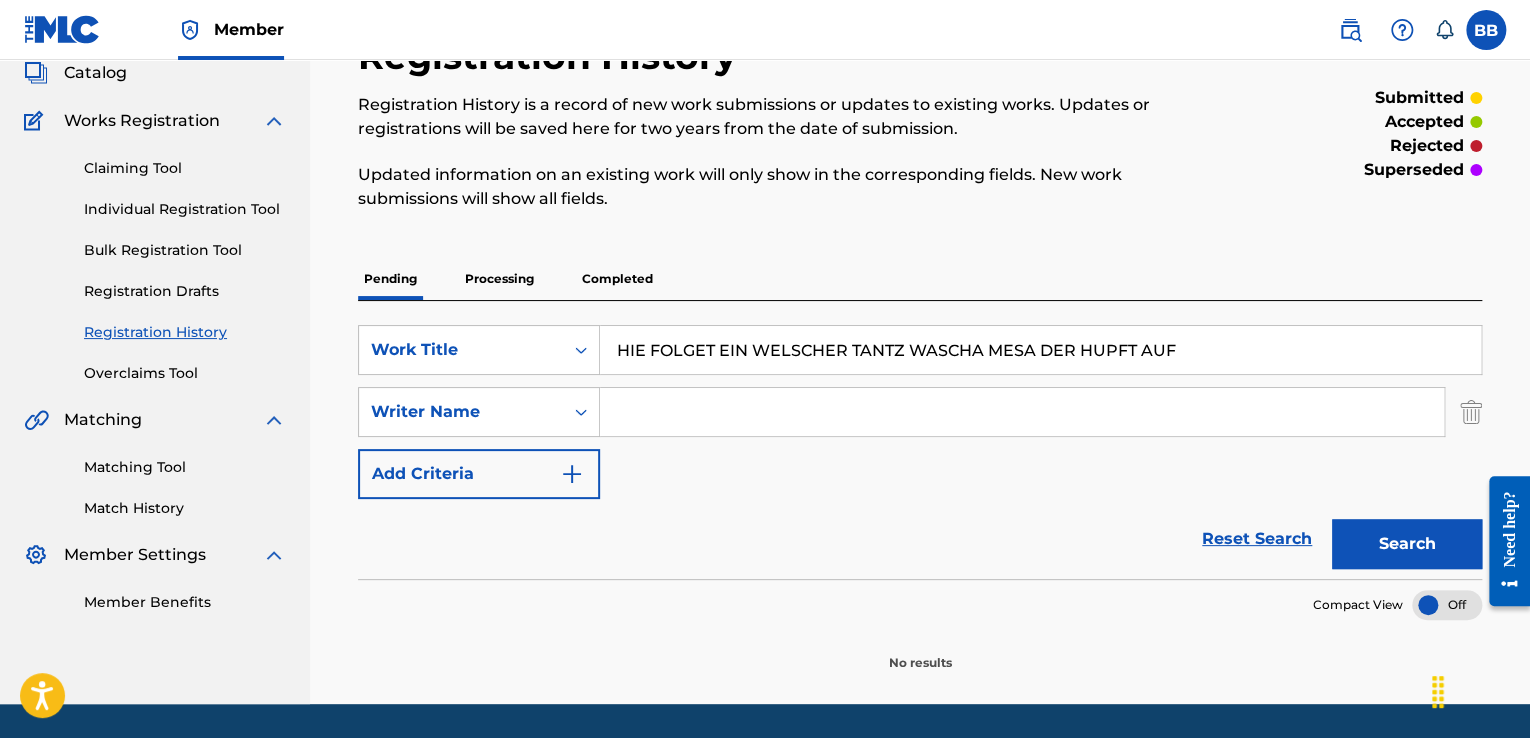 type on "HIE FOLGET EIN WELSCHER TANTZ WASCHA MESA DER HUPFT AUF" 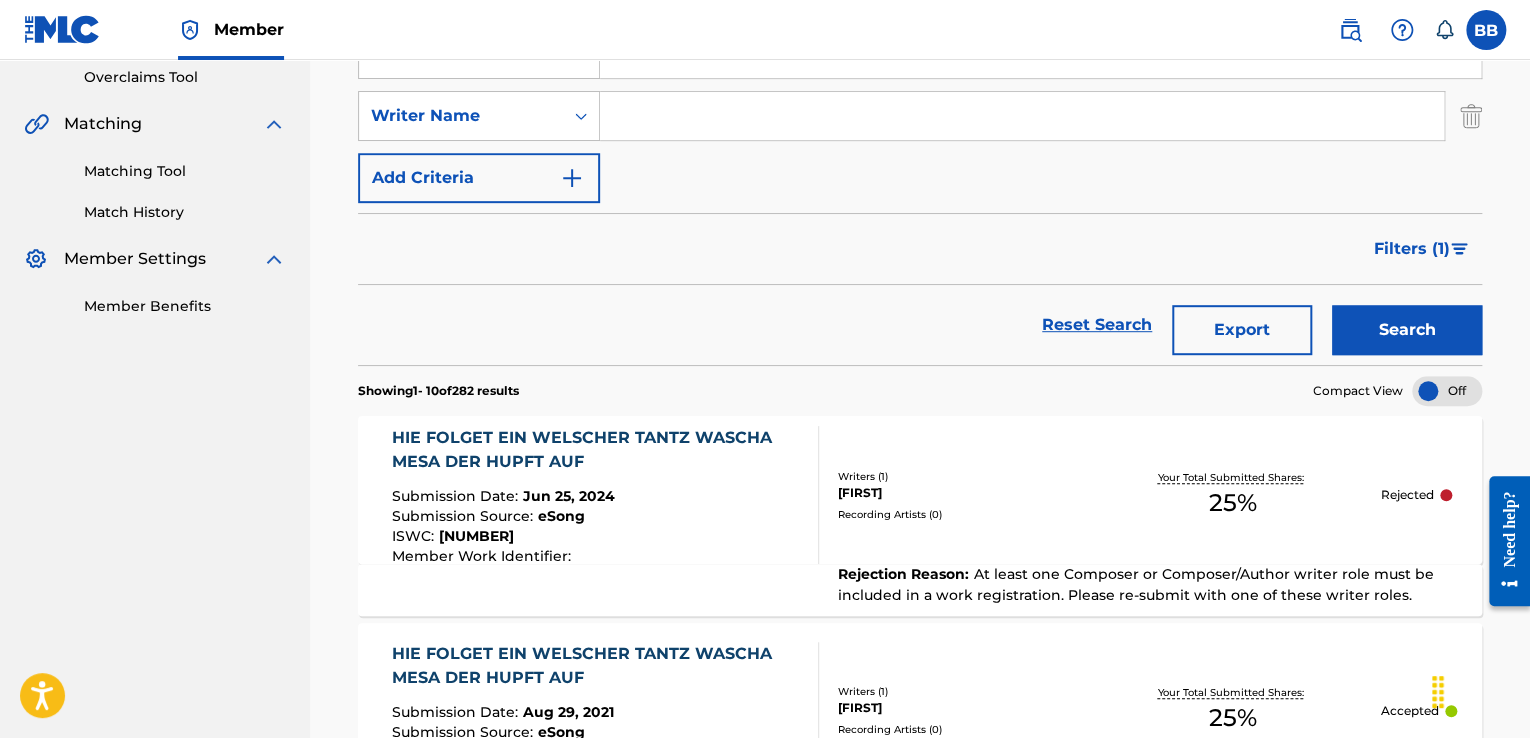 scroll, scrollTop: 122, scrollLeft: 0, axis: vertical 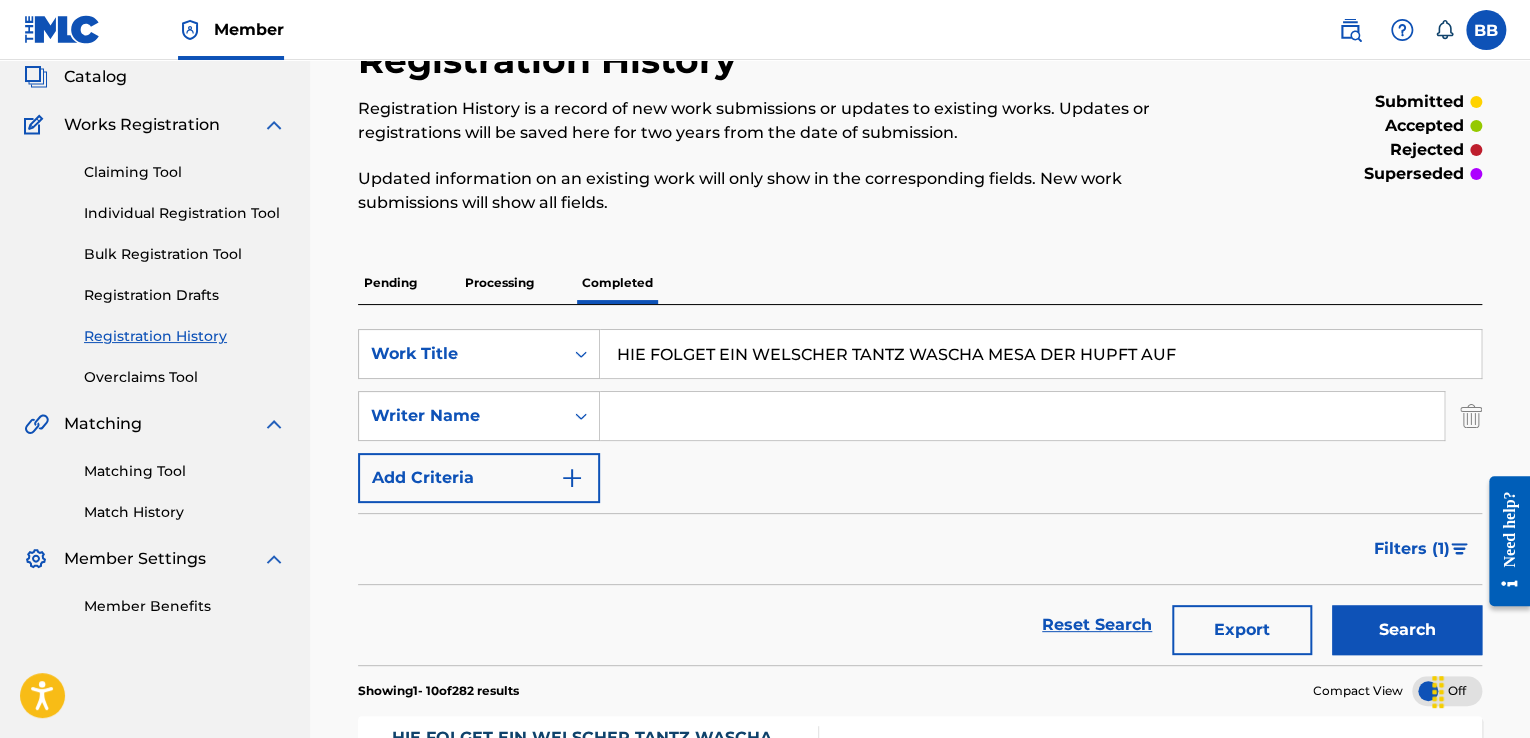 drag, startPoint x: 1215, startPoint y: 356, endPoint x: 604, endPoint y: 294, distance: 614.13763 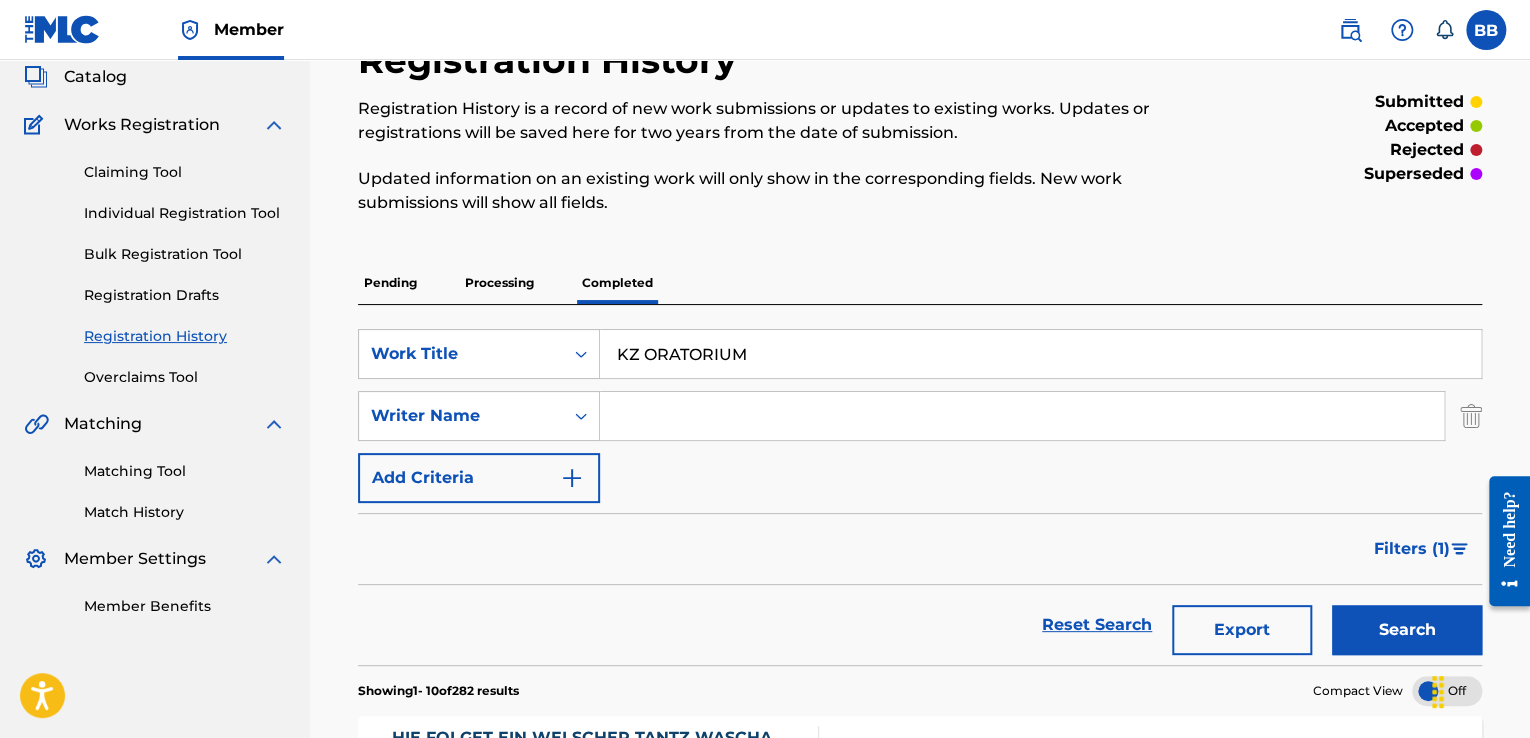 type on "KZ ORATORIUM" 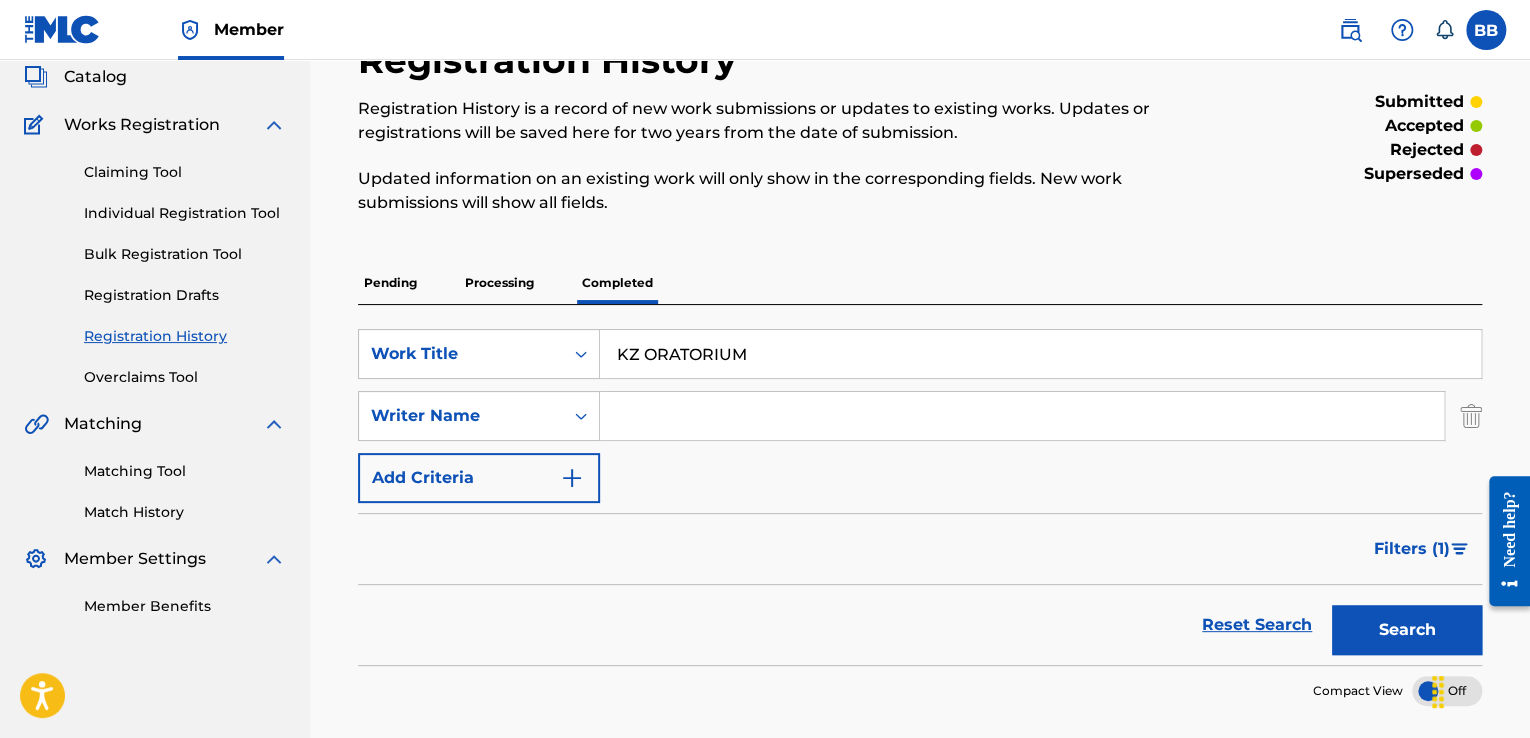 scroll, scrollTop: 269, scrollLeft: 0, axis: vertical 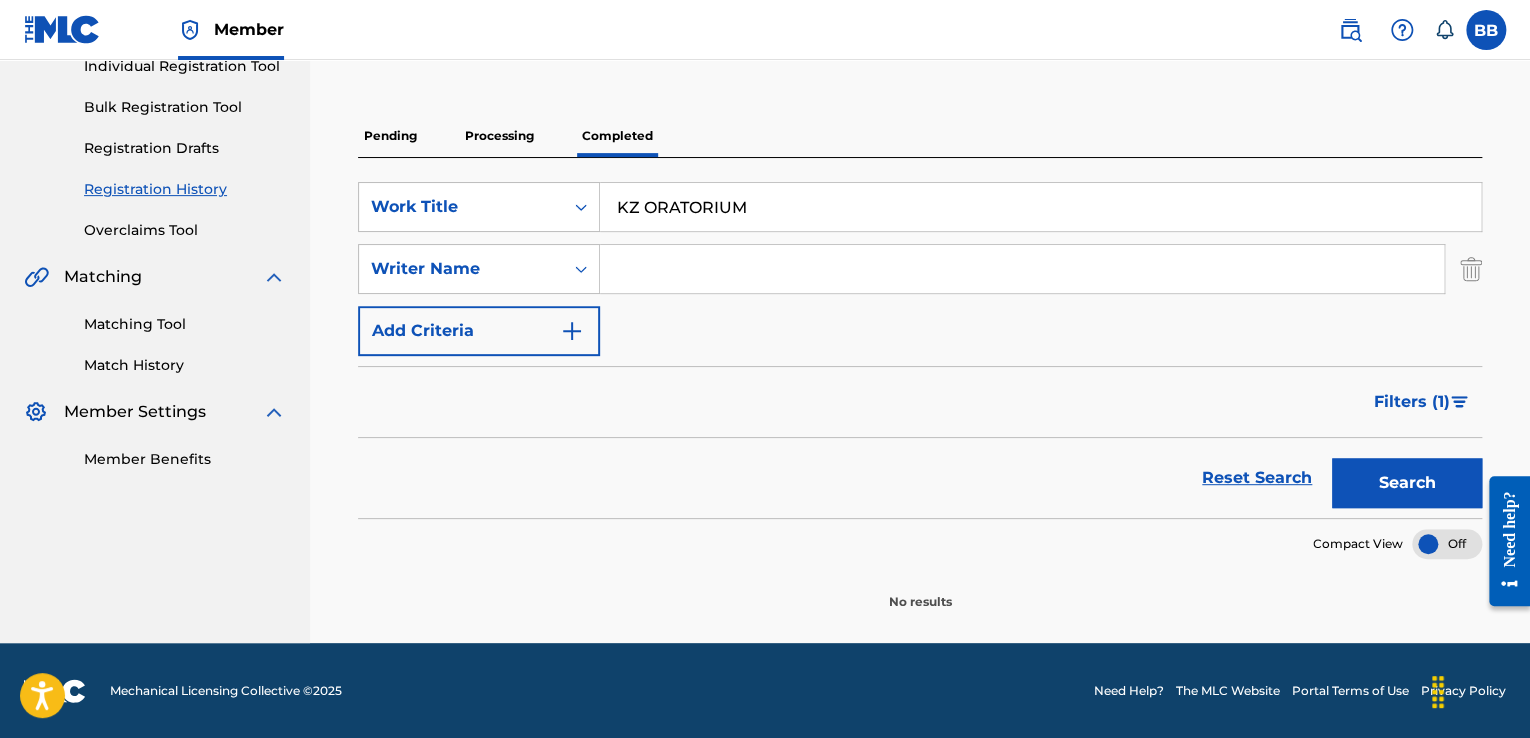 click on "KZ ORATORIUM" at bounding box center [1040, 207] 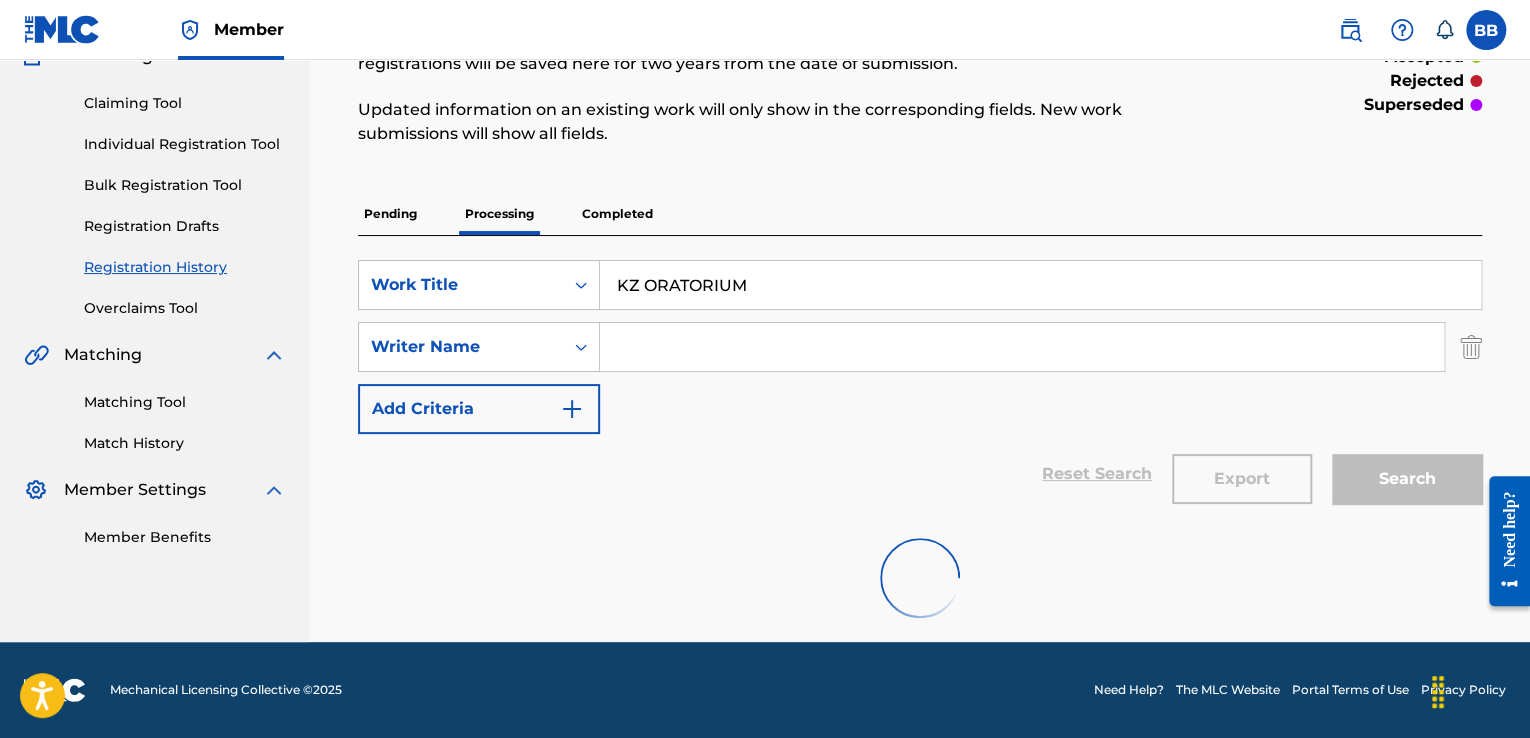 scroll, scrollTop: 0, scrollLeft: 0, axis: both 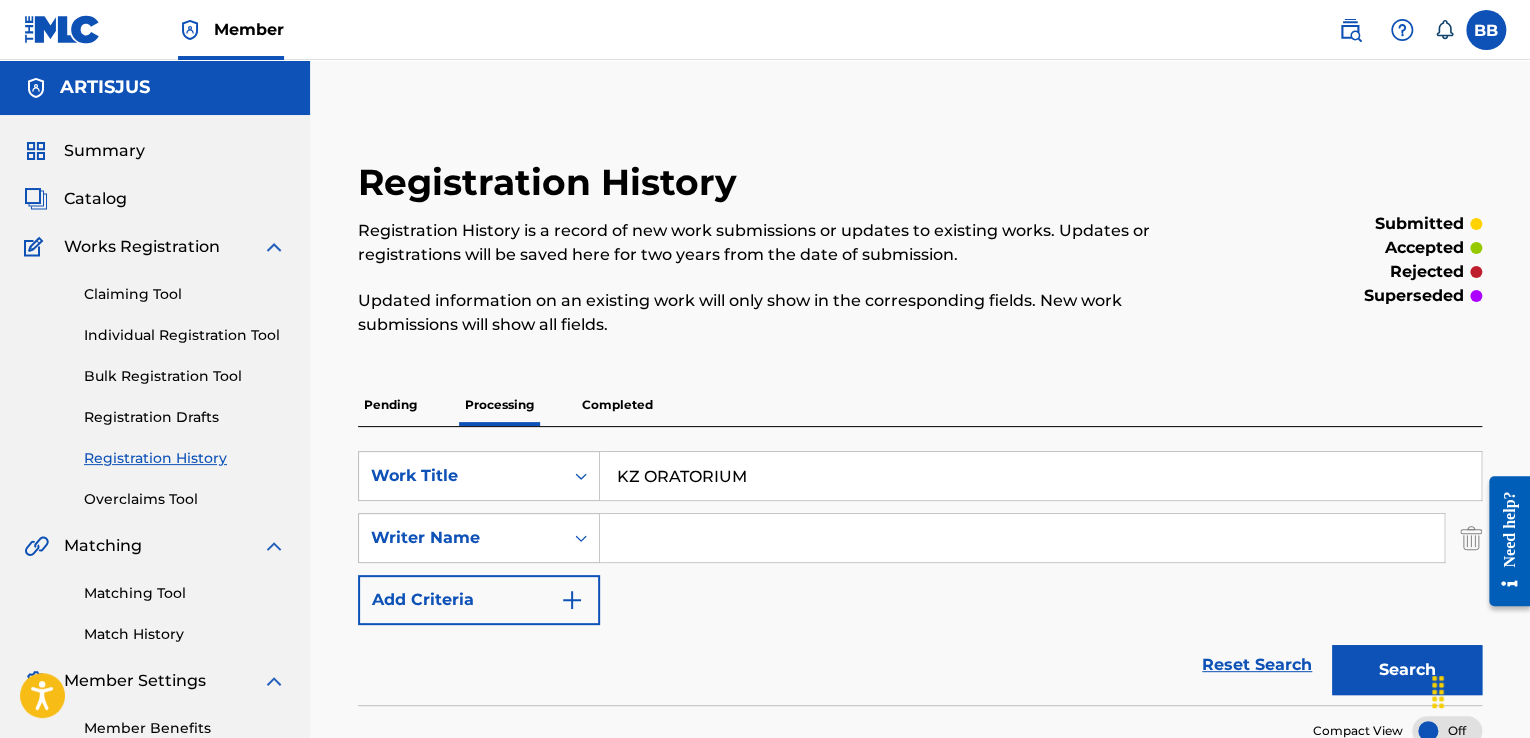 drag, startPoint x: 1417, startPoint y: 677, endPoint x: 1403, endPoint y: 681, distance: 14.56022 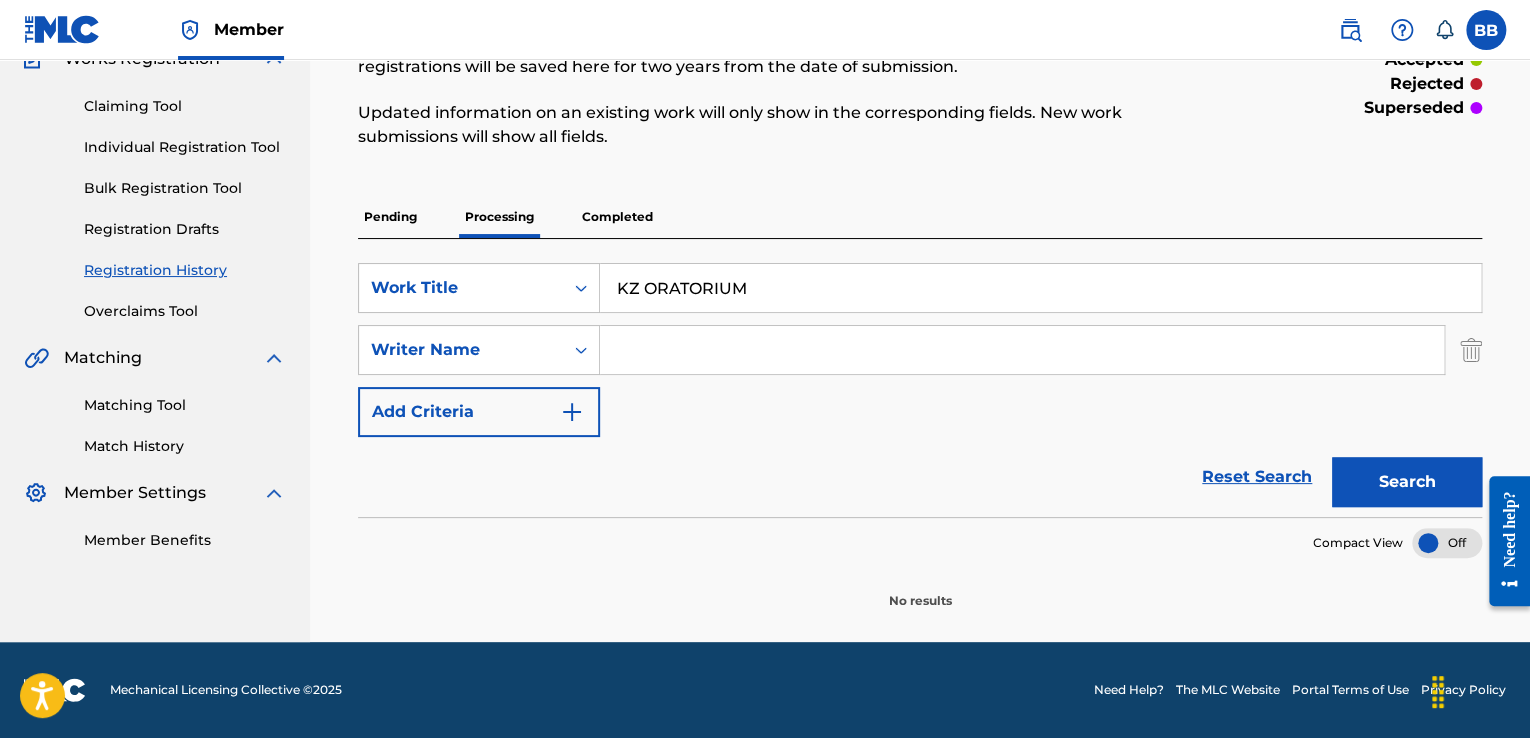 click on "Pending" at bounding box center [390, 217] 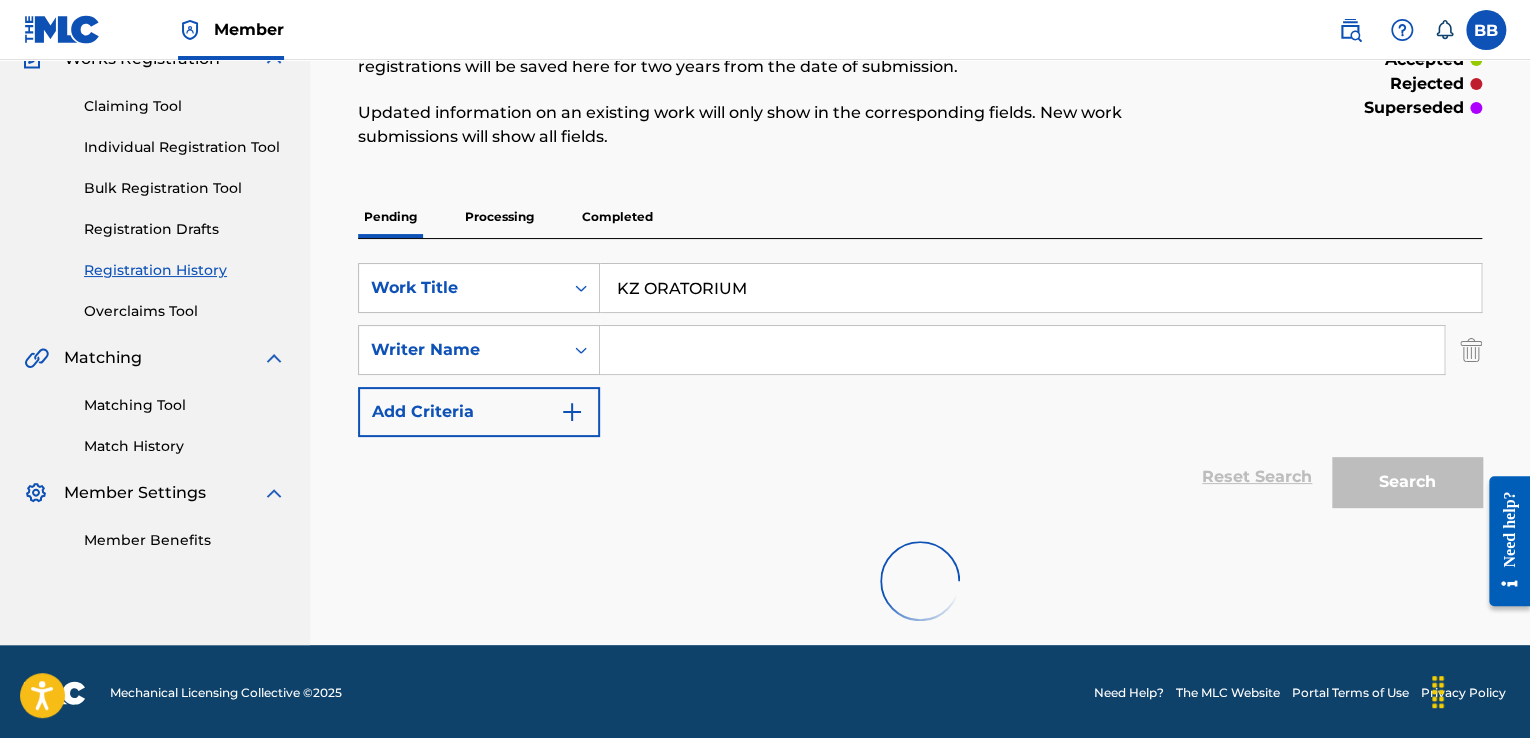 scroll, scrollTop: 0, scrollLeft: 0, axis: both 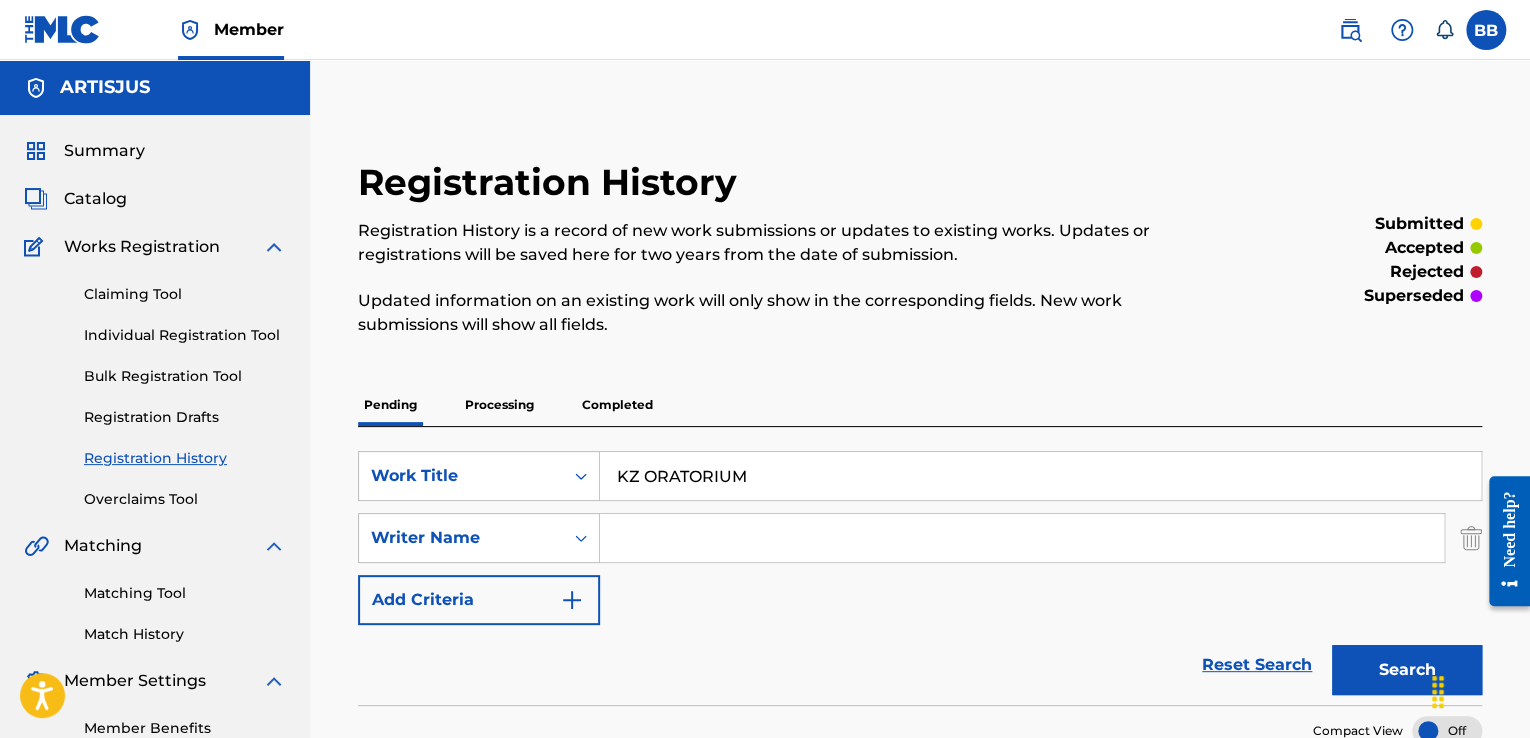 click on "Search" at bounding box center (1407, 670) 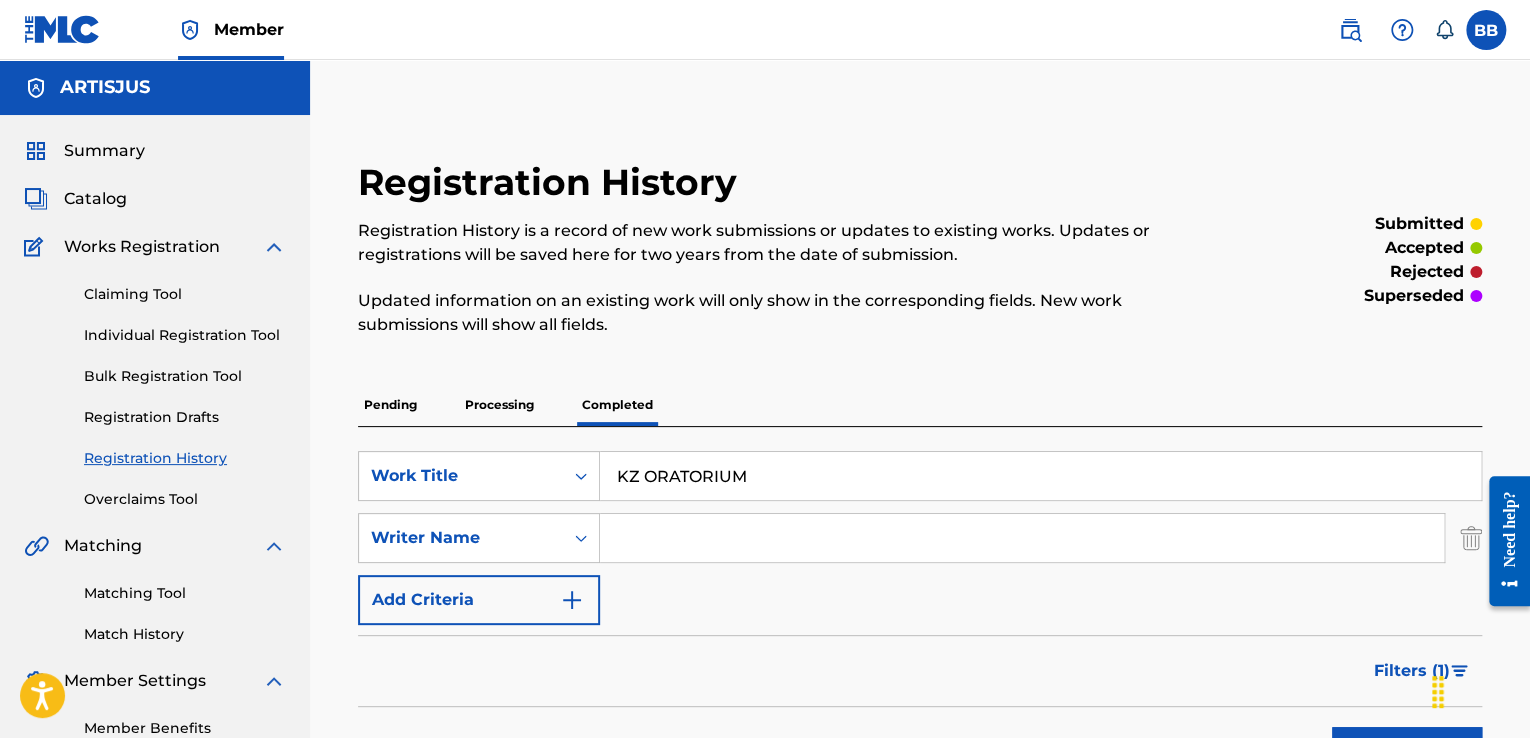 click on "KZ ORATORIUM" at bounding box center [1040, 476] 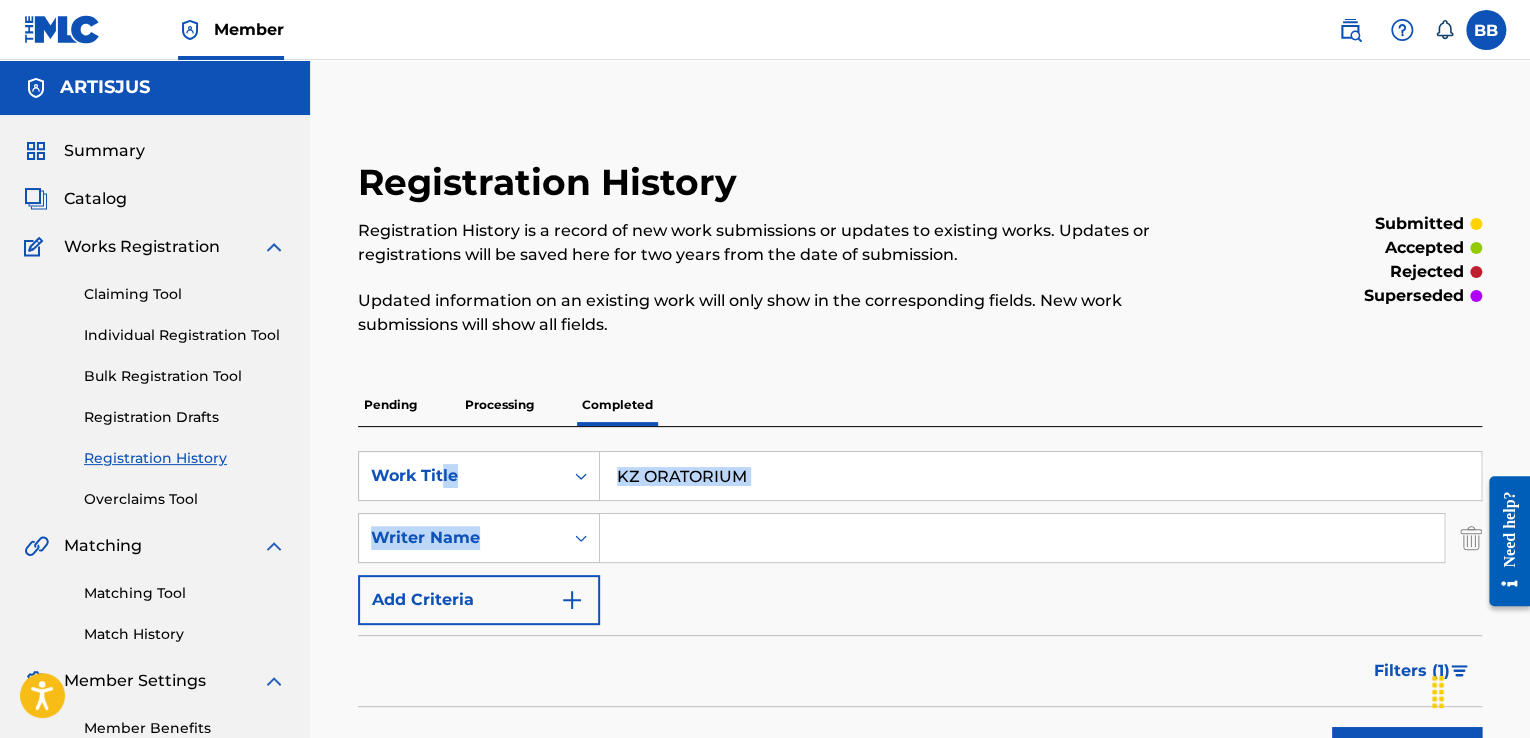 drag, startPoint x: 856, startPoint y: 501, endPoint x: 442, endPoint y: 444, distance: 417.9055 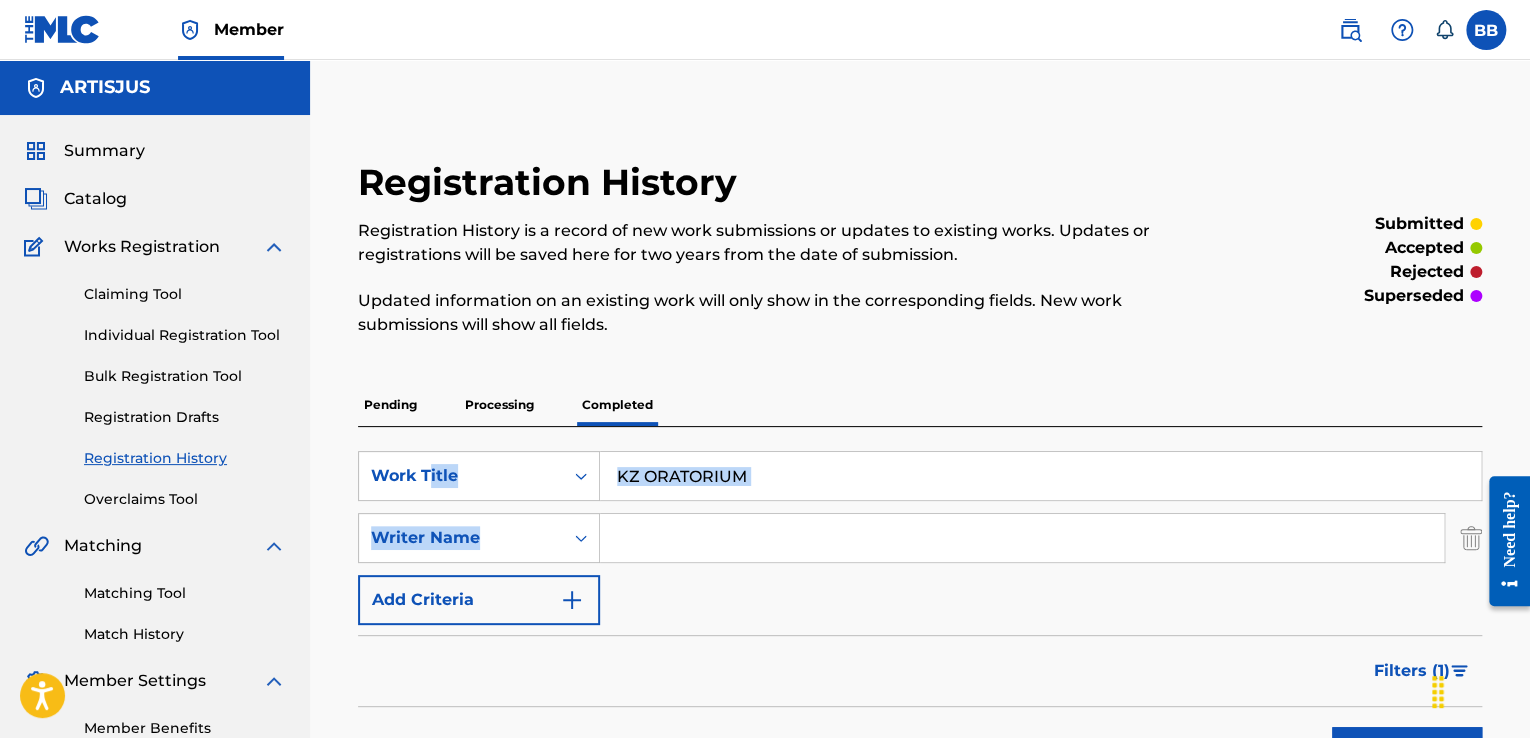 click on "KZ ORATORIUM" at bounding box center (1040, 476) 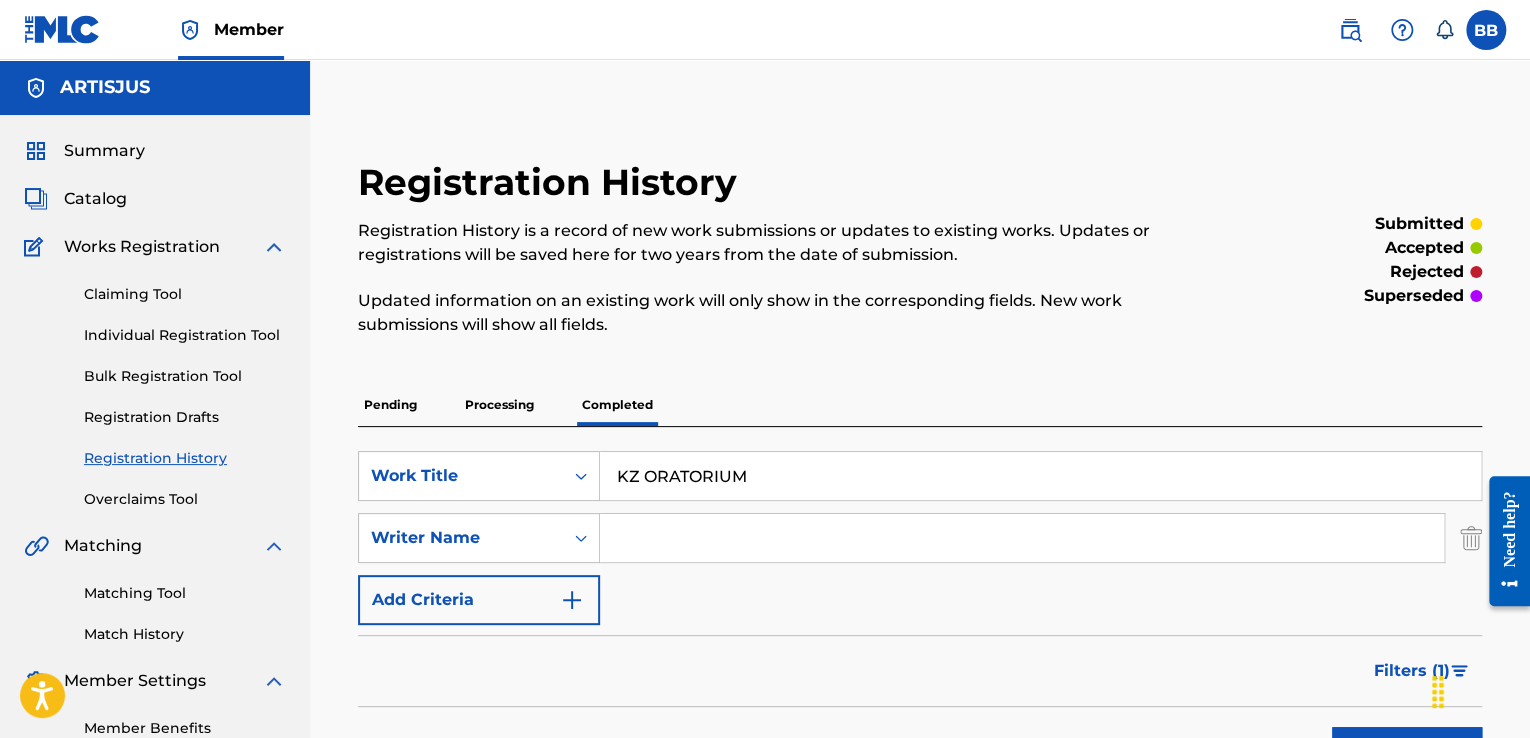 drag, startPoint x: 884, startPoint y: 489, endPoint x: 843, endPoint y: 477, distance: 42.72002 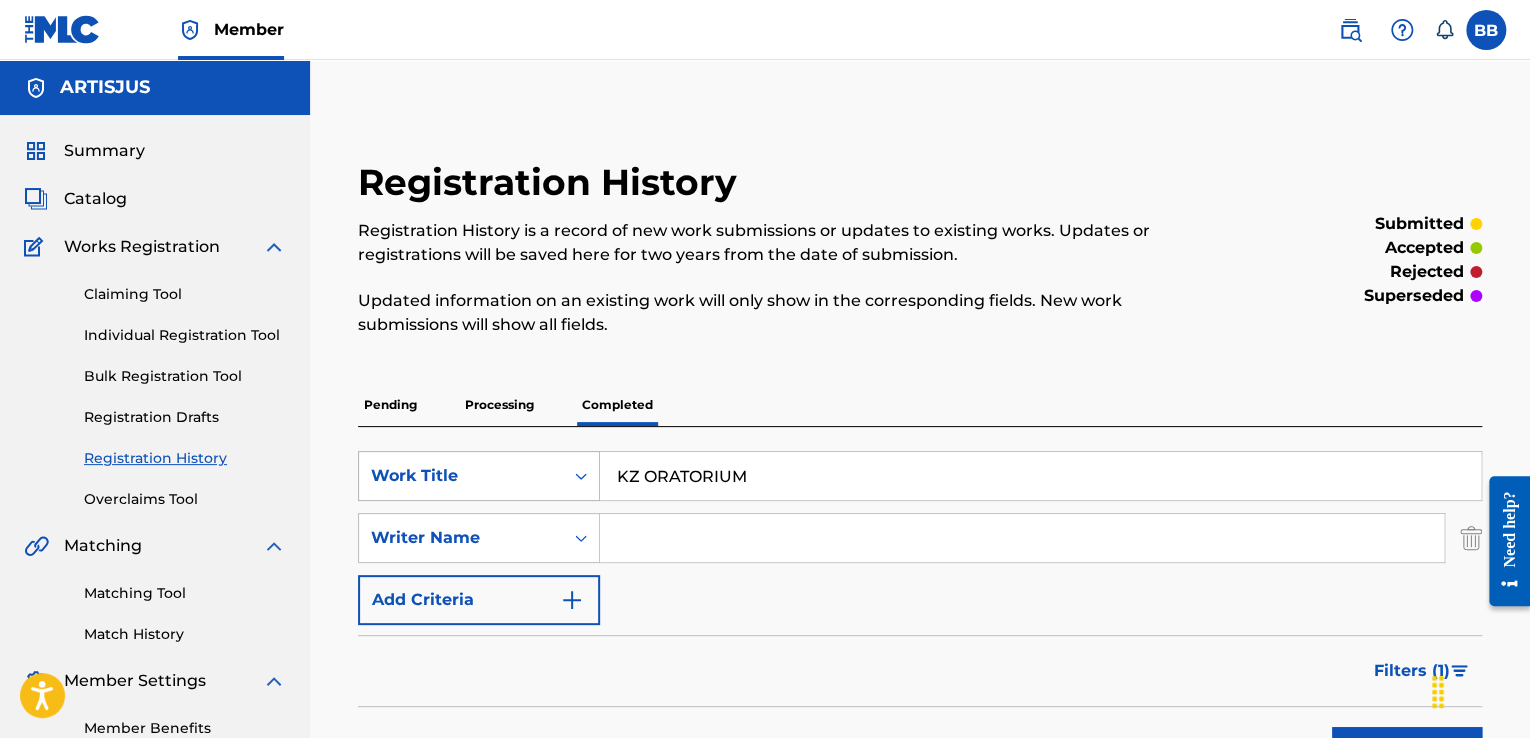 drag, startPoint x: 769, startPoint y: 477, endPoint x: 544, endPoint y: 453, distance: 226.27638 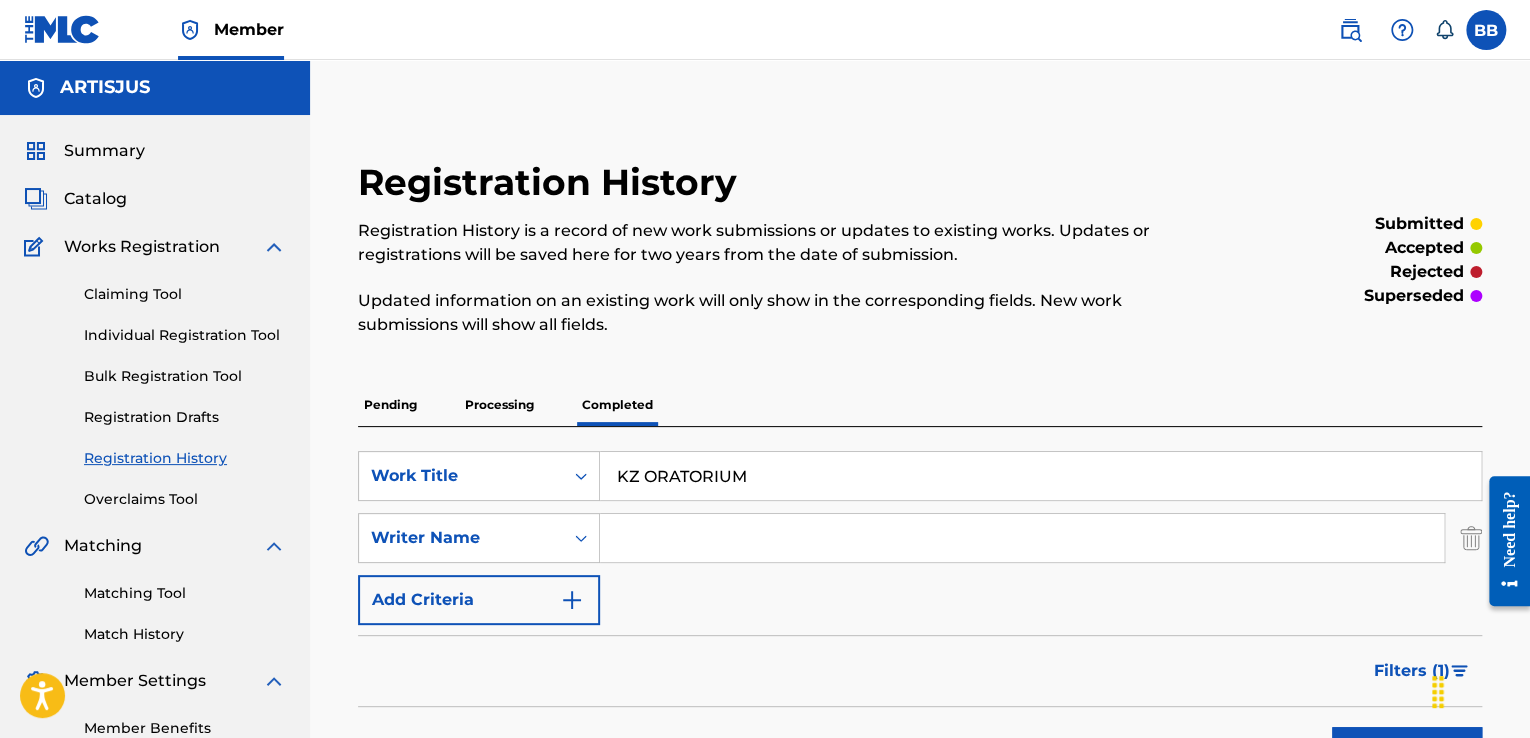 scroll, scrollTop: 269, scrollLeft: 0, axis: vertical 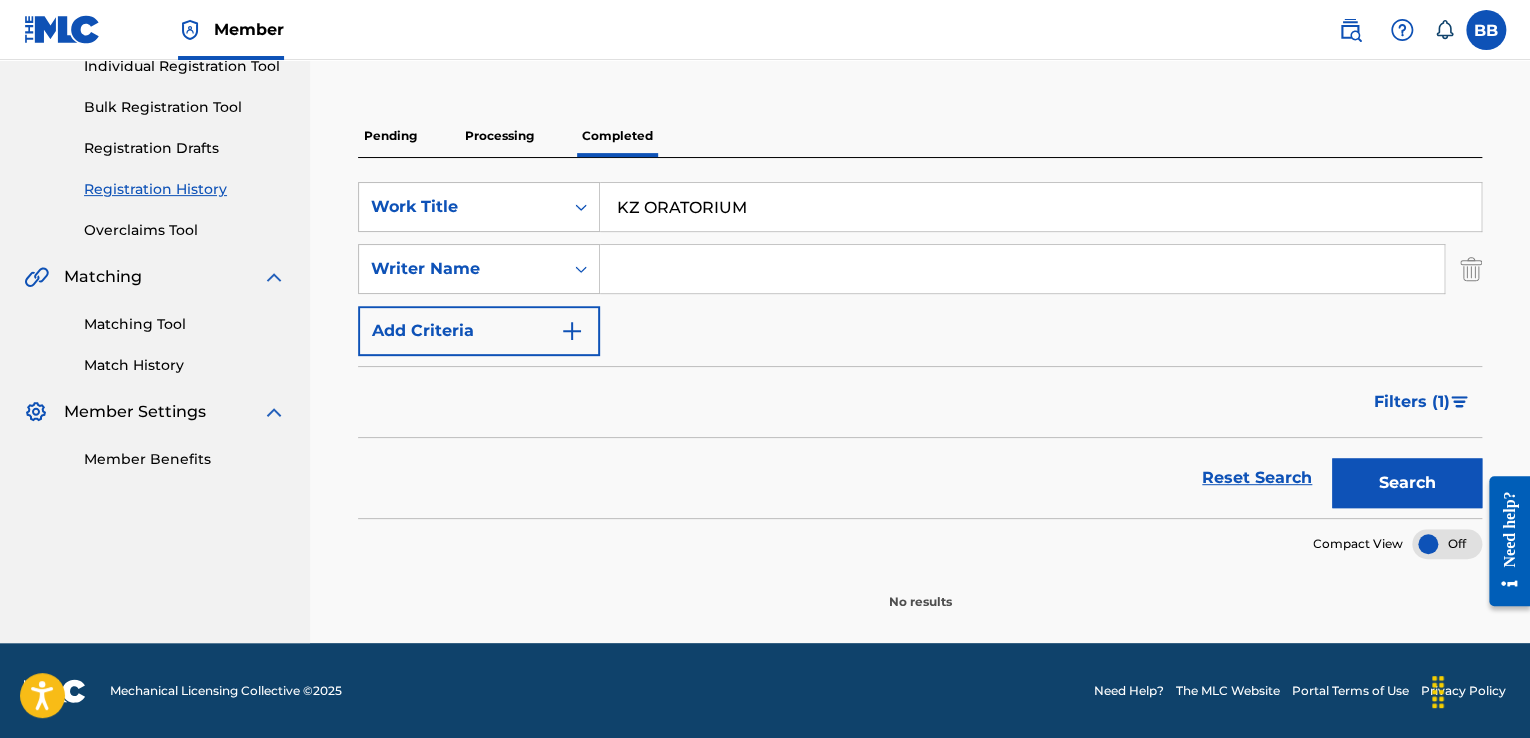 click on "Search" at bounding box center (1407, 483) 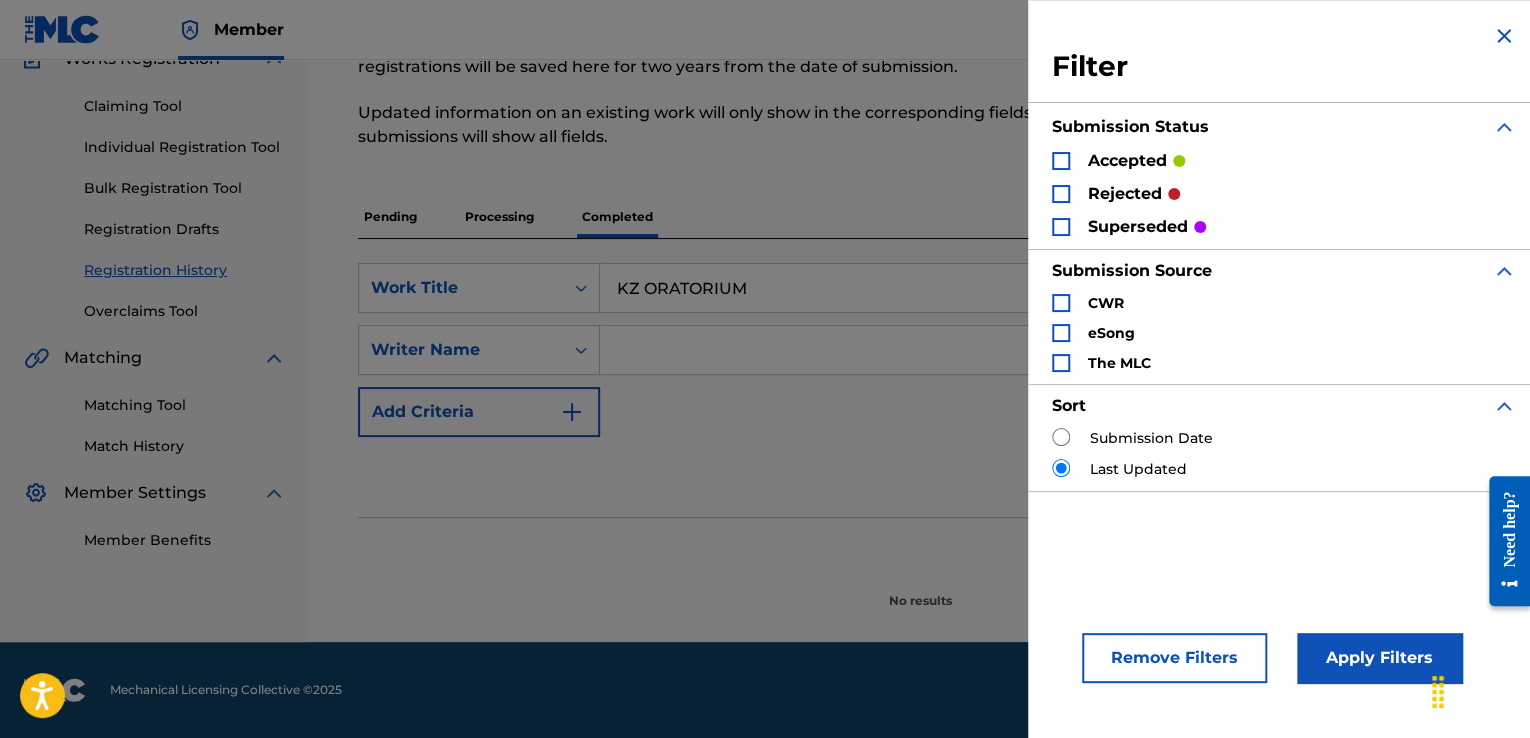 scroll, scrollTop: 188, scrollLeft: 0, axis: vertical 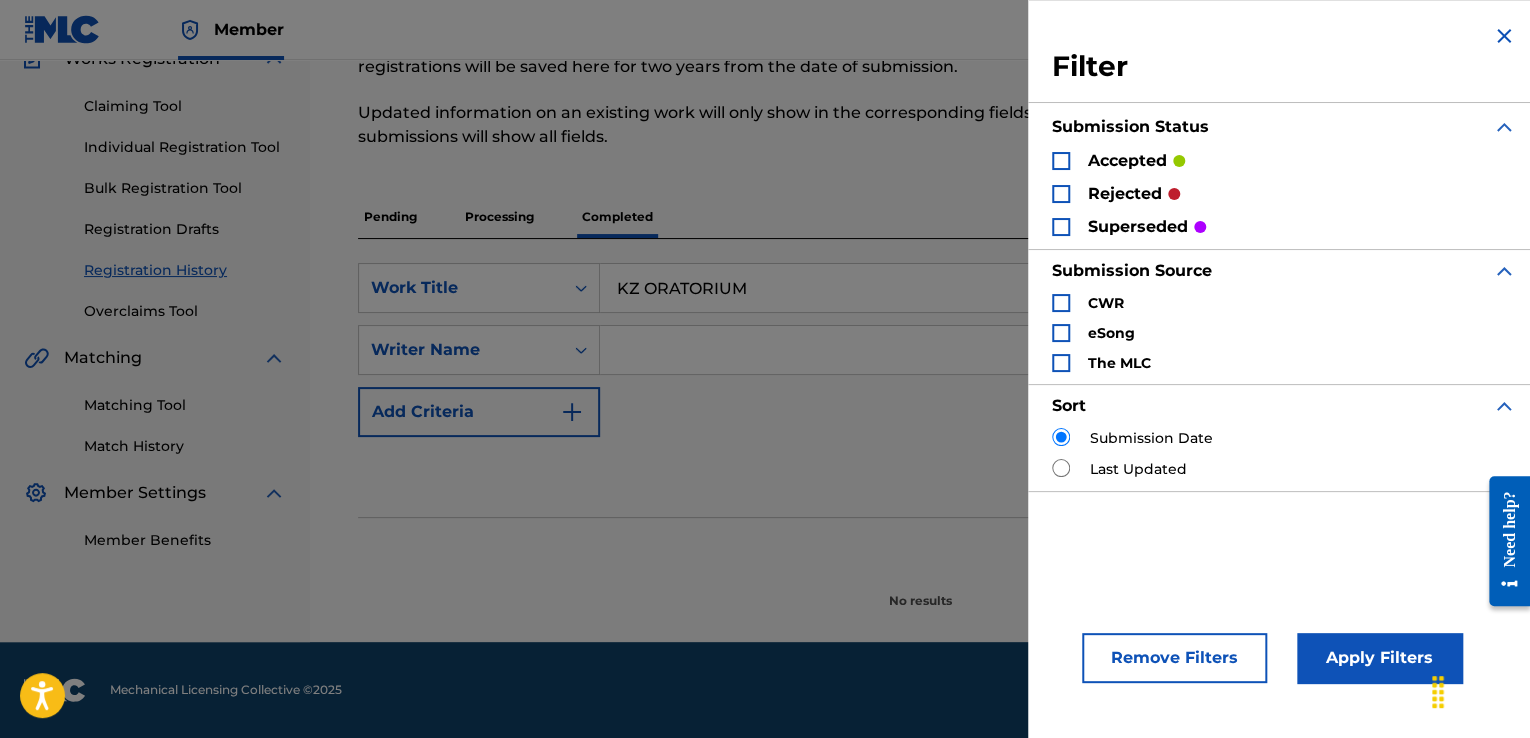 click on "Apply Filters" at bounding box center [1379, 658] 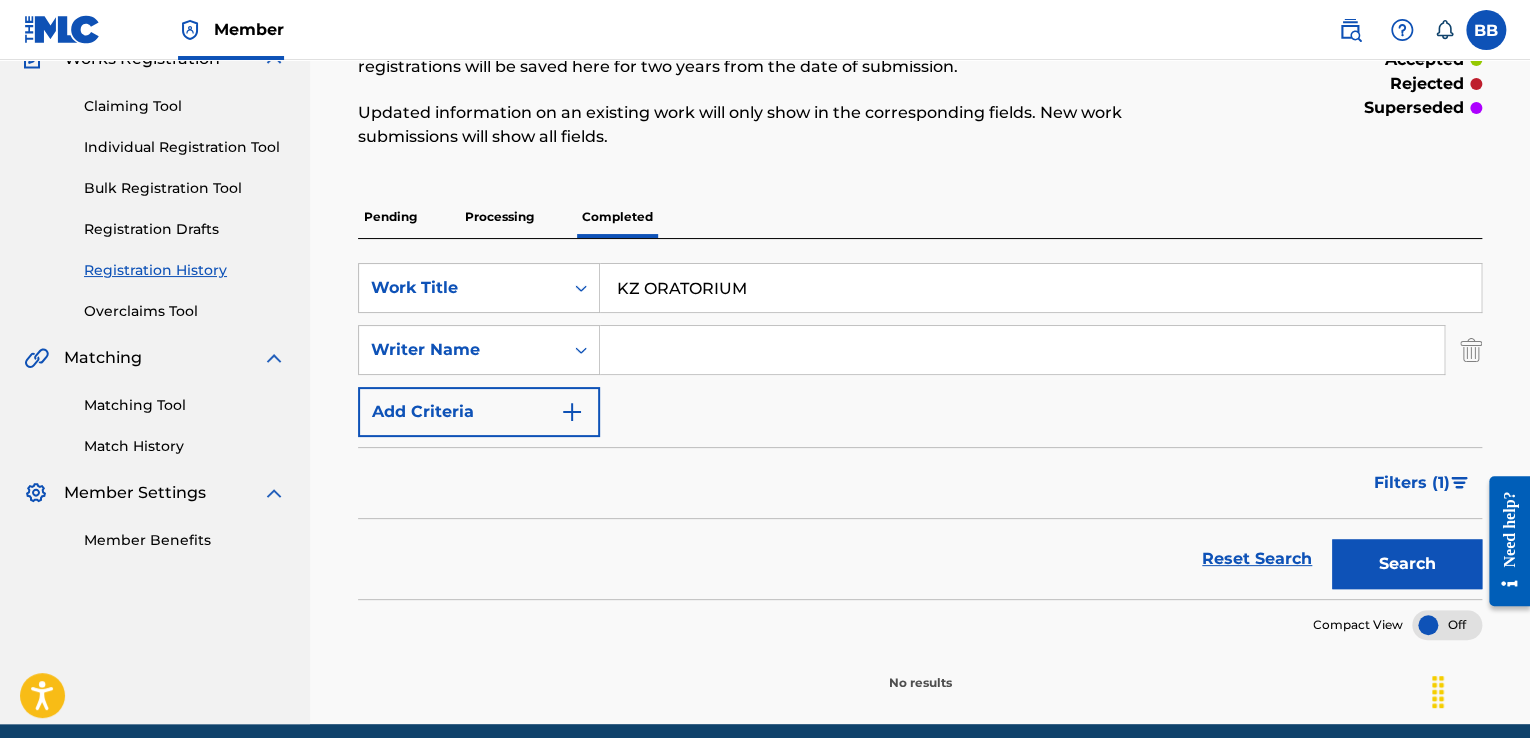 click on "Search" at bounding box center (1407, 564) 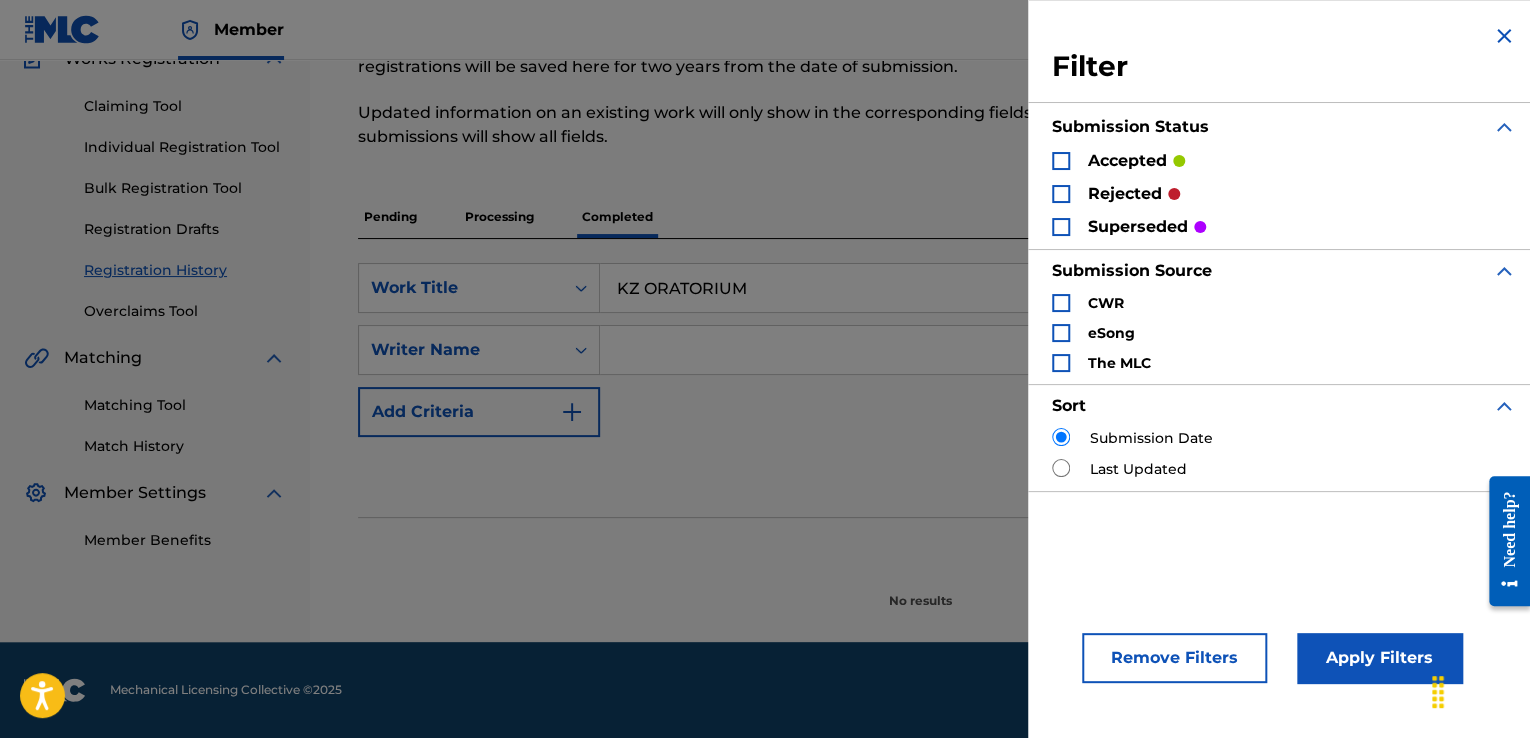 click at bounding box center (1504, 36) 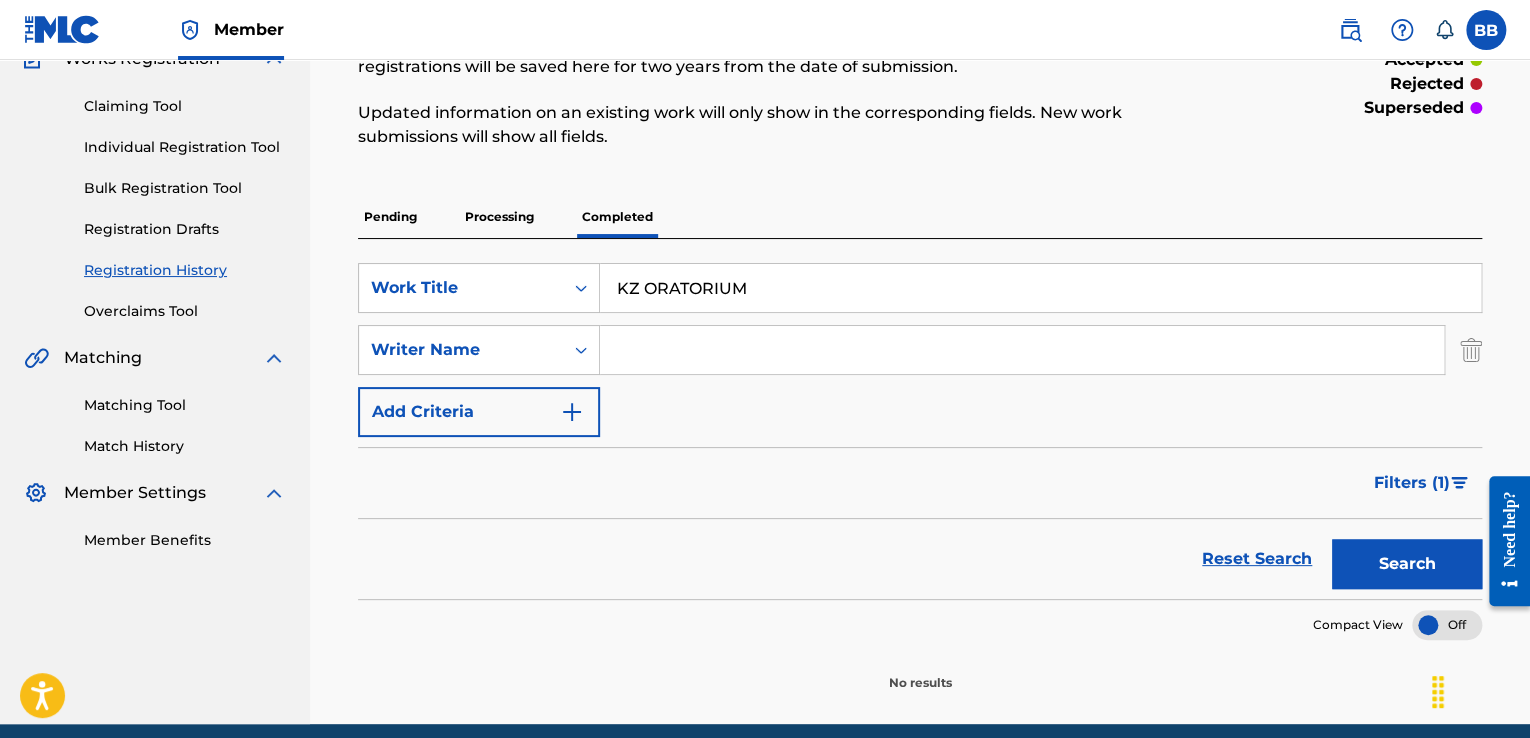 click on "Filters ( 1 )" at bounding box center [1412, 483] 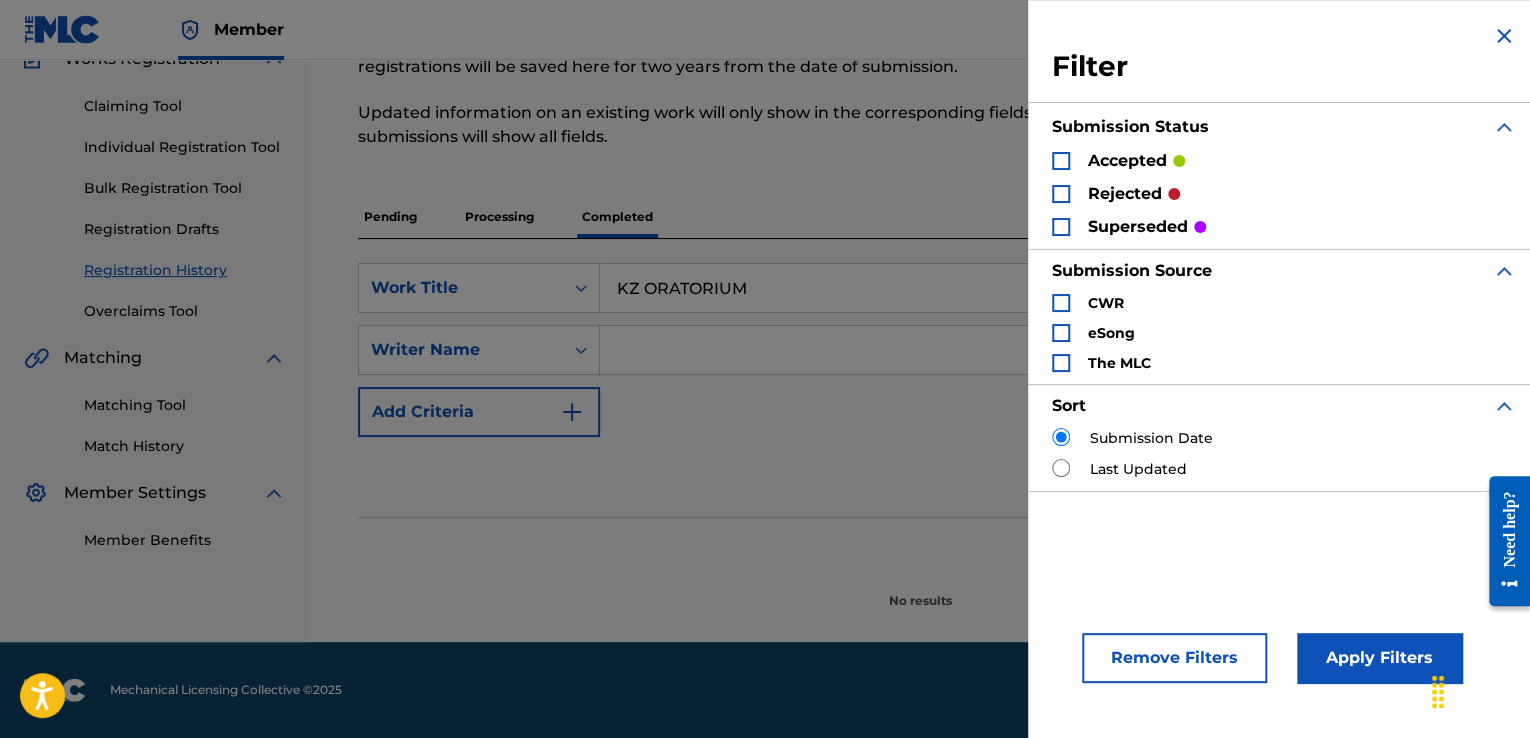 click on "Last Updated" at bounding box center (1284, 469) 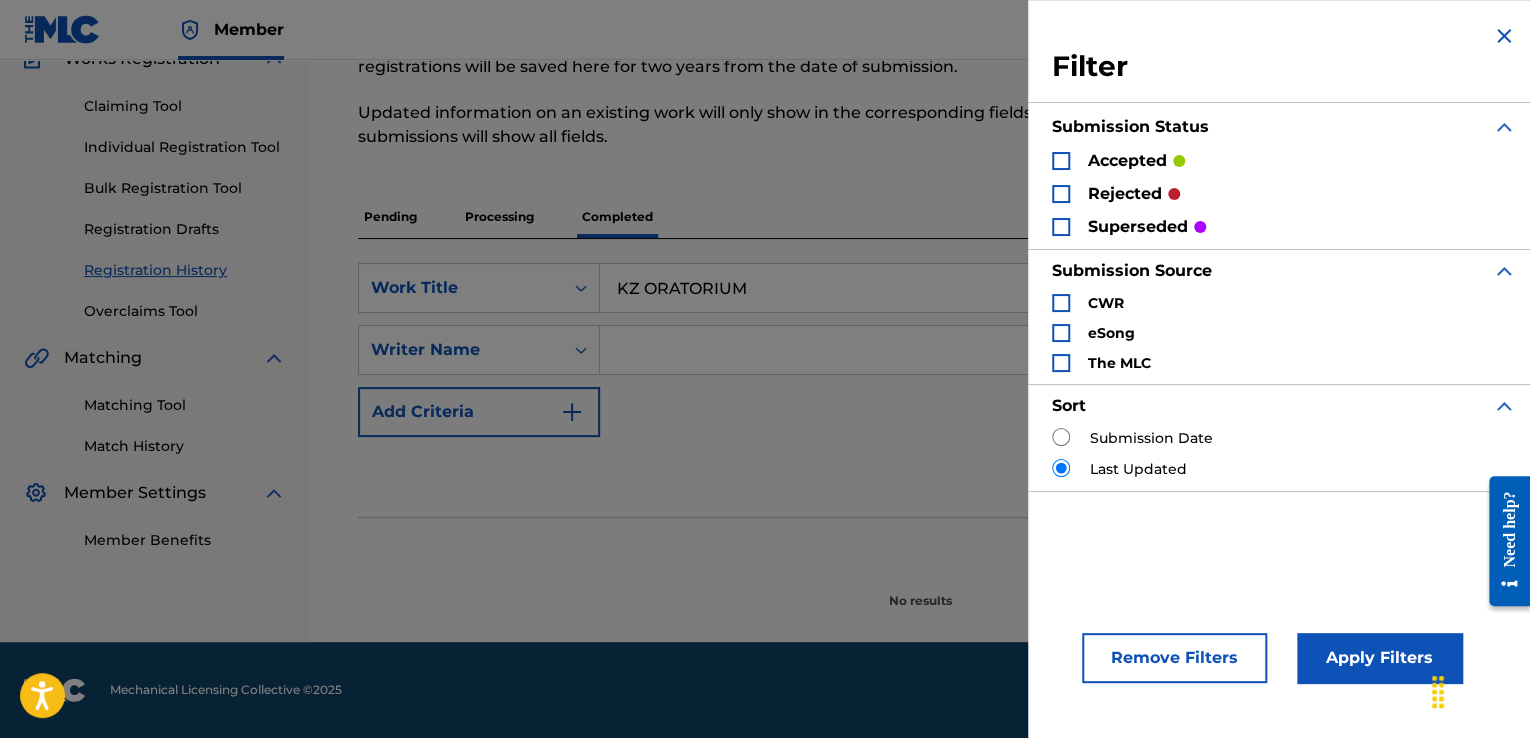 click on "Apply Filters" at bounding box center (1379, 658) 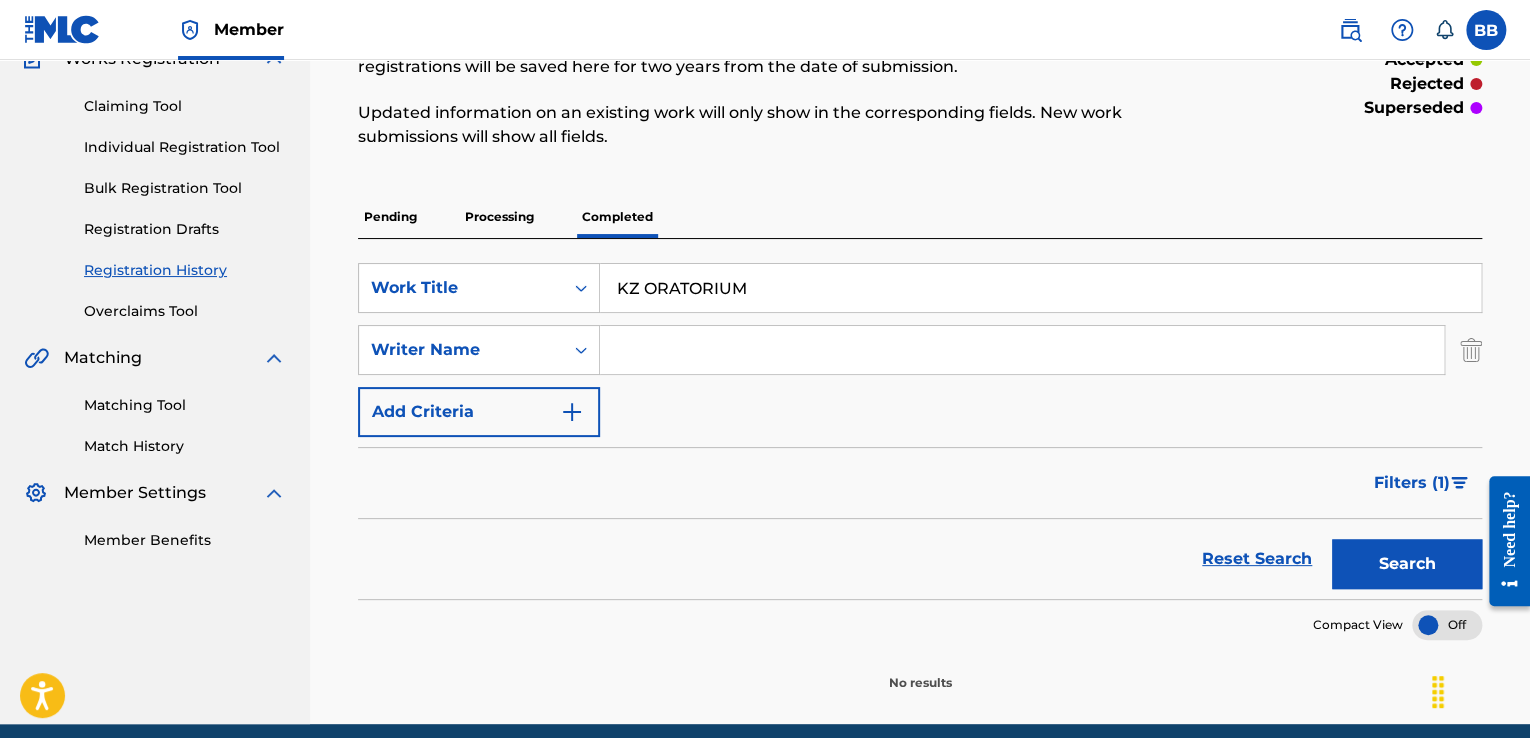 click on "Search" at bounding box center (1407, 564) 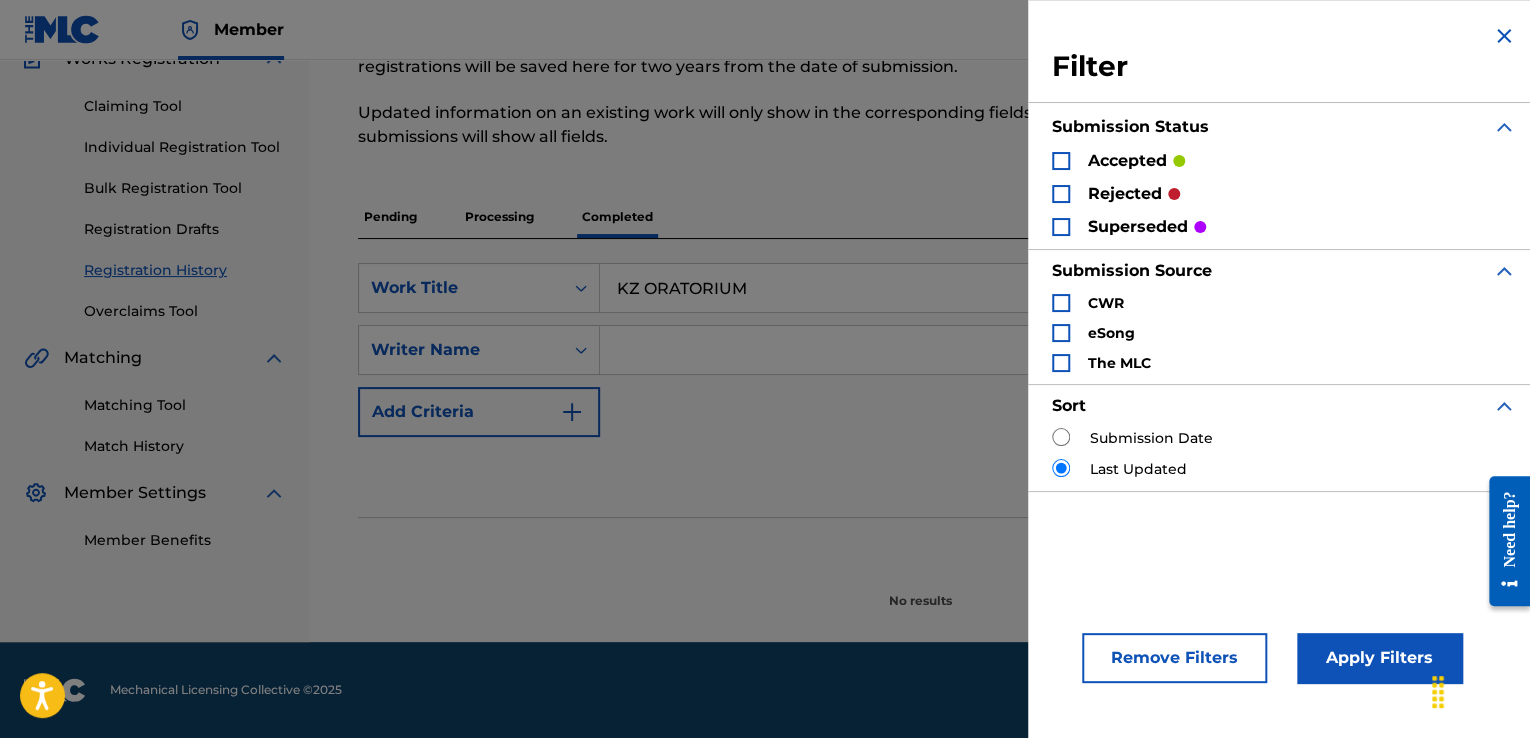 click on "rejected" at bounding box center [1125, 194] 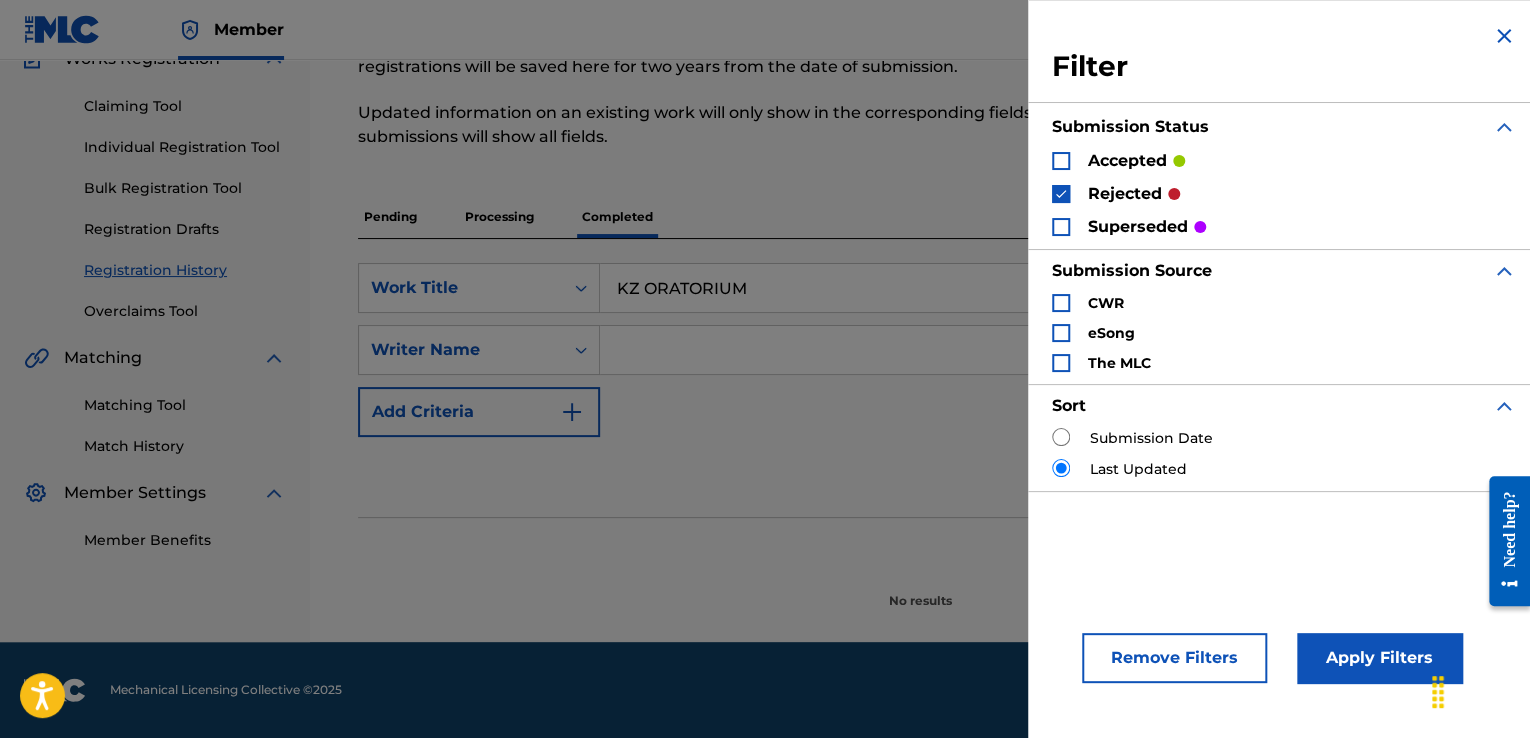click on "Apply Filters" at bounding box center [1379, 658] 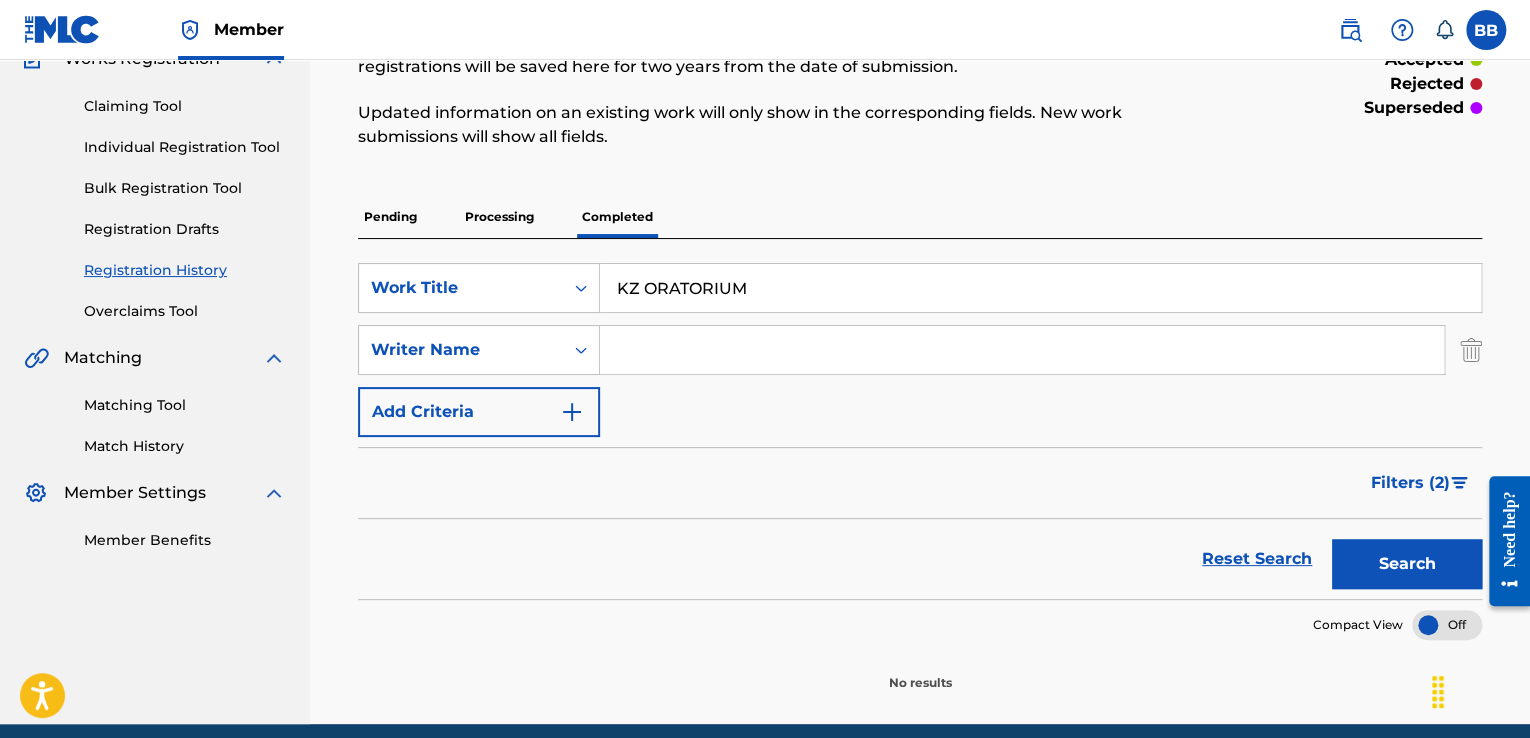 click on "KZ ORATORIUM" at bounding box center [1040, 288] 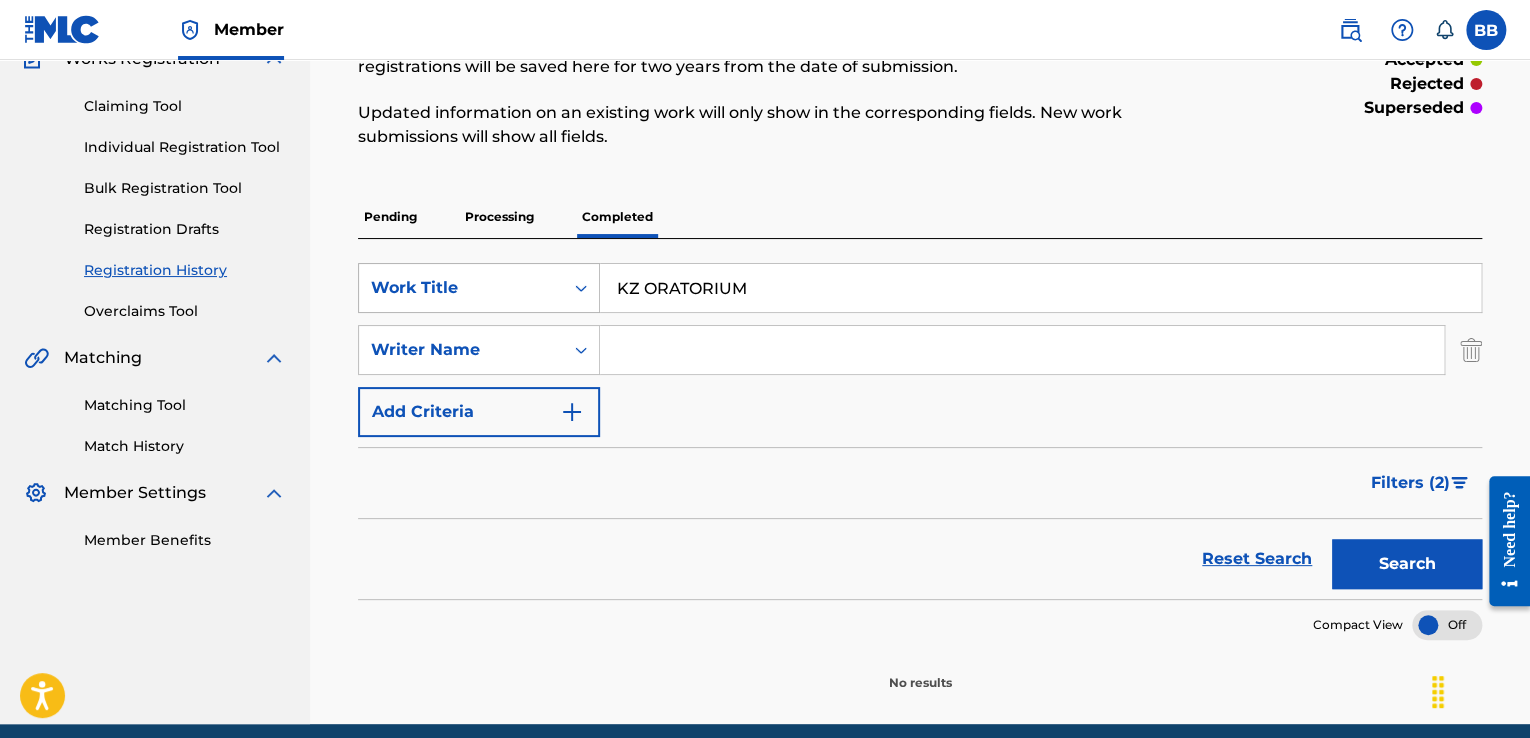 drag, startPoint x: 760, startPoint y: 285, endPoint x: 524, endPoint y: 293, distance: 236.13556 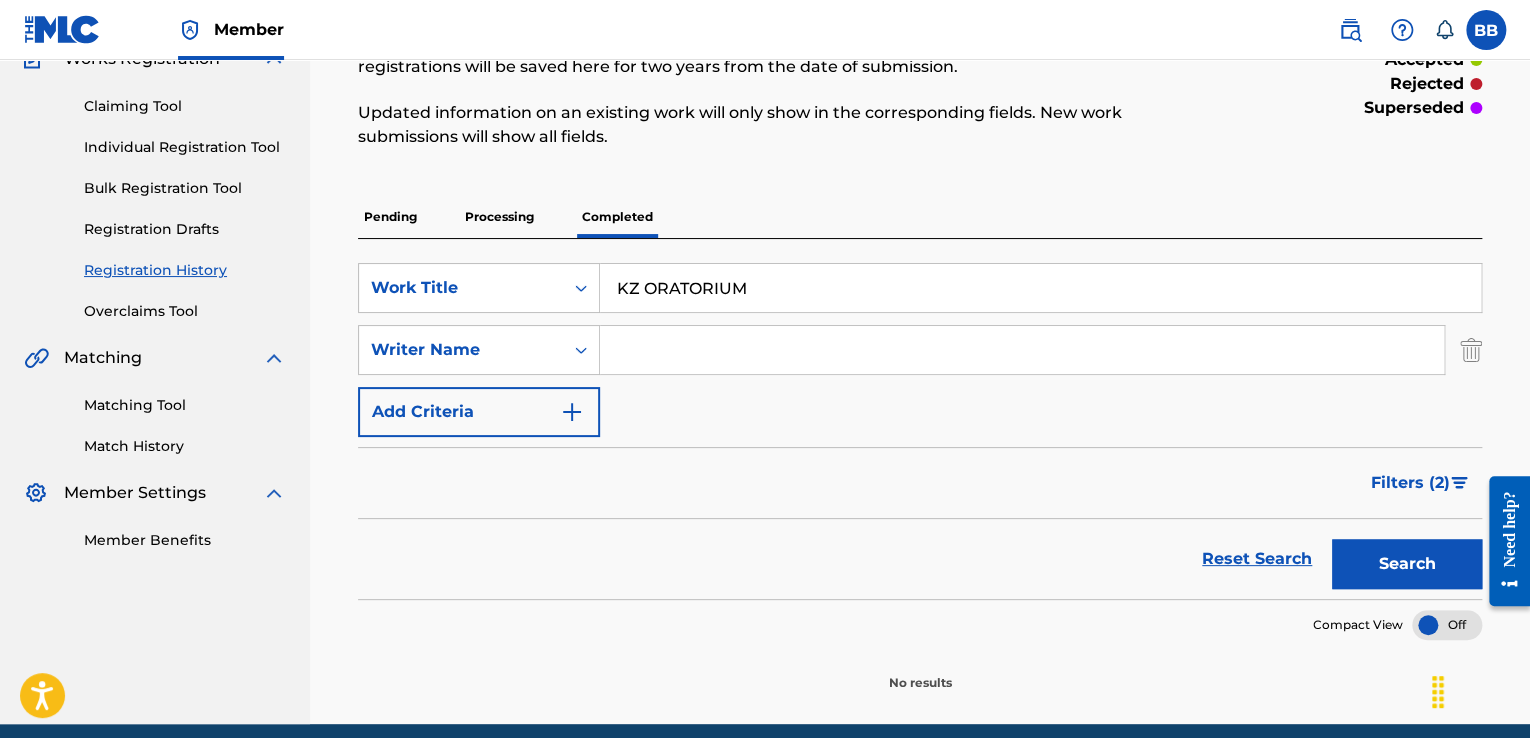 paste on "LIBIKOKA" 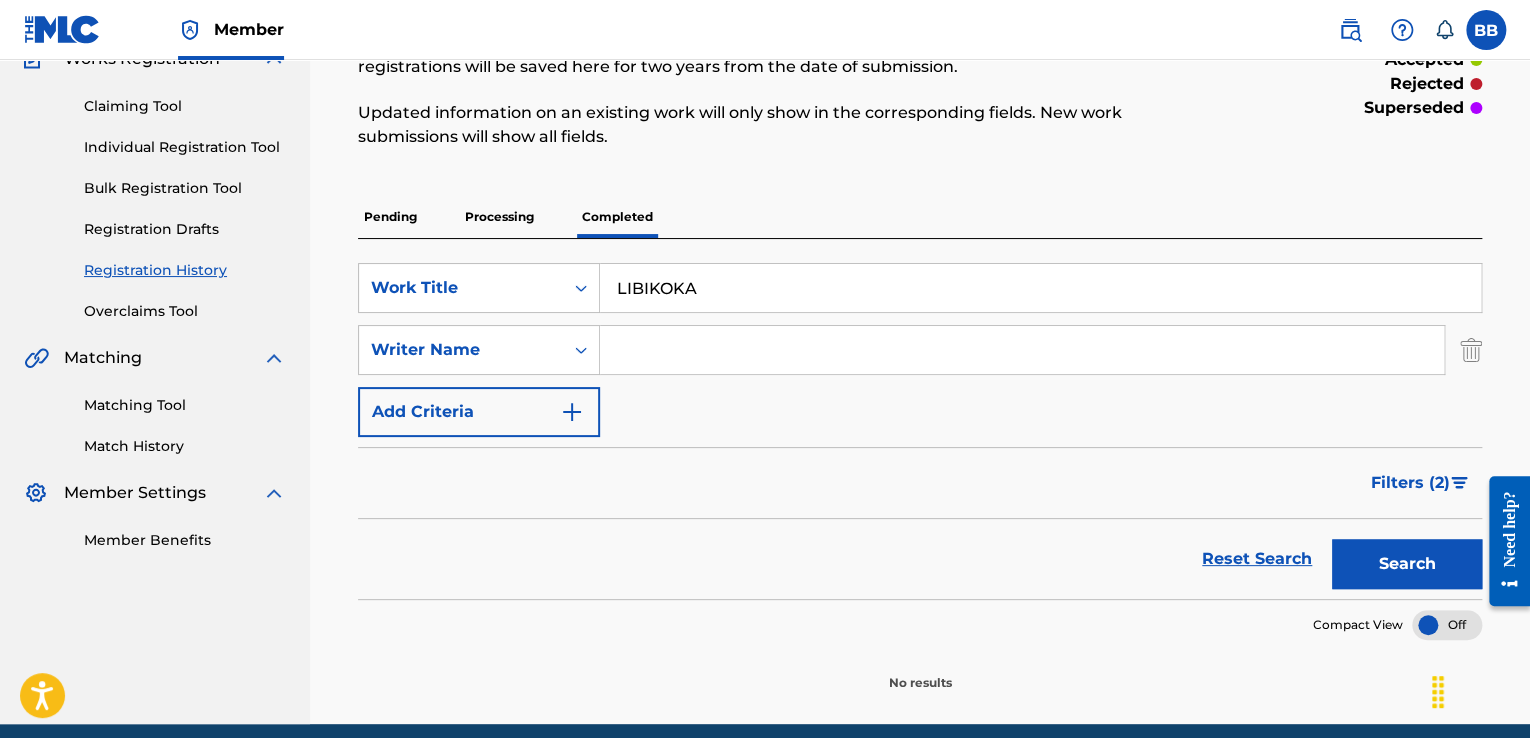 type on "LIBIKOKA" 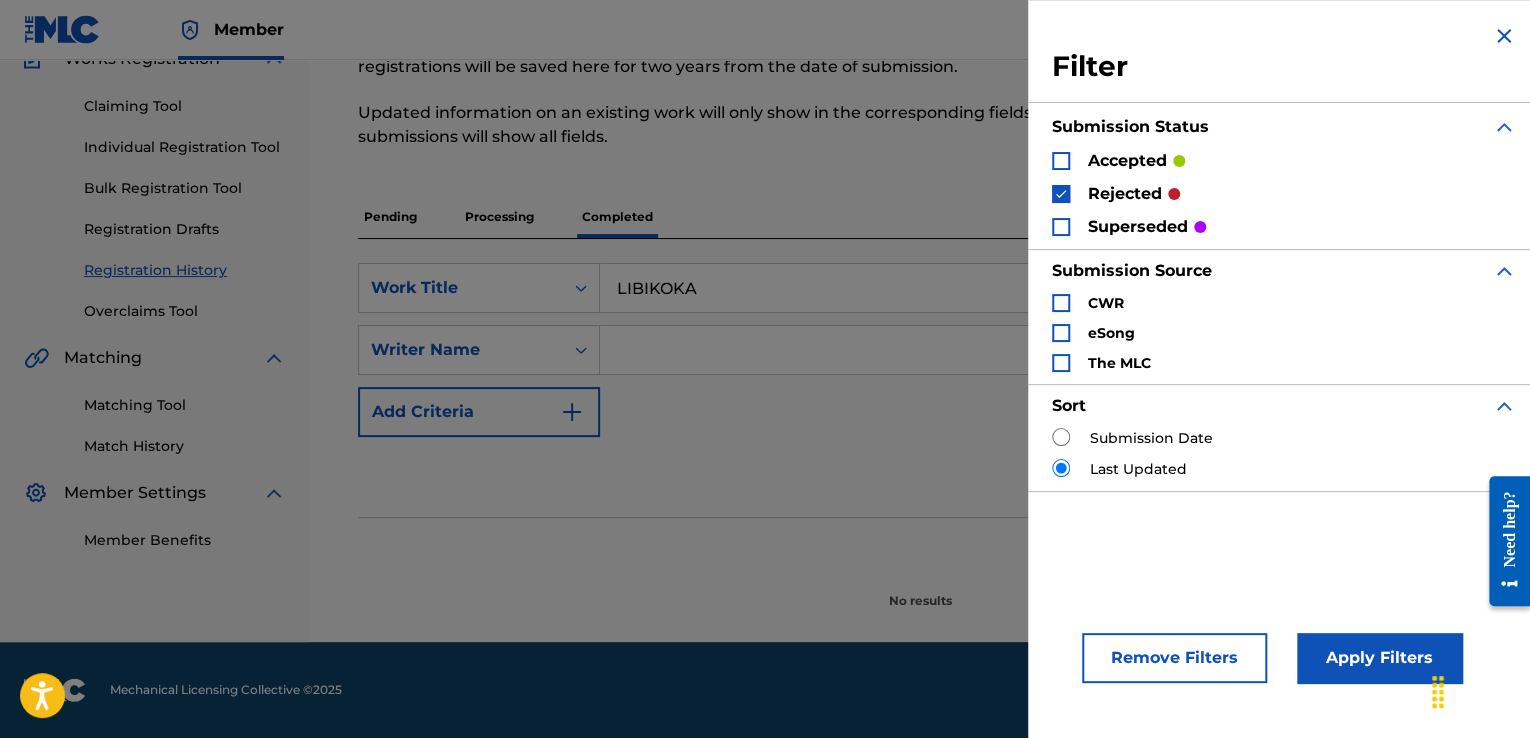 click at bounding box center (1061, 194) 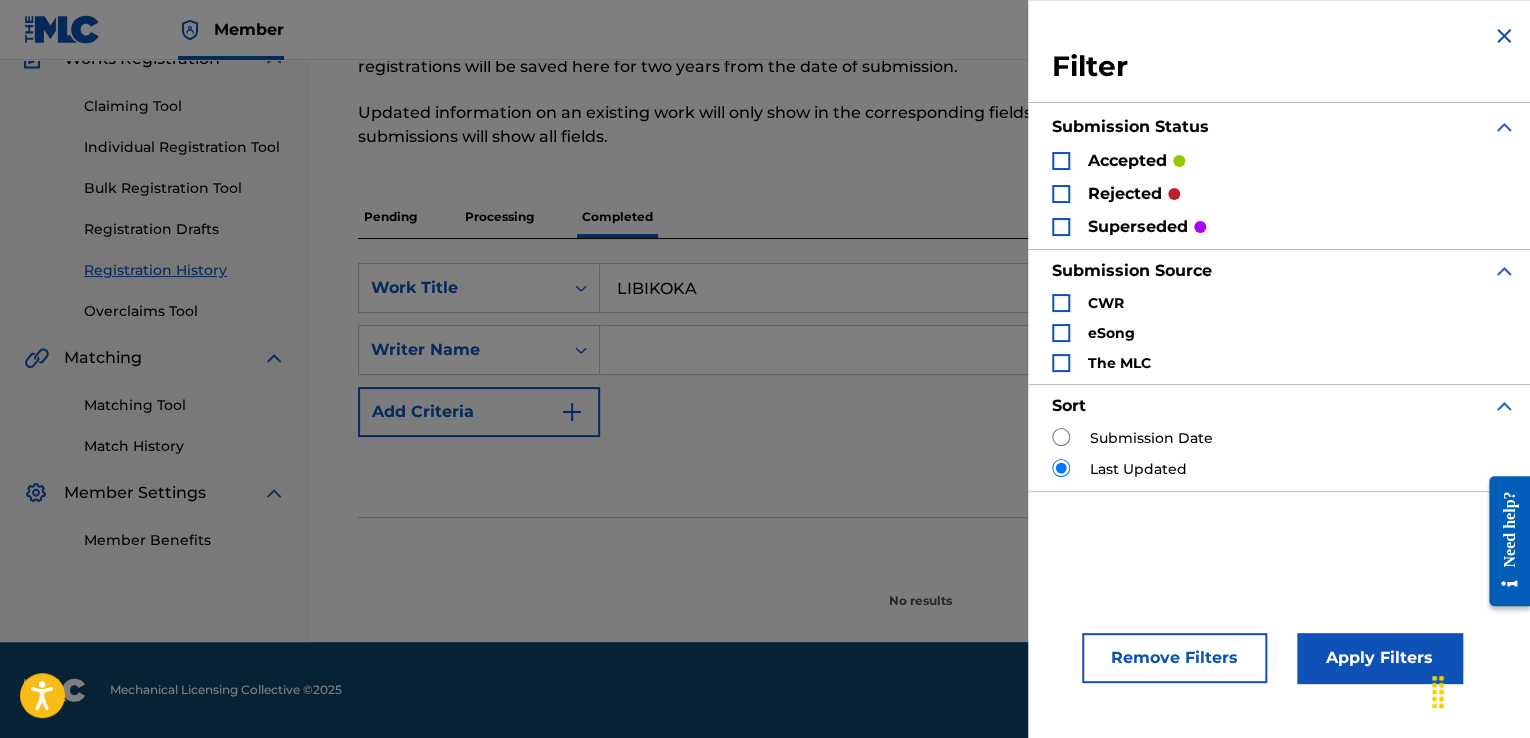 click on "Apply Filters" at bounding box center (1379, 658) 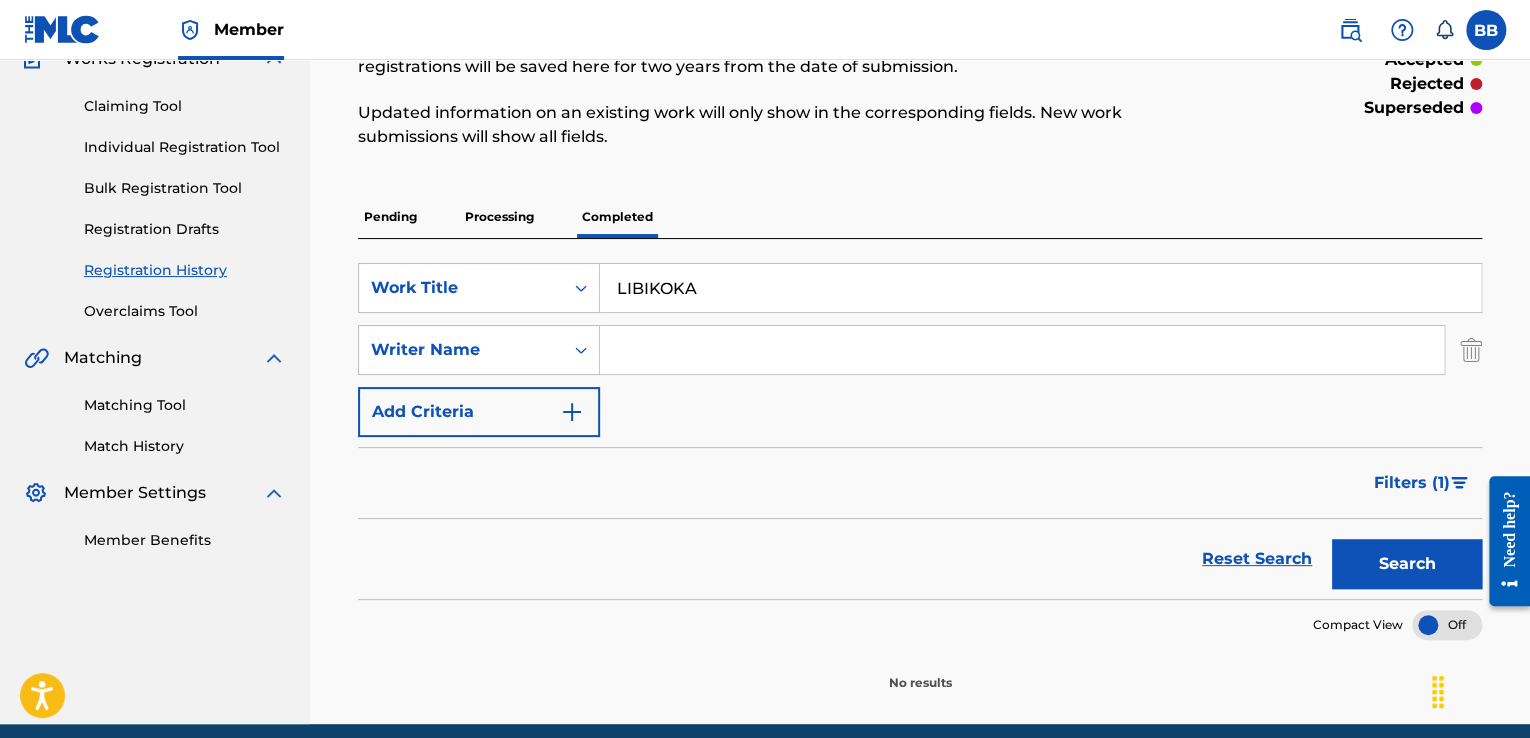click on "Search" at bounding box center [1407, 564] 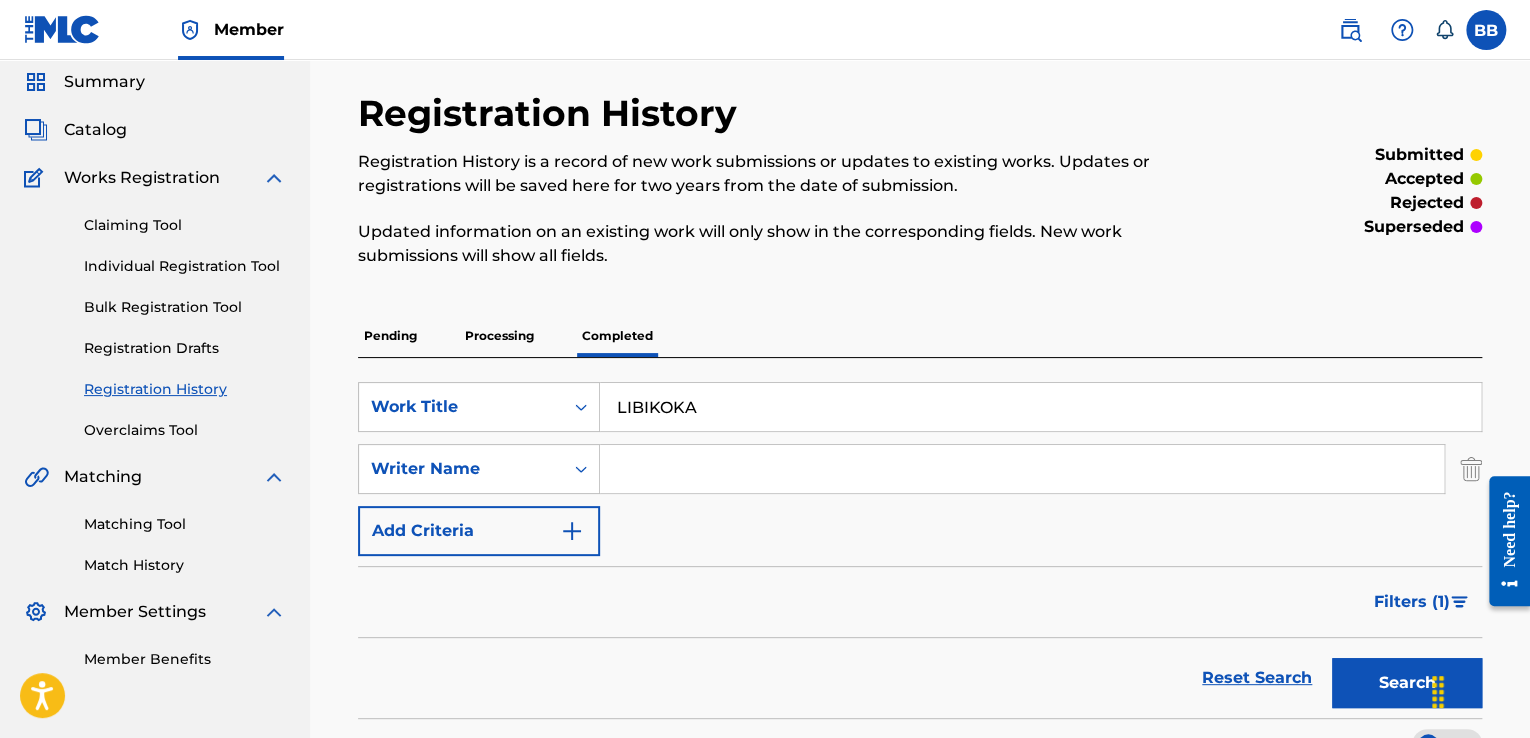 scroll, scrollTop: 0, scrollLeft: 0, axis: both 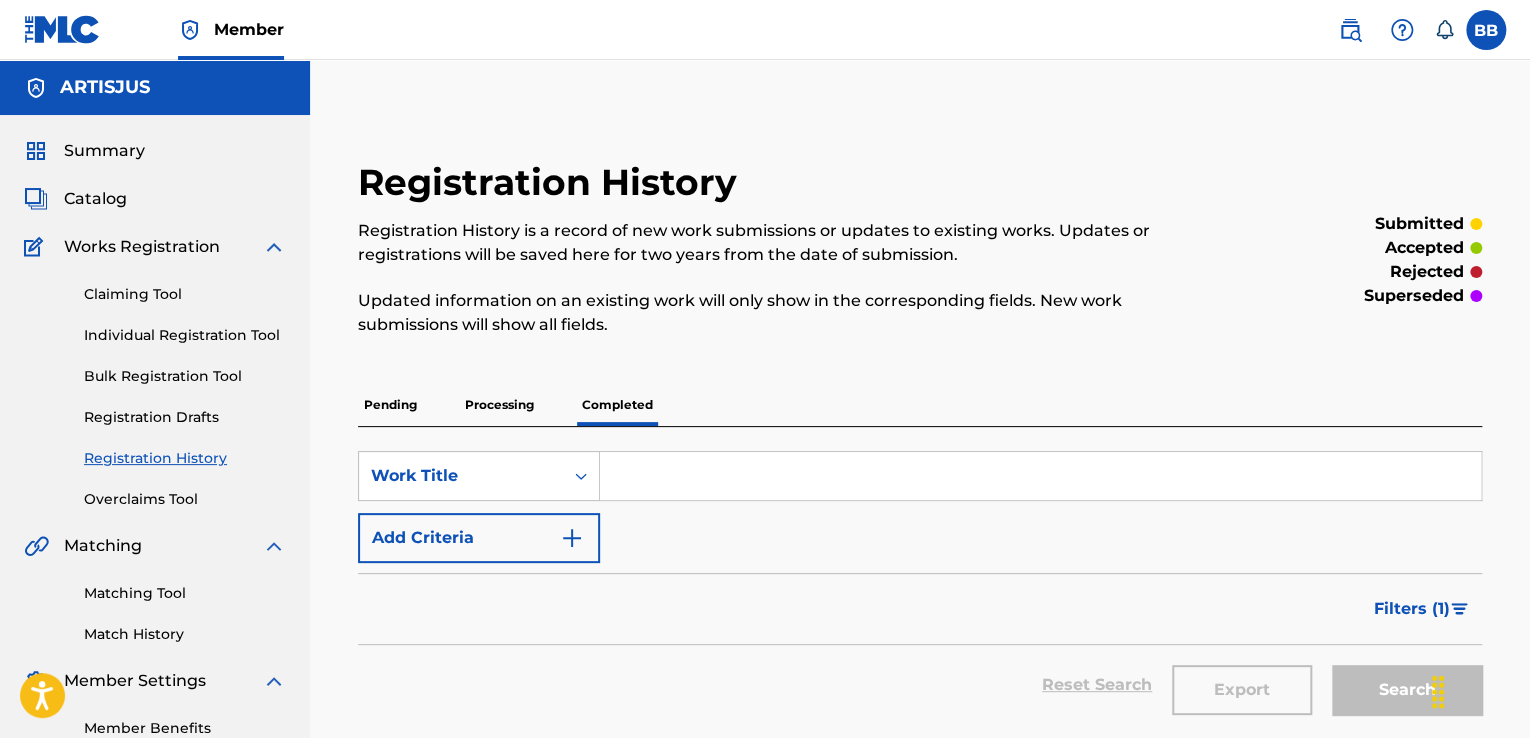 click at bounding box center [1040, 476] 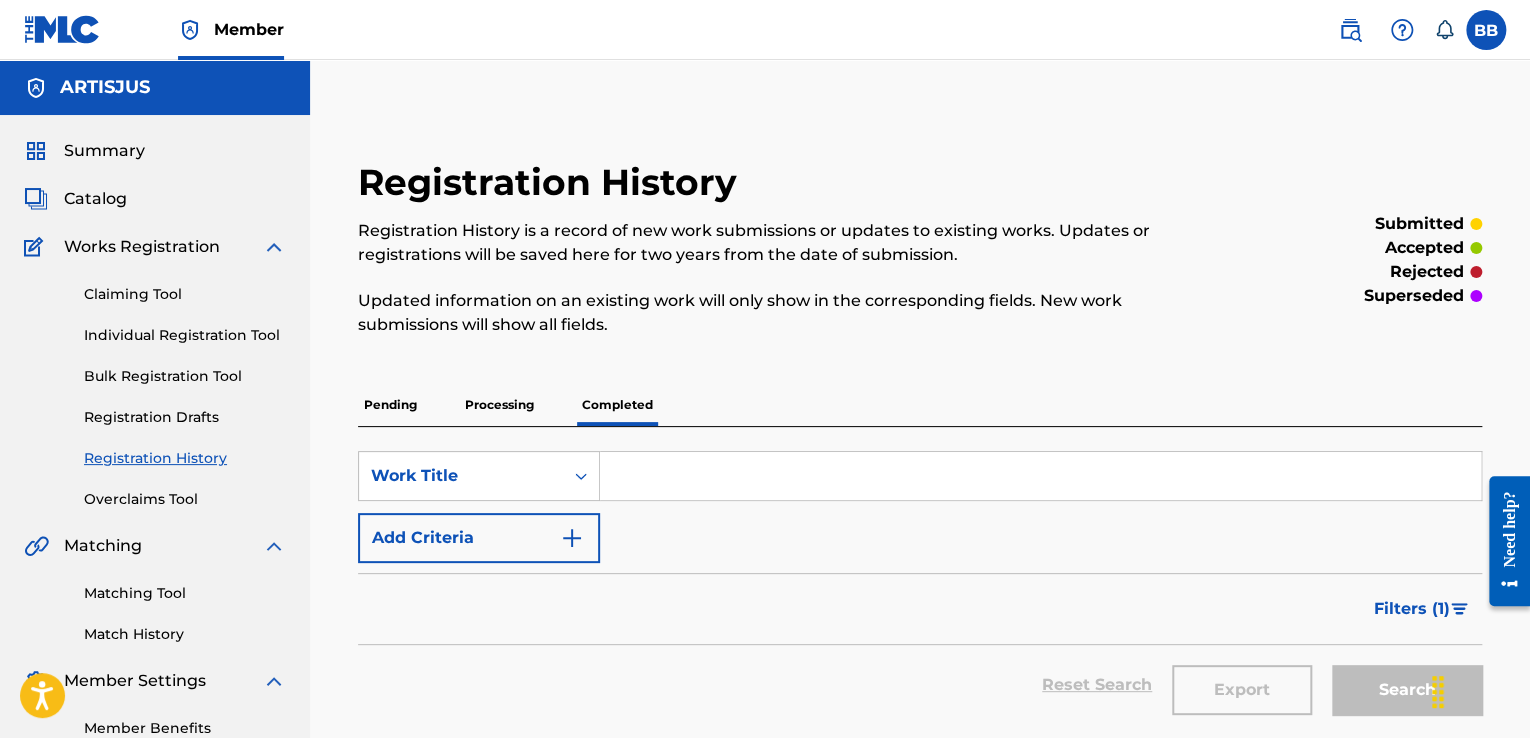 paste on "LIBIKOKA" 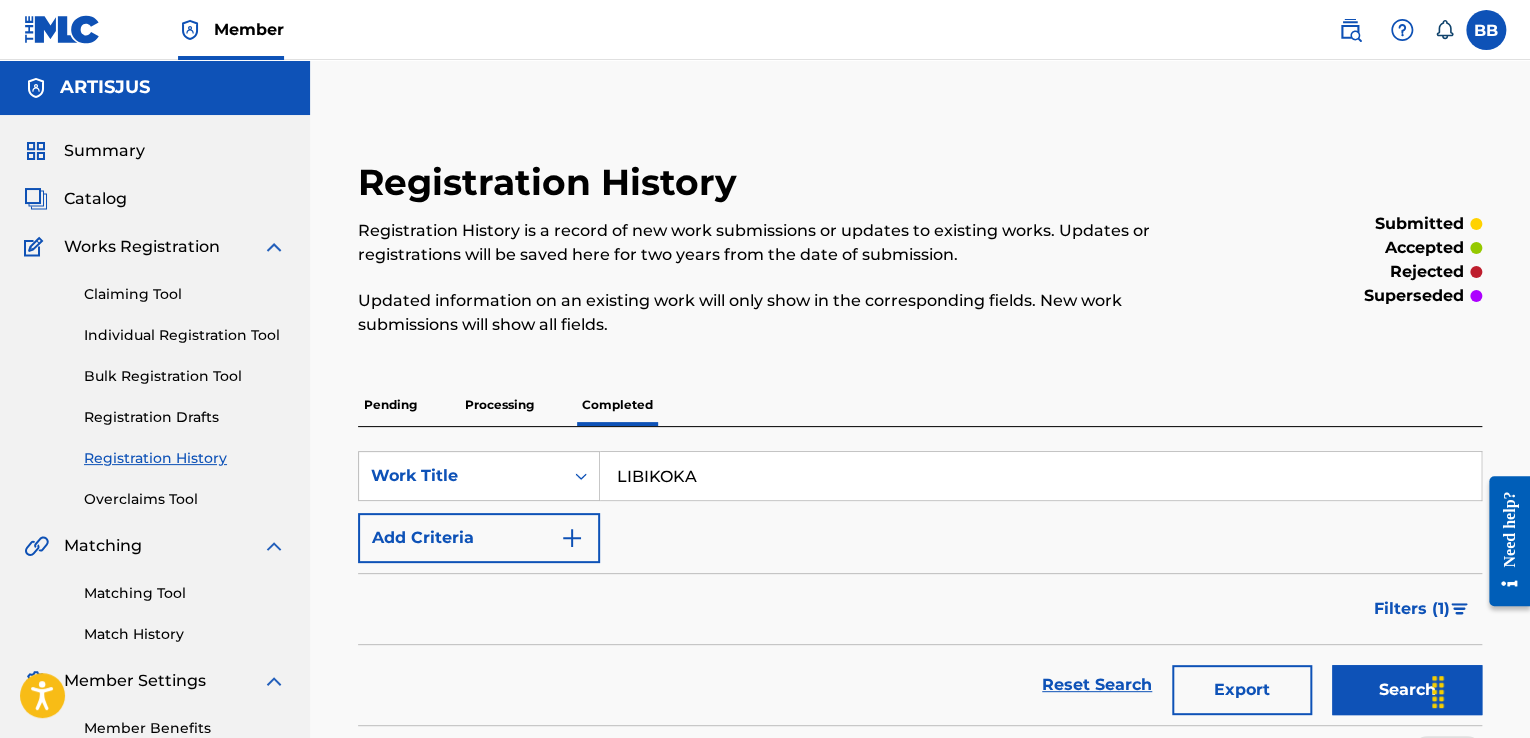 scroll, scrollTop: 300, scrollLeft: 0, axis: vertical 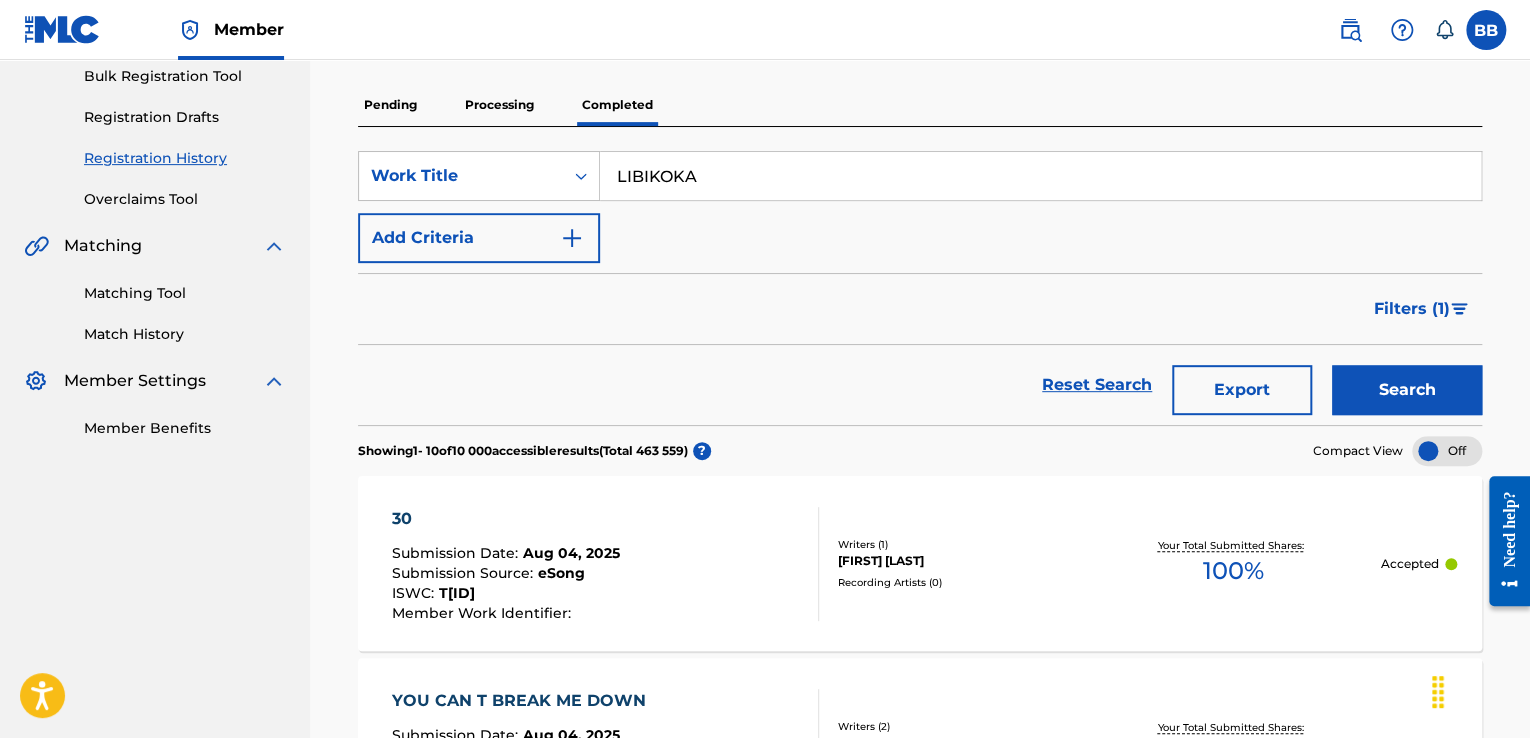 type on "LIBIKOKA" 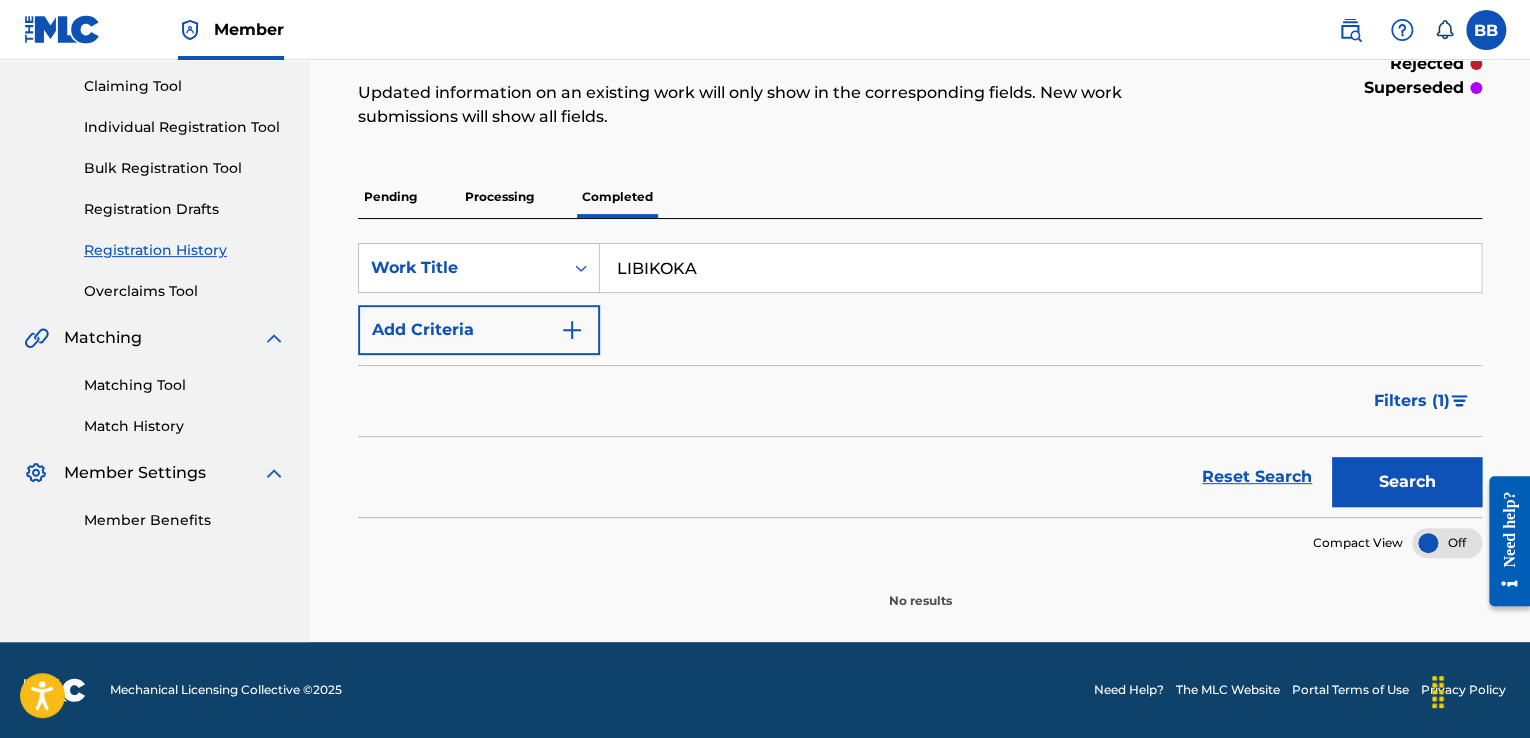 scroll, scrollTop: 208, scrollLeft: 0, axis: vertical 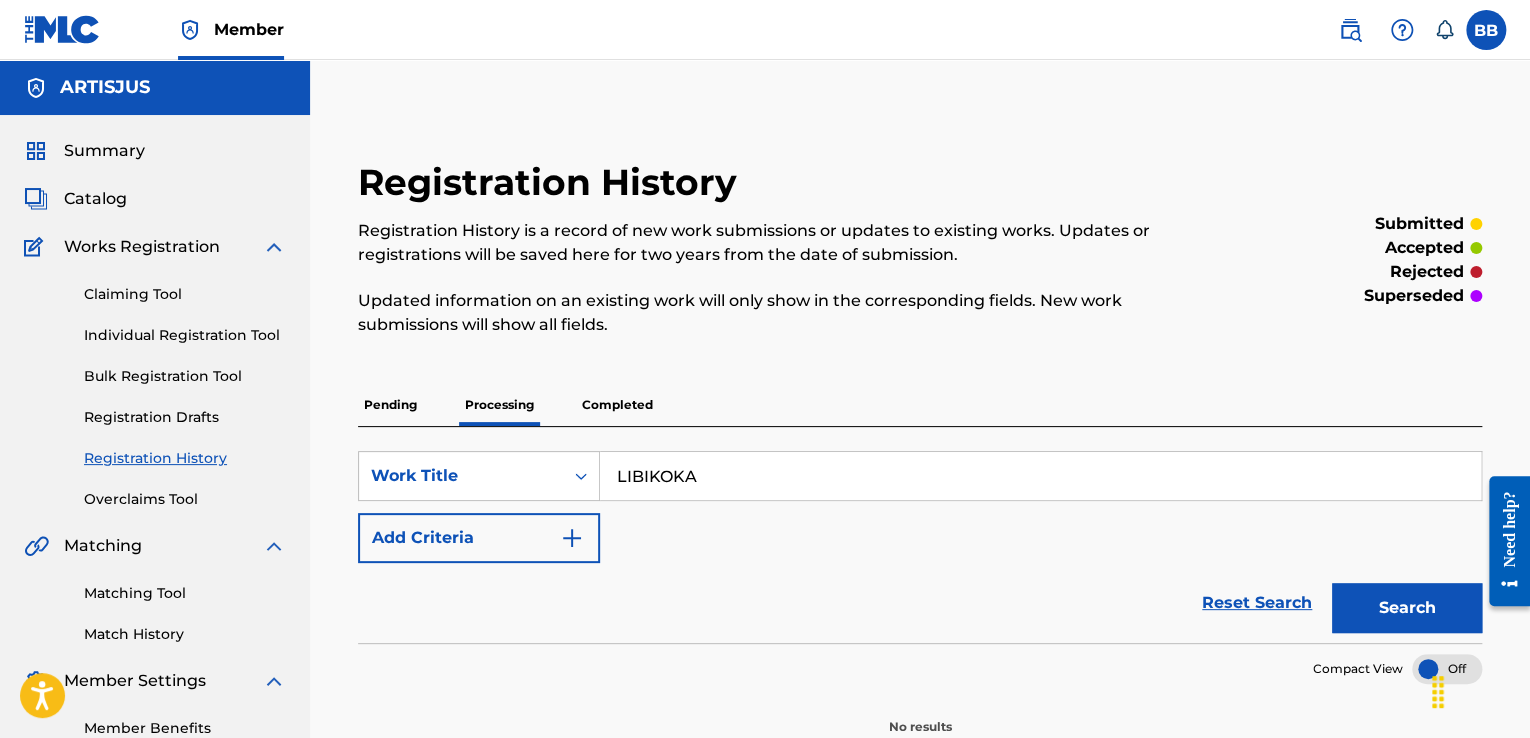 click on "Search" at bounding box center [1402, 603] 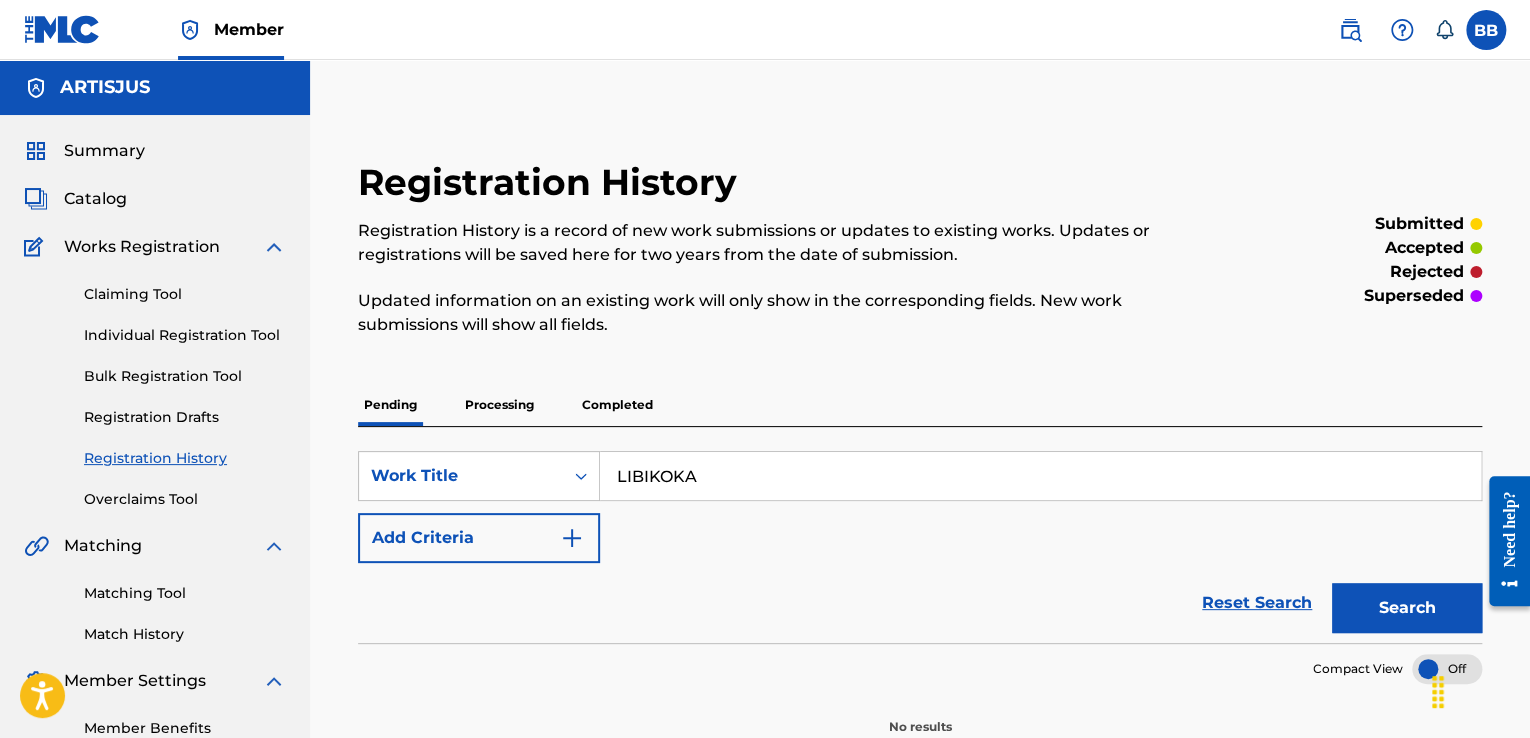 drag, startPoint x: 1446, startPoint y: 609, endPoint x: 1145, endPoint y: 542, distance: 308.36667 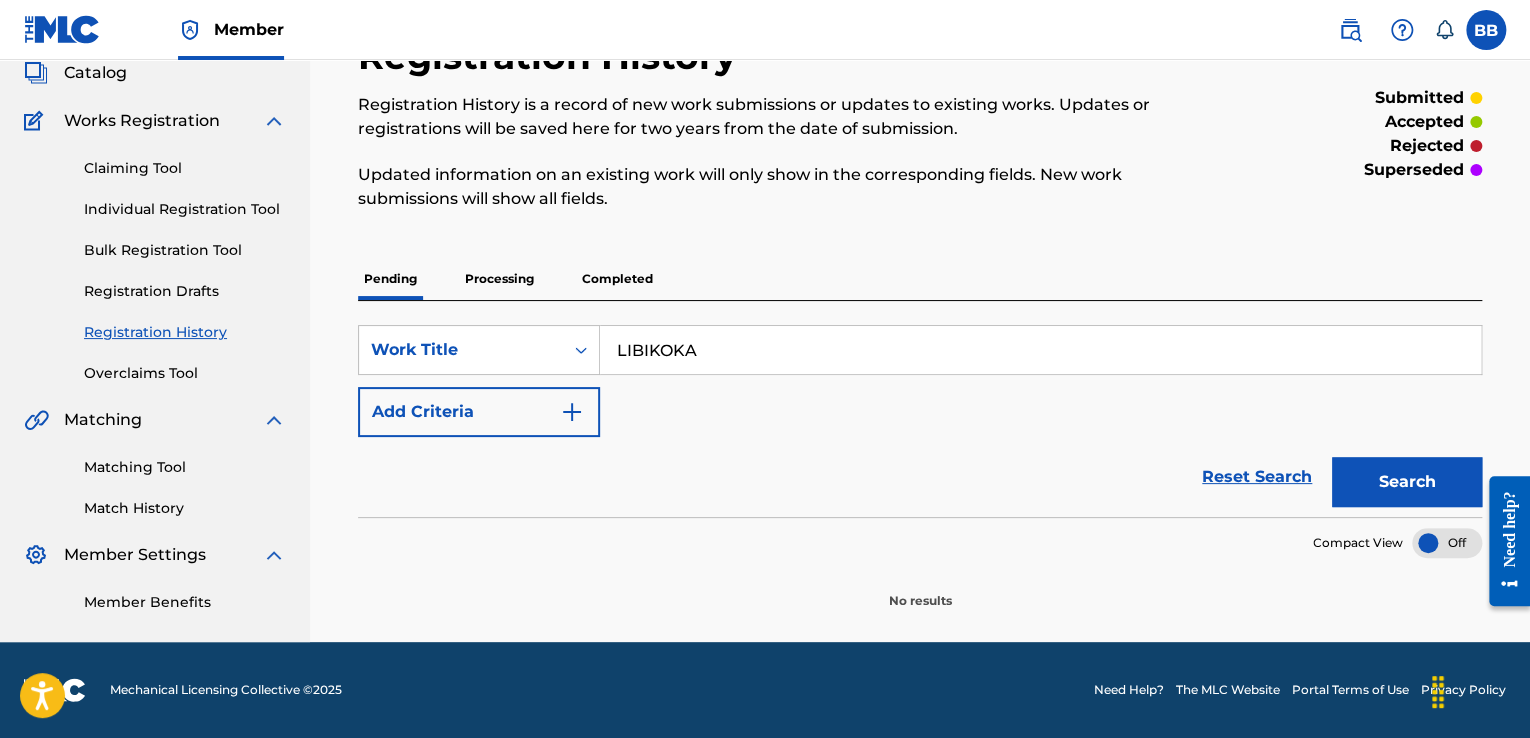 scroll, scrollTop: 0, scrollLeft: 0, axis: both 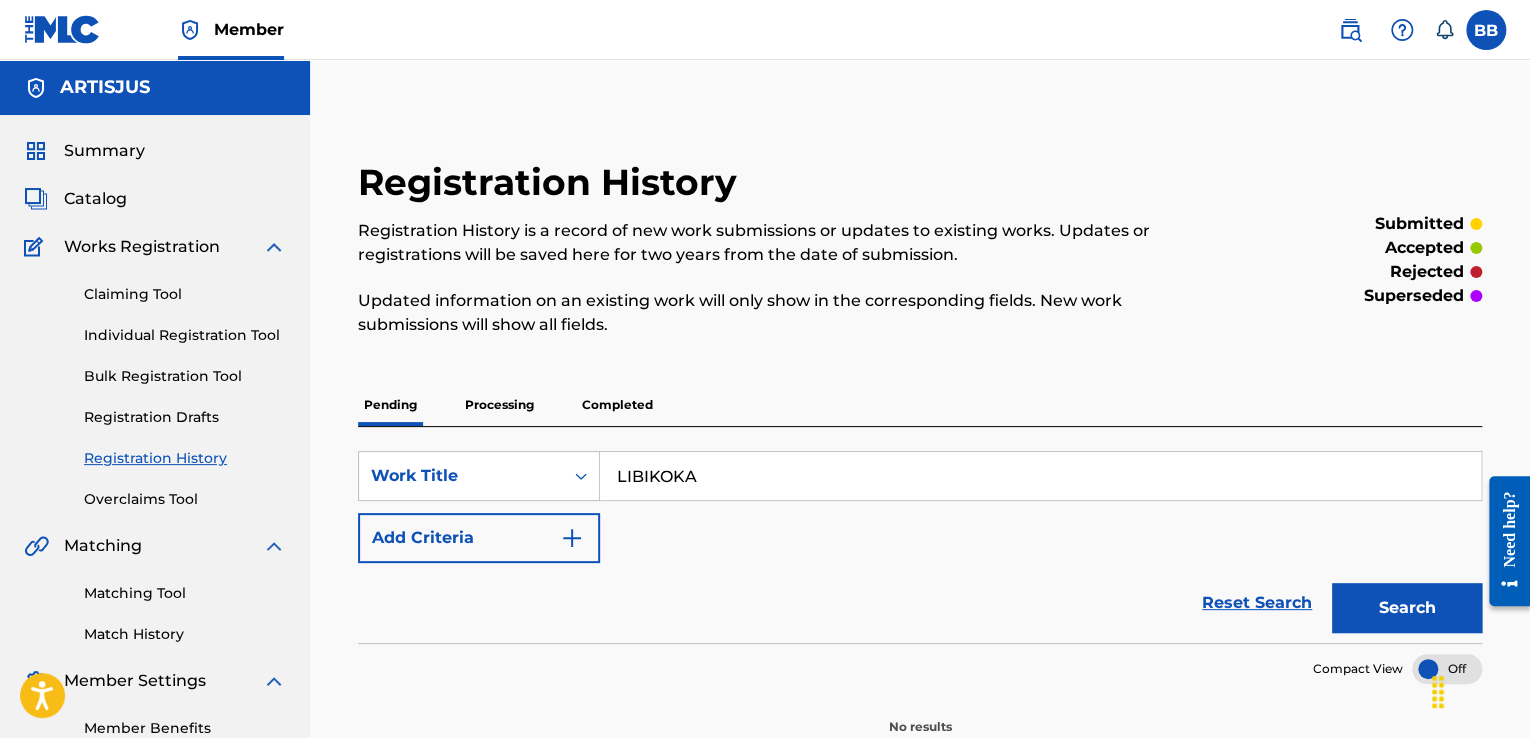 click on "LIBIKOKA" at bounding box center [1040, 476] 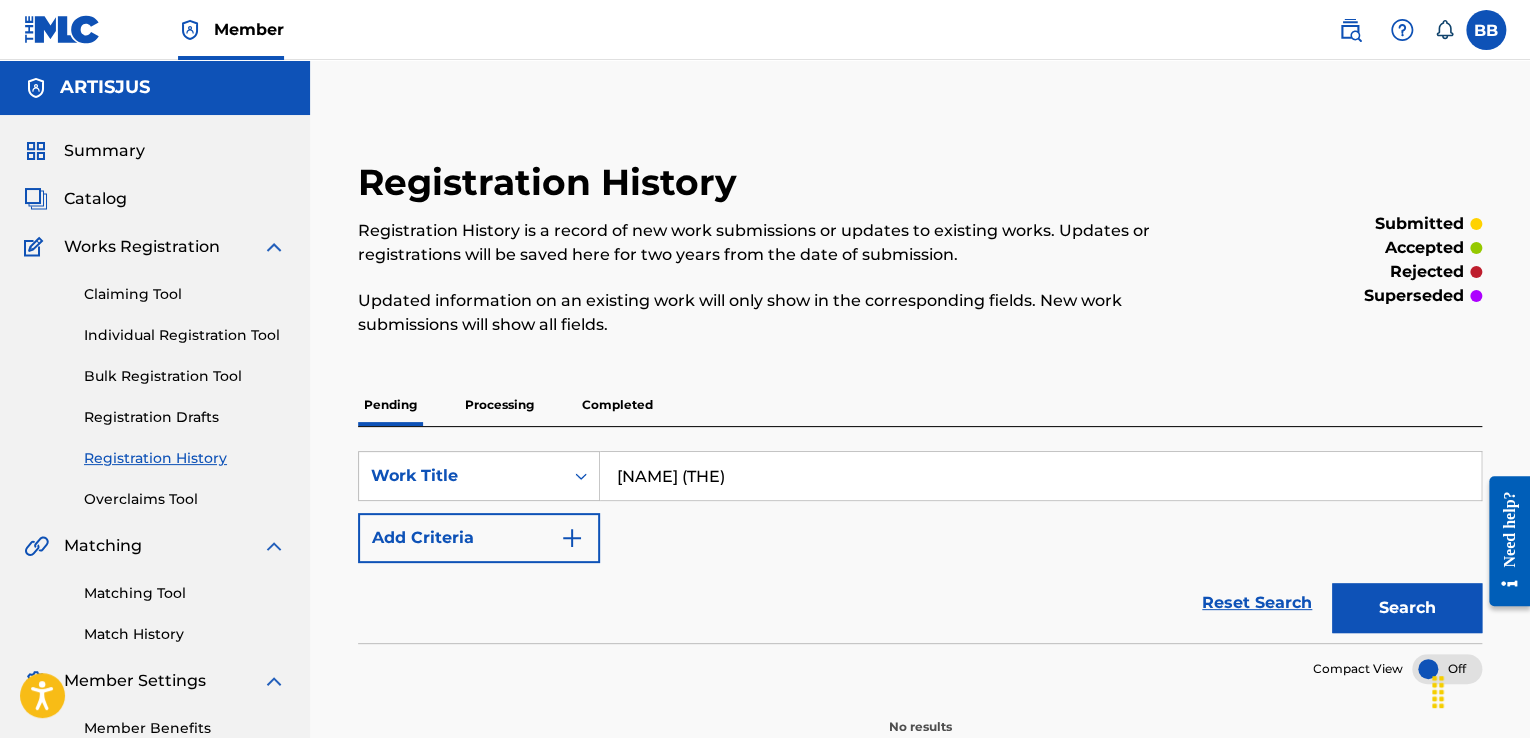 type on "[NAME] (THE)" 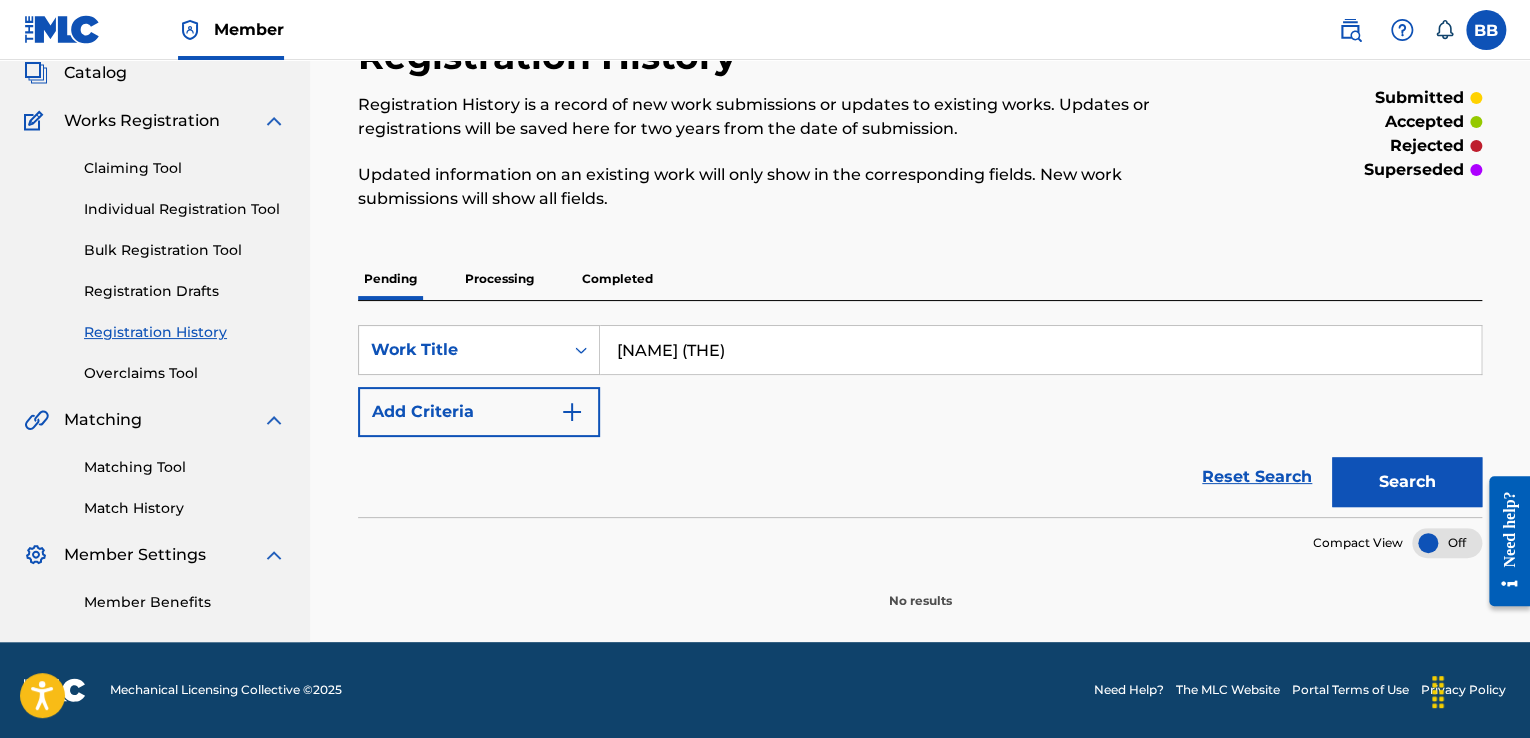 click on "Completed" at bounding box center [617, 279] 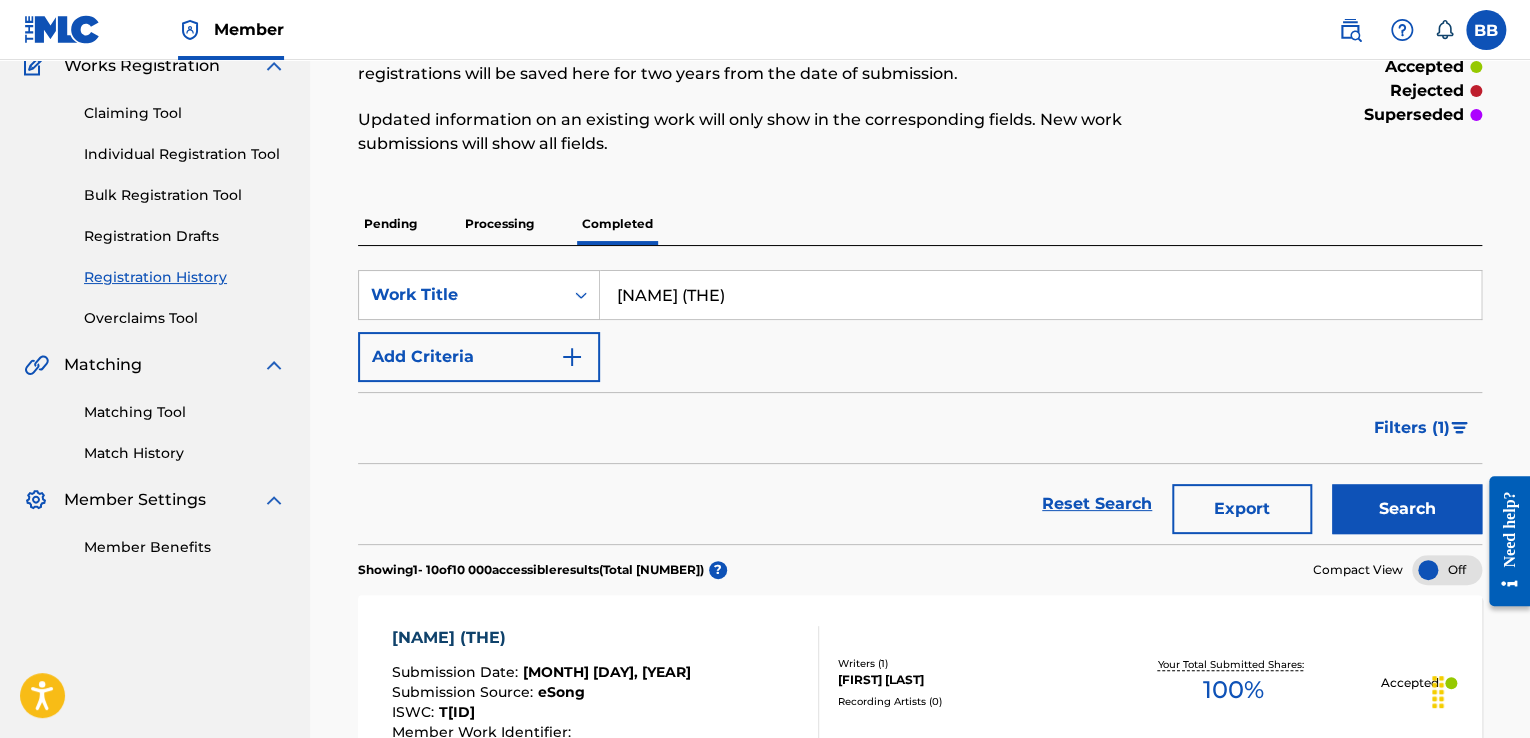 scroll, scrollTop: 81, scrollLeft: 0, axis: vertical 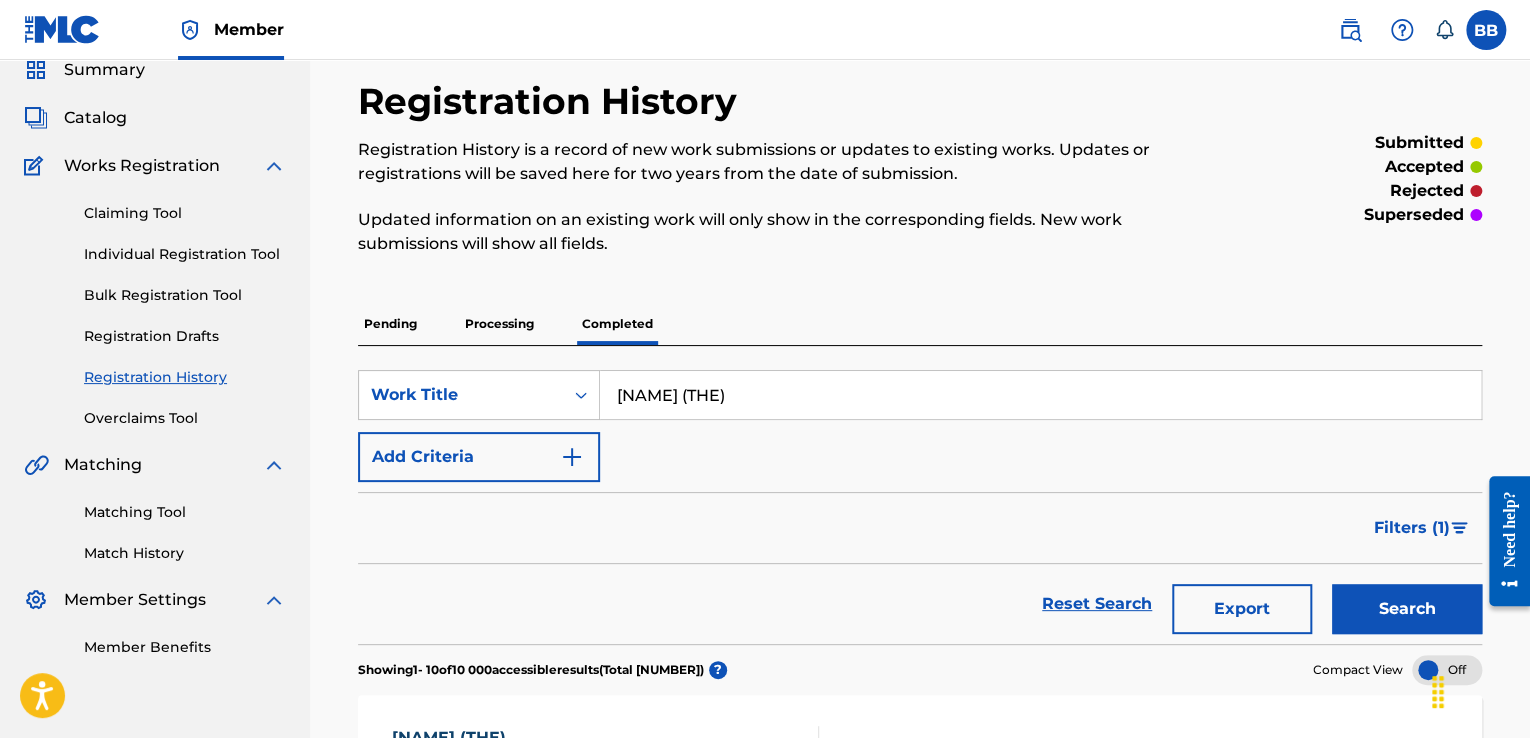 click on "[NAME] (THE)" at bounding box center (1040, 395) 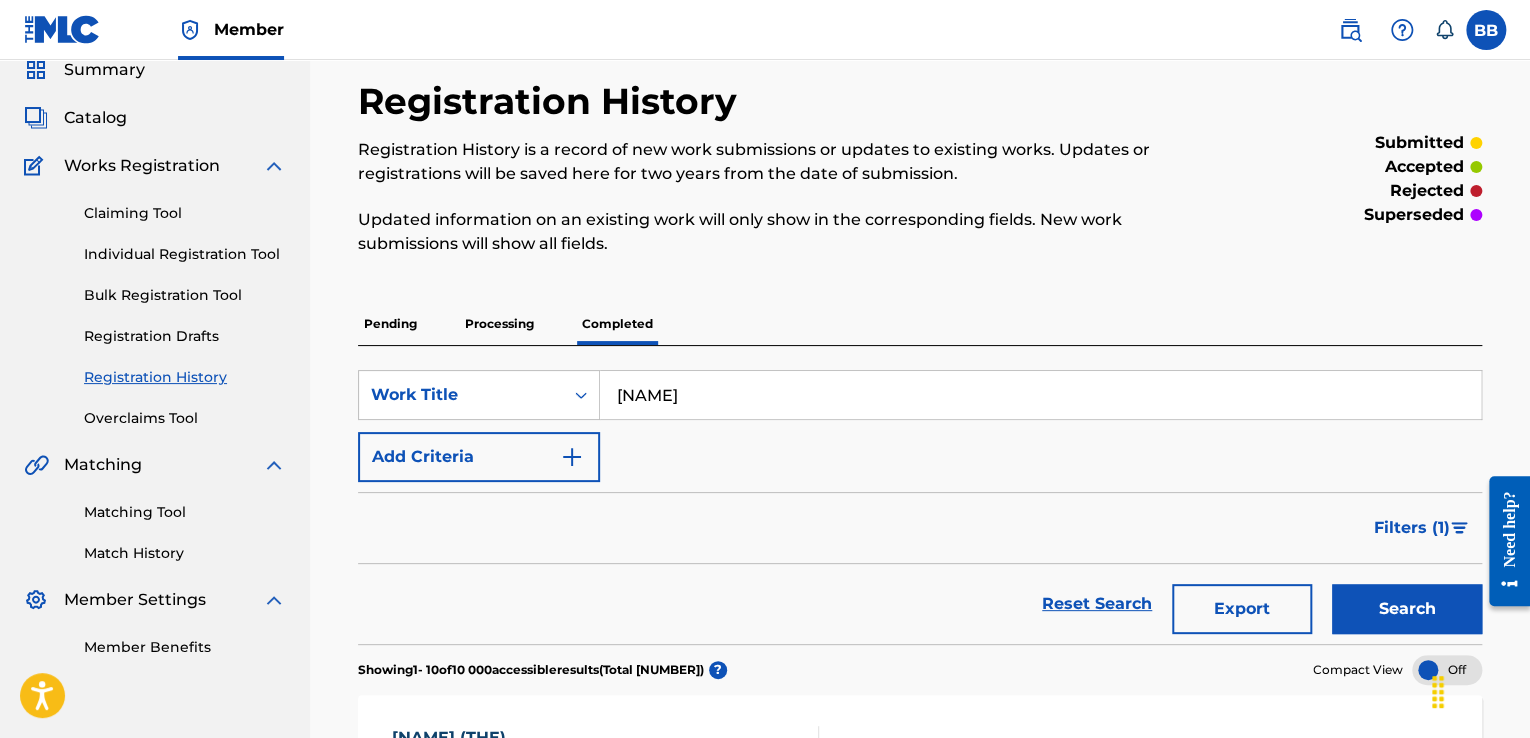 click on "Search" at bounding box center [1407, 609] 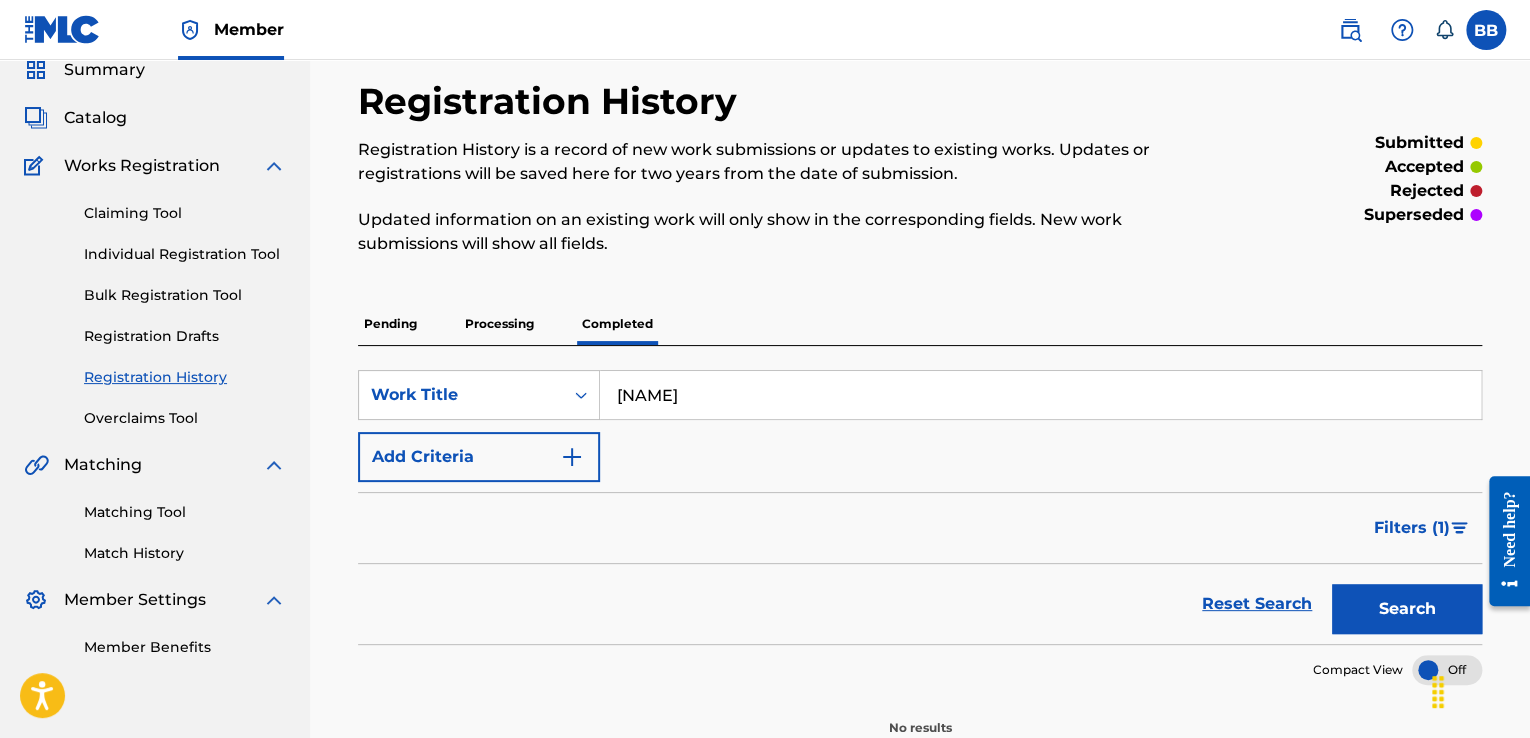 scroll, scrollTop: 208, scrollLeft: 0, axis: vertical 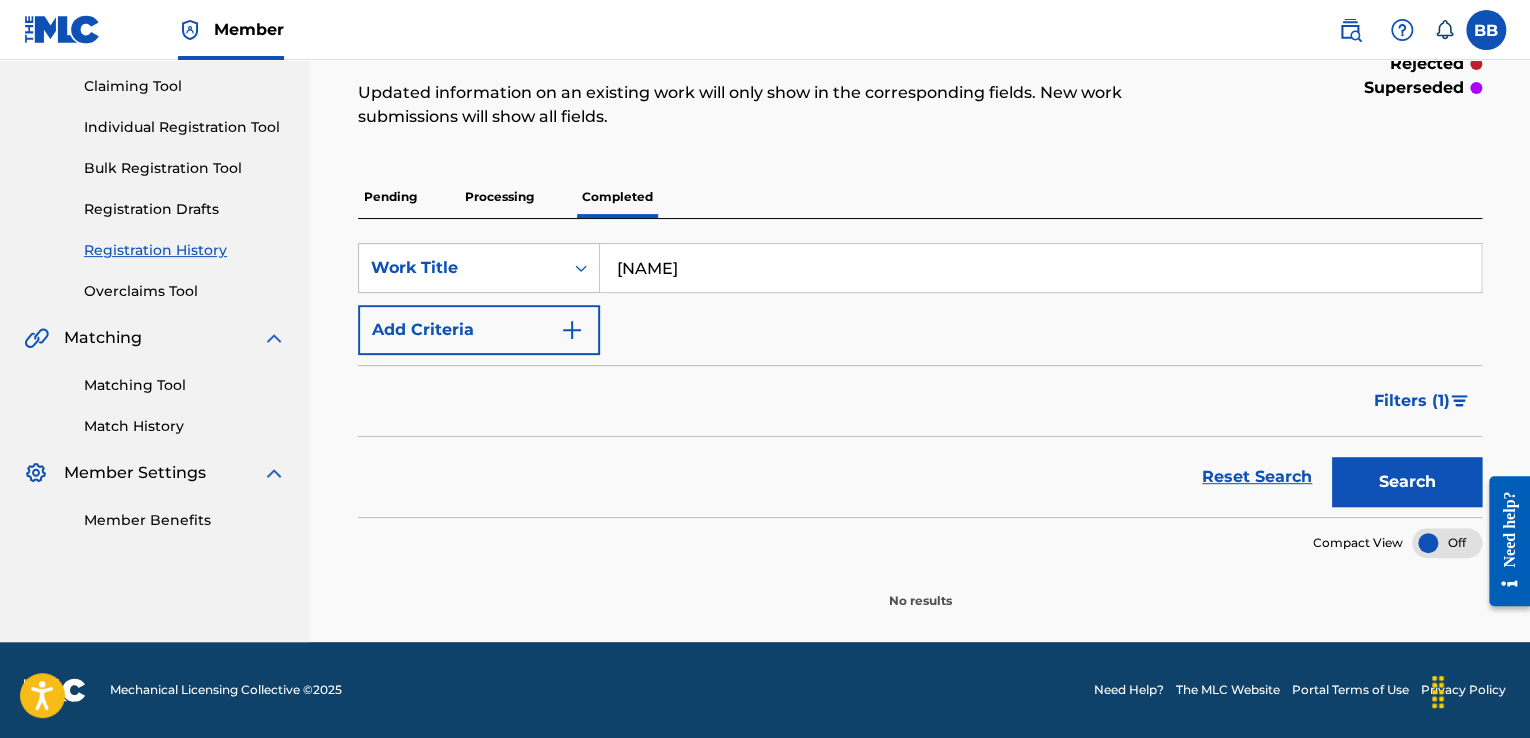 click on "[NAME]" at bounding box center (1040, 268) 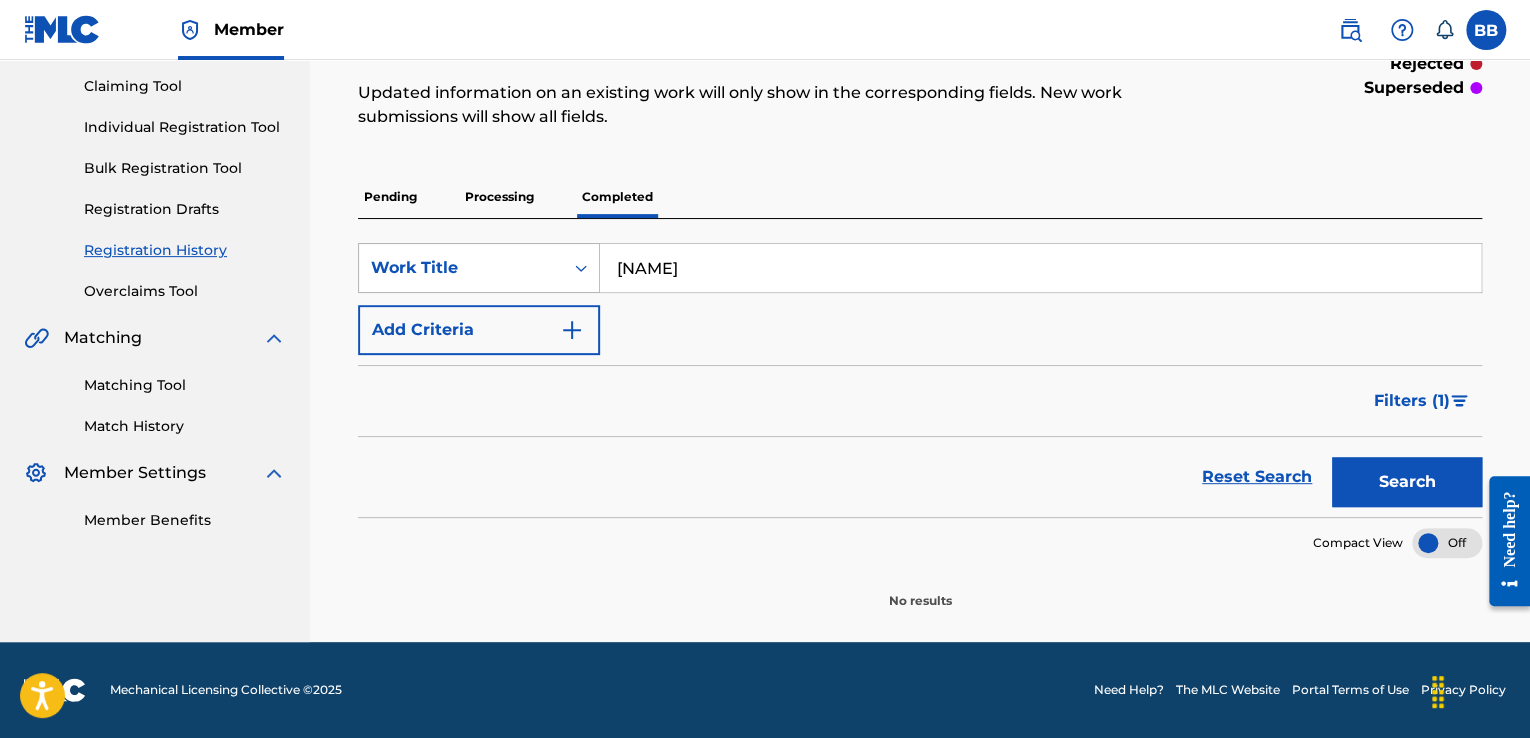 drag, startPoint x: 763, startPoint y: 265, endPoint x: 577, endPoint y: 259, distance: 186.09676 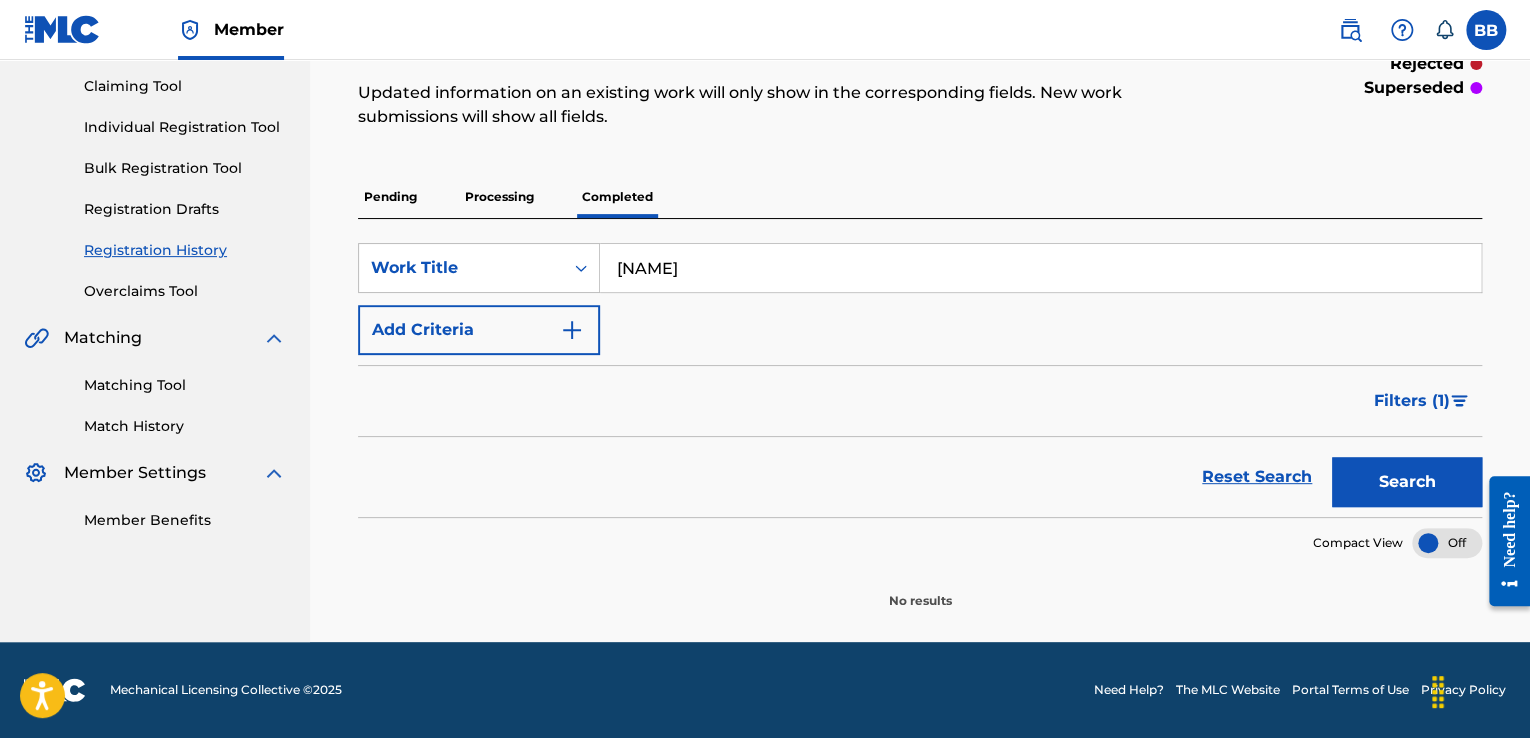 paste on "SACRIFIC" 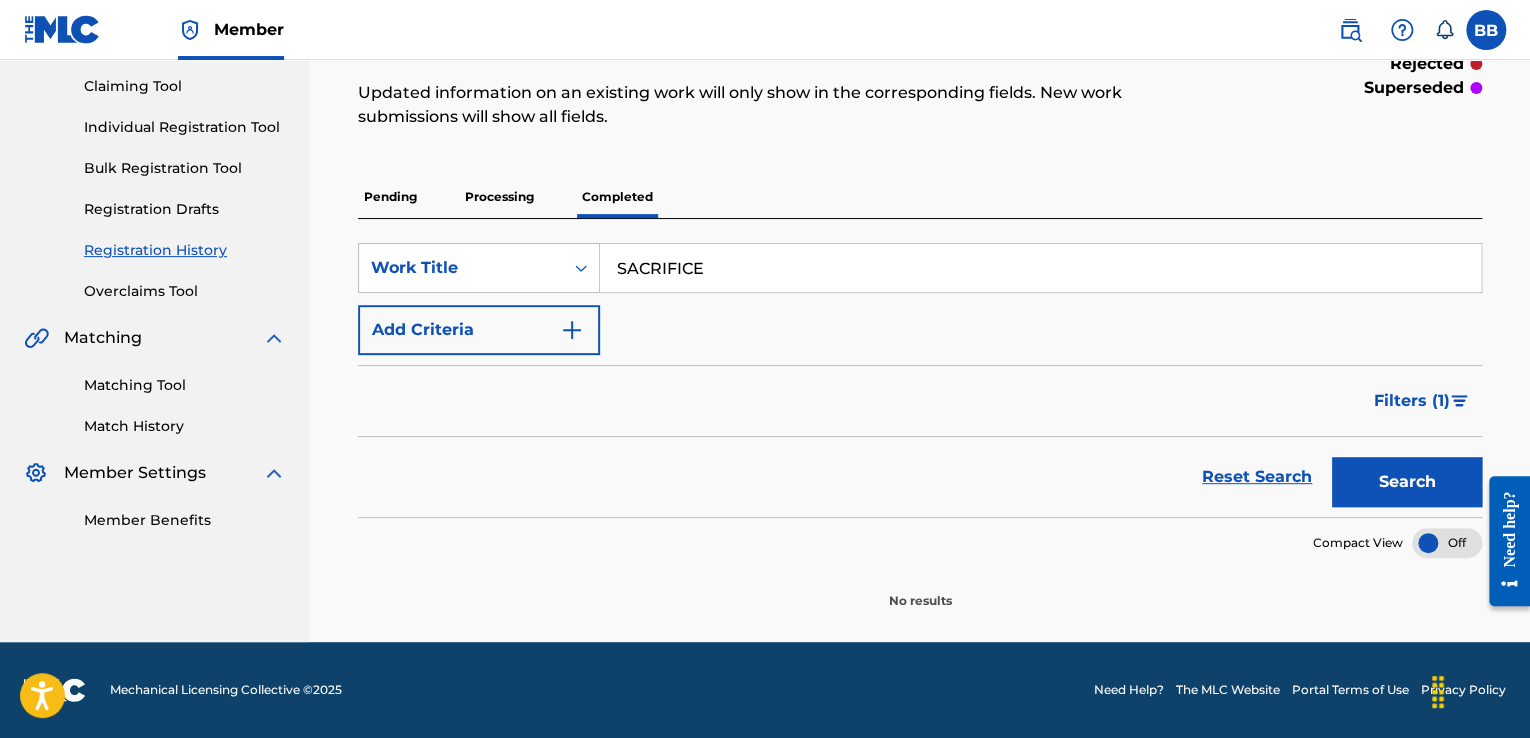 click on "Search" at bounding box center [1407, 482] 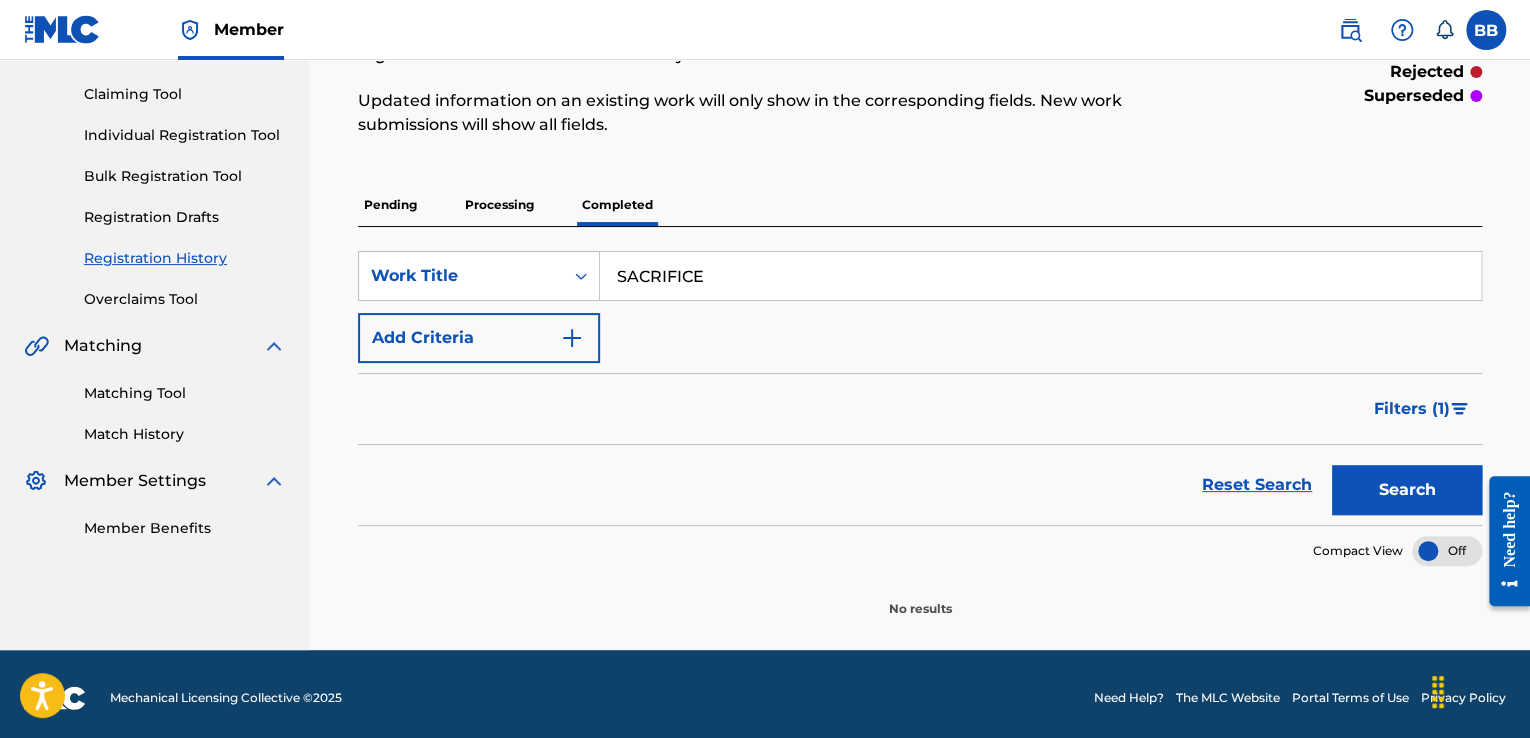 scroll, scrollTop: 208, scrollLeft: 0, axis: vertical 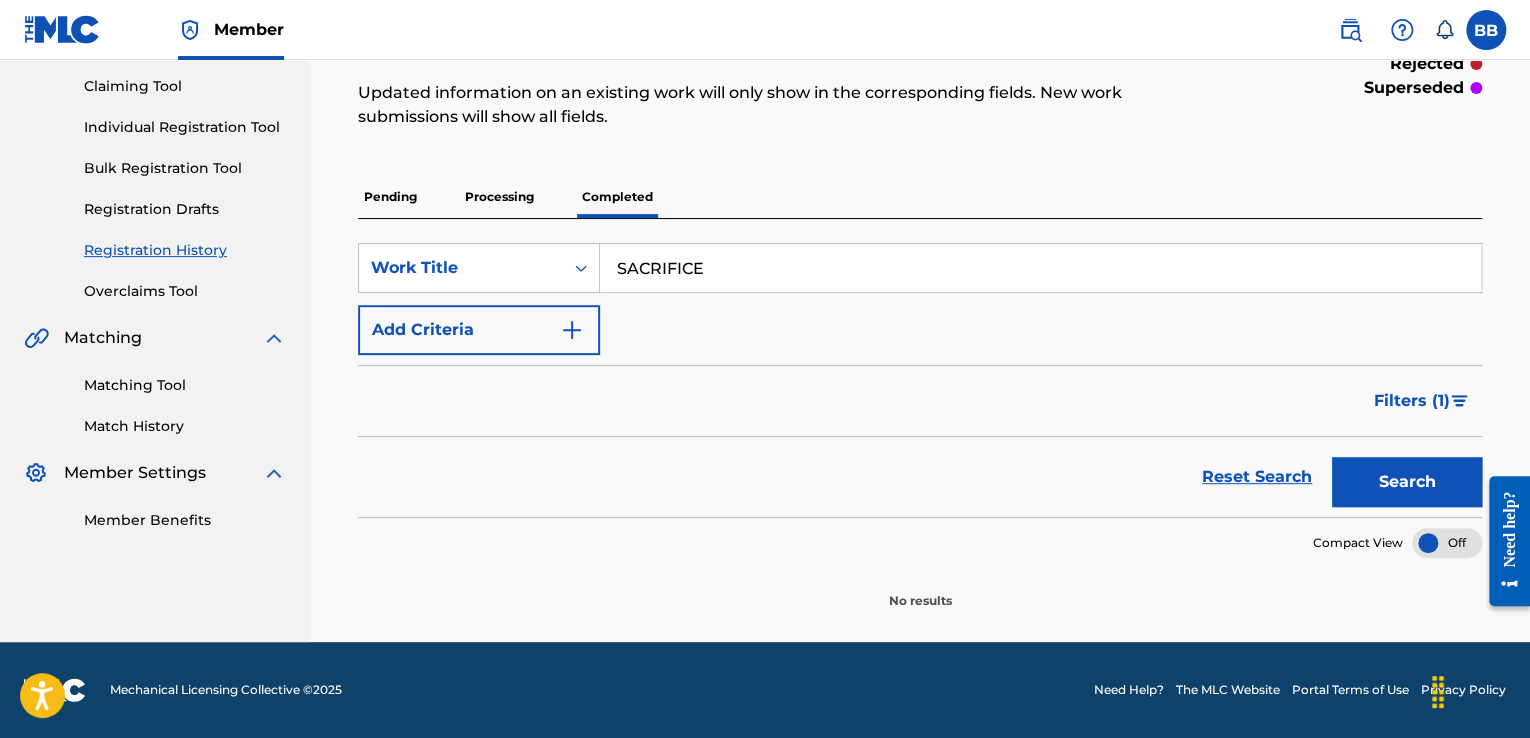 click on "SACRIFICE" at bounding box center (1040, 268) 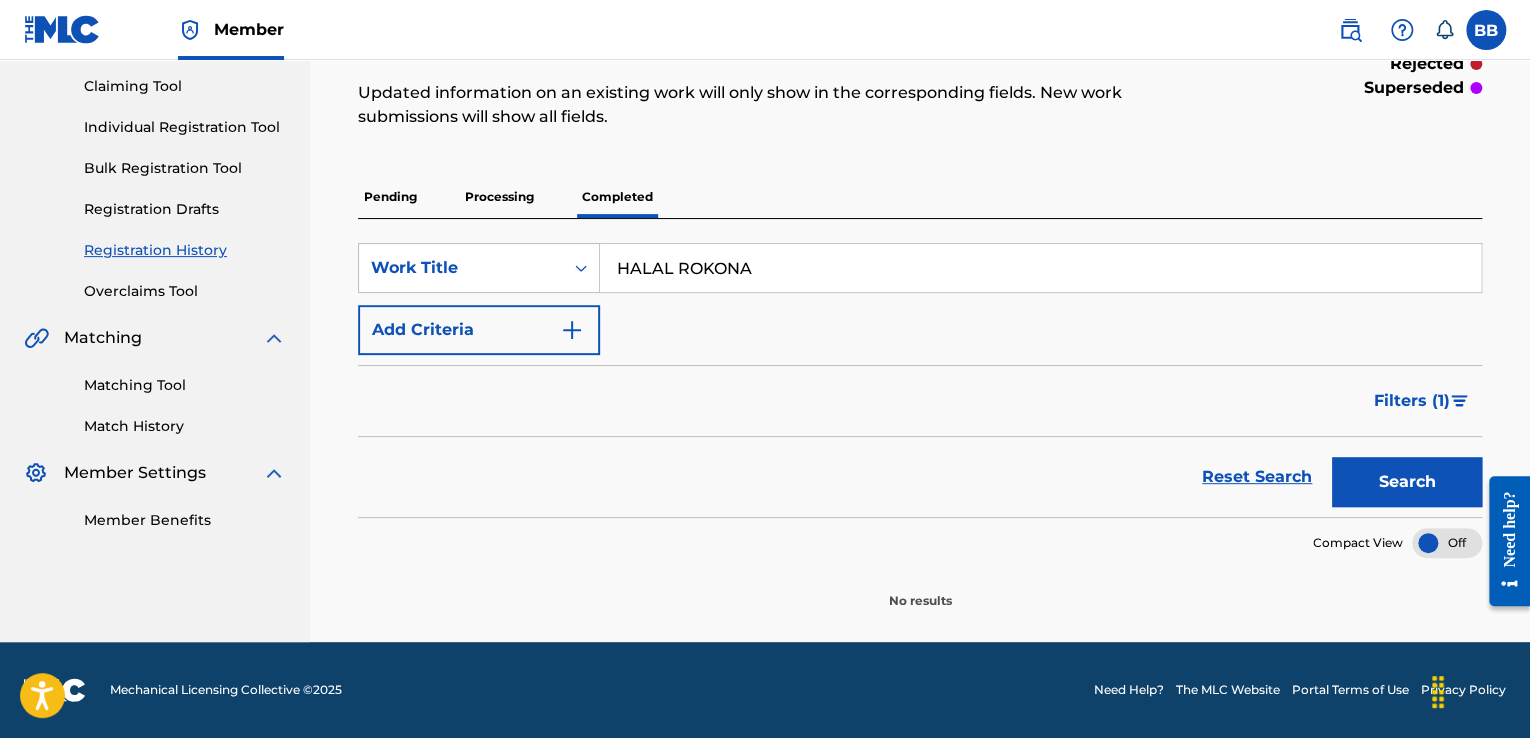 type on "HALAL ROKONA" 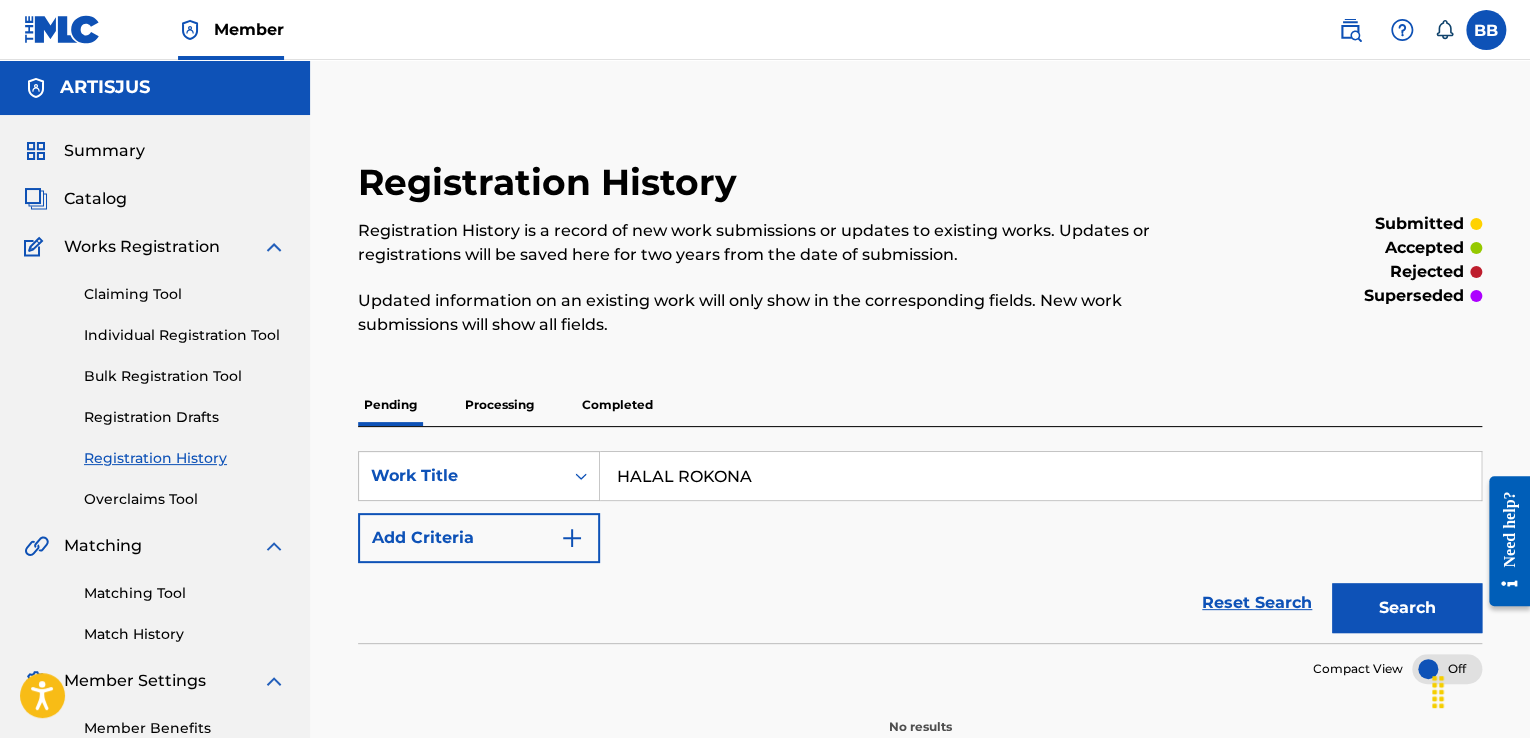click on "Search" at bounding box center [1407, 608] 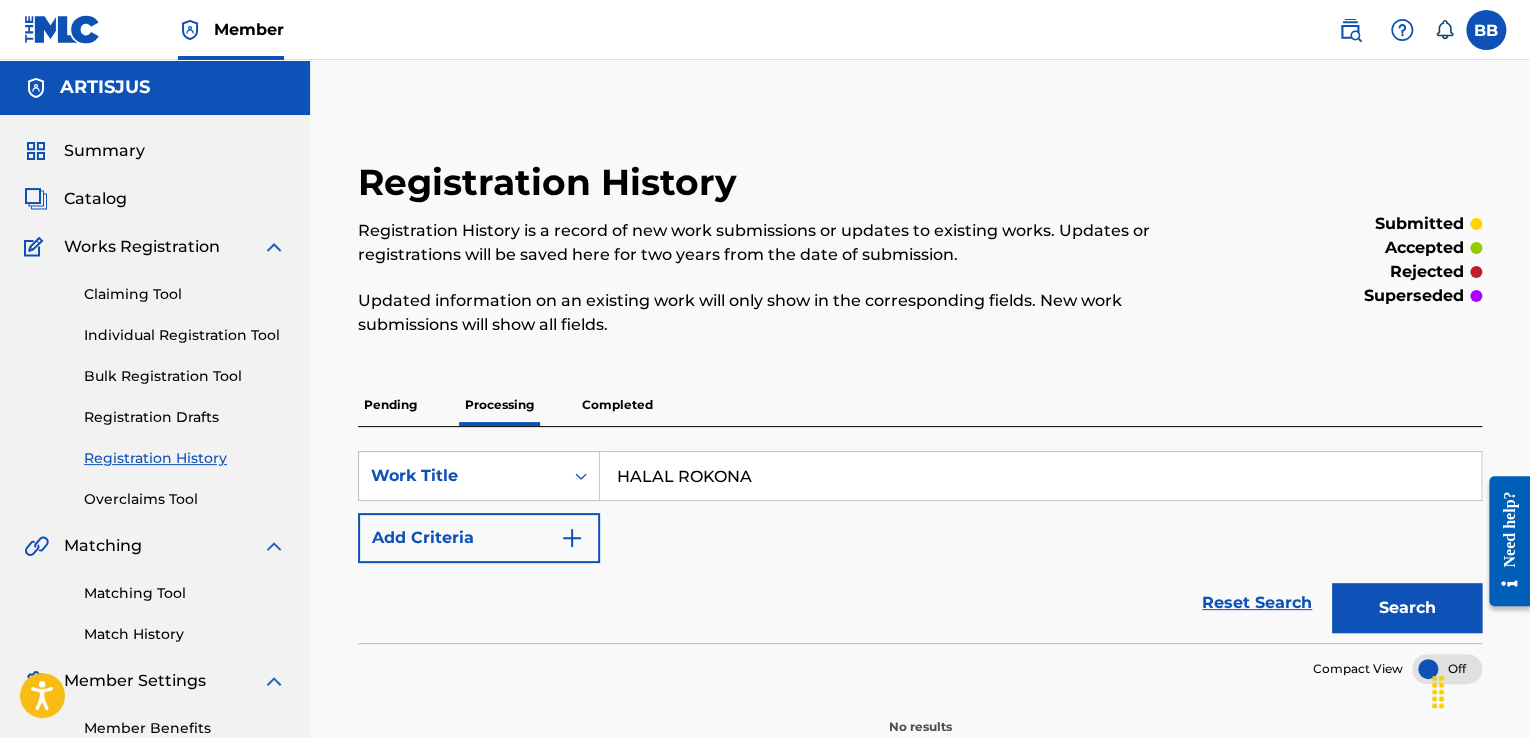 drag, startPoint x: 1377, startPoint y: 586, endPoint x: 1376, endPoint y: 612, distance: 26.019224 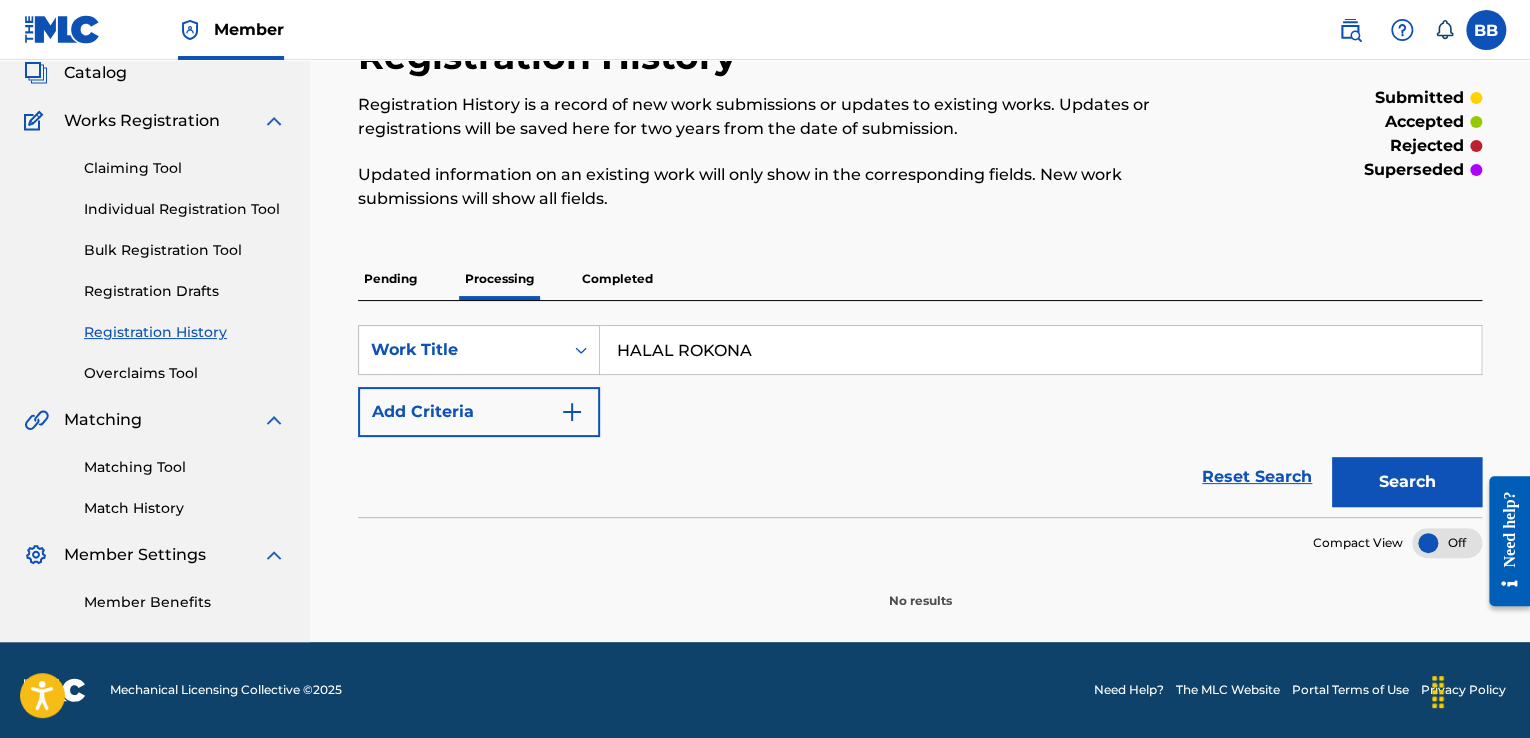 click on "HALAL ROKONA" at bounding box center (1040, 350) 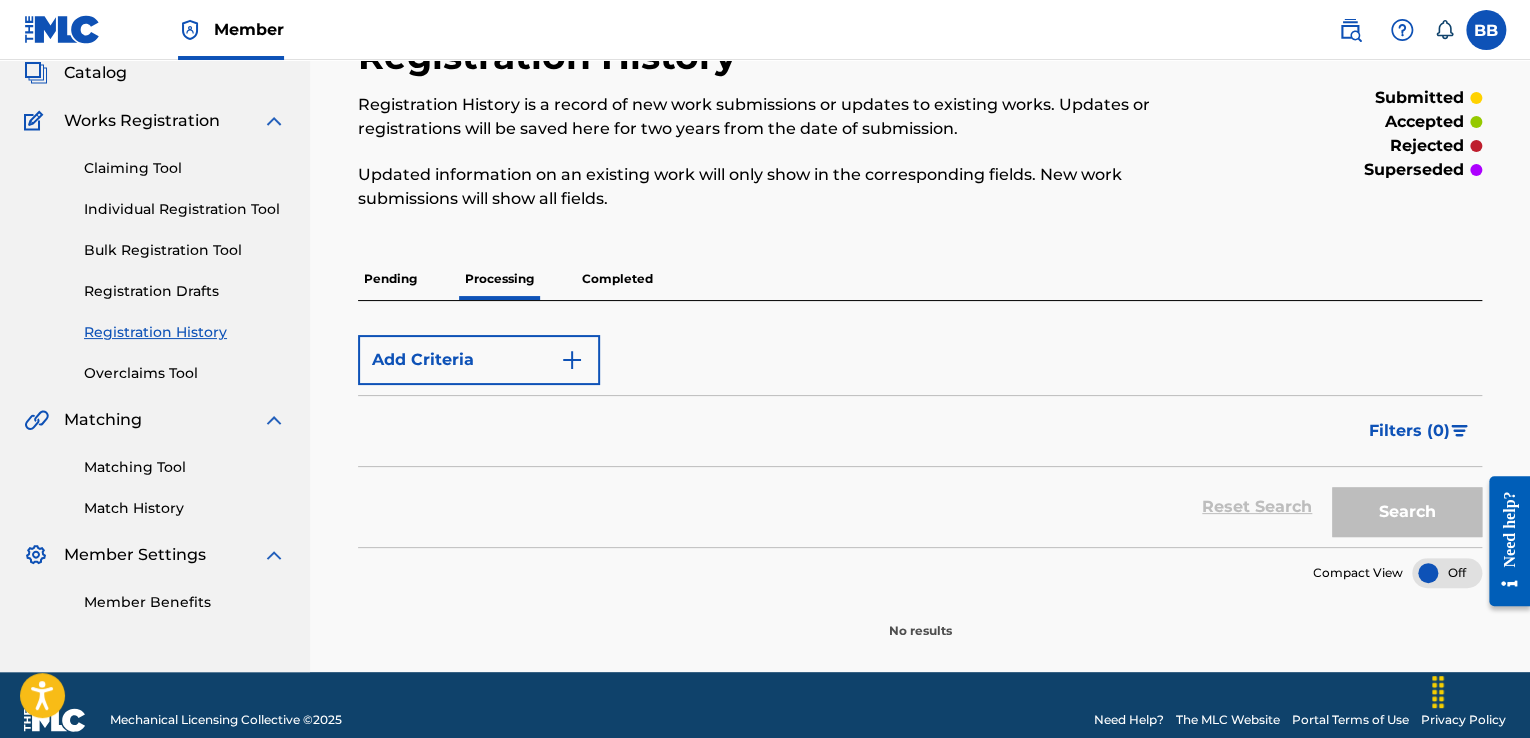 scroll, scrollTop: 0, scrollLeft: 0, axis: both 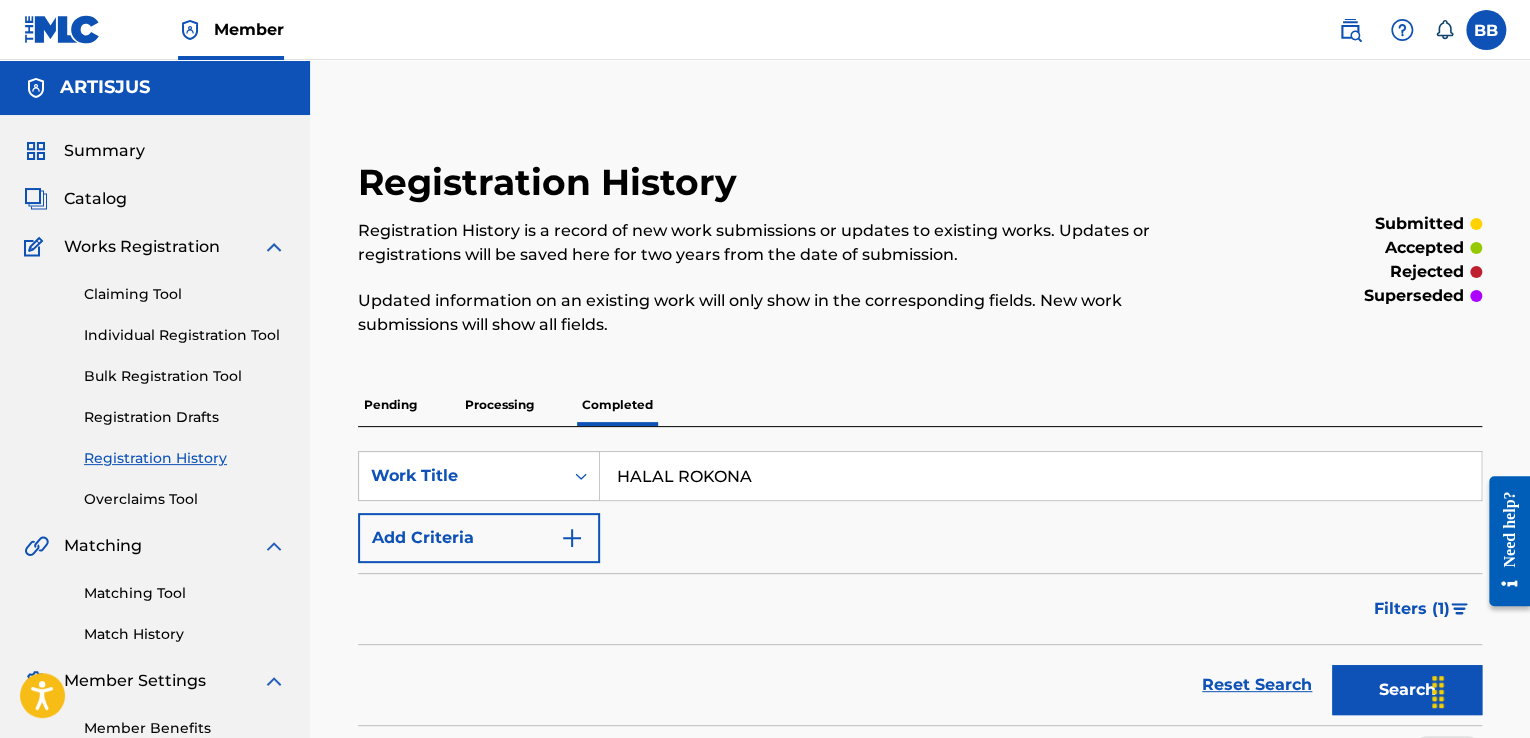 click on "Filters ( 1 )" at bounding box center (1422, 609) 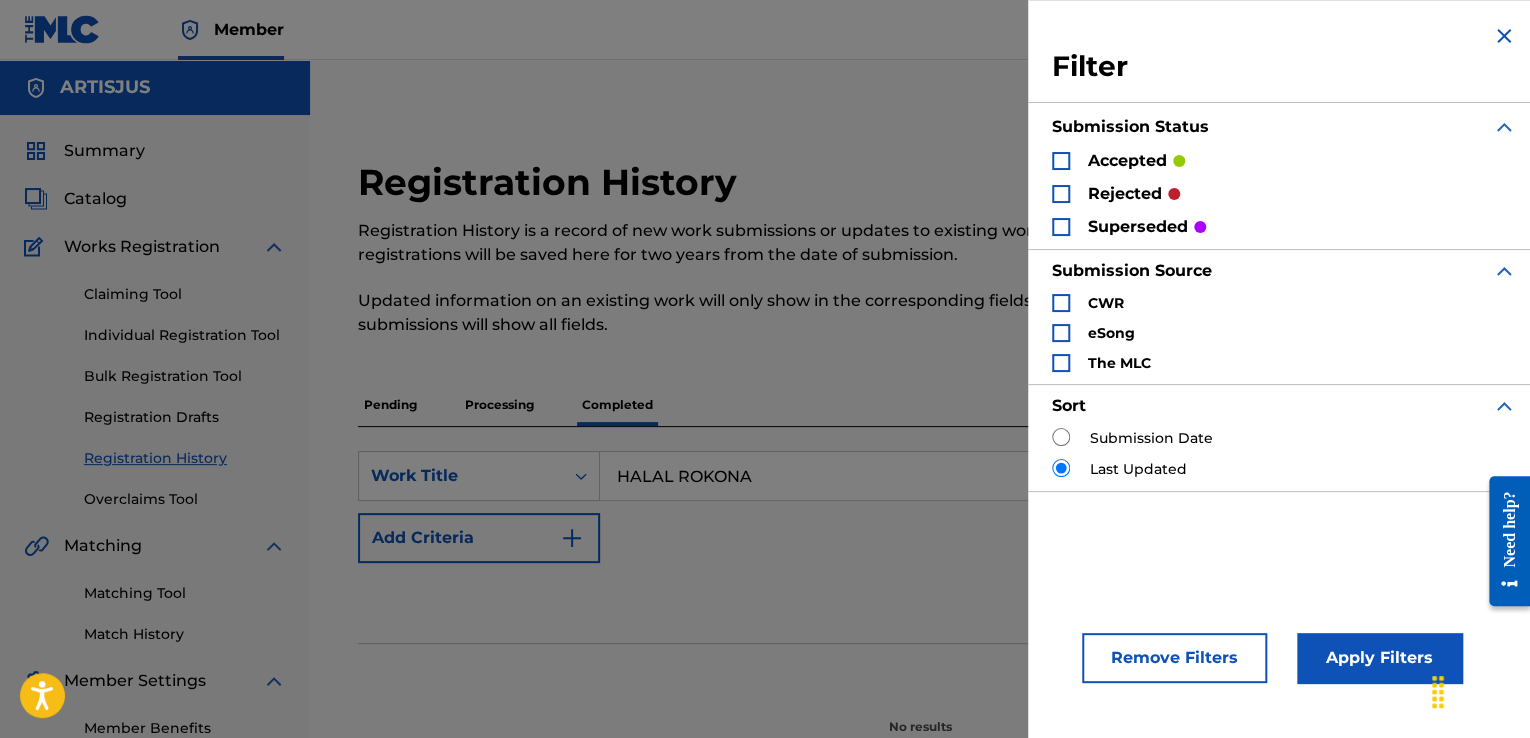 click on "Submission Date" at bounding box center (1151, 438) 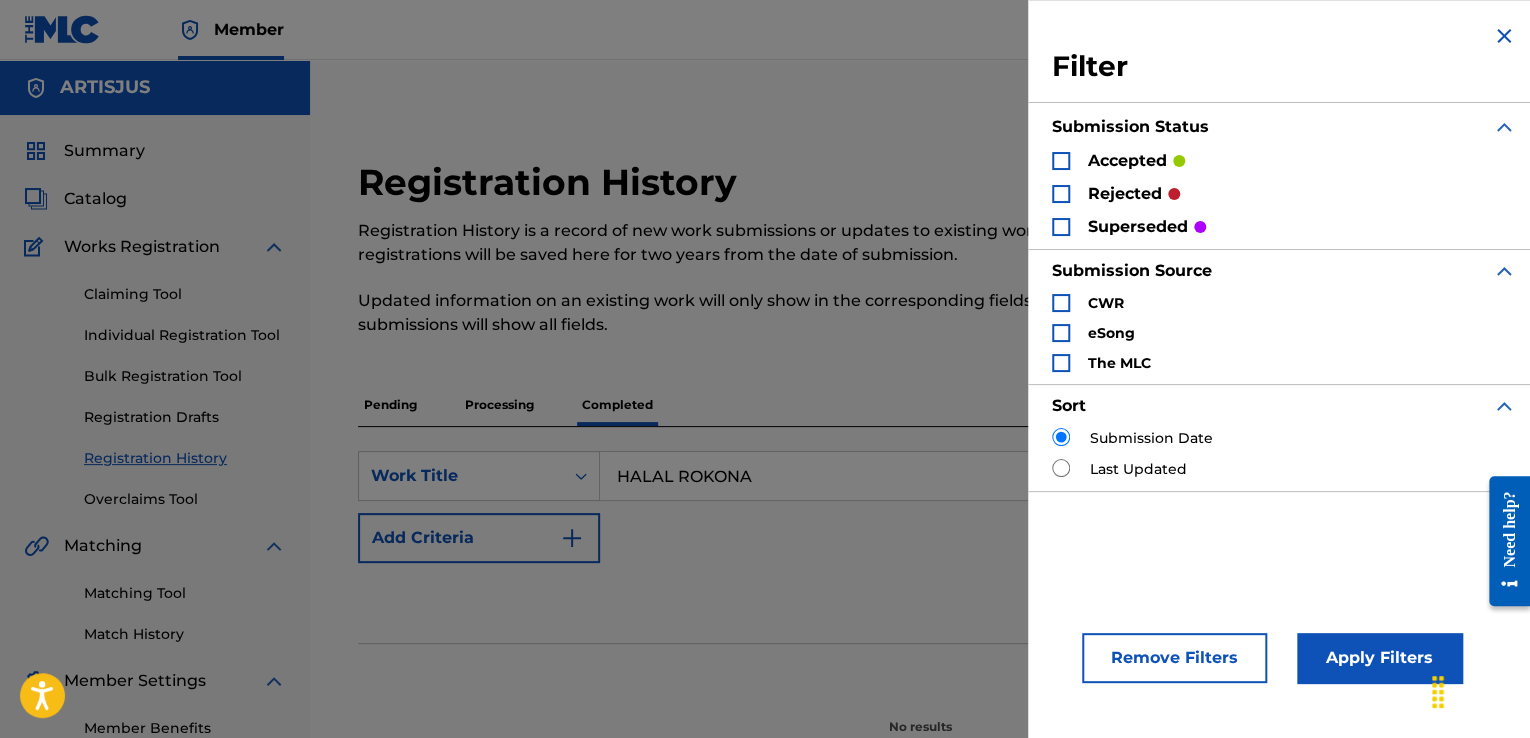 click on "Apply Filters" at bounding box center (1379, 658) 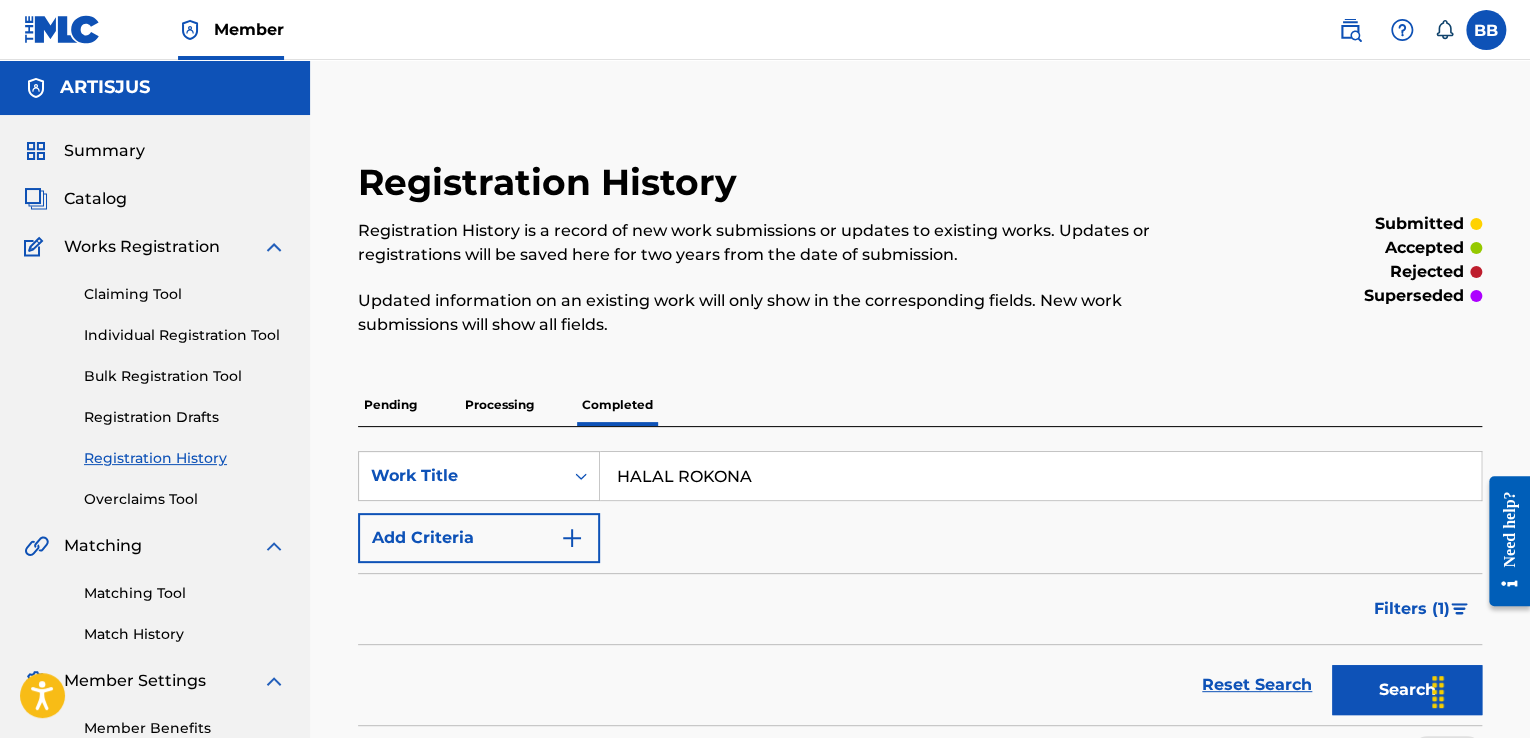 click on "Processing" at bounding box center [499, 405] 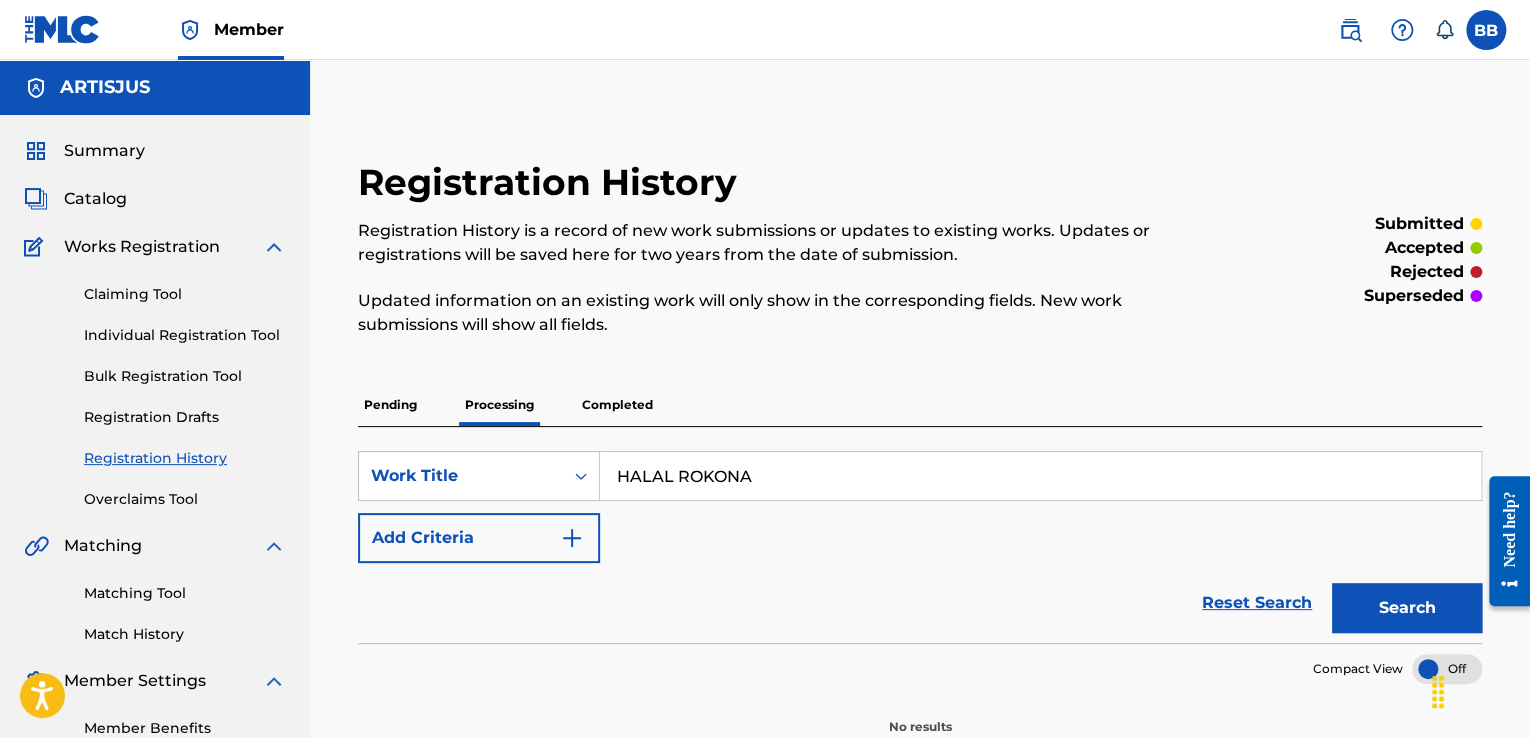click on "Completed" at bounding box center [617, 405] 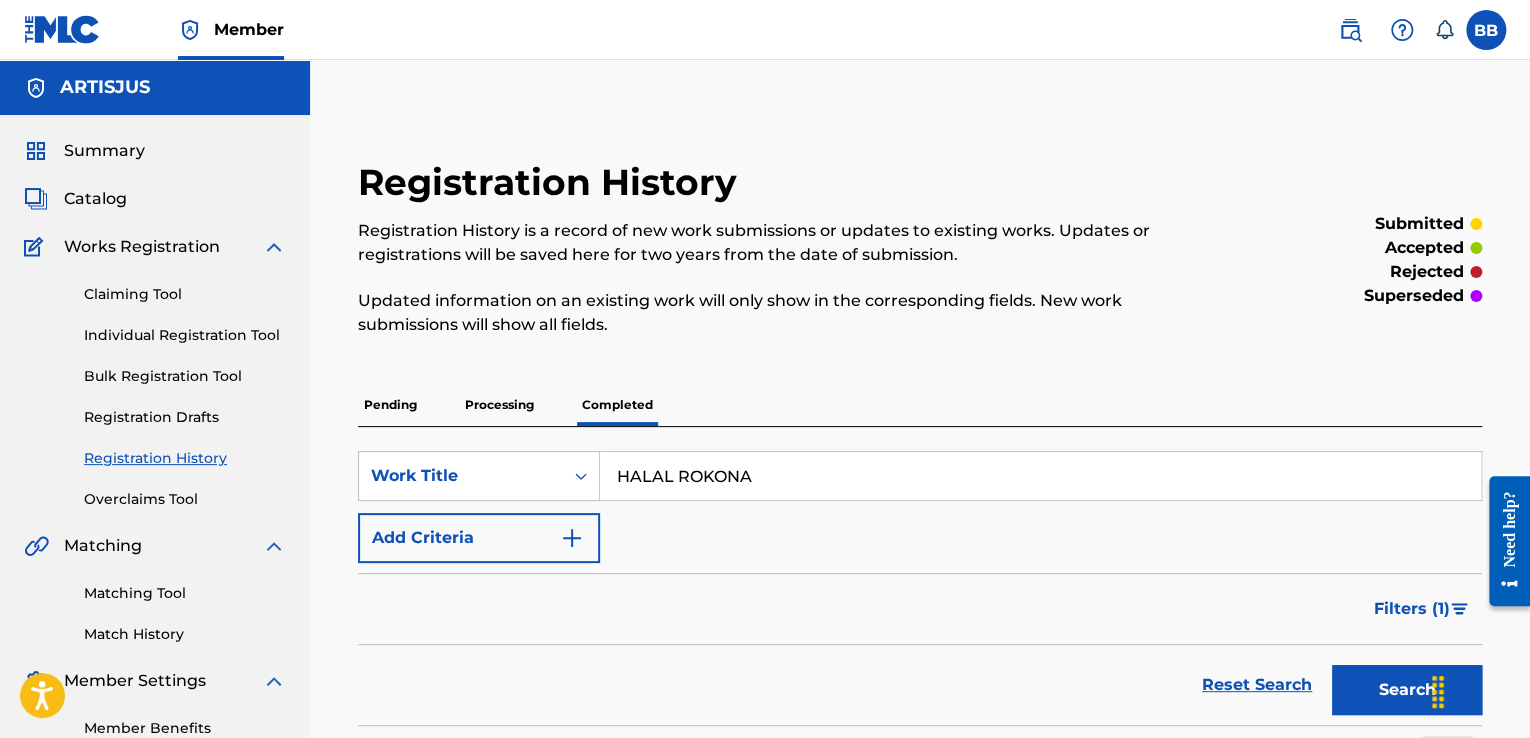 click on "Filters ( 1 )" at bounding box center [1412, 609] 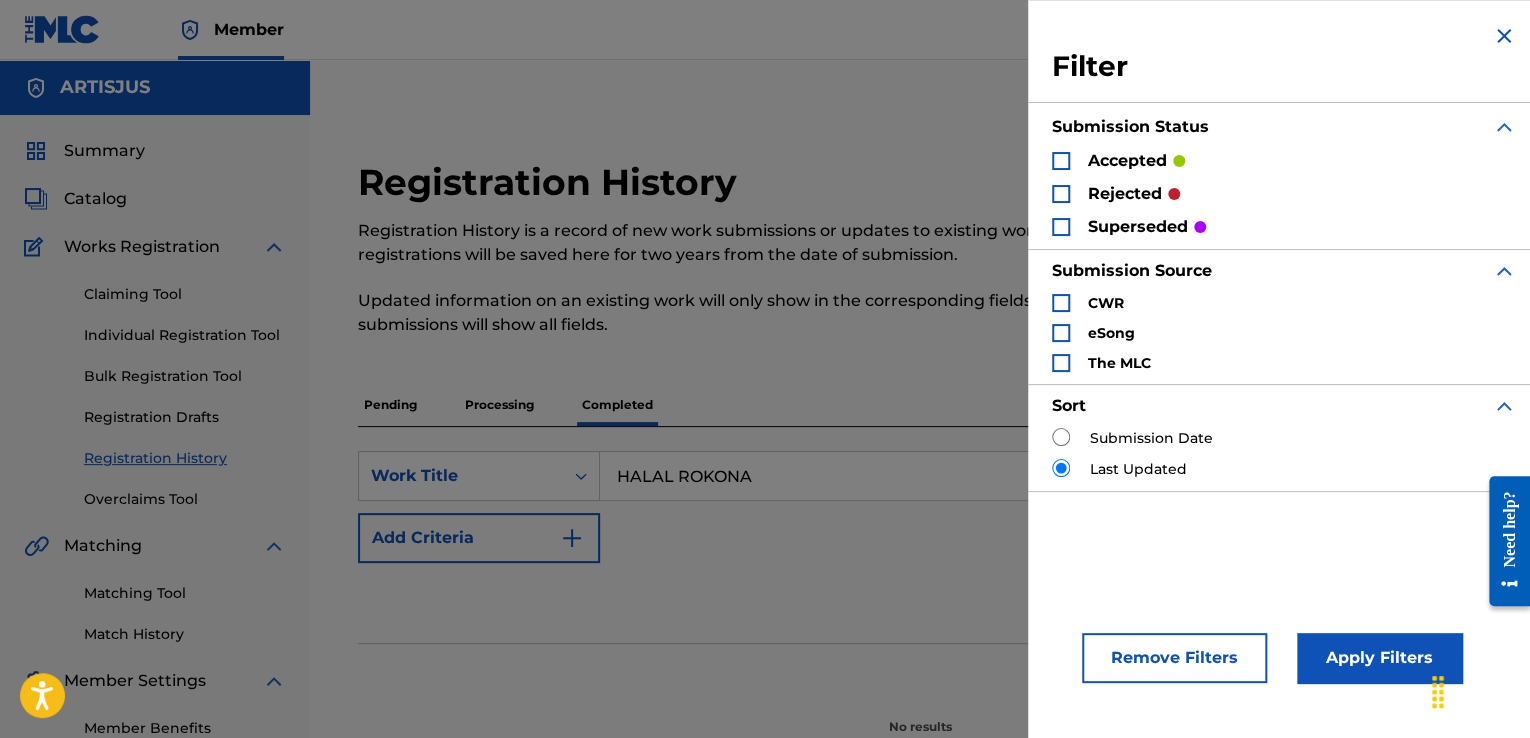 click on "HALAL ROKONA" at bounding box center (1040, 476) 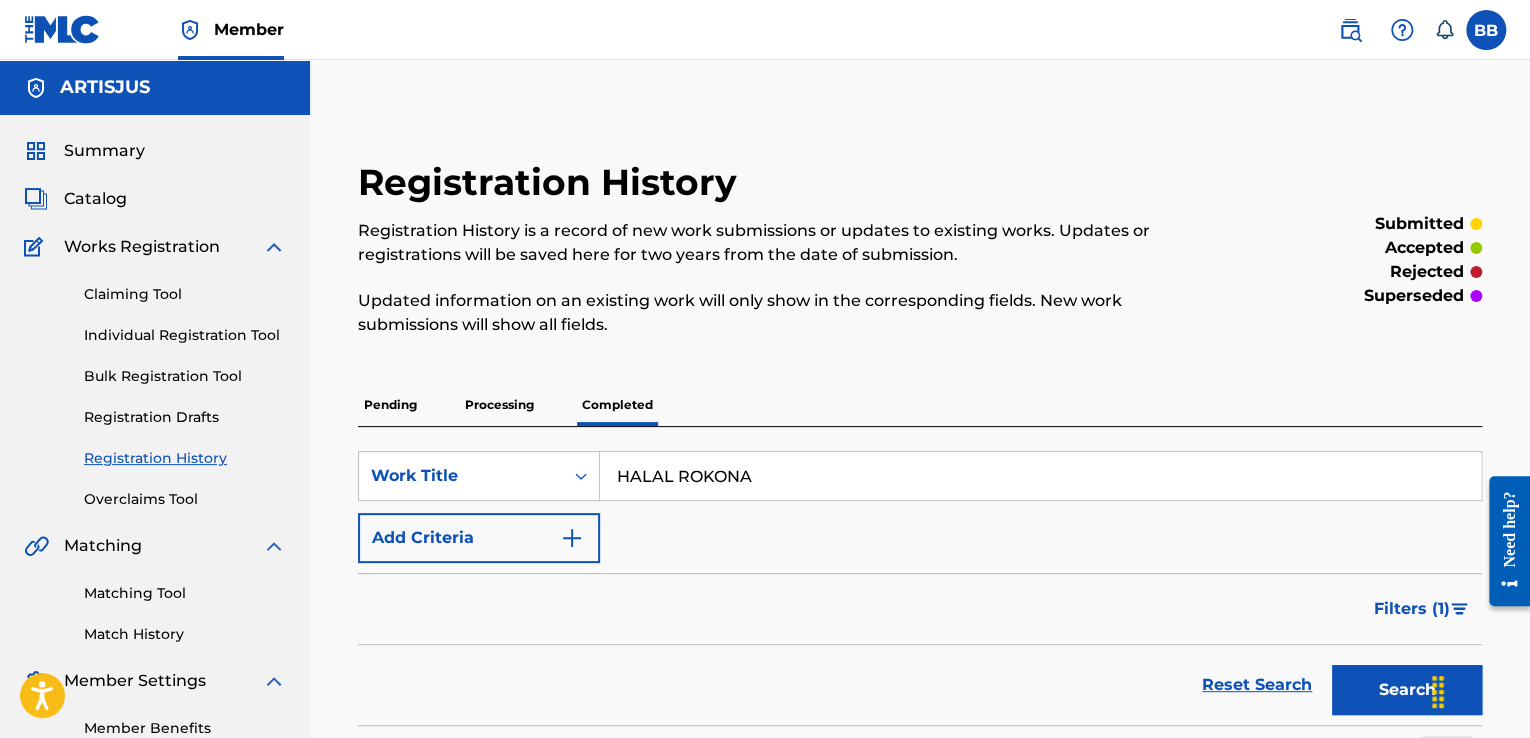 click on "HALAL ROKONA" at bounding box center (1040, 476) 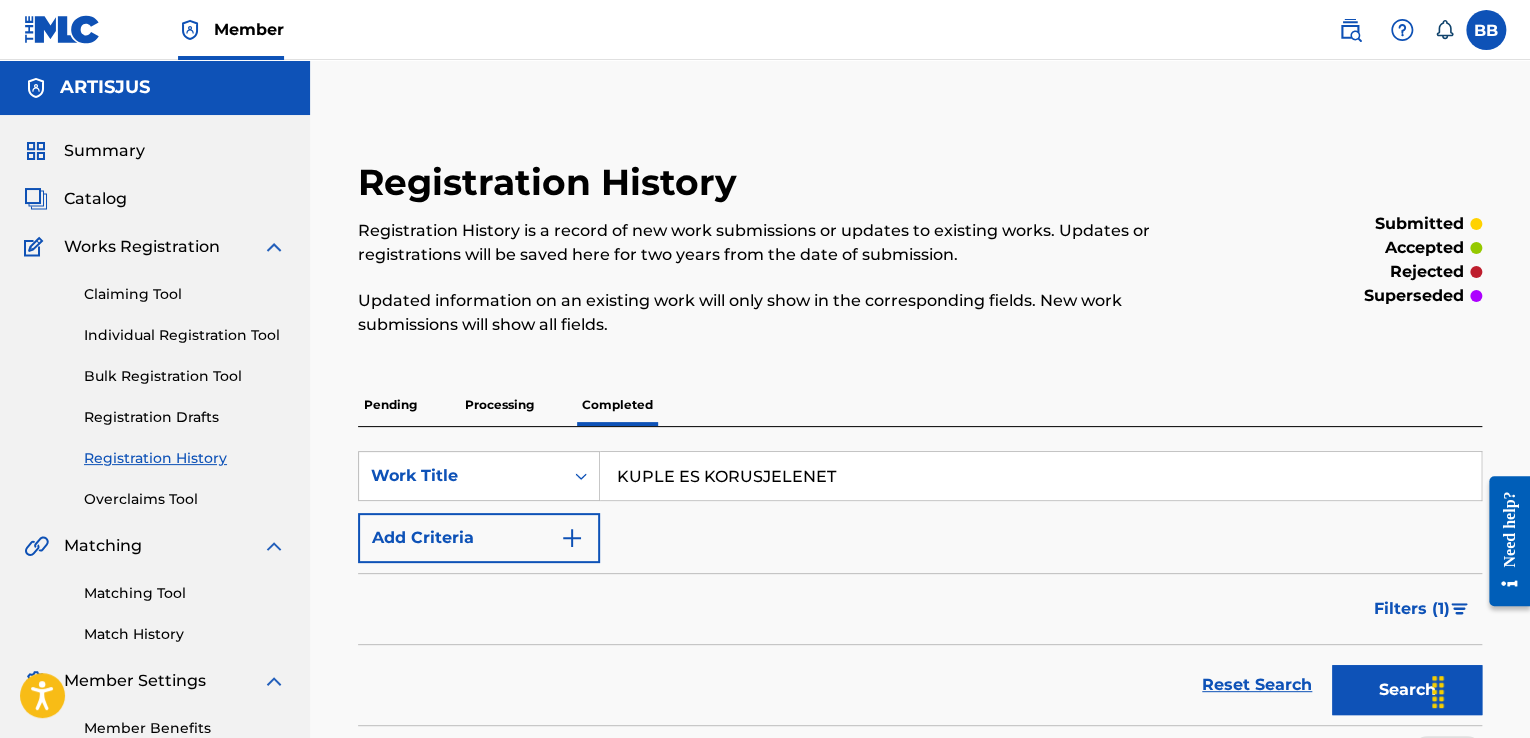 click on "Search" at bounding box center [1407, 690] 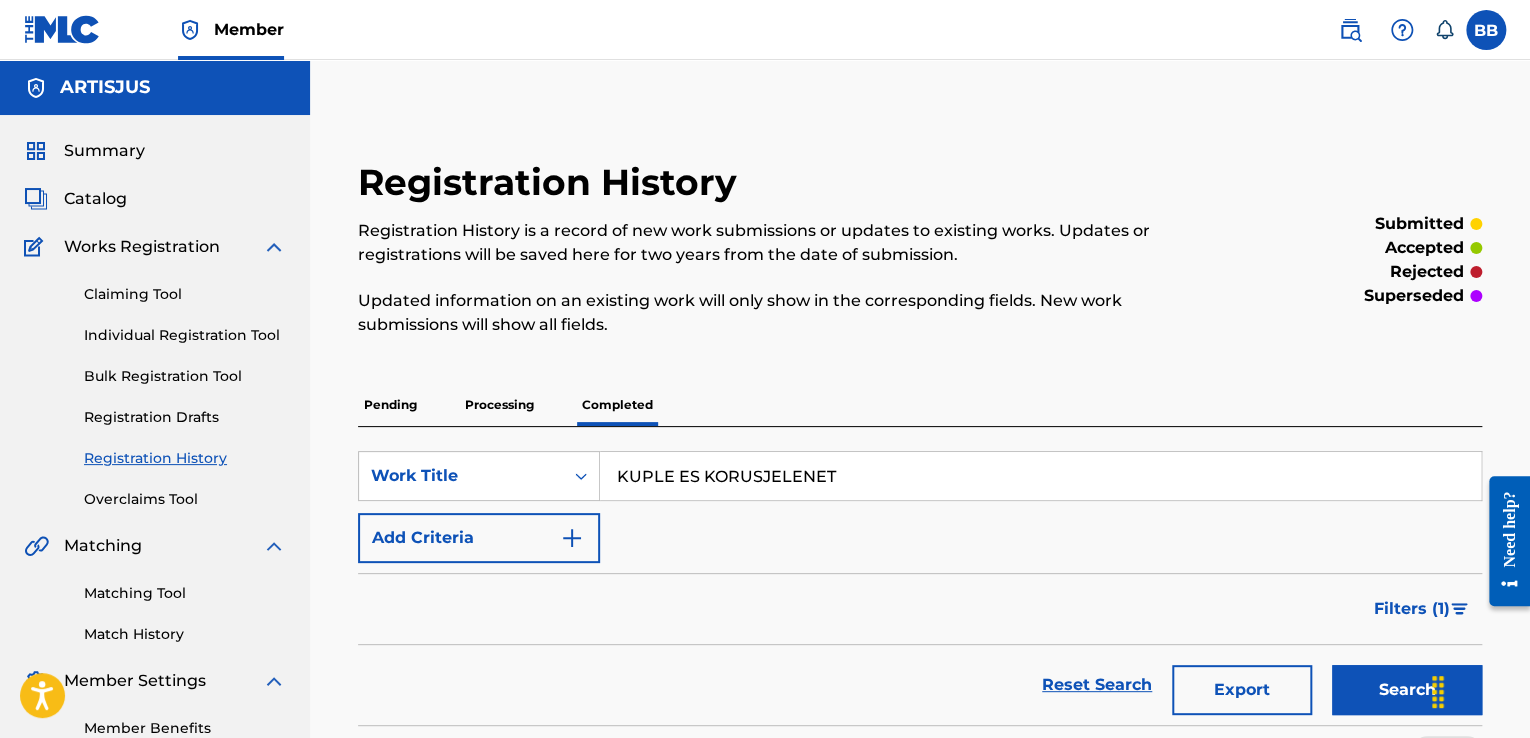 click on "KUPLE ES KORUSJELENET" at bounding box center (1040, 476) 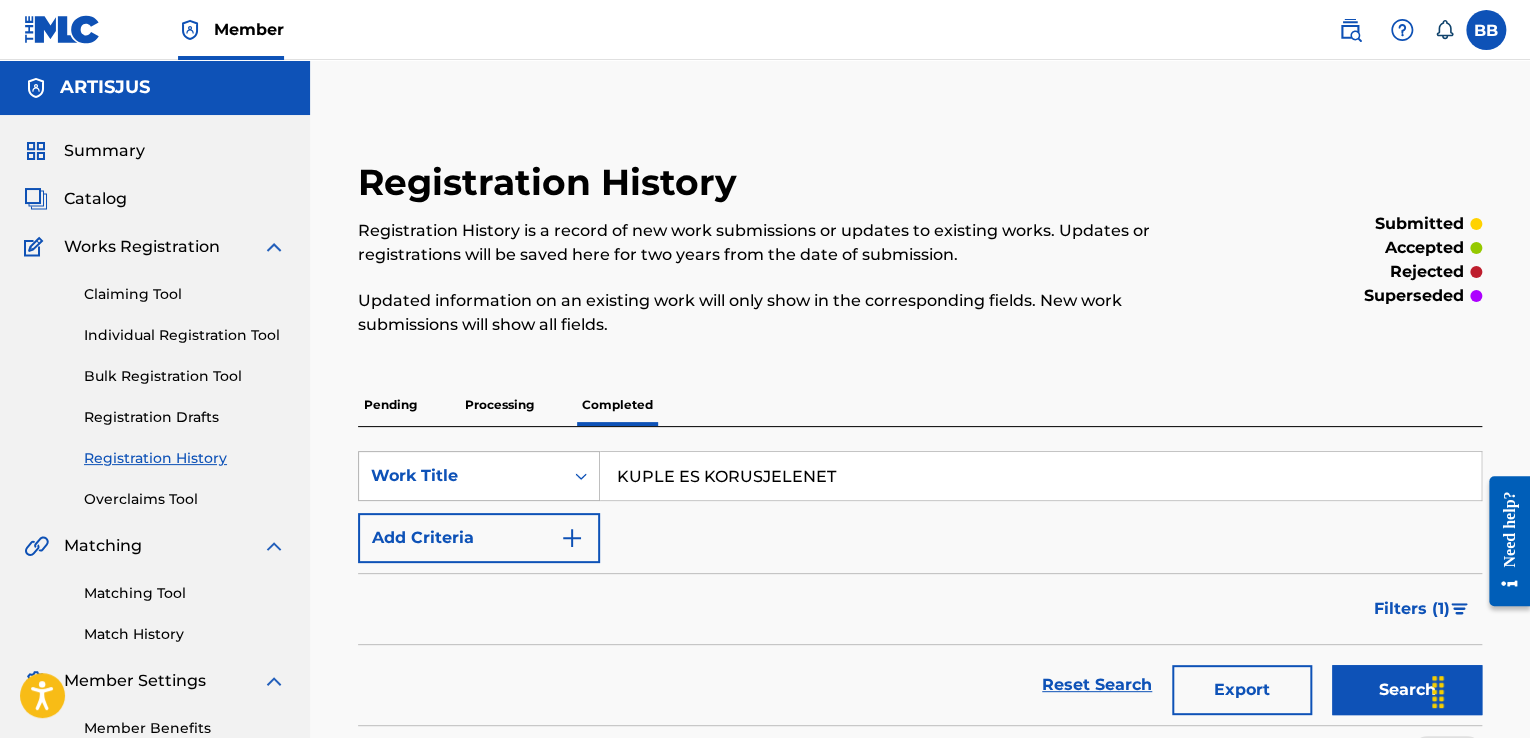 drag, startPoint x: 836, startPoint y: 486, endPoint x: 561, endPoint y: 461, distance: 276.13403 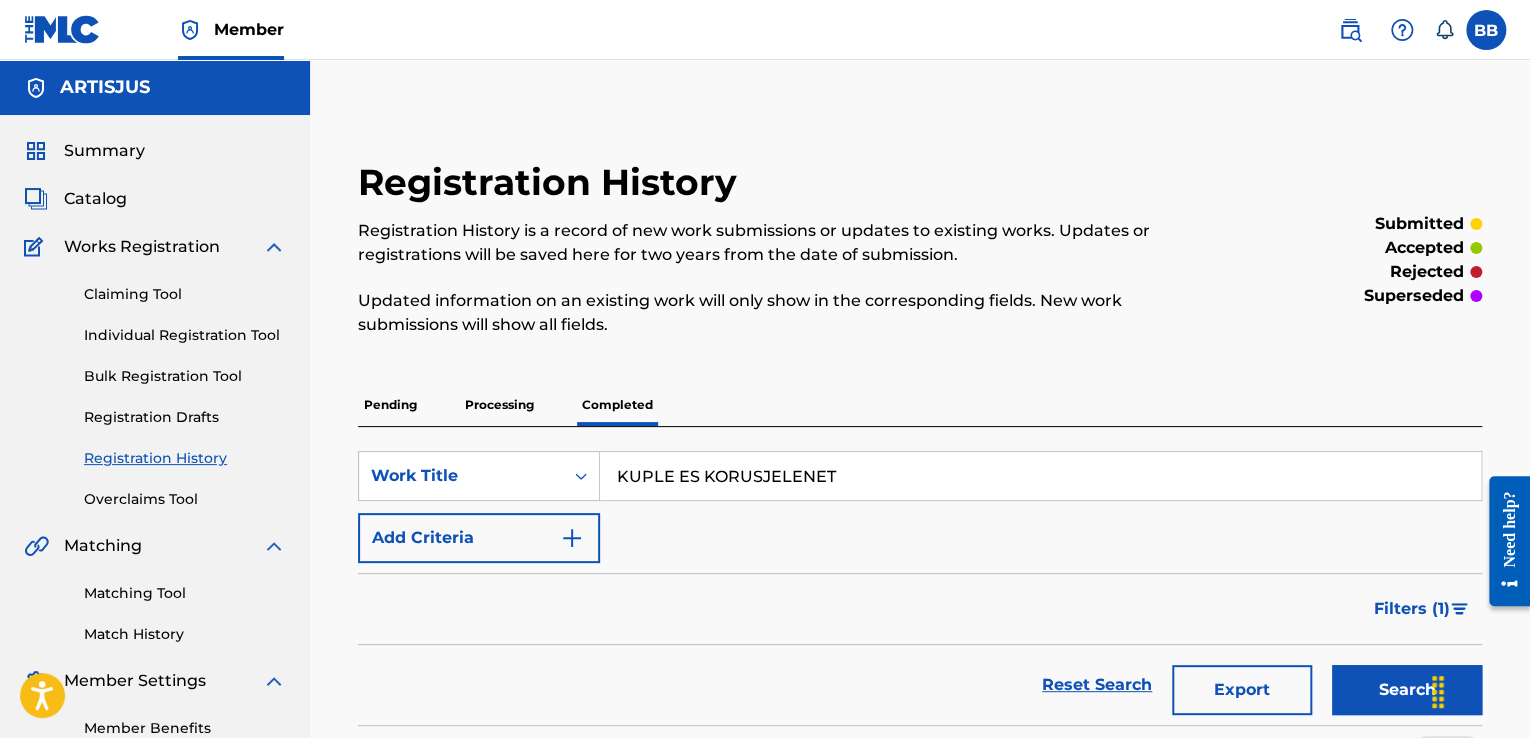 paste on "EN MUTATOM AZ IRANY" 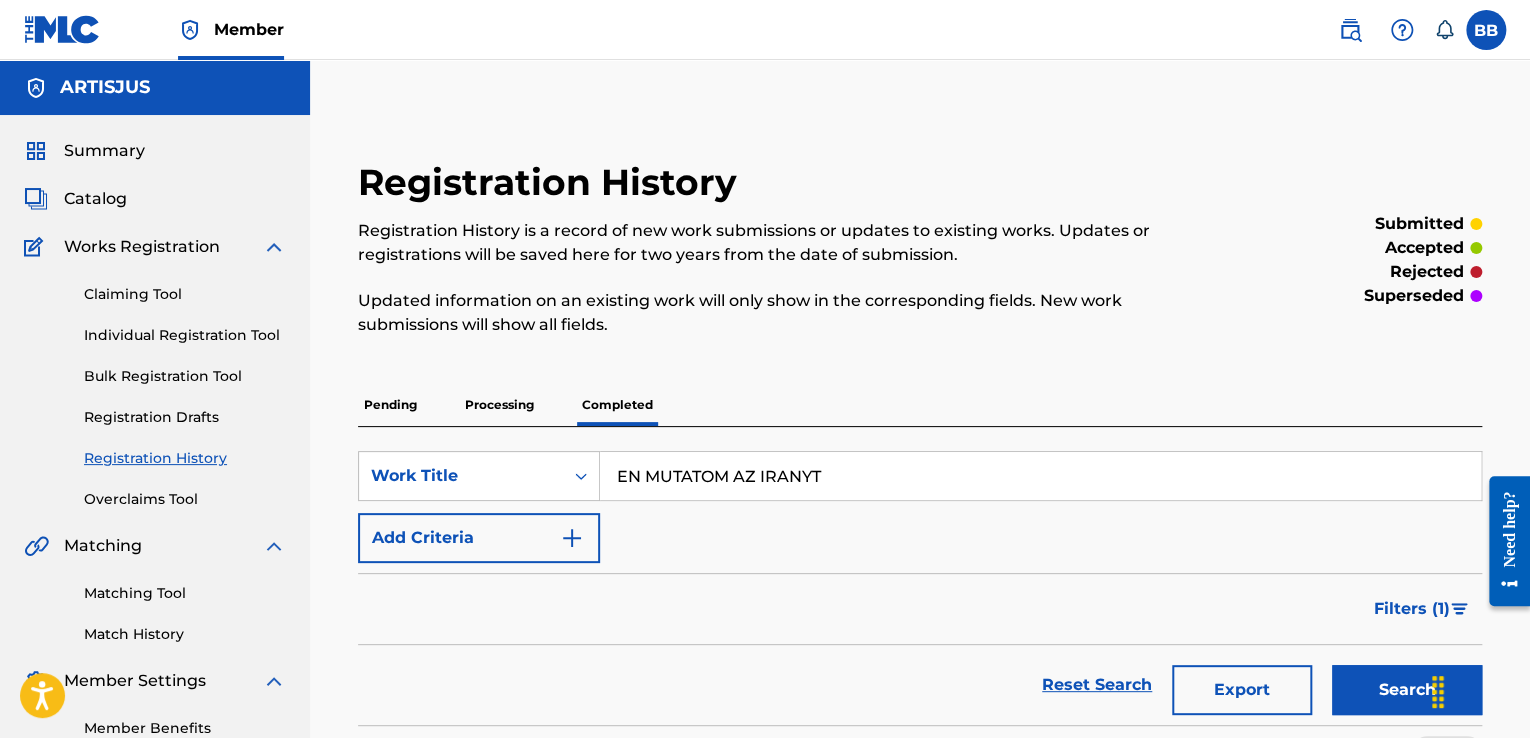 type on "EN MUTATOM AZ IRANYT" 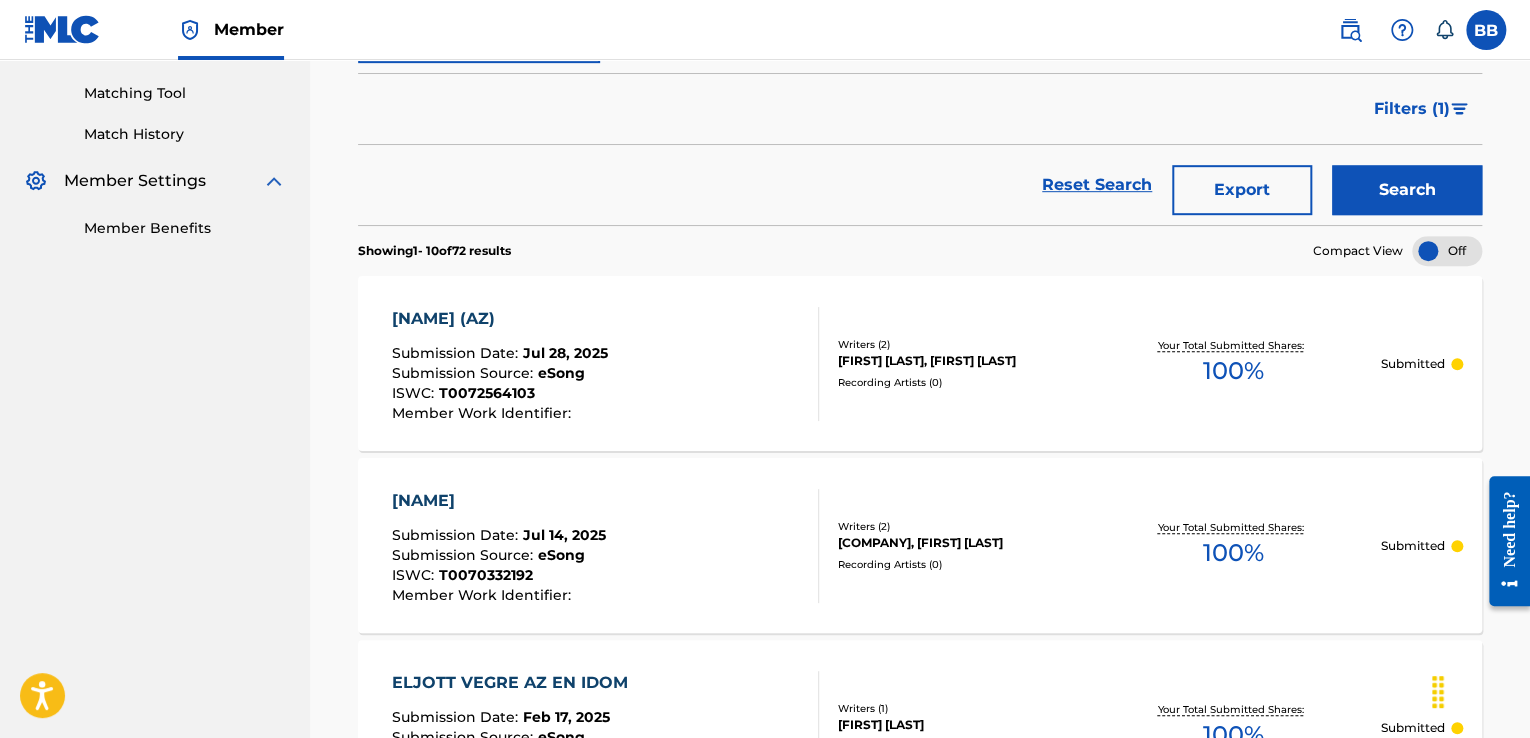 scroll, scrollTop: 300, scrollLeft: 0, axis: vertical 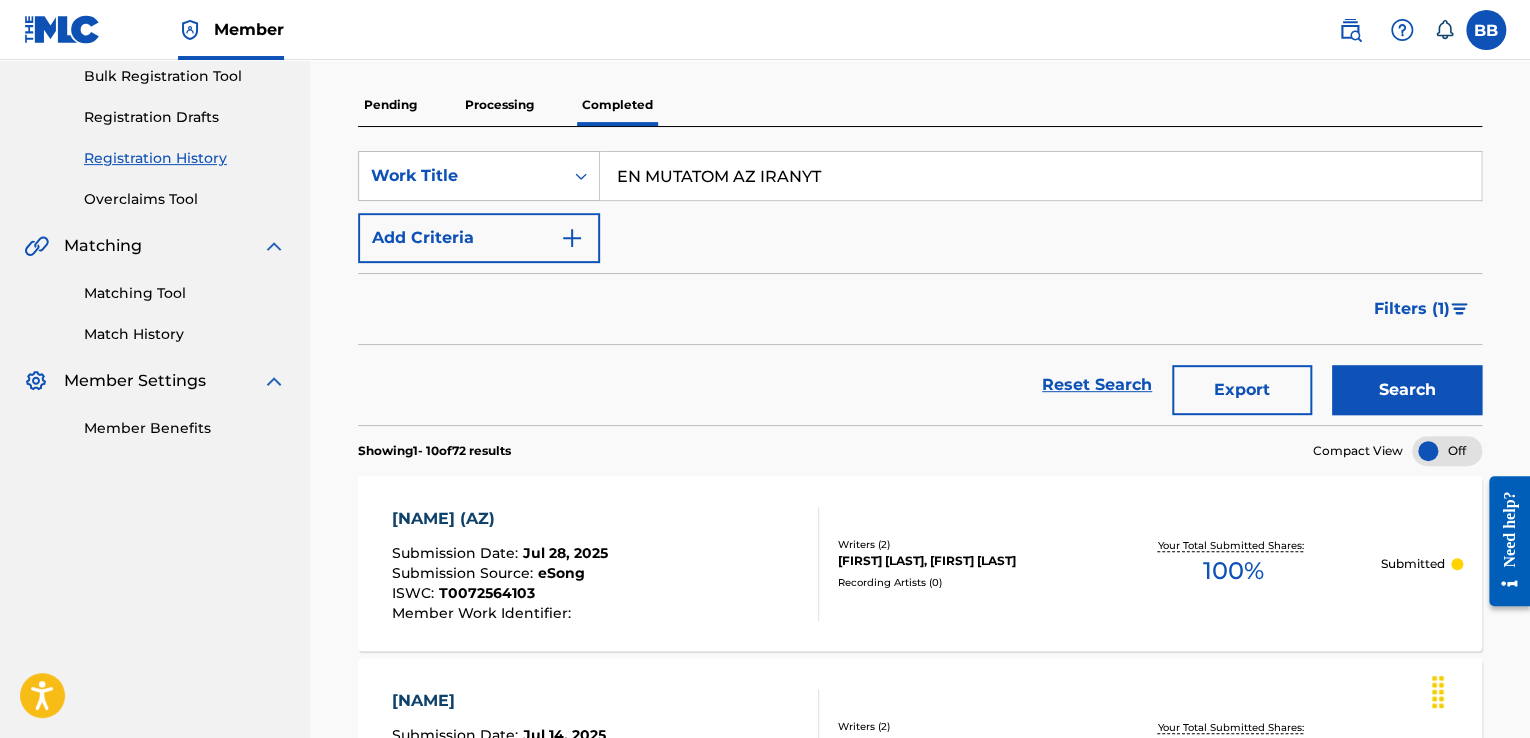 click on "Filters ( 1 )" at bounding box center (1412, 309) 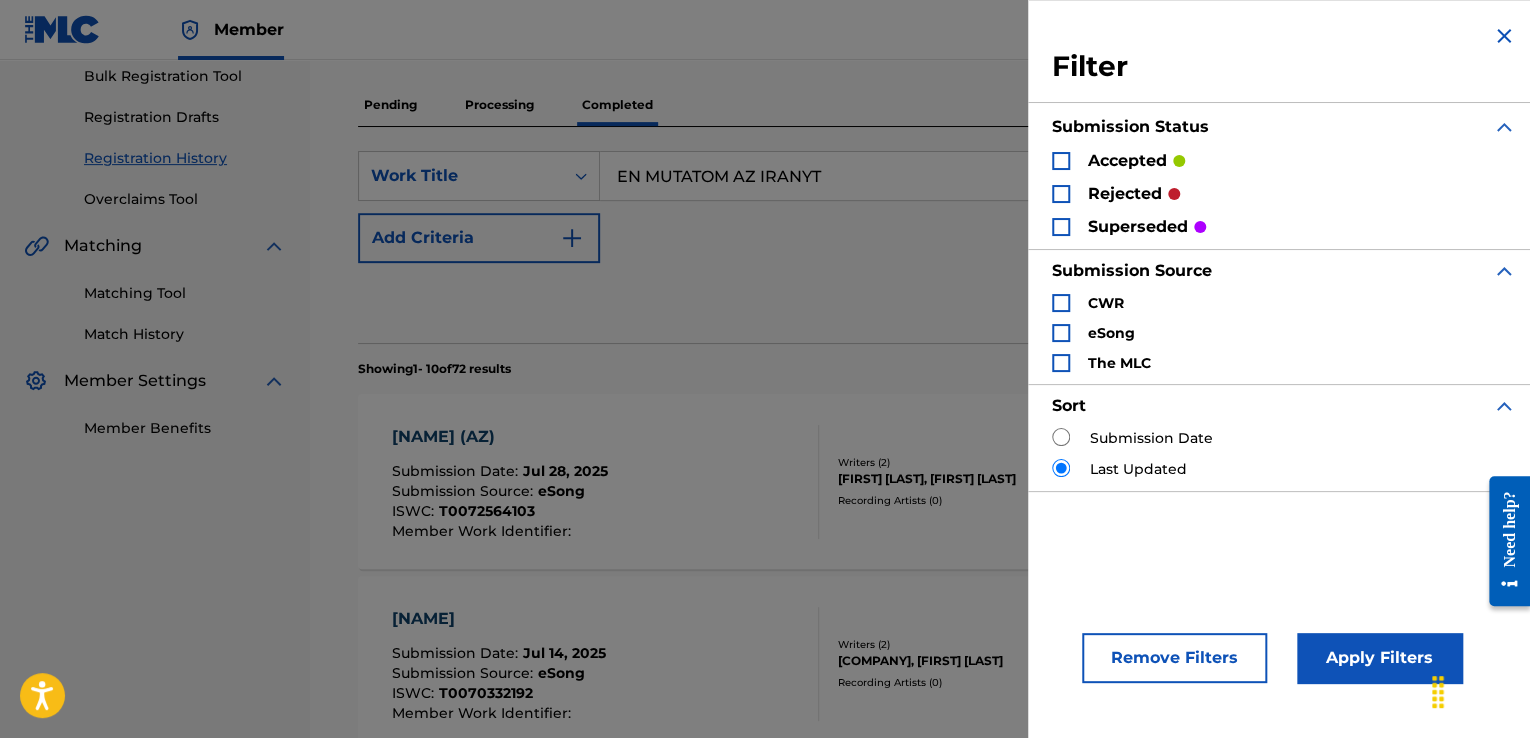 click on "Sort" at bounding box center [1284, 406] 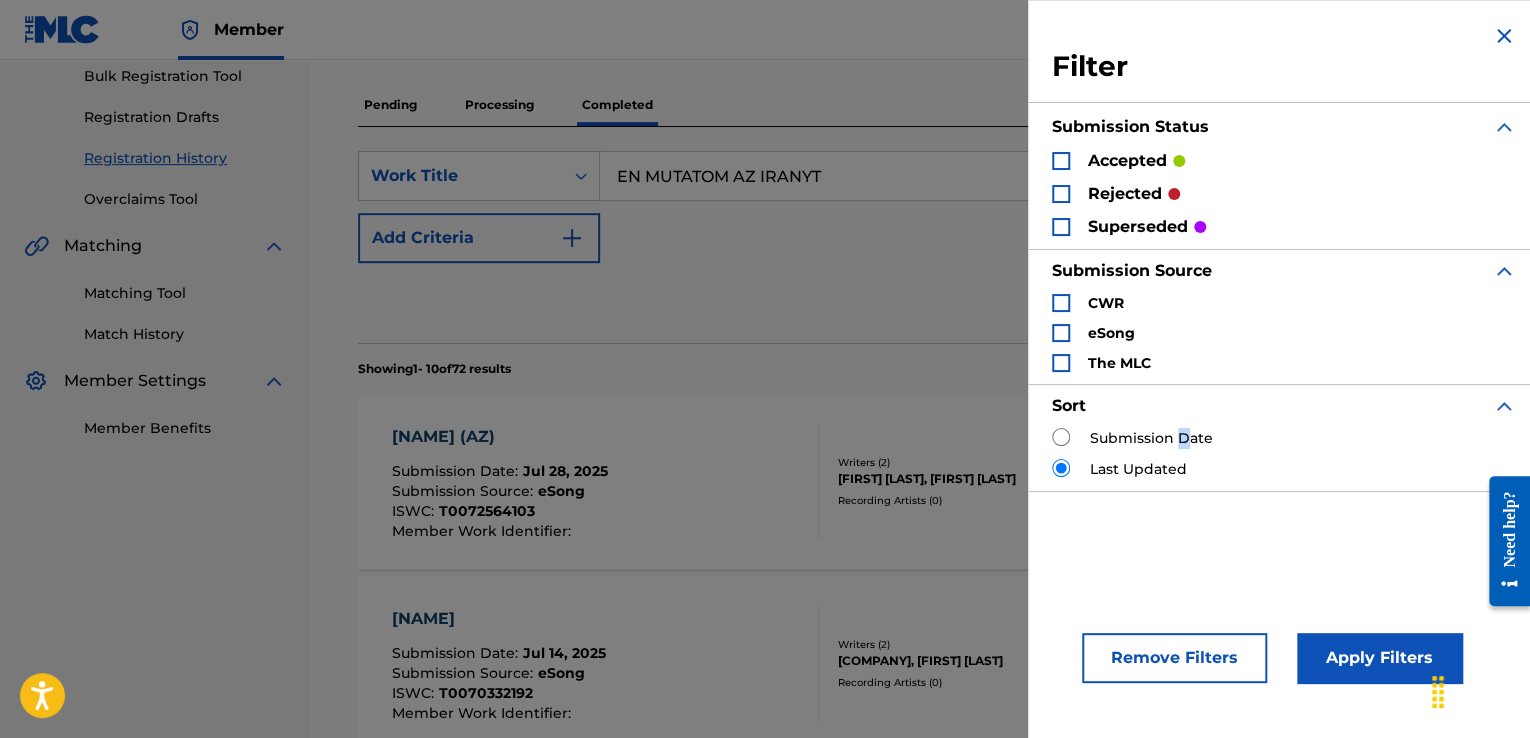 click at bounding box center (1061, 437) 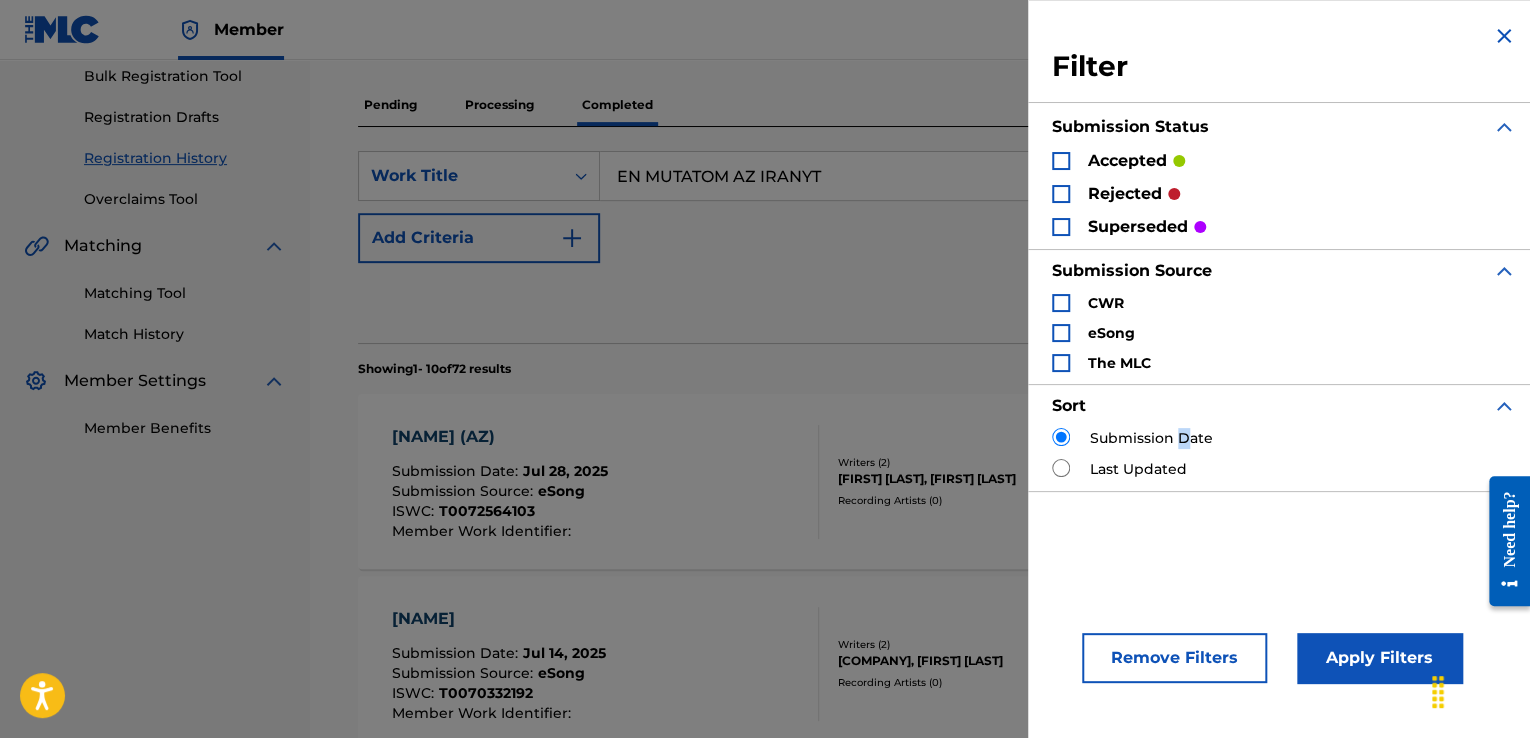click on "Apply Filters" at bounding box center (1379, 658) 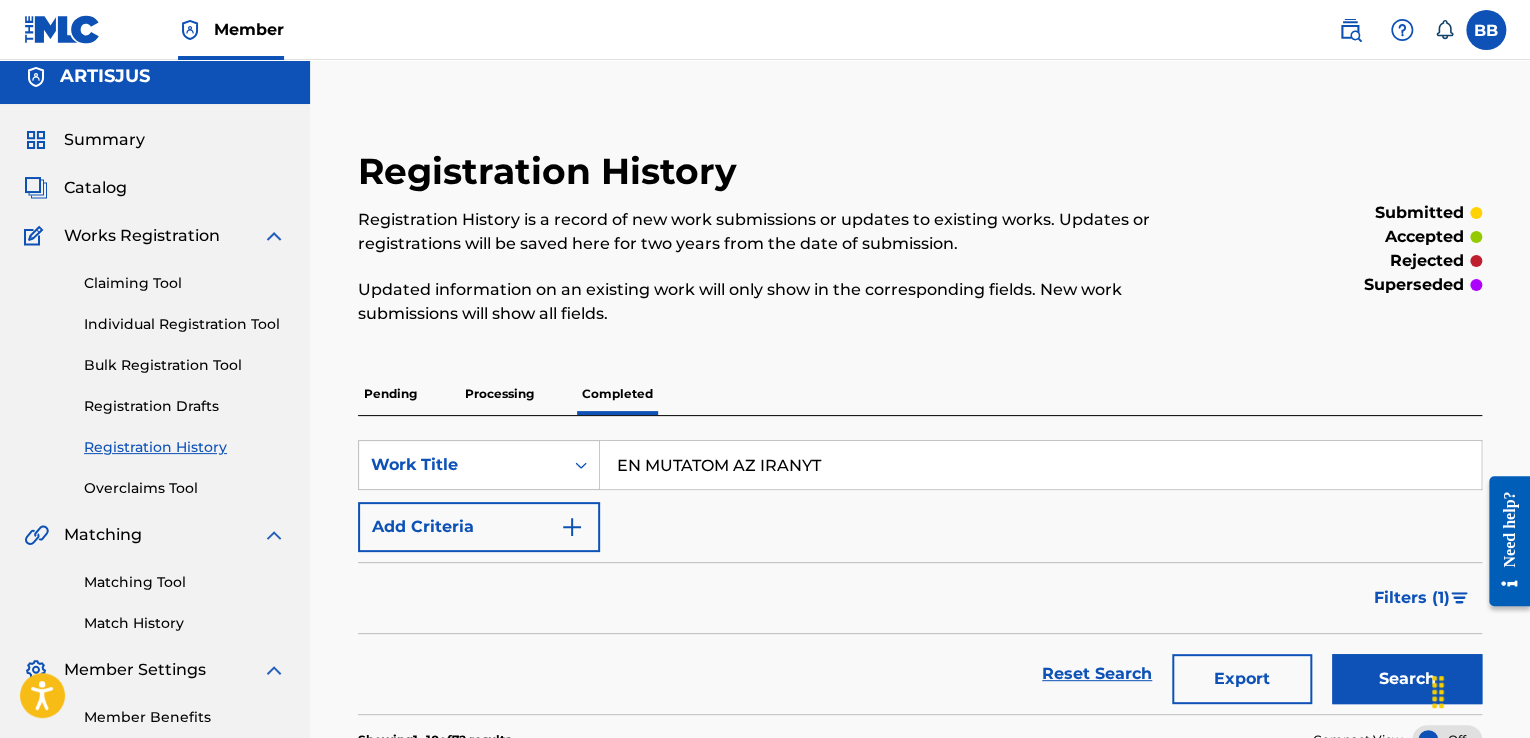 scroll, scrollTop: 0, scrollLeft: 0, axis: both 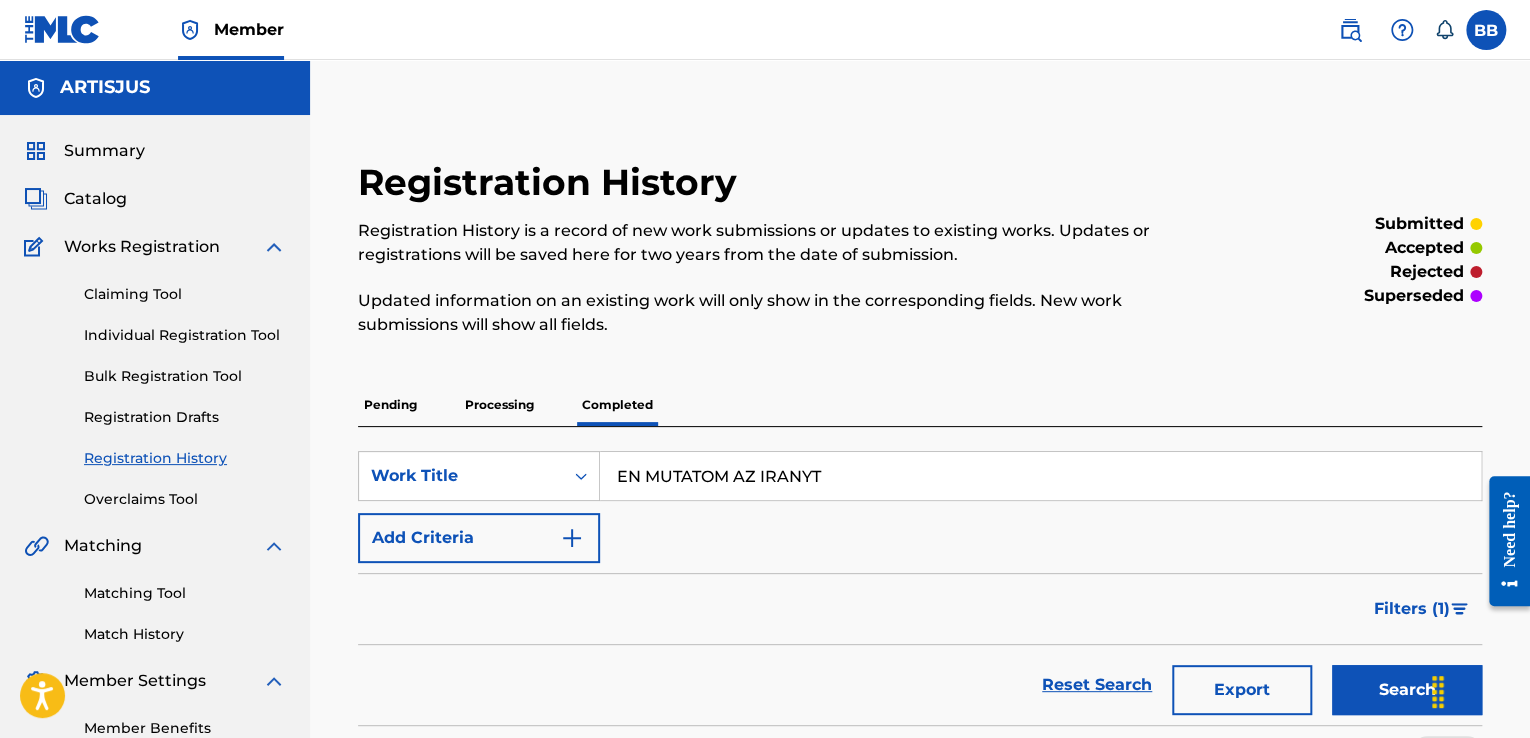 drag, startPoint x: 803, startPoint y: 482, endPoint x: 818, endPoint y: 481, distance: 15.033297 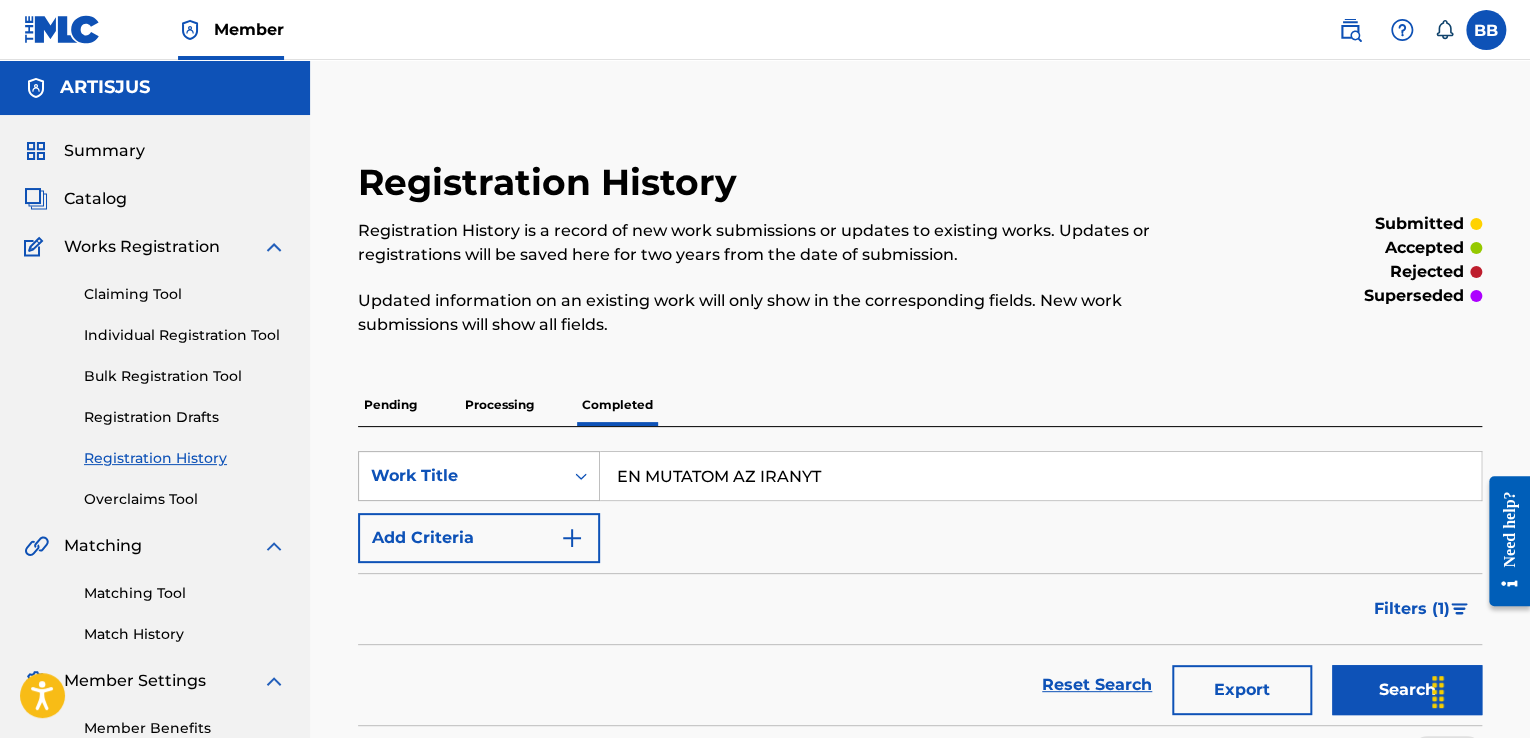 paste on "ZENEBONA" 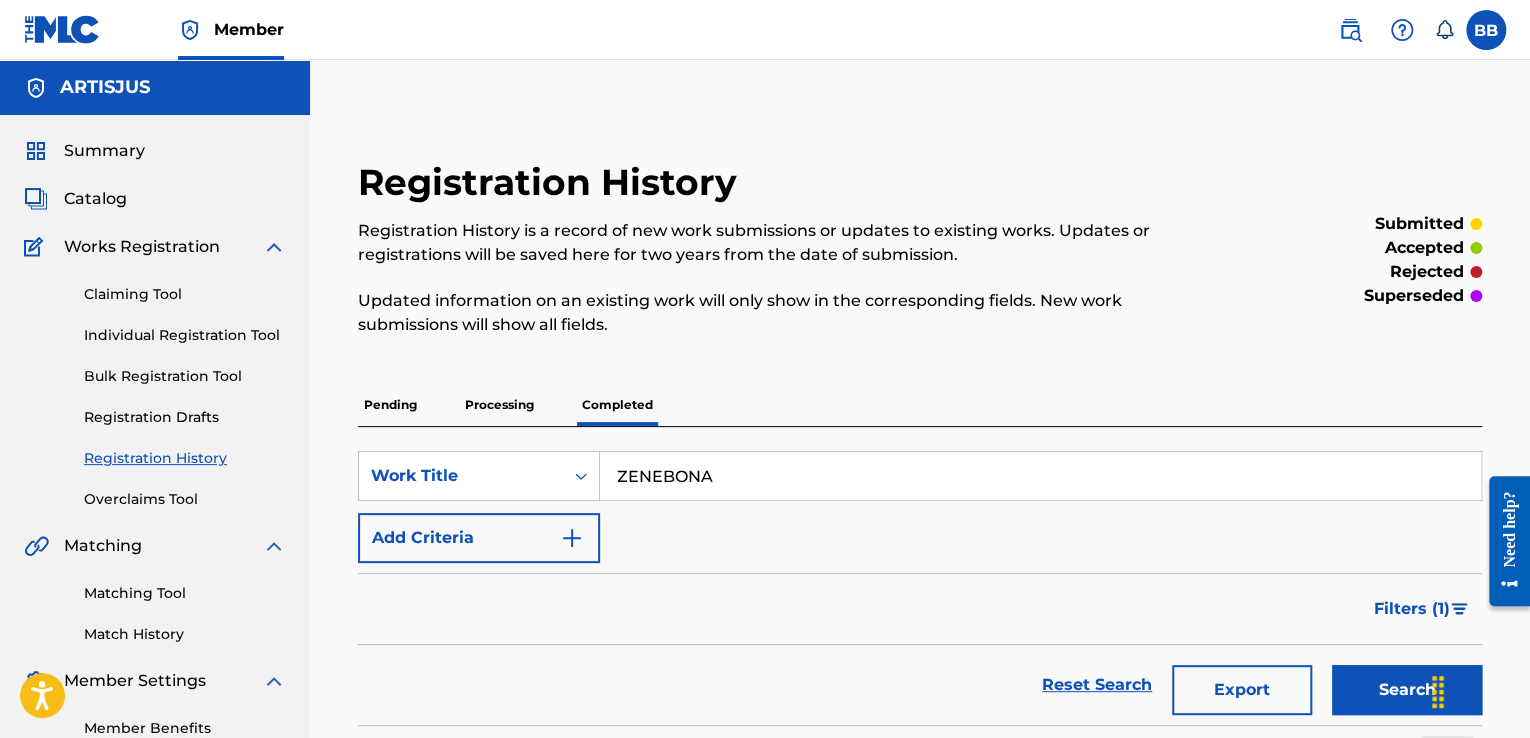 click on "Search" at bounding box center [1407, 690] 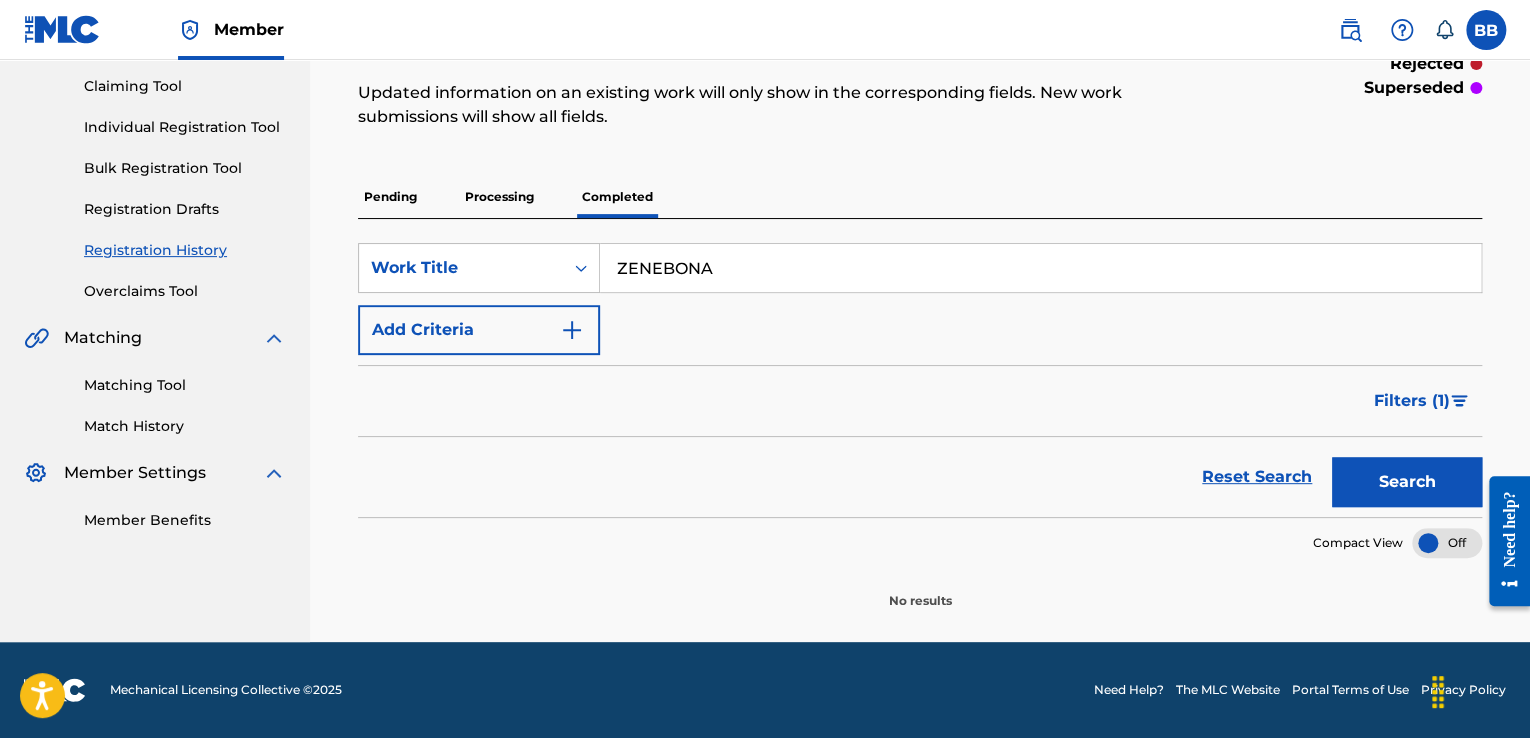 scroll, scrollTop: 0, scrollLeft: 0, axis: both 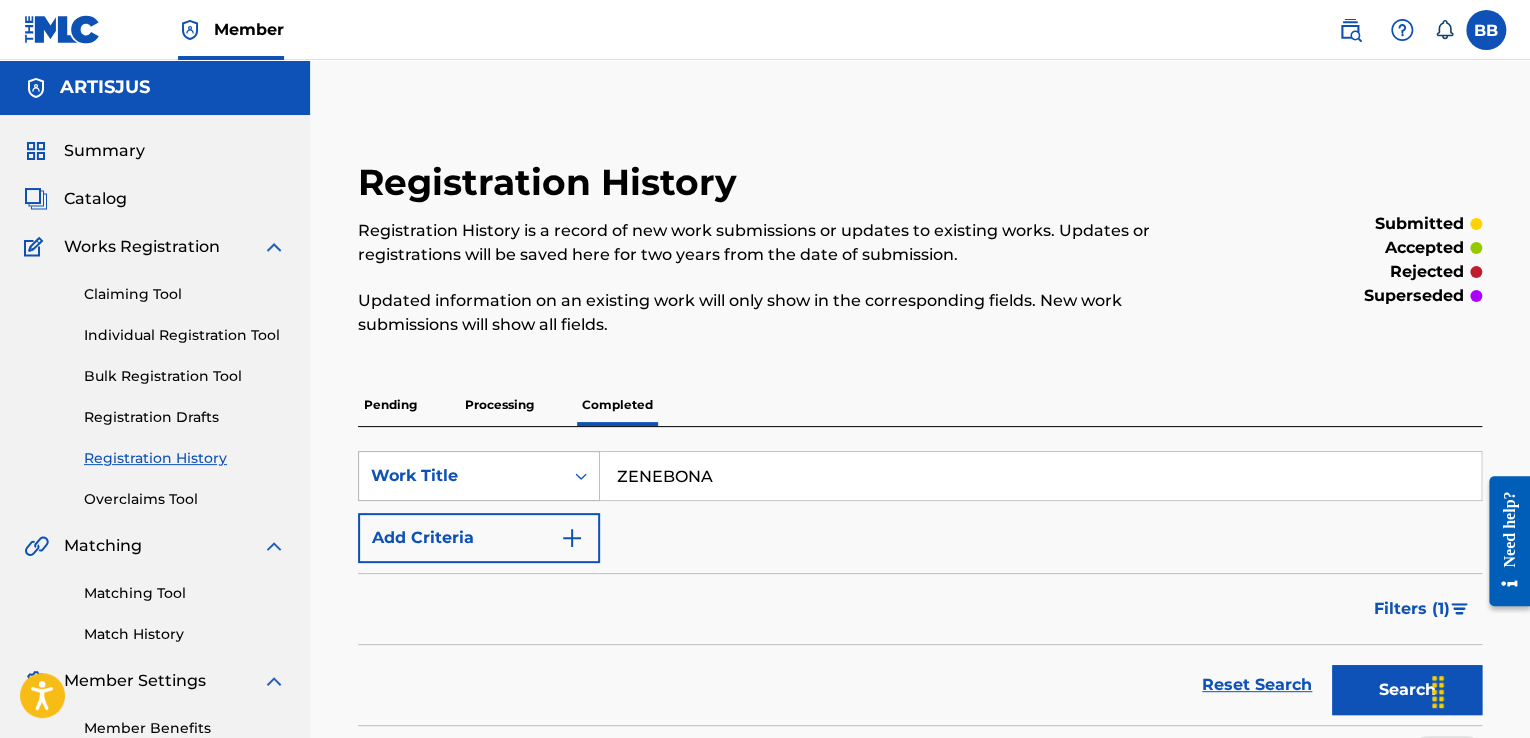 drag, startPoint x: 723, startPoint y: 472, endPoint x: 533, endPoint y: 461, distance: 190.31816 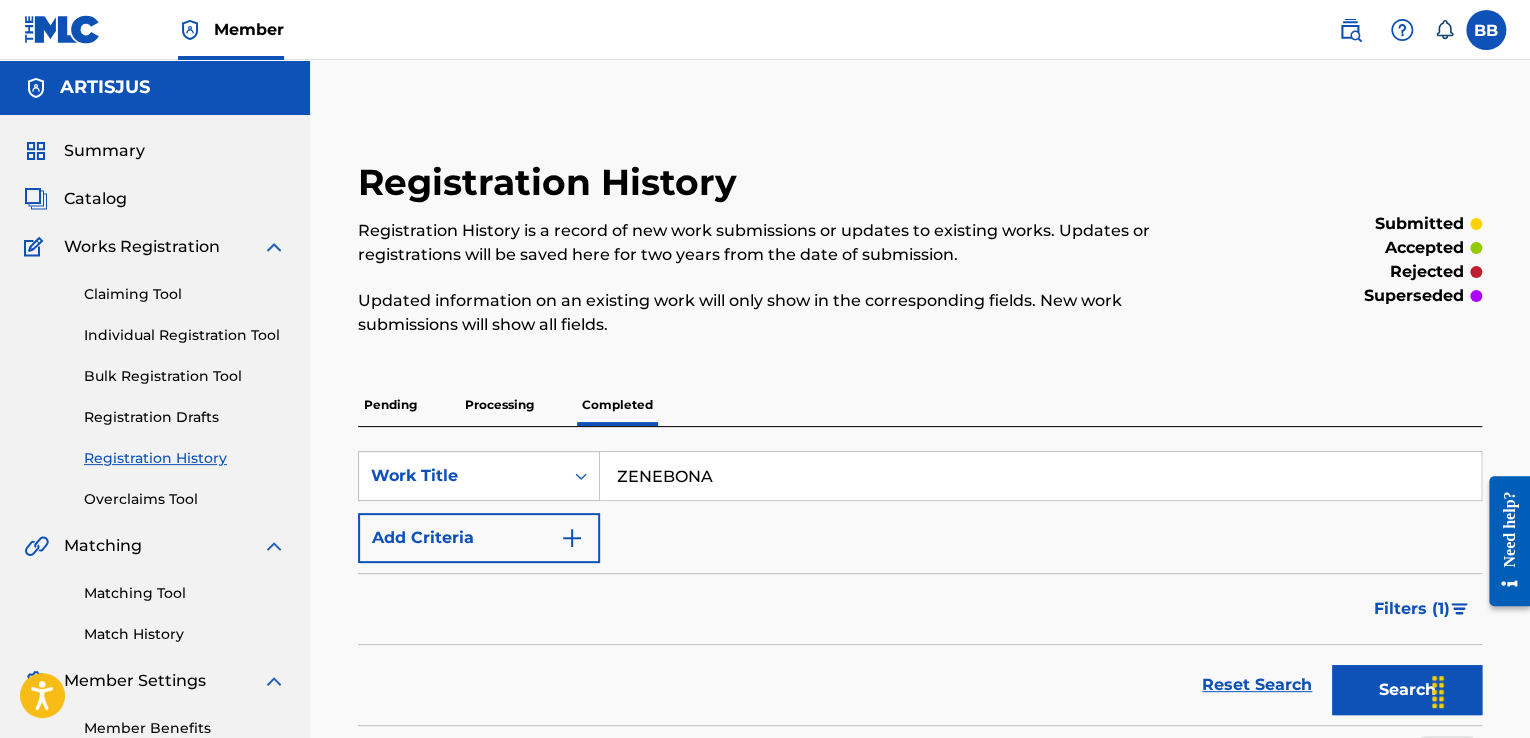 paste on "[NAME]" 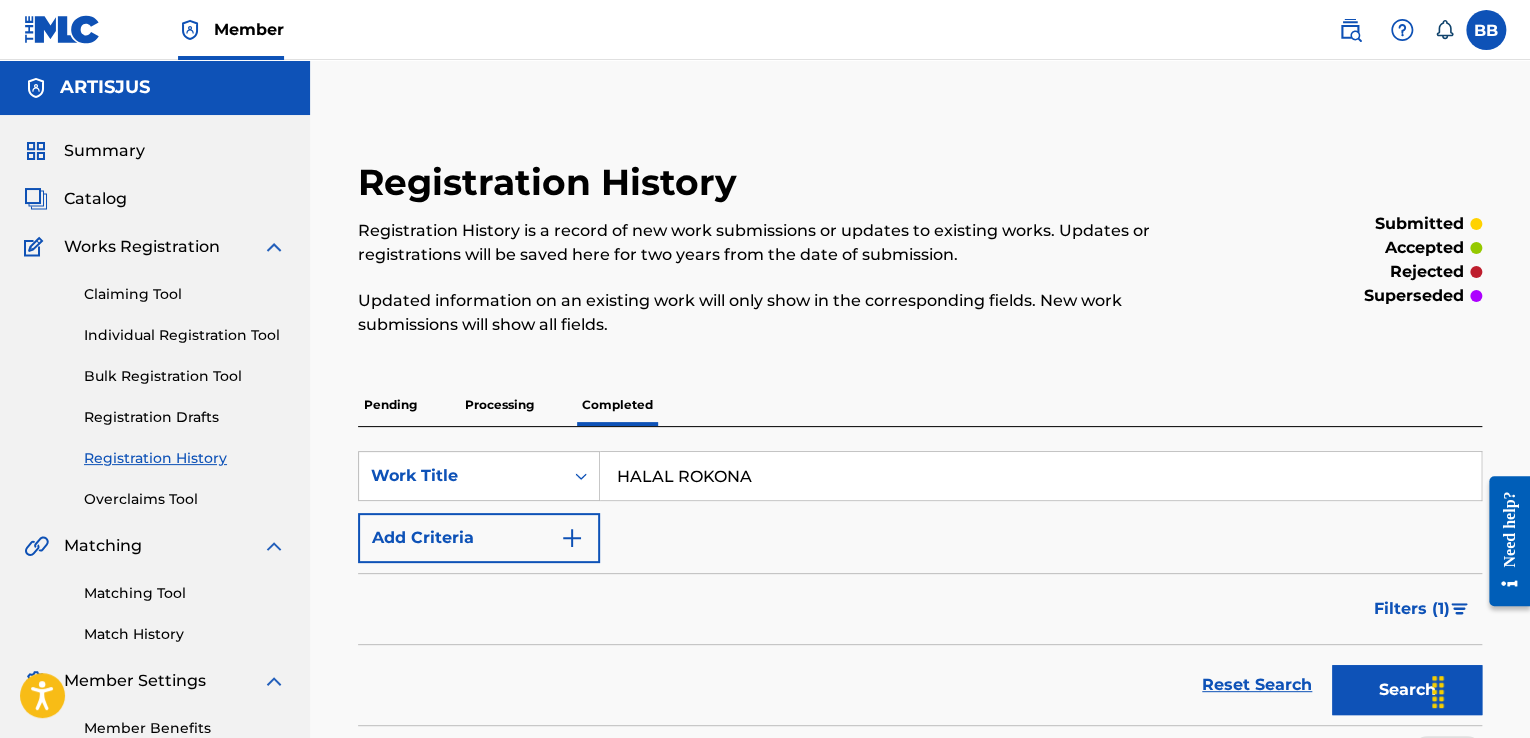 click on "Search" at bounding box center (1407, 690) 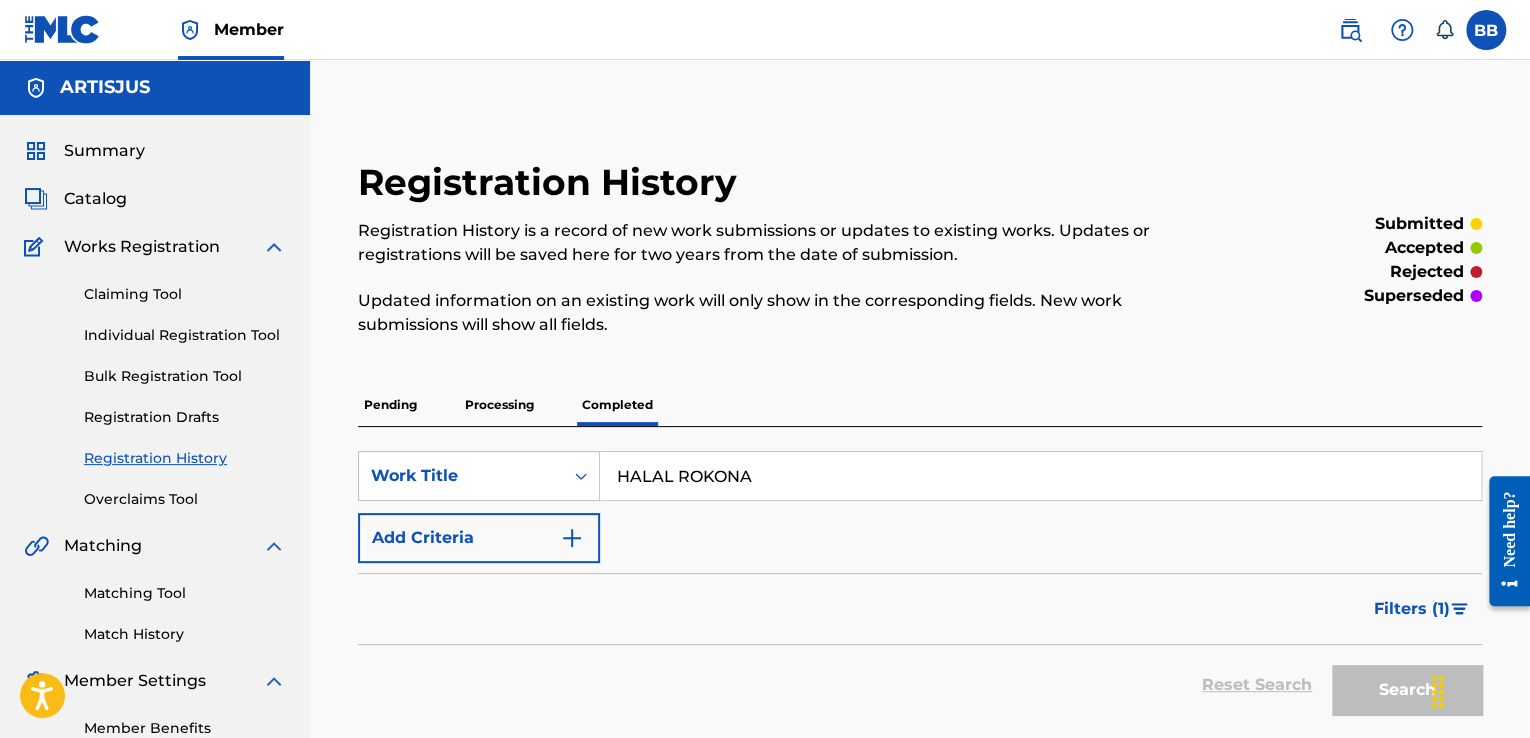 scroll, scrollTop: 208, scrollLeft: 0, axis: vertical 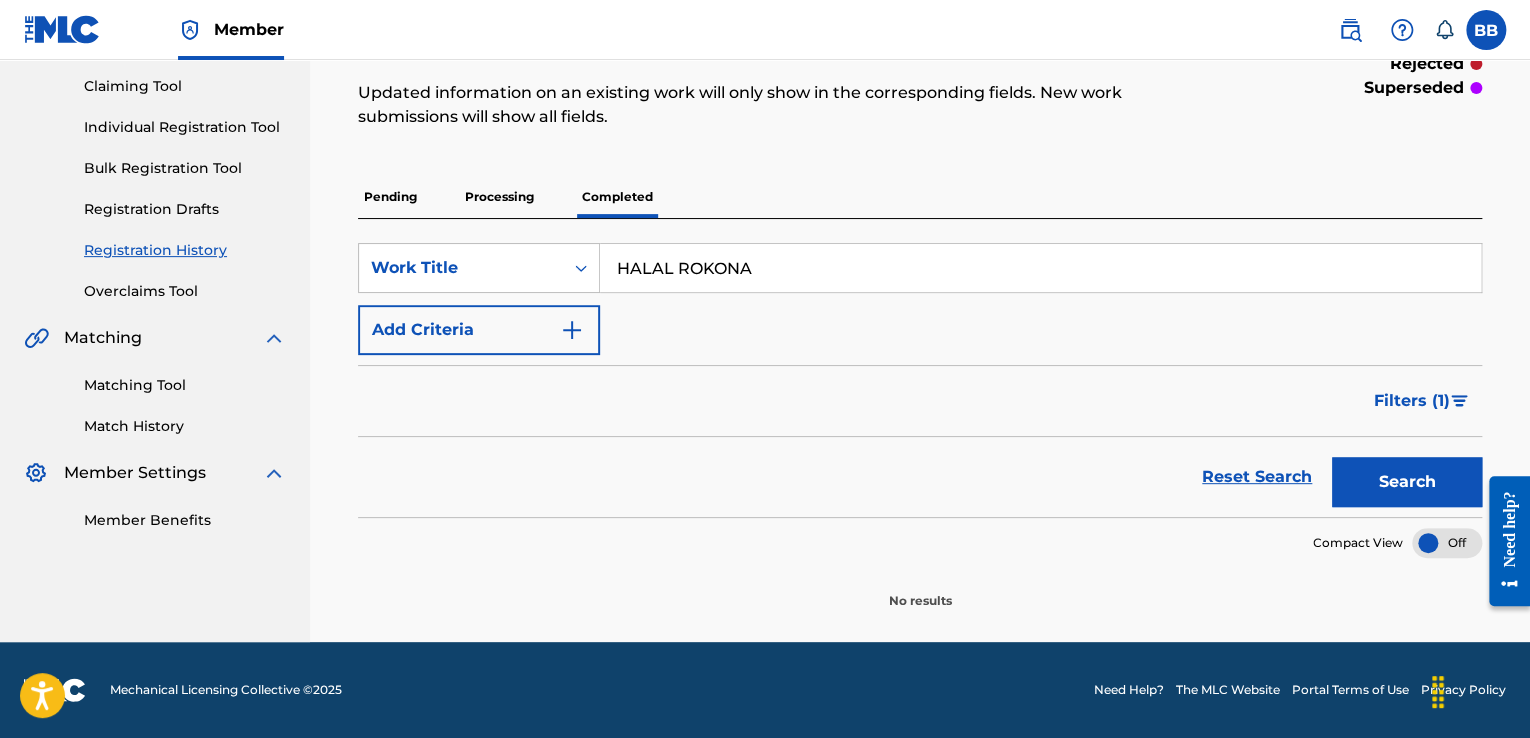 drag, startPoint x: 769, startPoint y: 260, endPoint x: 504, endPoint y: 237, distance: 265.99625 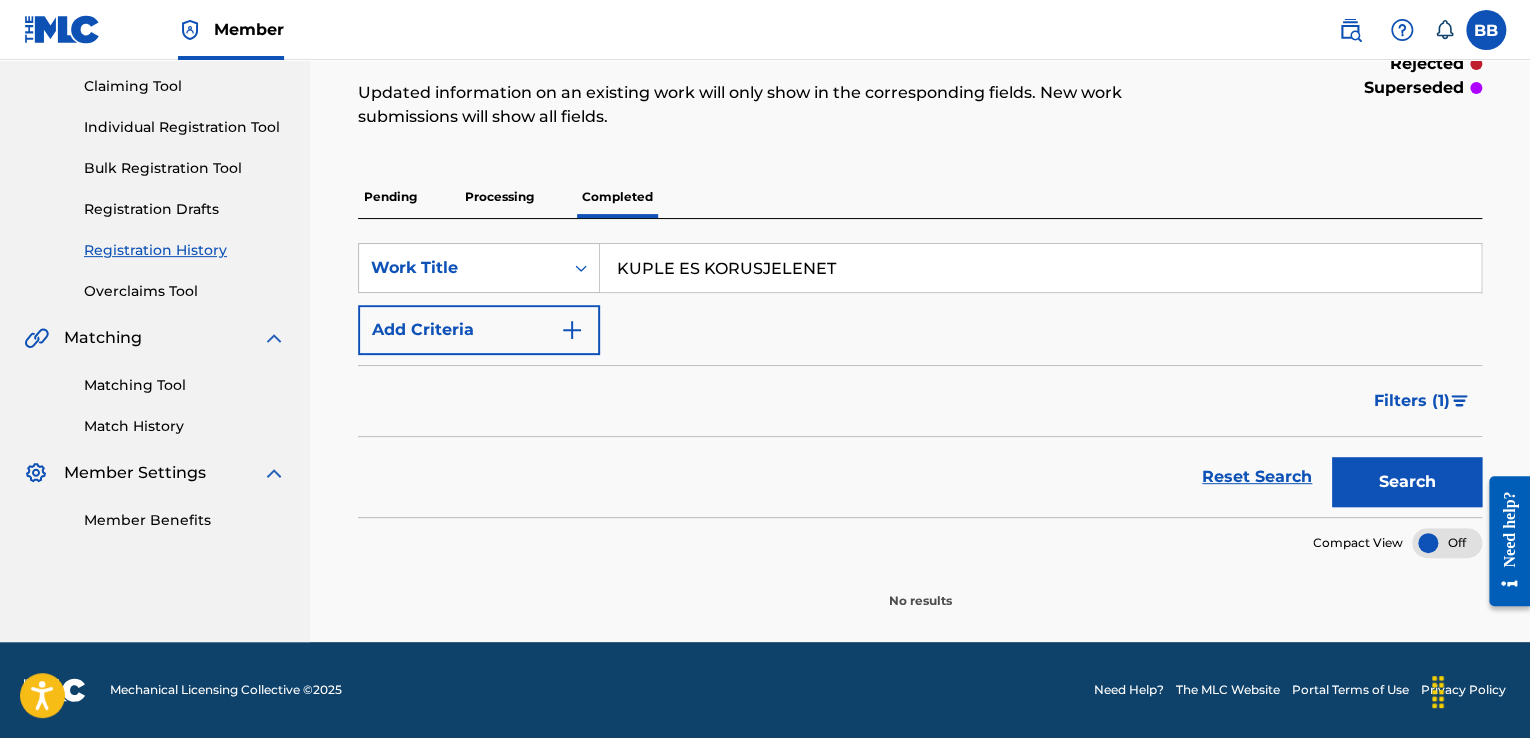 drag, startPoint x: 1443, startPoint y: 472, endPoint x: 1416, endPoint y: 463, distance: 28.460499 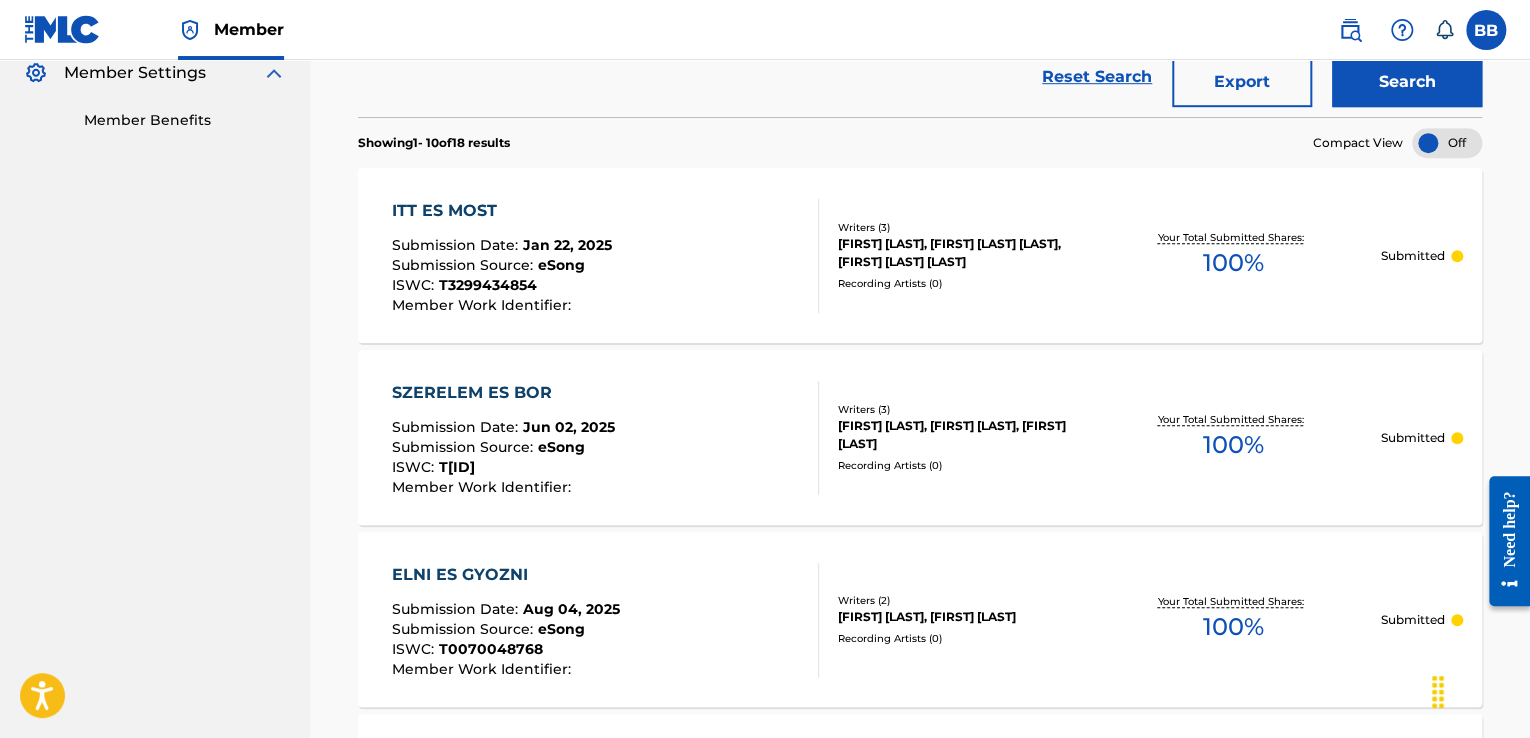 scroll, scrollTop: 108, scrollLeft: 0, axis: vertical 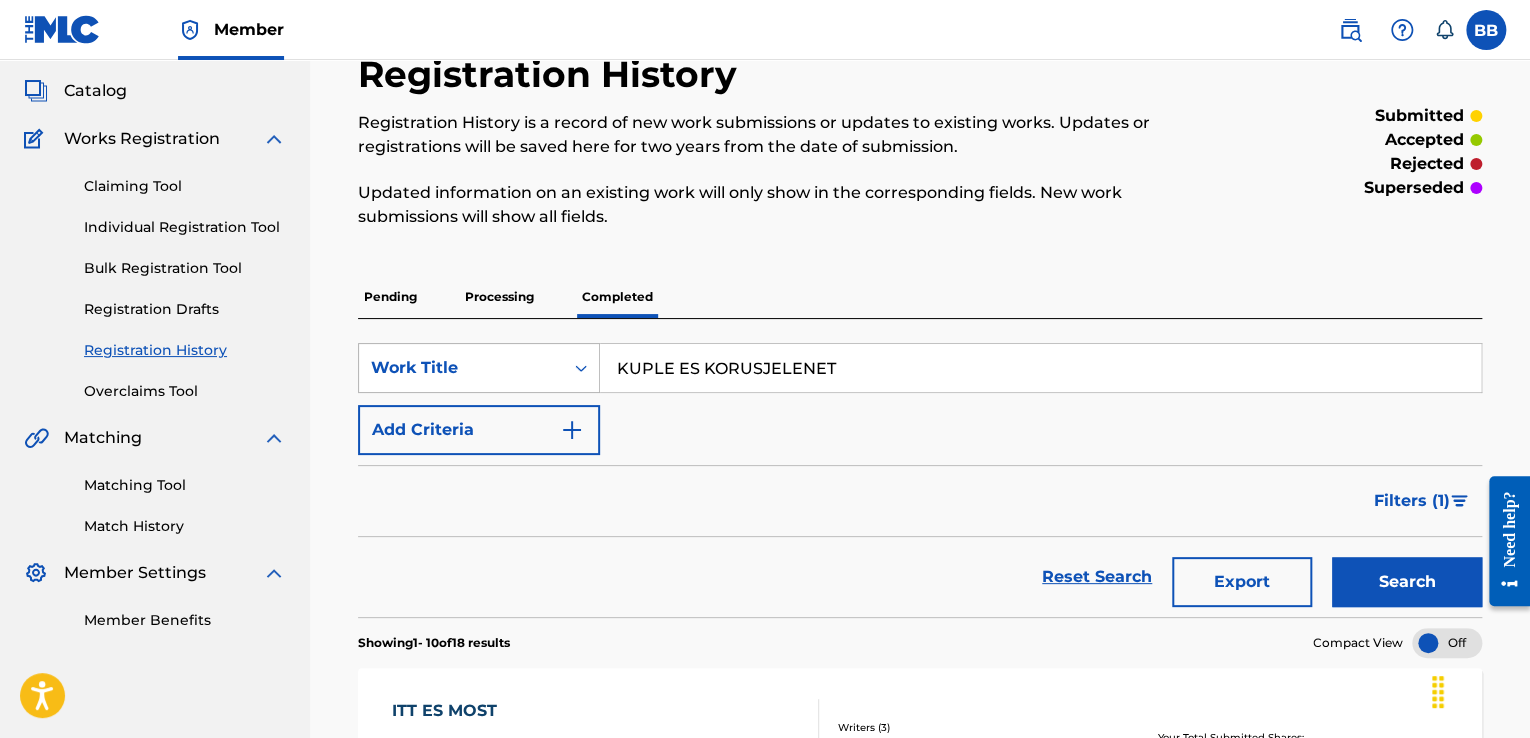 click on "SearchWithCriteria77809102-d32c-42bc-b208-c9665dbe31ab Work Title KUPLE ES KORUSJELENET" at bounding box center [920, 368] 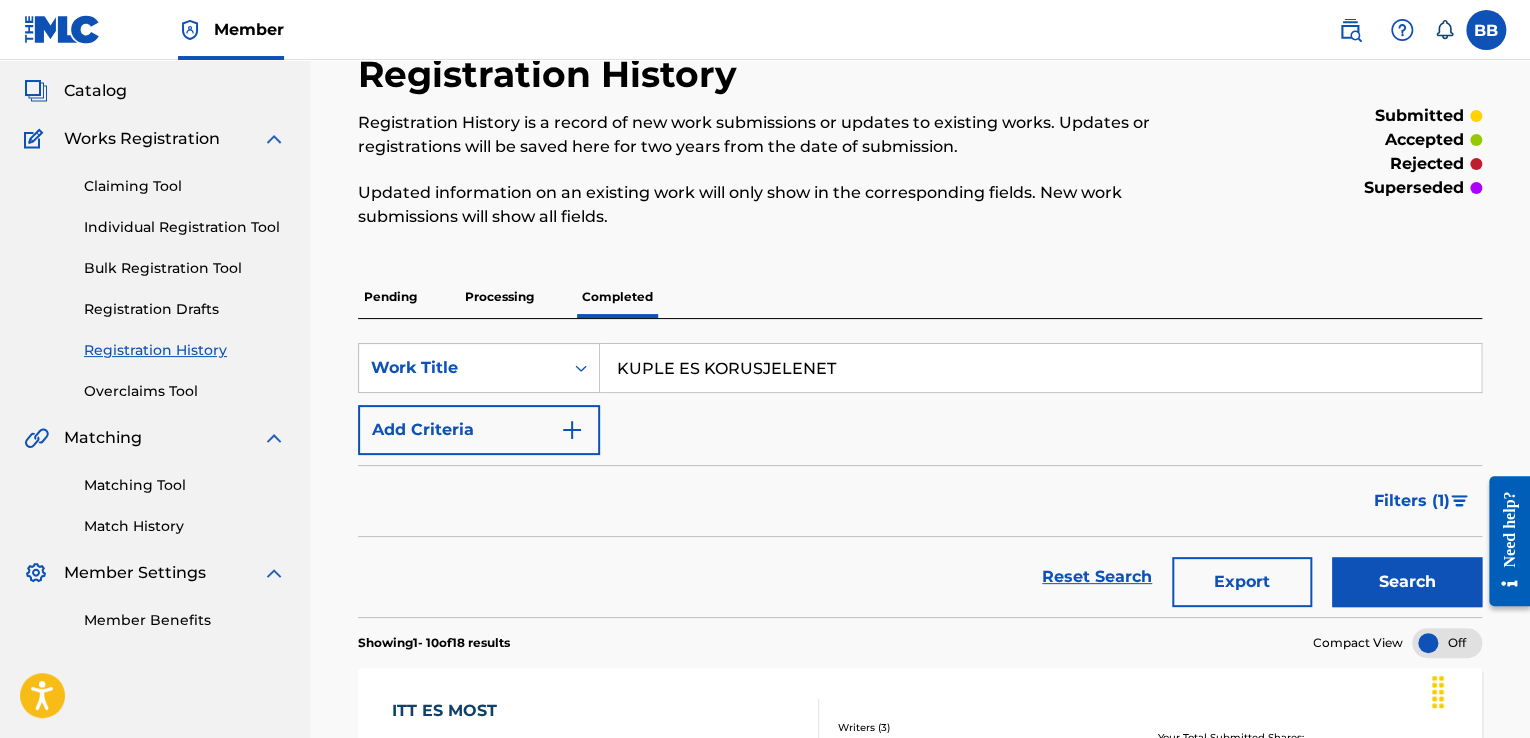 paste on "4TH KIND" 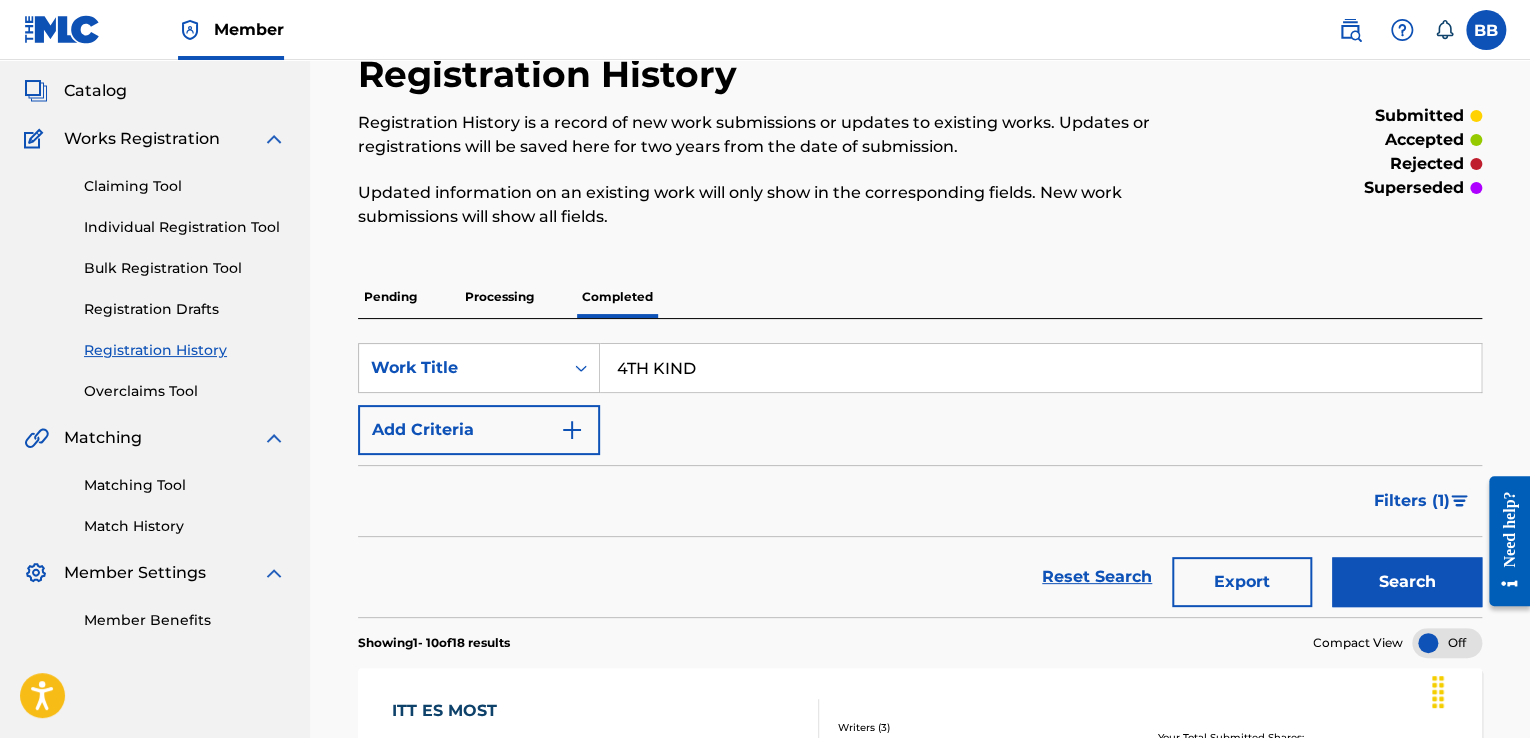 click on "Search" at bounding box center [1407, 582] 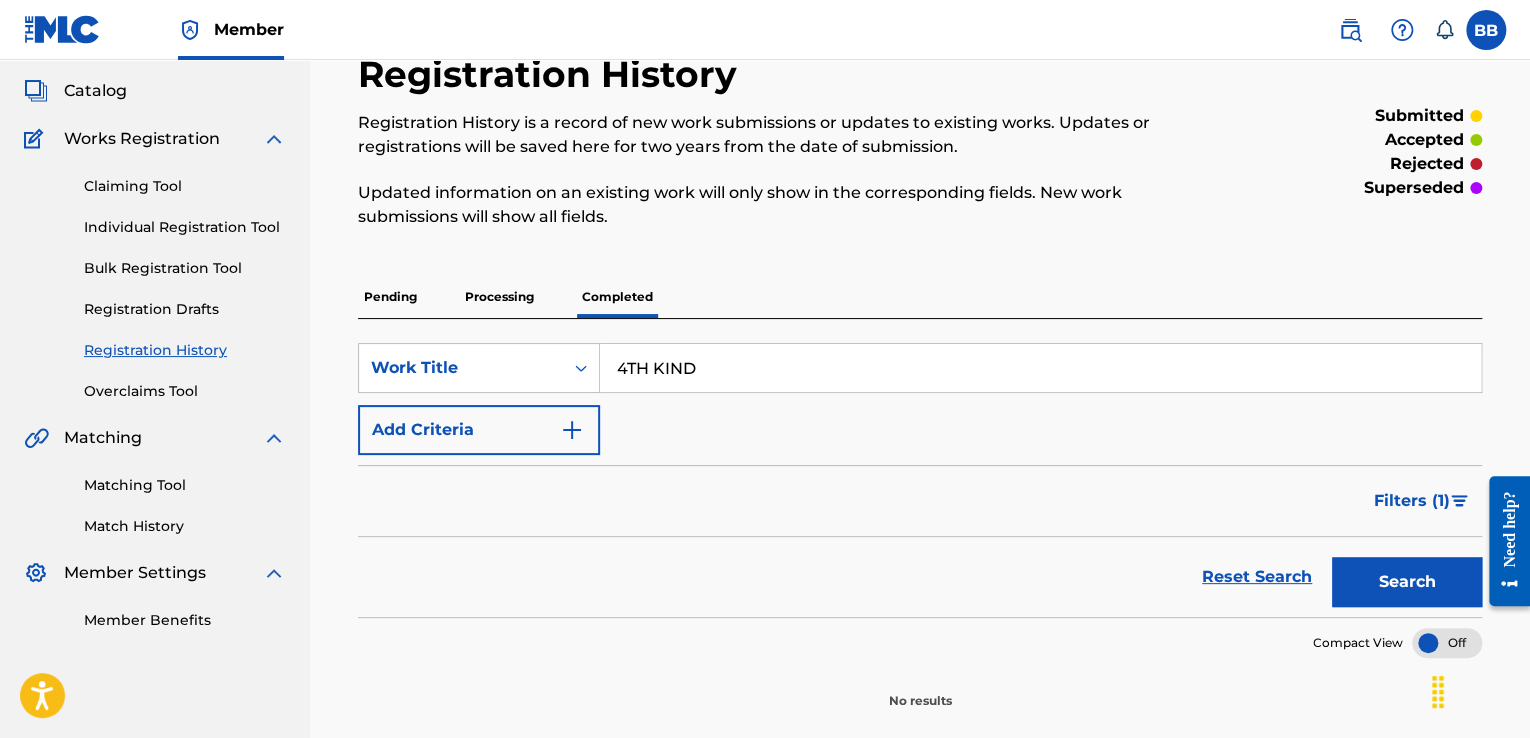 scroll, scrollTop: 208, scrollLeft: 0, axis: vertical 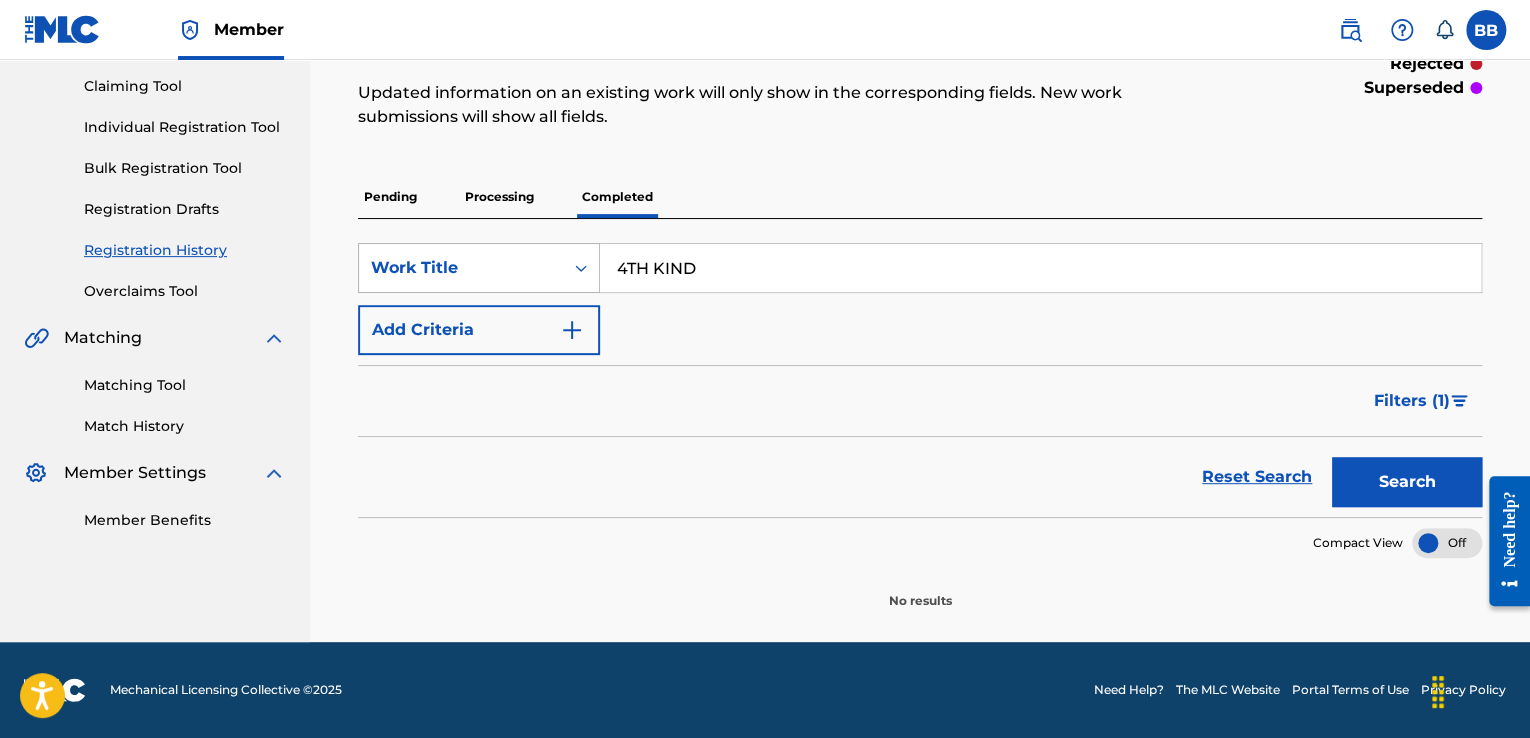 drag, startPoint x: 712, startPoint y: 265, endPoint x: 516, endPoint y: 242, distance: 197.34488 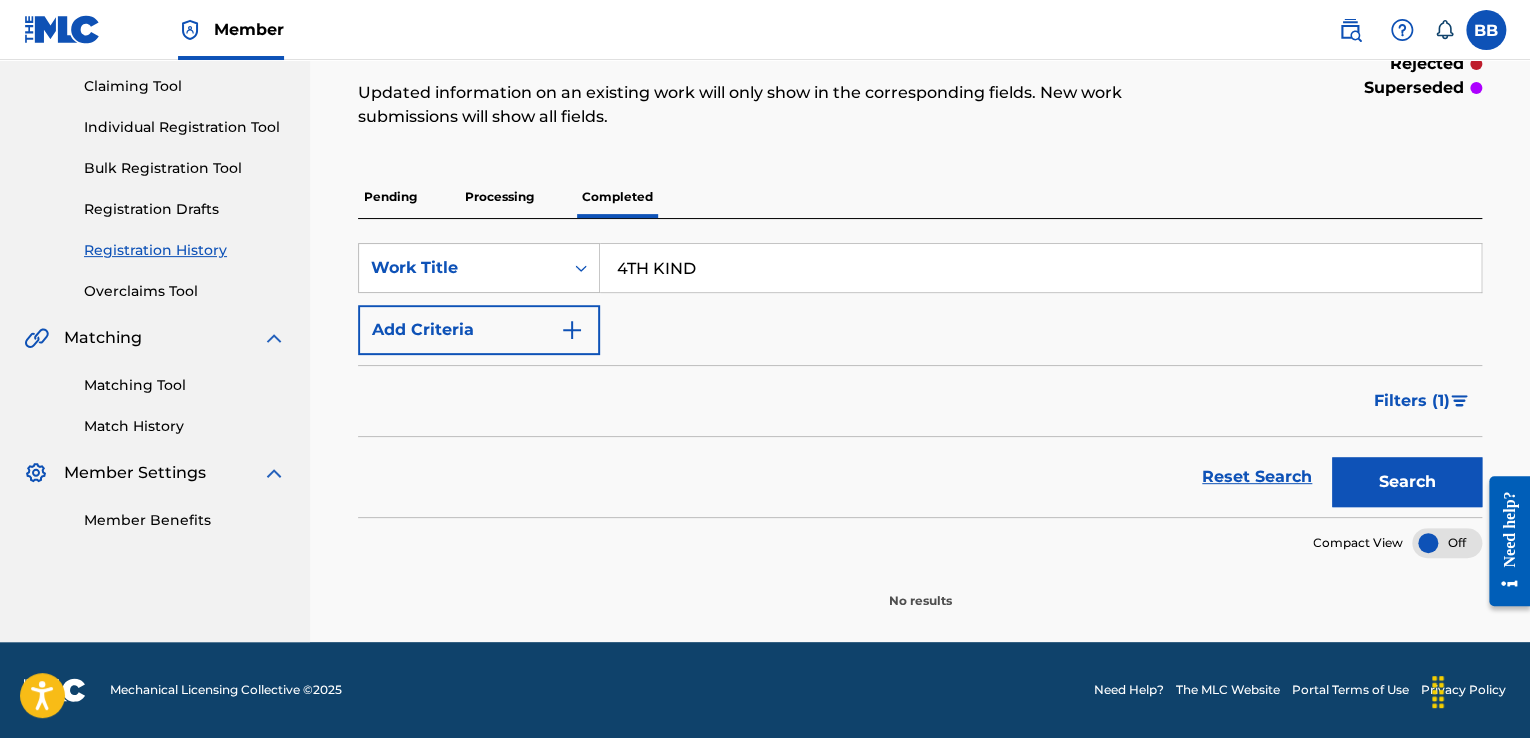 paste on "[NAME] [NAME]" 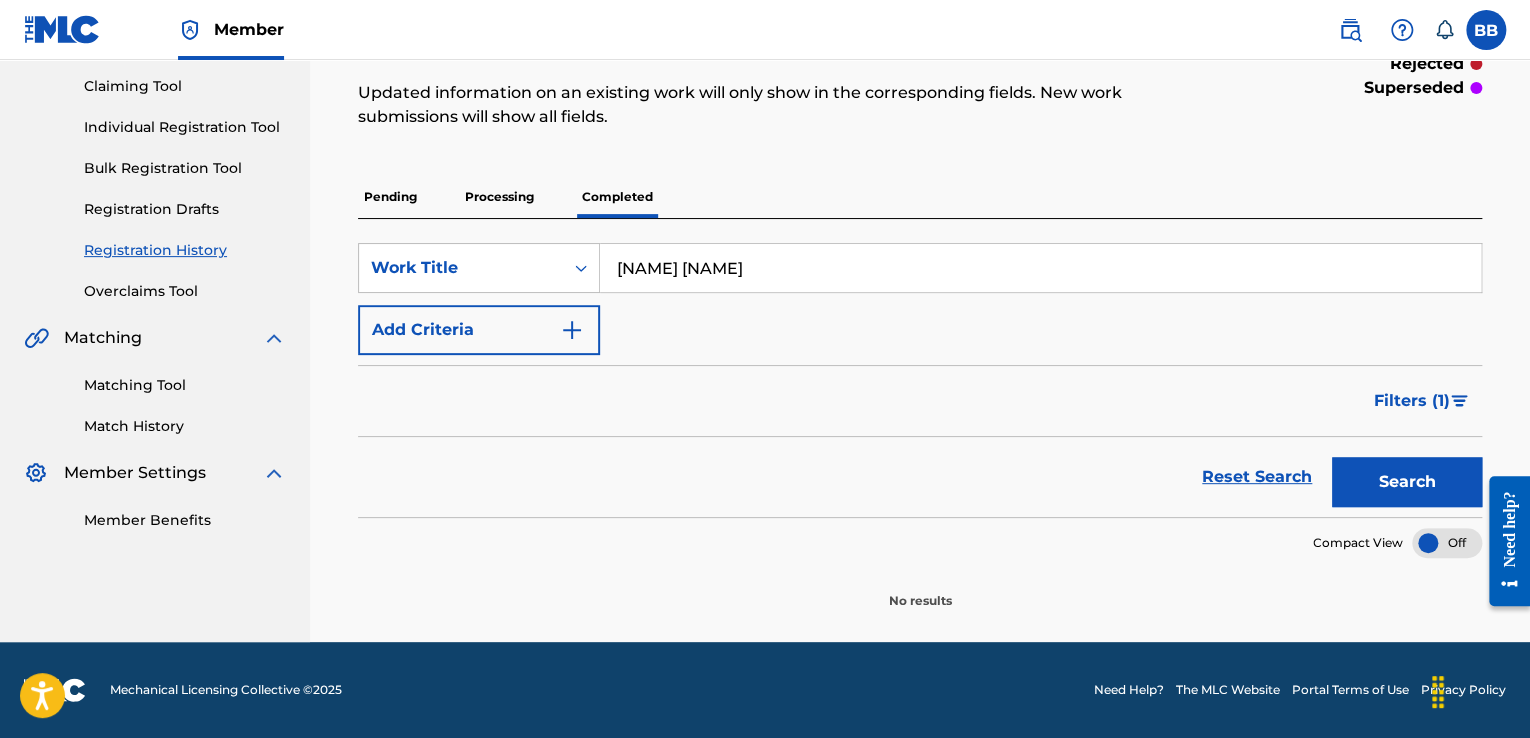 click on "Search" at bounding box center [1407, 482] 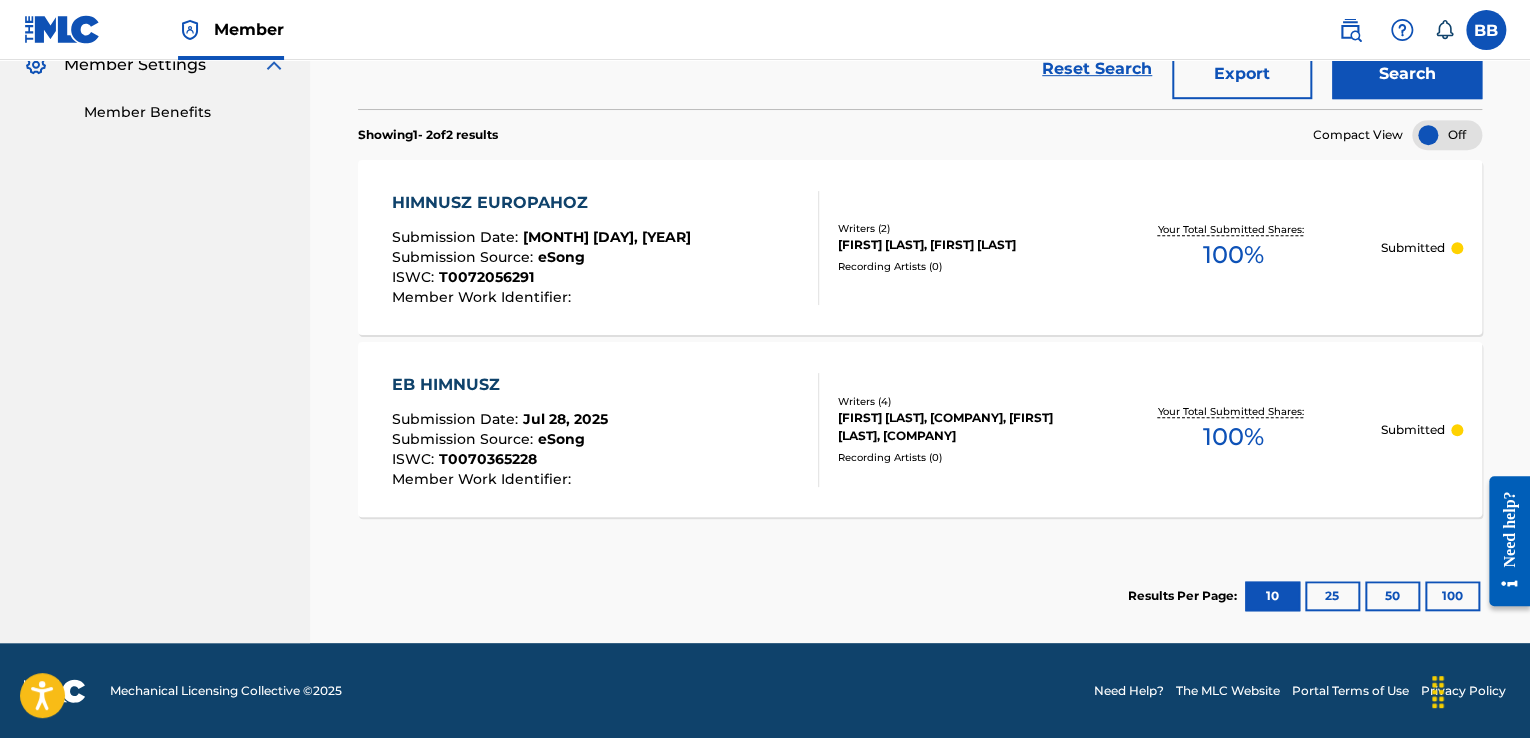 scroll, scrollTop: 316, scrollLeft: 0, axis: vertical 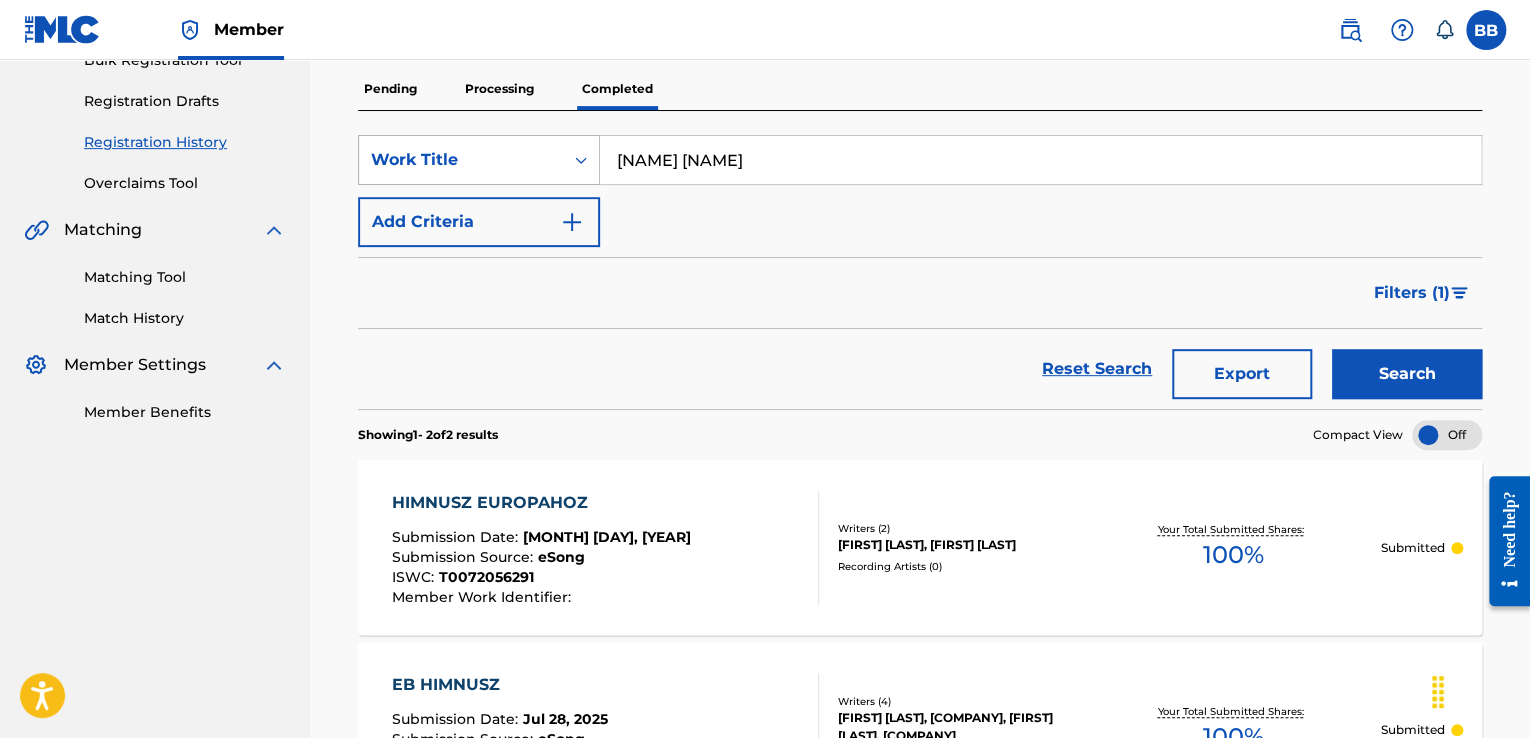 drag, startPoint x: 963, startPoint y: 169, endPoint x: 492, endPoint y: 165, distance: 471.017 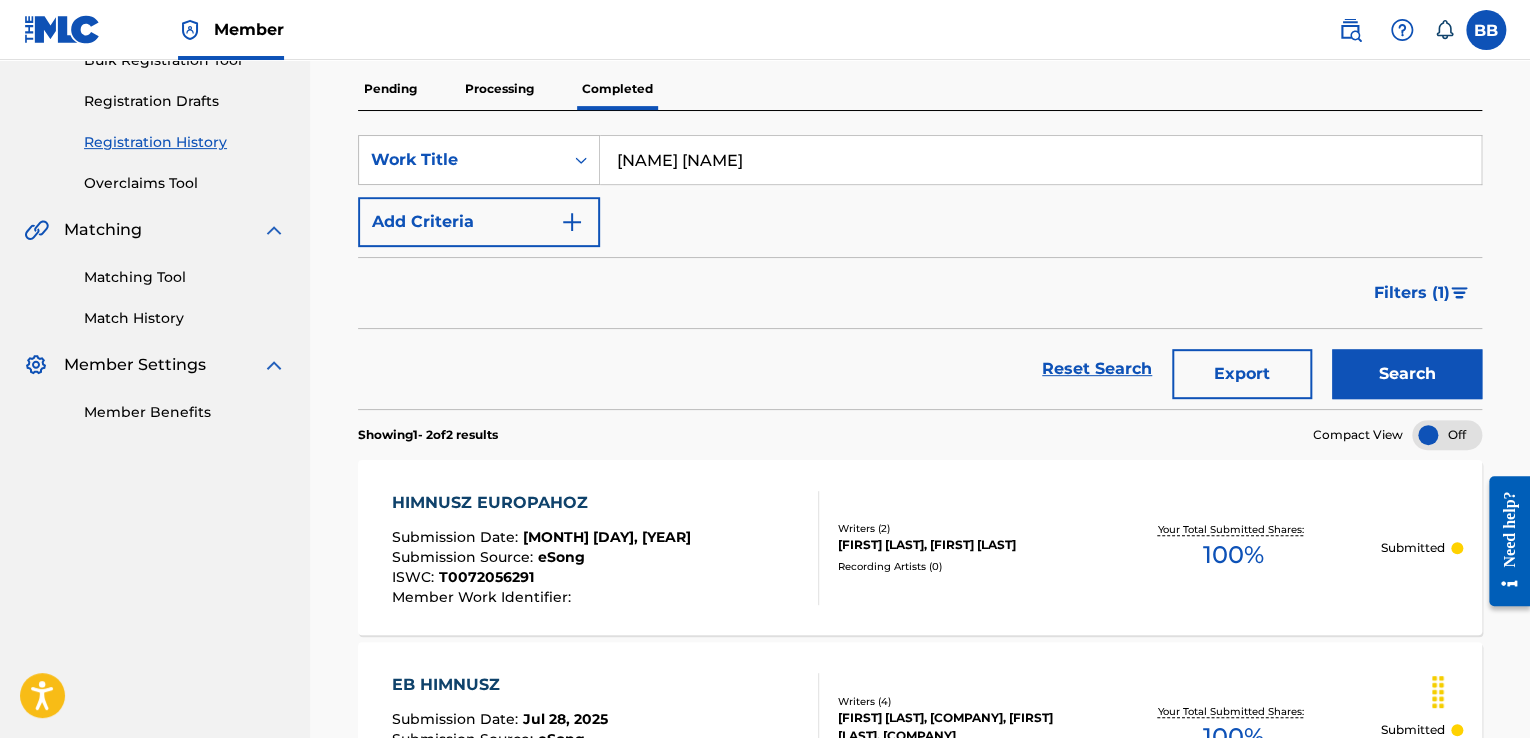 paste on "LEPESELONYBEN" 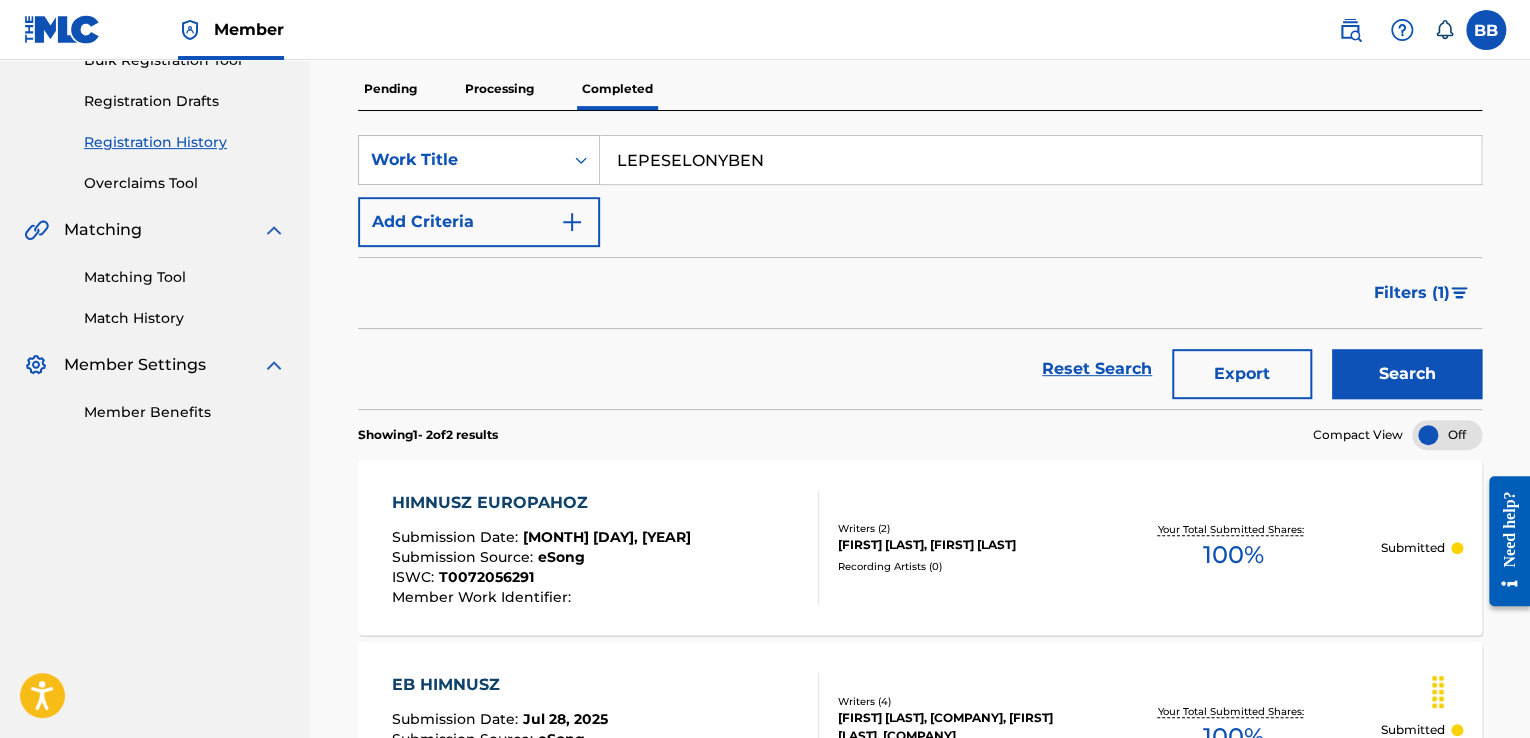 click on "Search" at bounding box center [1407, 374] 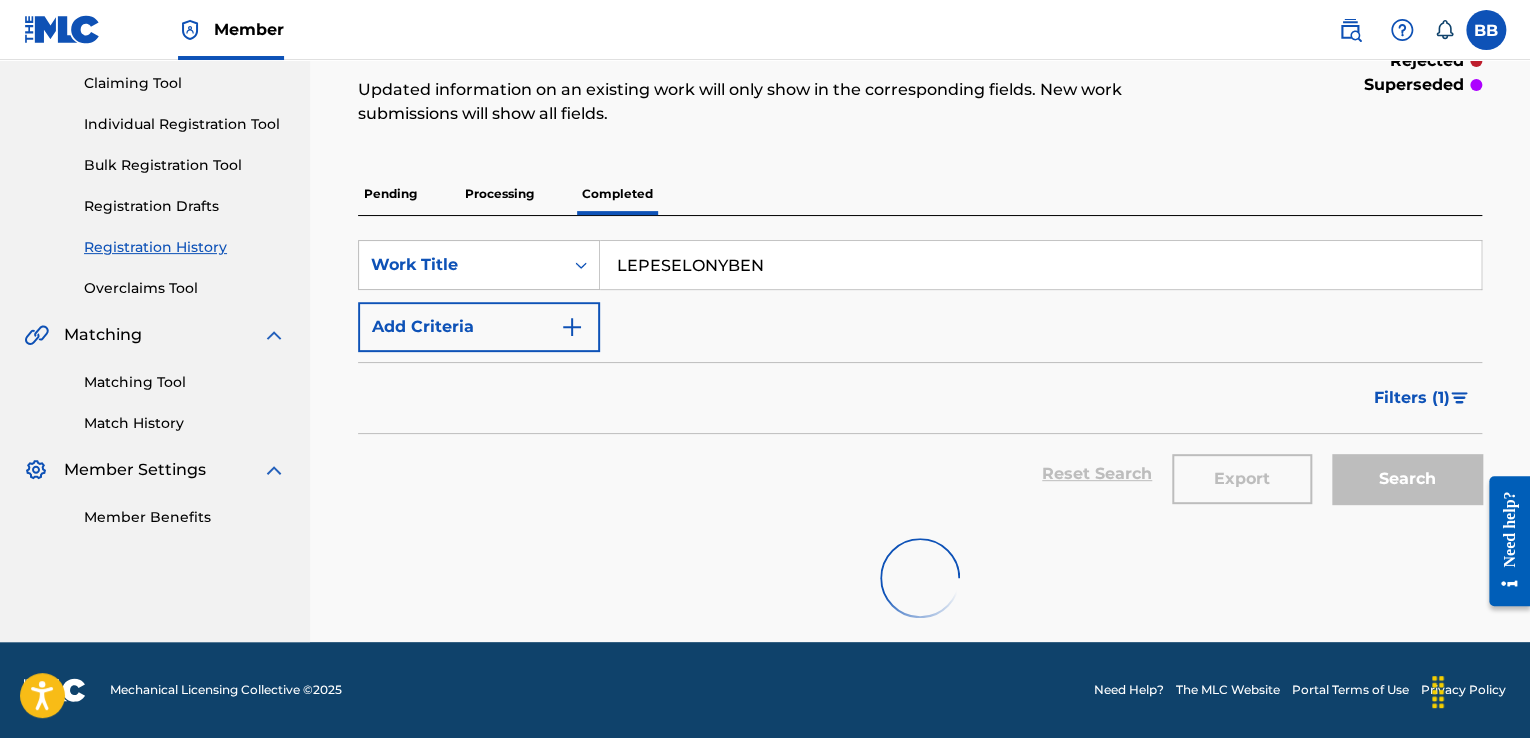 scroll, scrollTop: 208, scrollLeft: 0, axis: vertical 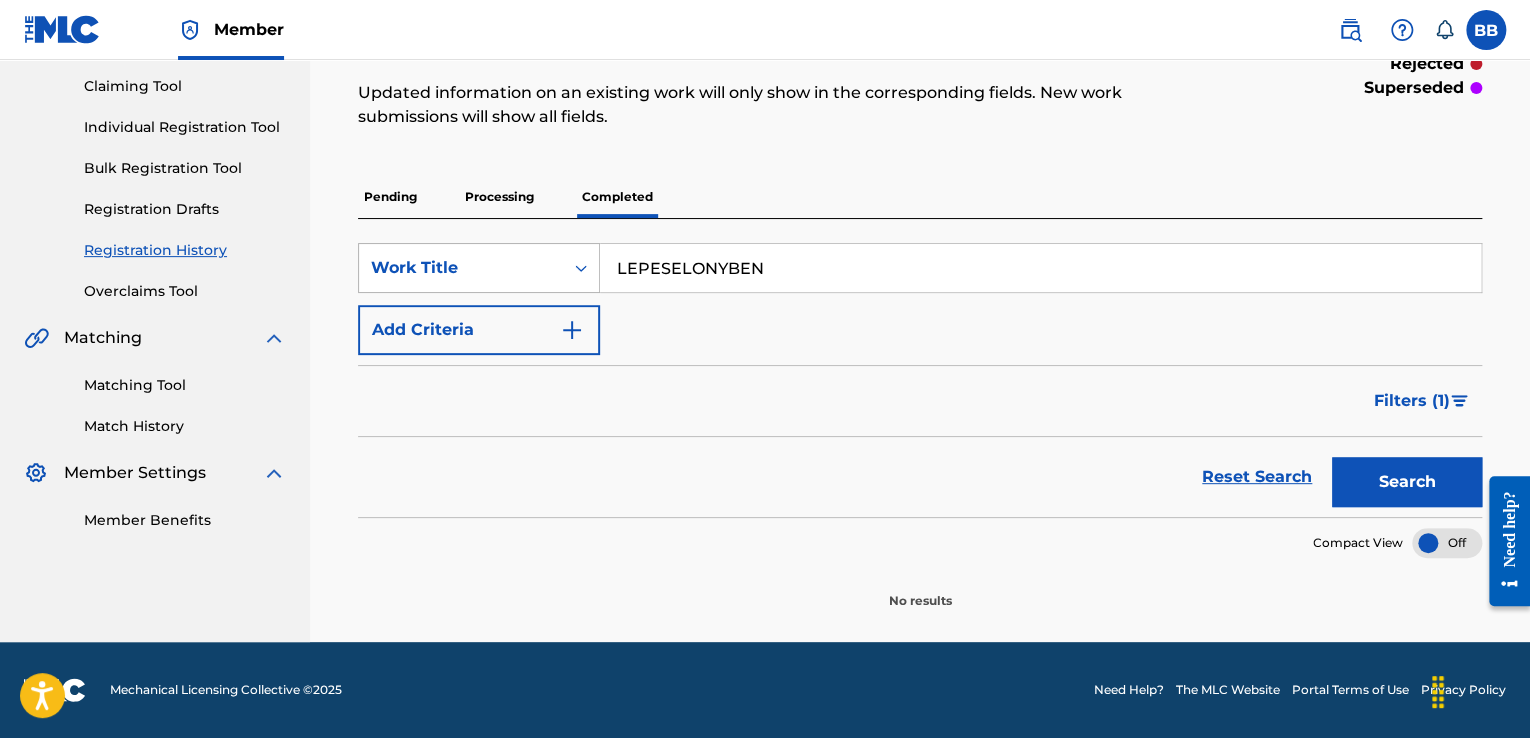 drag, startPoint x: 800, startPoint y: 255, endPoint x: 528, endPoint y: 273, distance: 272.59494 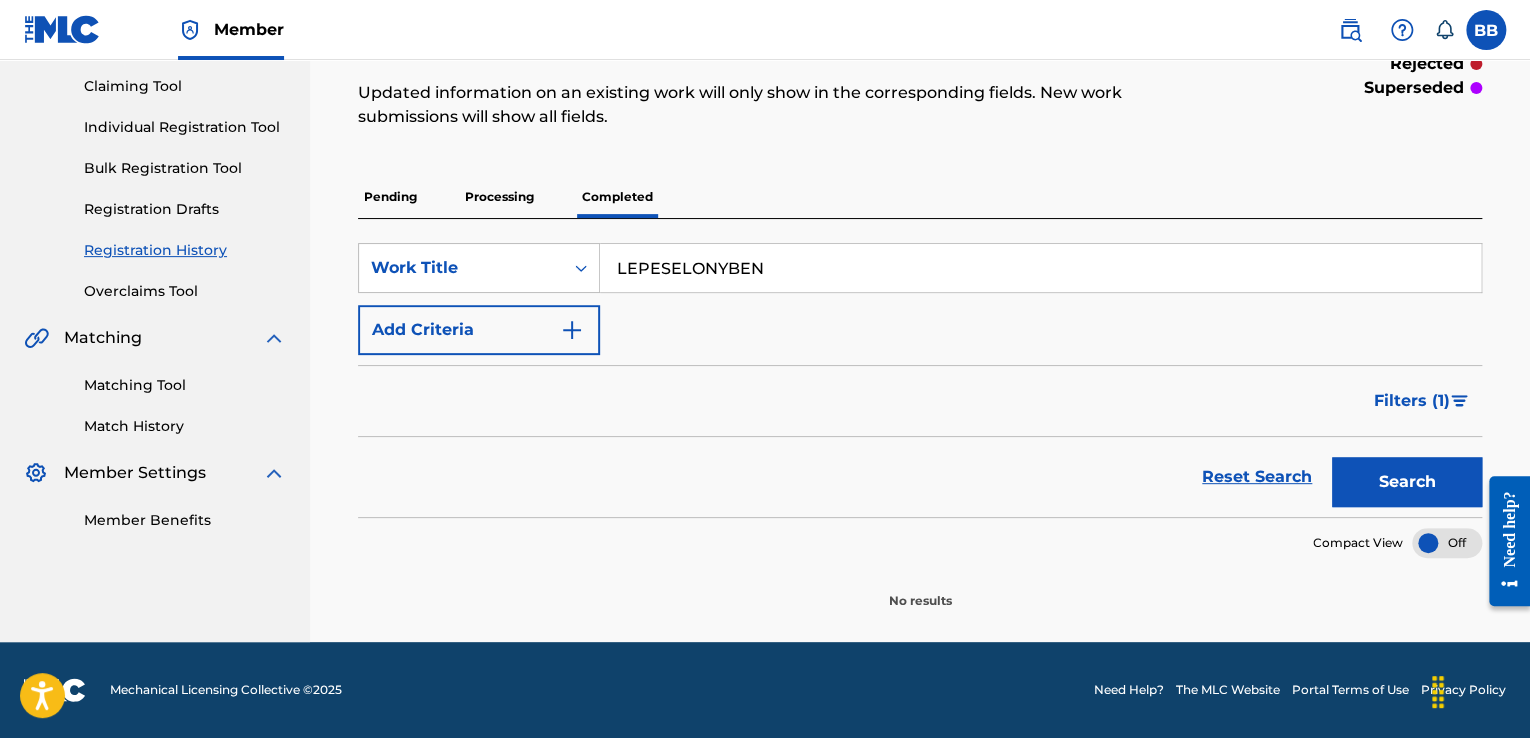 paste on "MORMOLO" 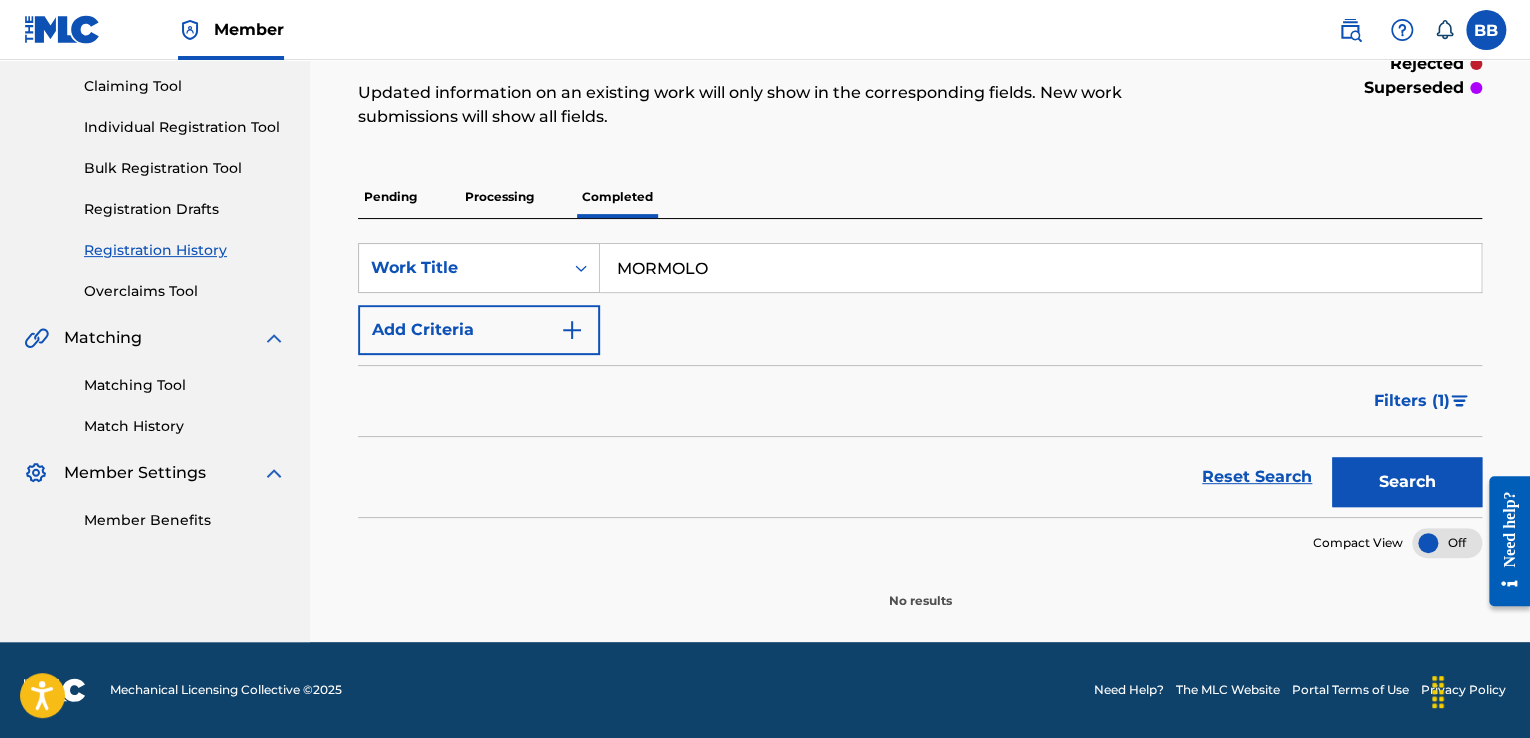 click on "Search" at bounding box center (1407, 482) 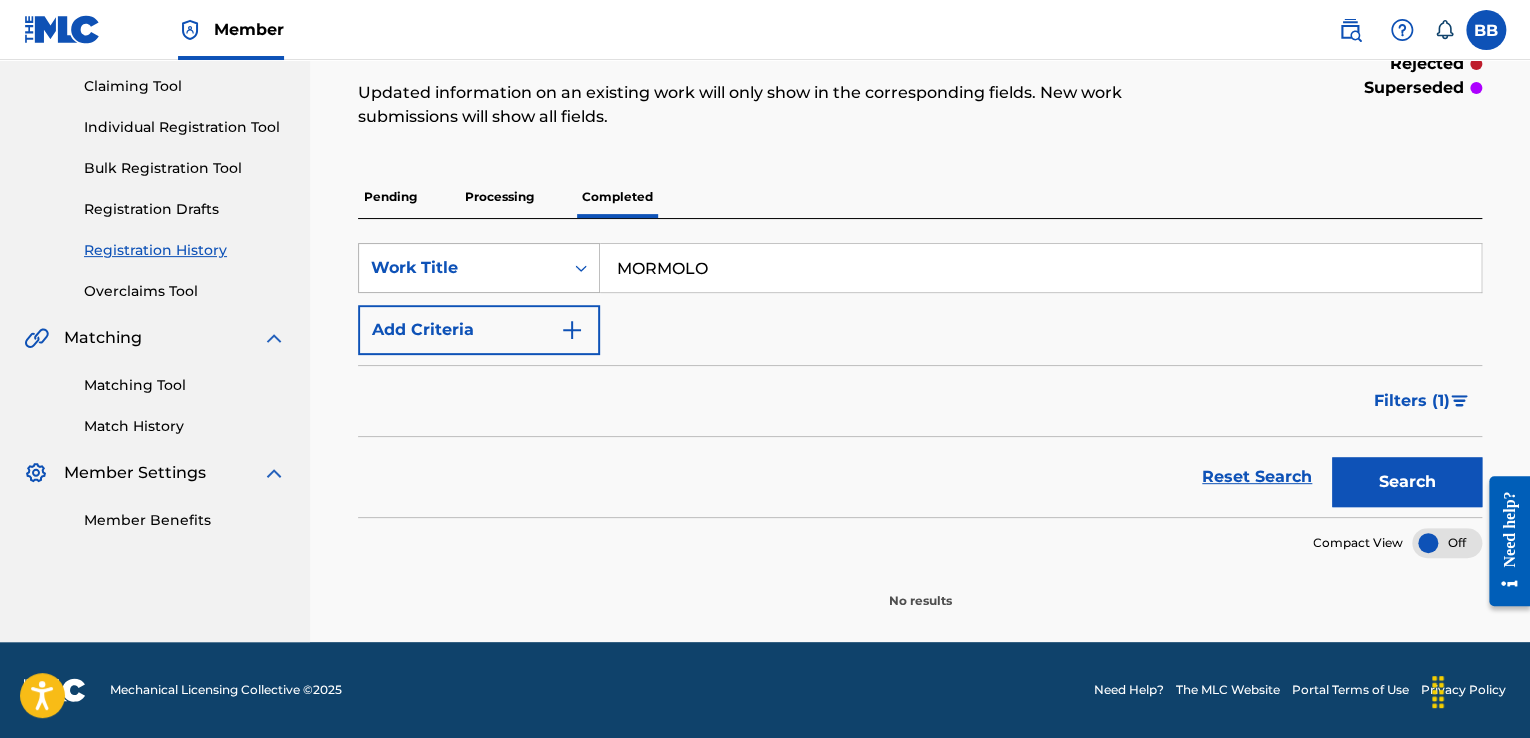 drag, startPoint x: 844, startPoint y: 259, endPoint x: 490, endPoint y: 281, distance: 354.68295 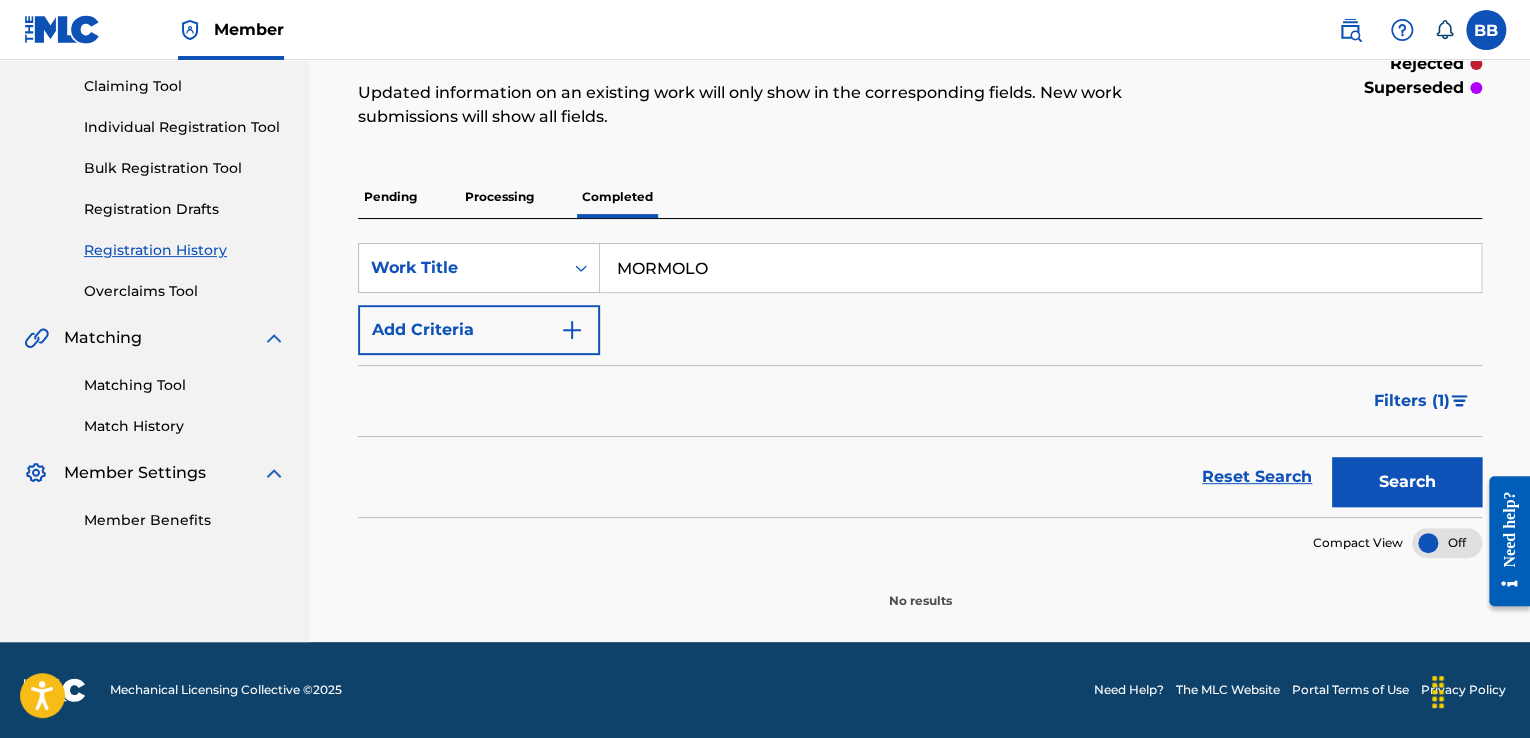 paste on "PAVANE EGY INFANSNO HALALARA" 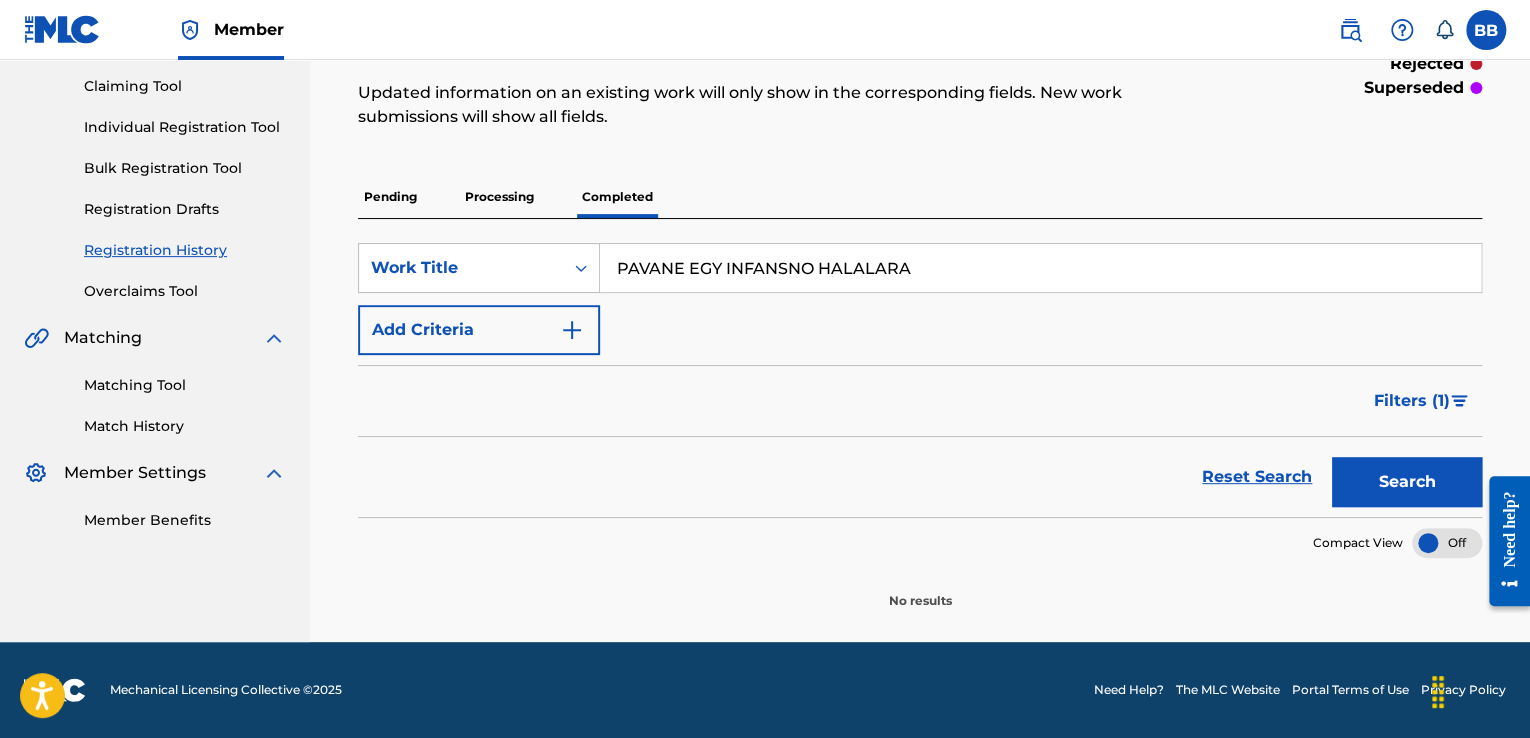 click on "Search" at bounding box center (1407, 482) 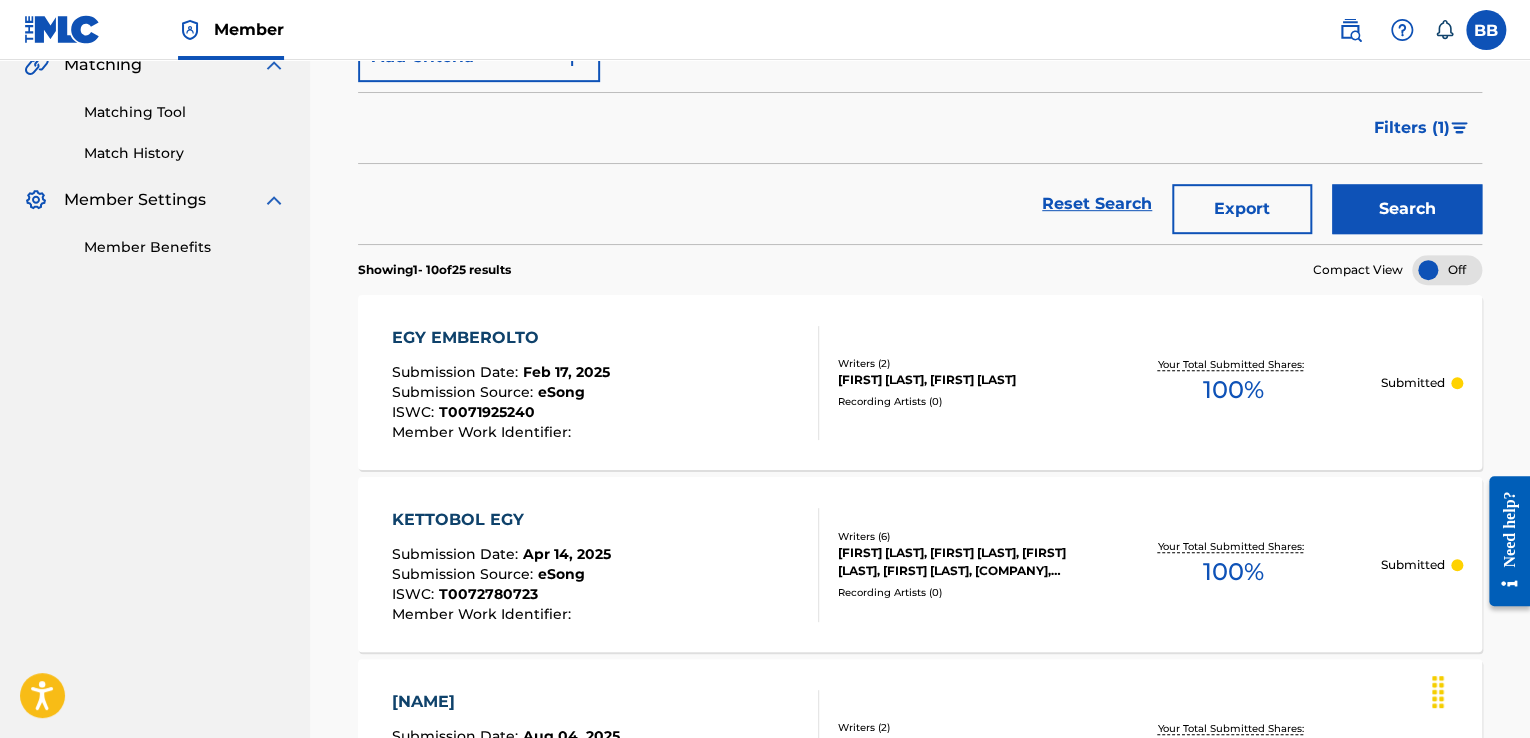 scroll, scrollTop: 181, scrollLeft: 0, axis: vertical 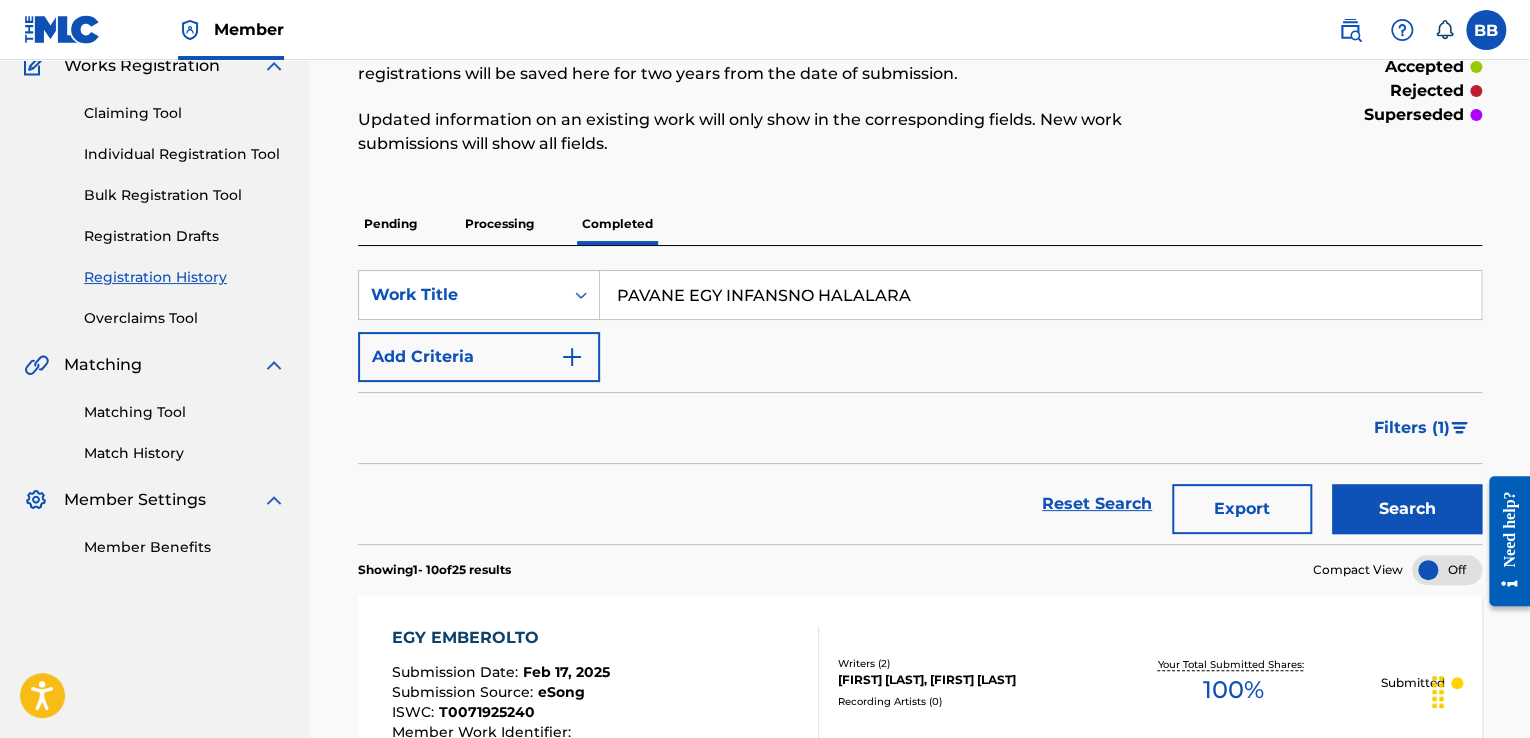 click on "PAVANE EGY INFANSNO HALALARA" at bounding box center (1040, 295) 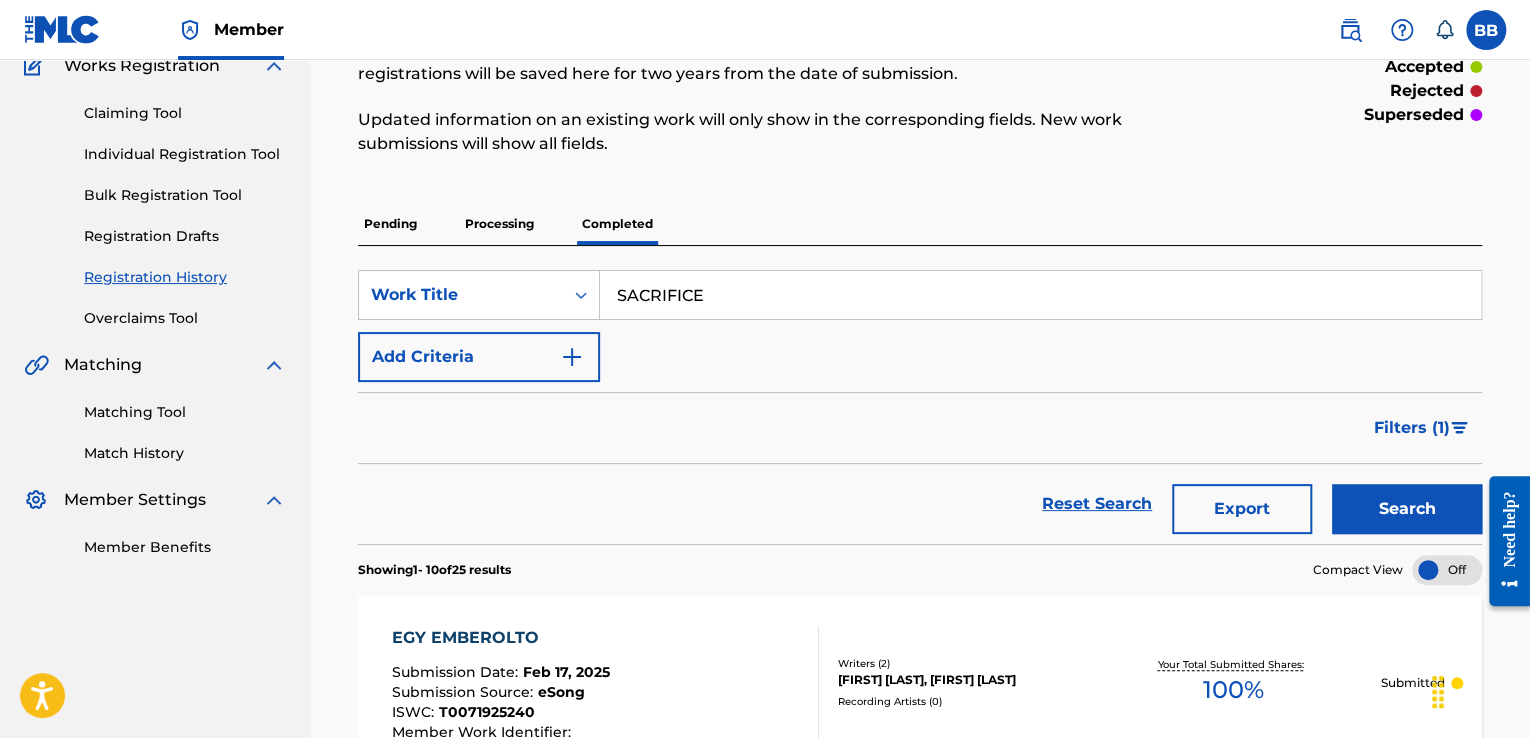 type on "SACRIFICE" 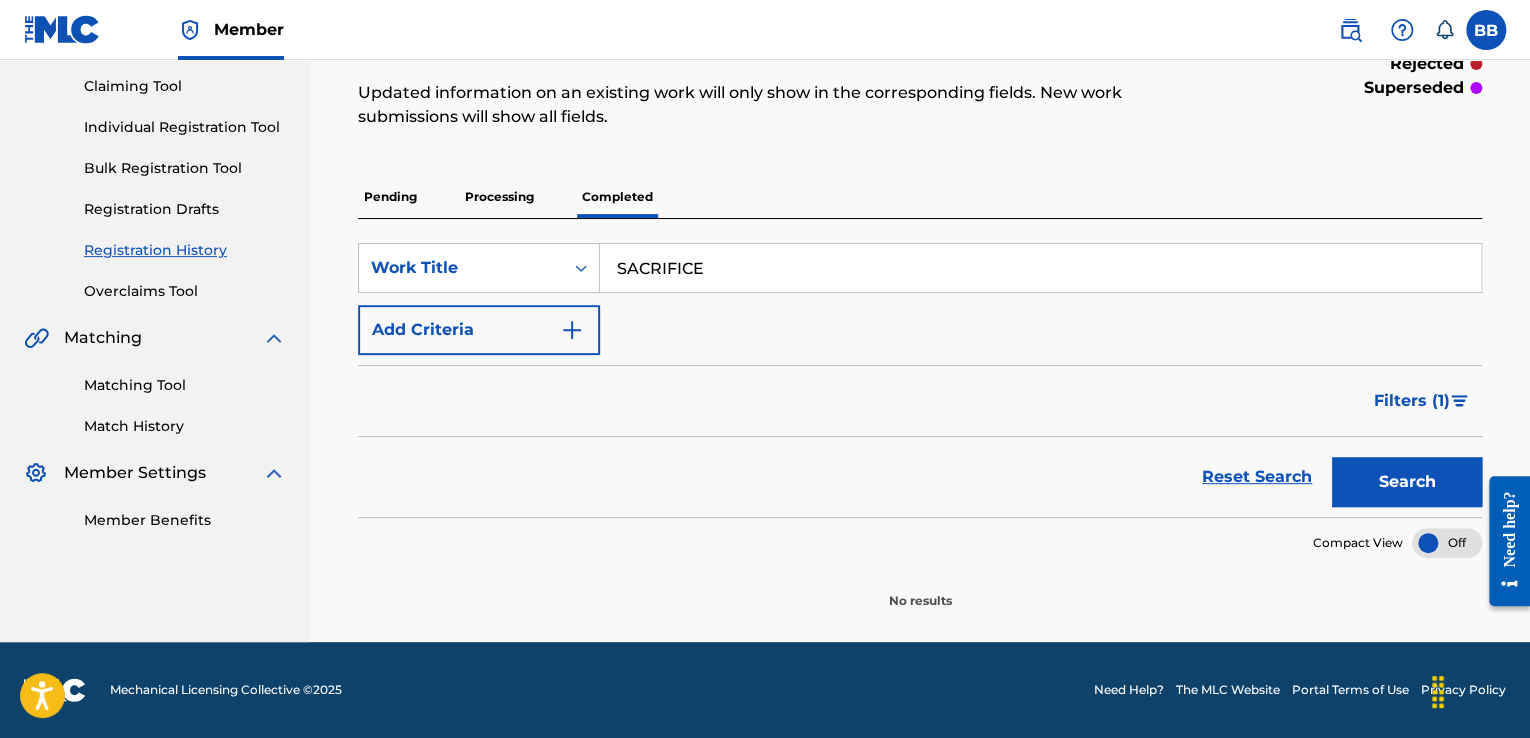 scroll, scrollTop: 0, scrollLeft: 0, axis: both 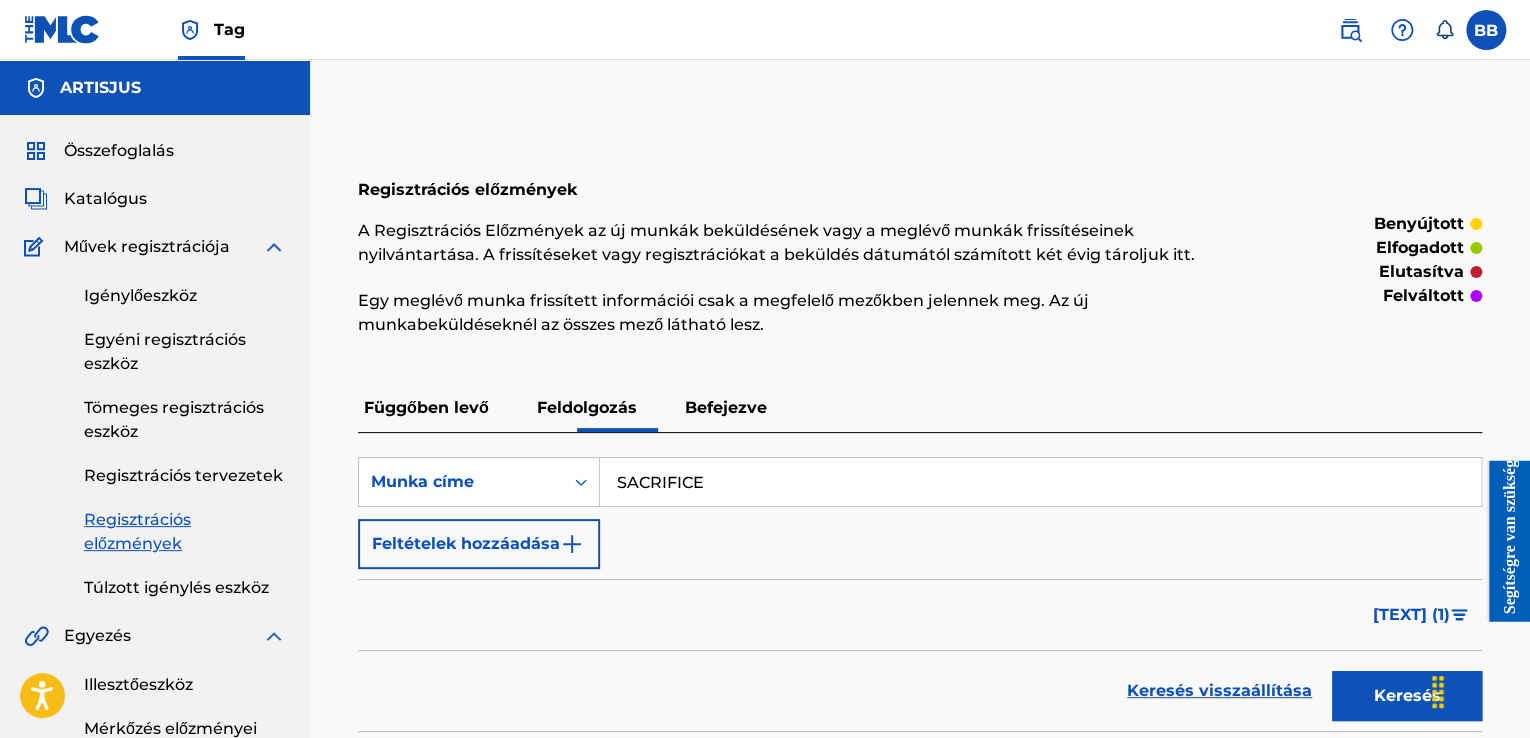 click on "Feldolgozás" at bounding box center (587, 408) 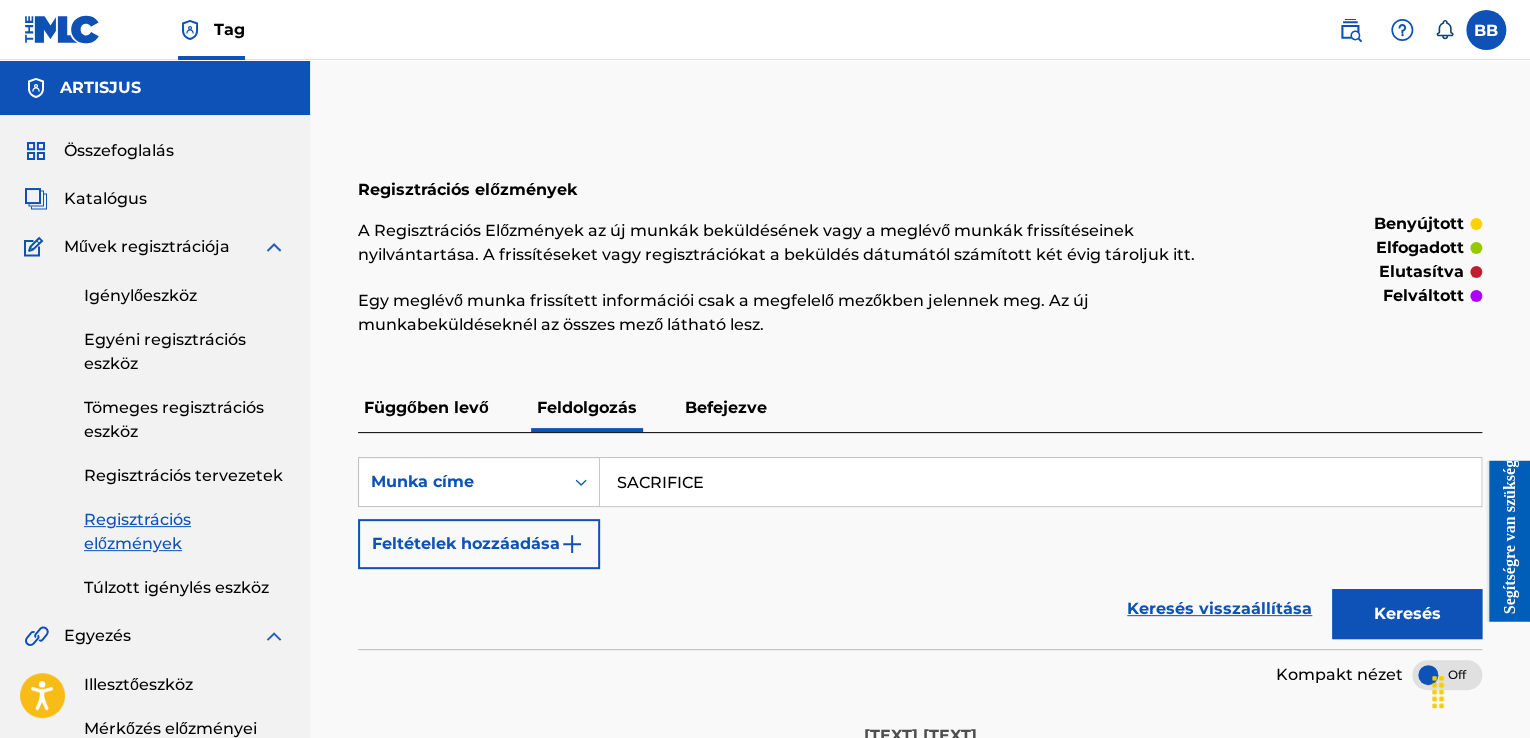 click on "Befejezve" at bounding box center (726, 407) 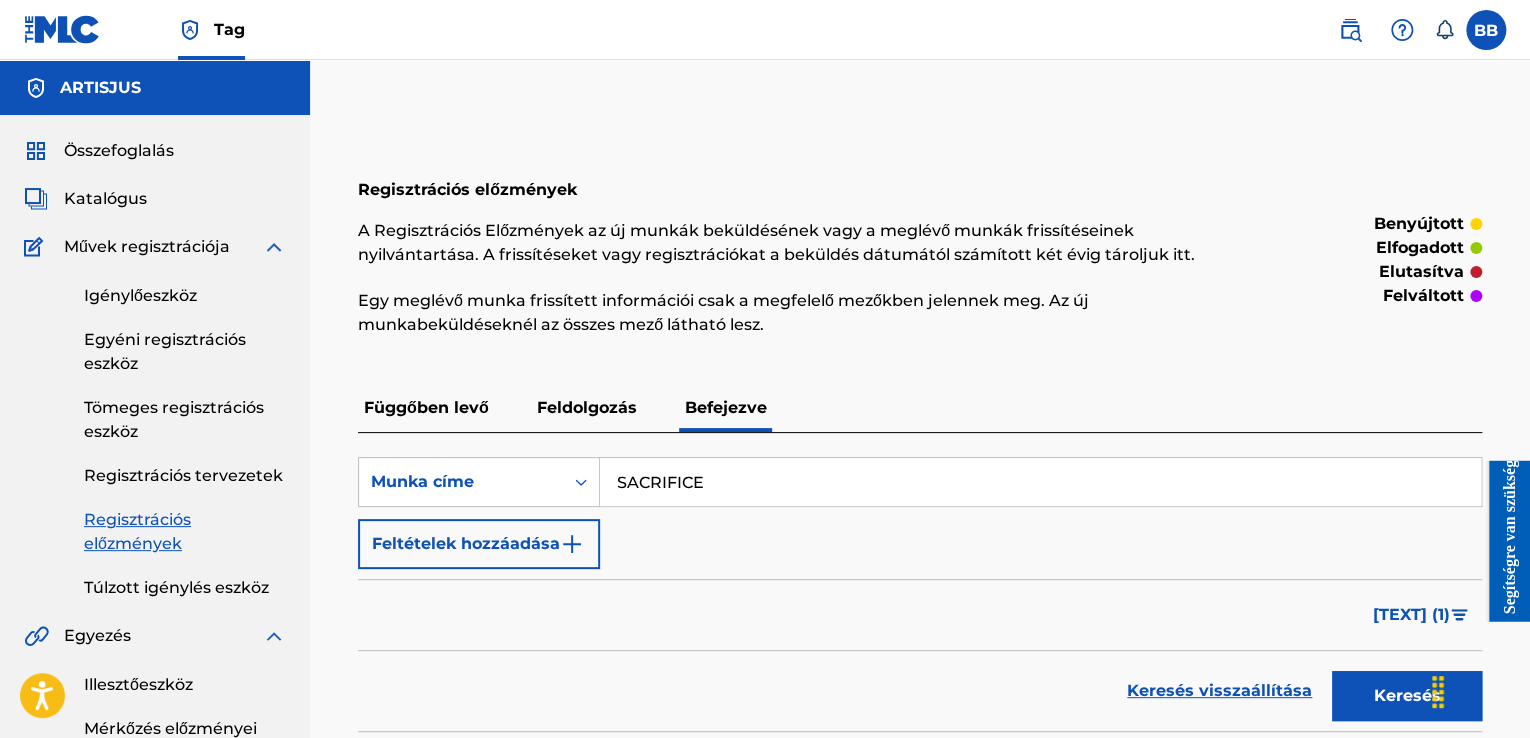 scroll, scrollTop: 220, scrollLeft: 0, axis: vertical 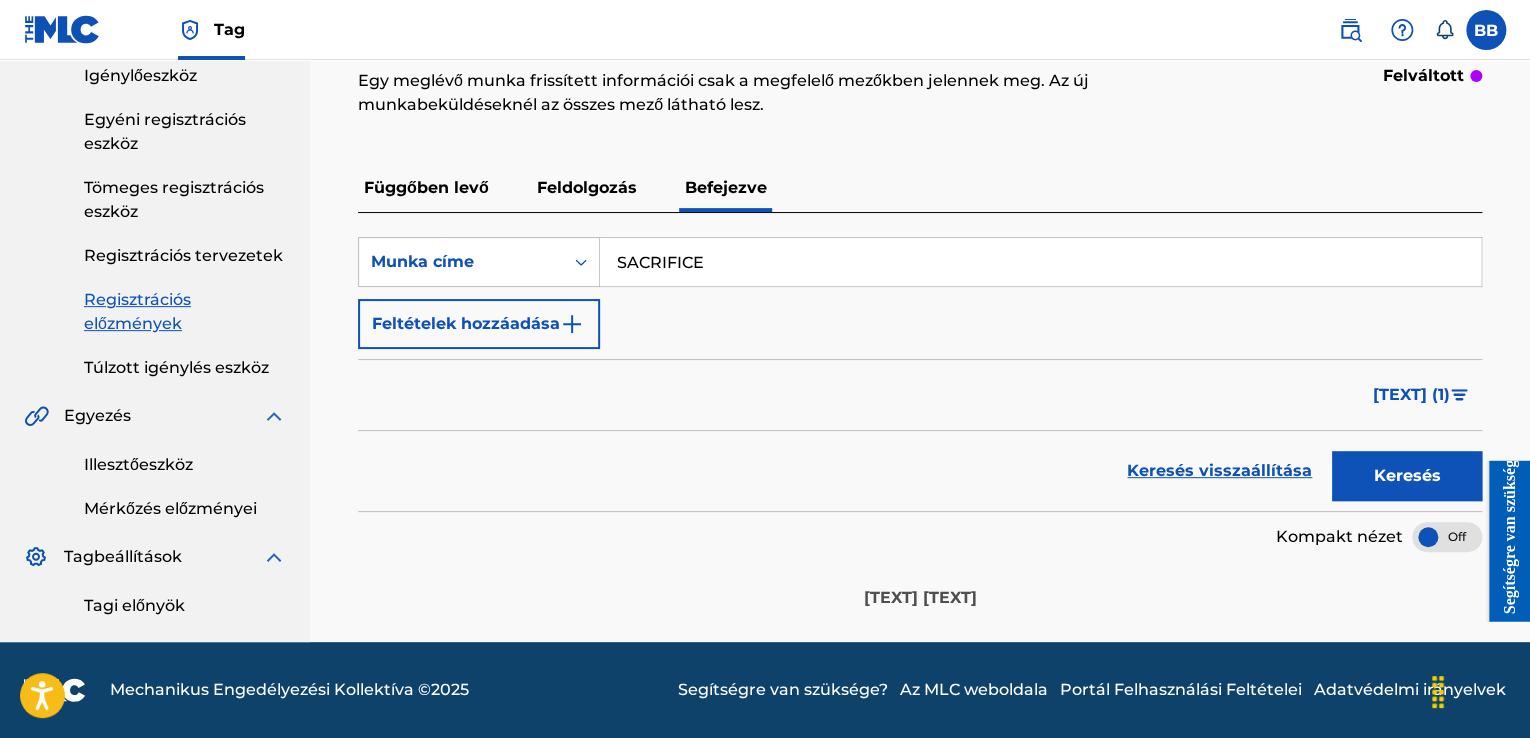 click on "Feldolgozás" at bounding box center [587, 188] 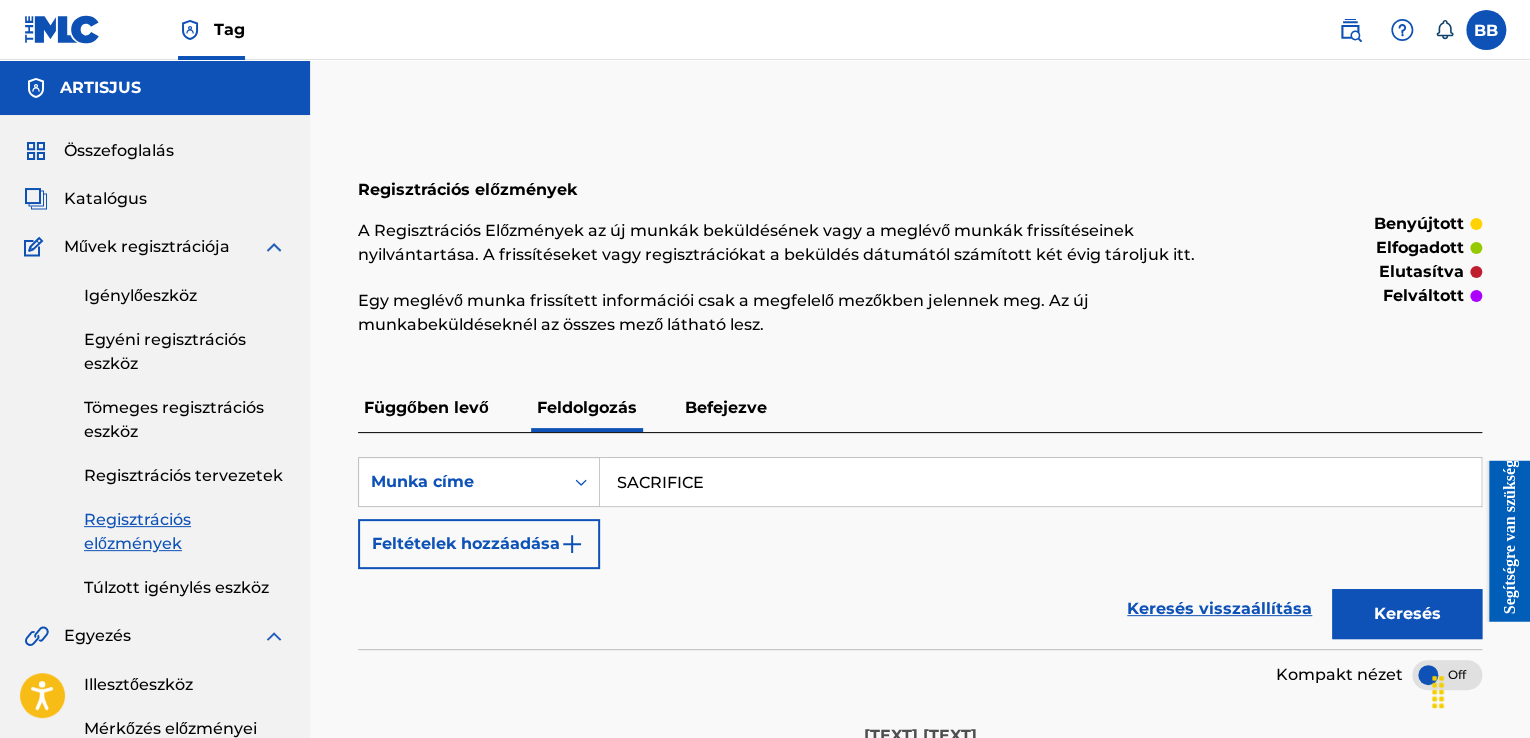 click on "Befejezve" at bounding box center [726, 408] 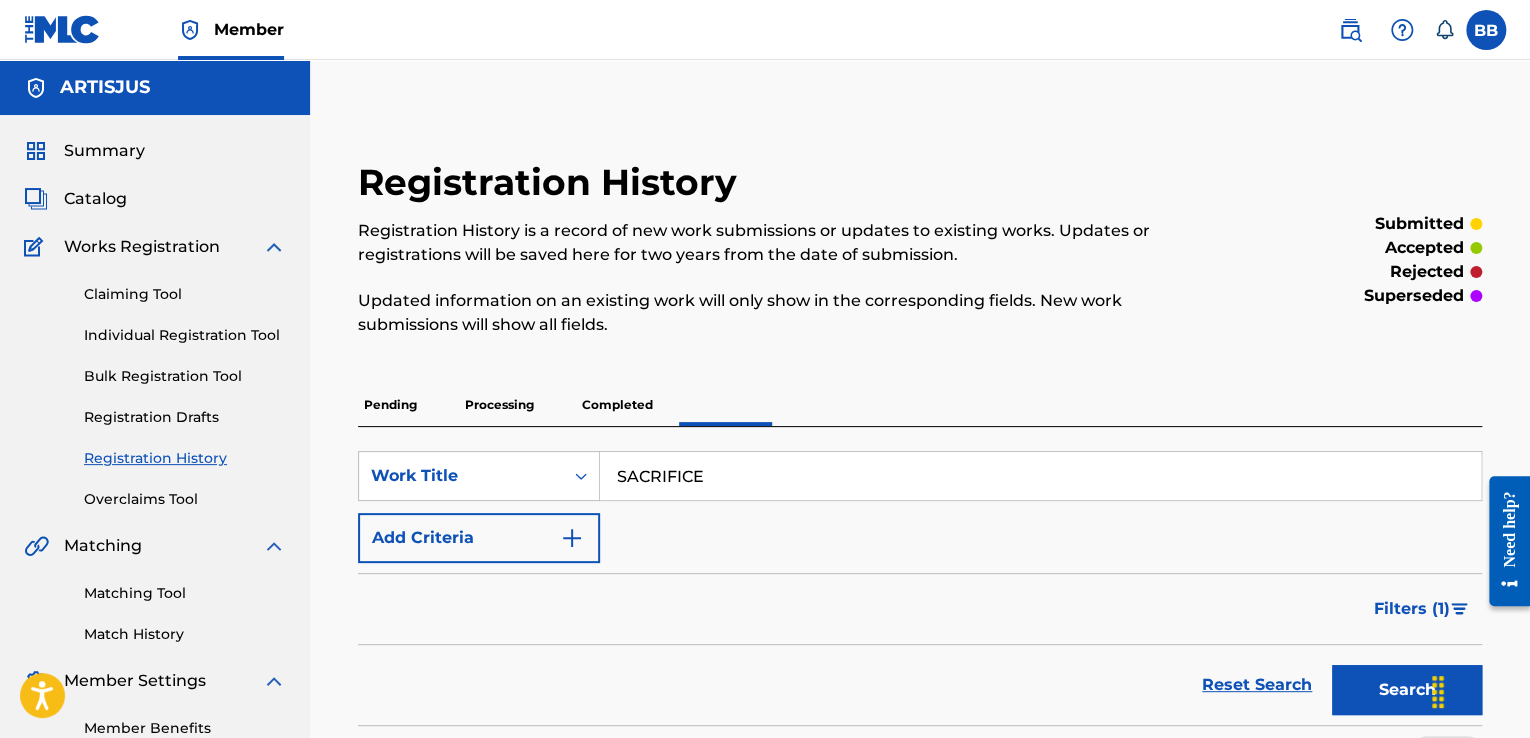scroll, scrollTop: 208, scrollLeft: 0, axis: vertical 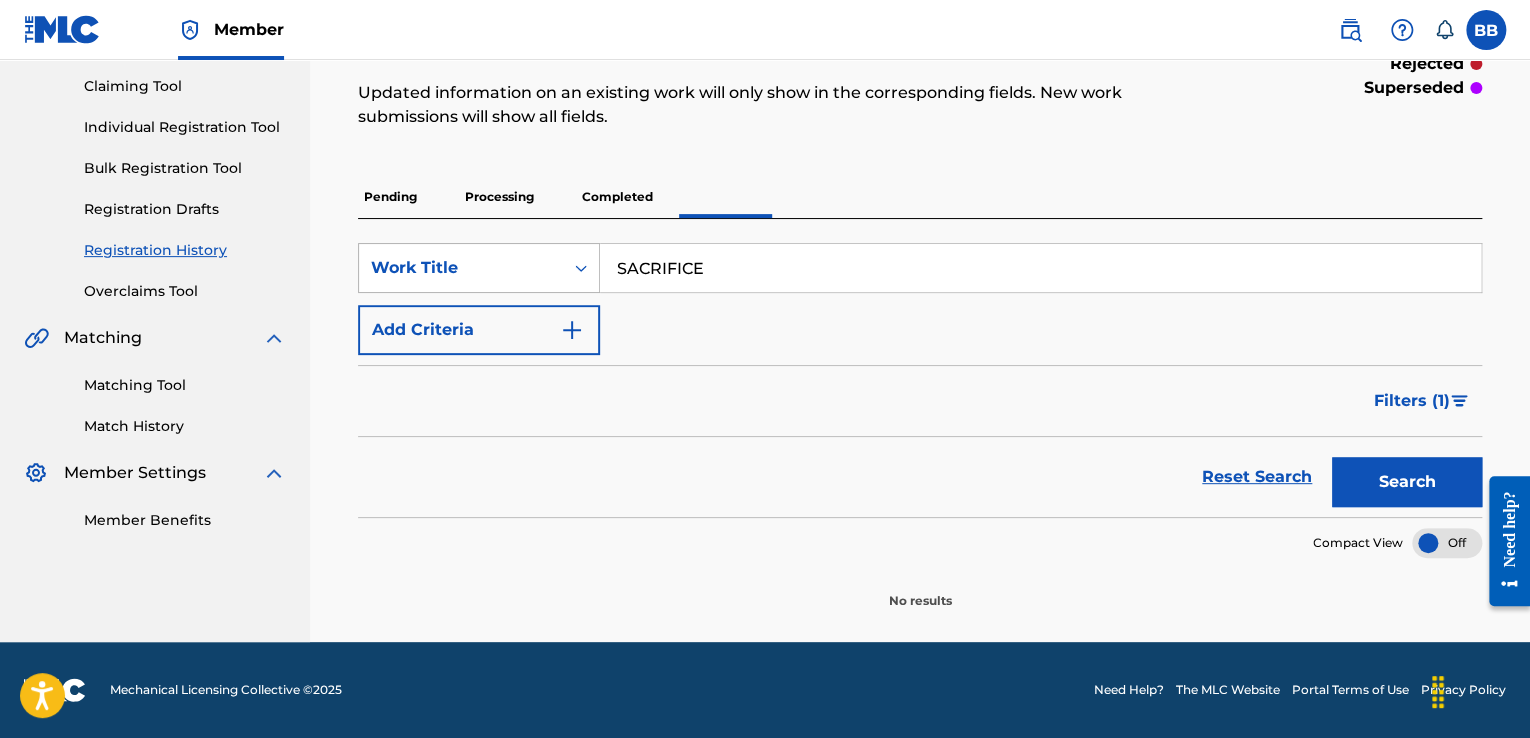 drag, startPoint x: 676, startPoint y: 257, endPoint x: 545, endPoint y: 253, distance: 131.06105 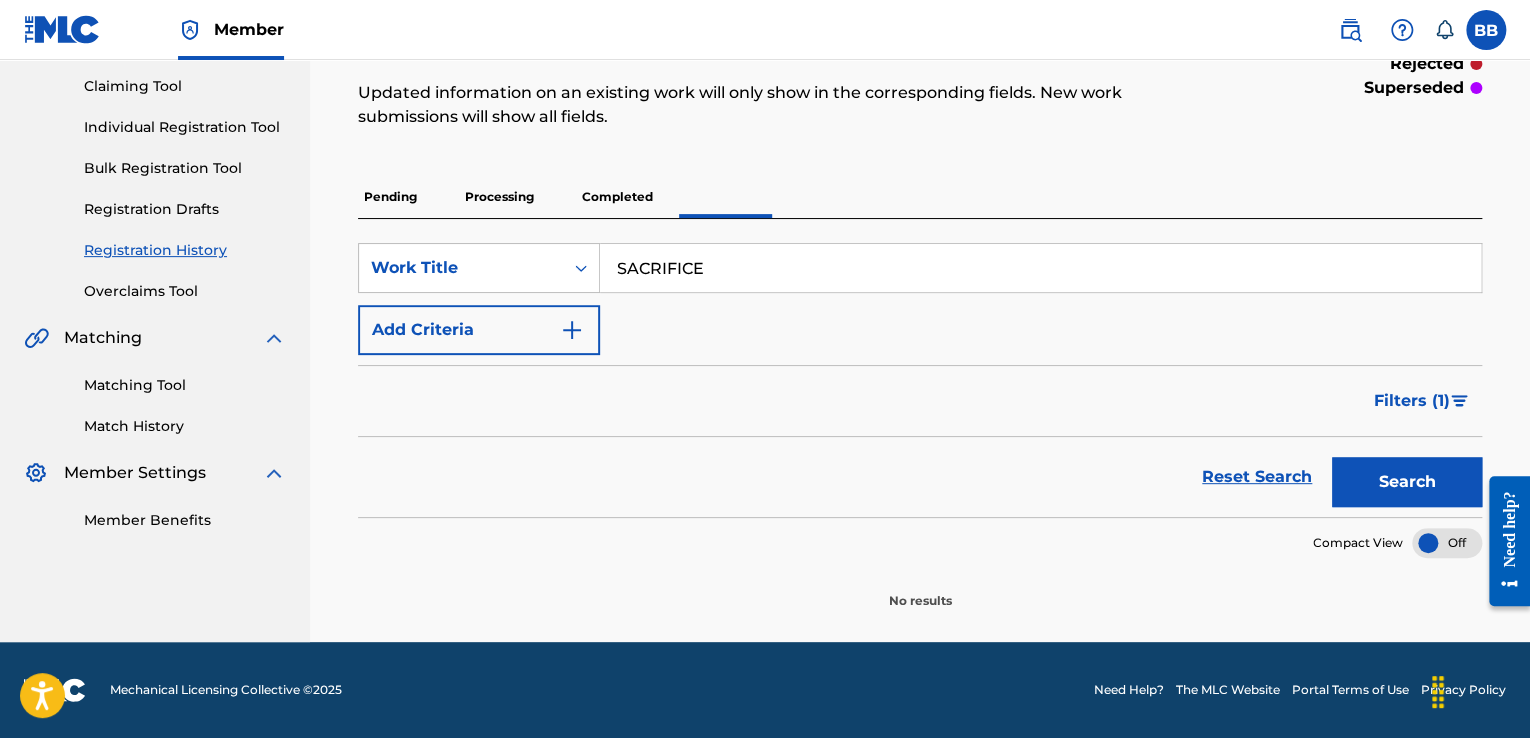 paste on "[NAME]" 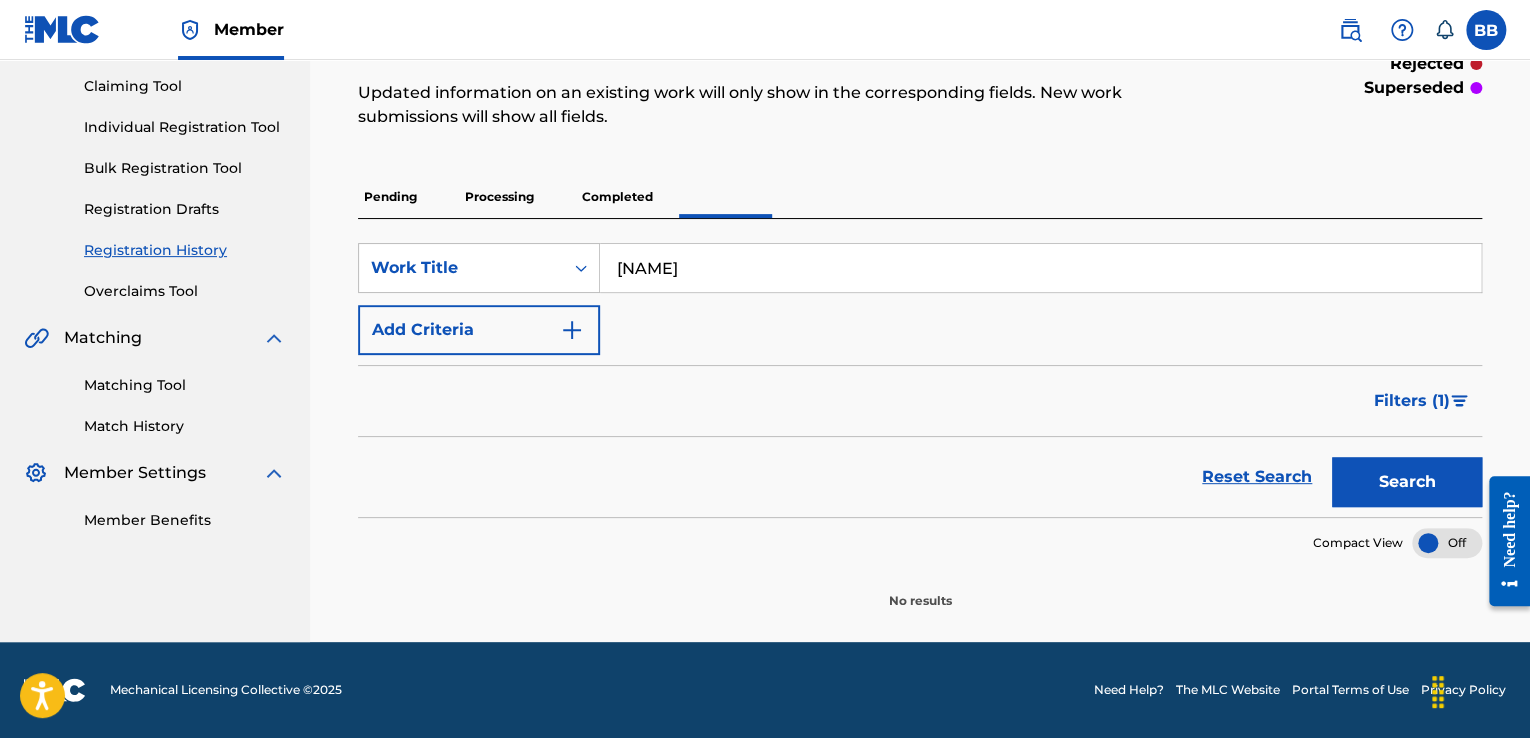 click on "Search" at bounding box center [1407, 482] 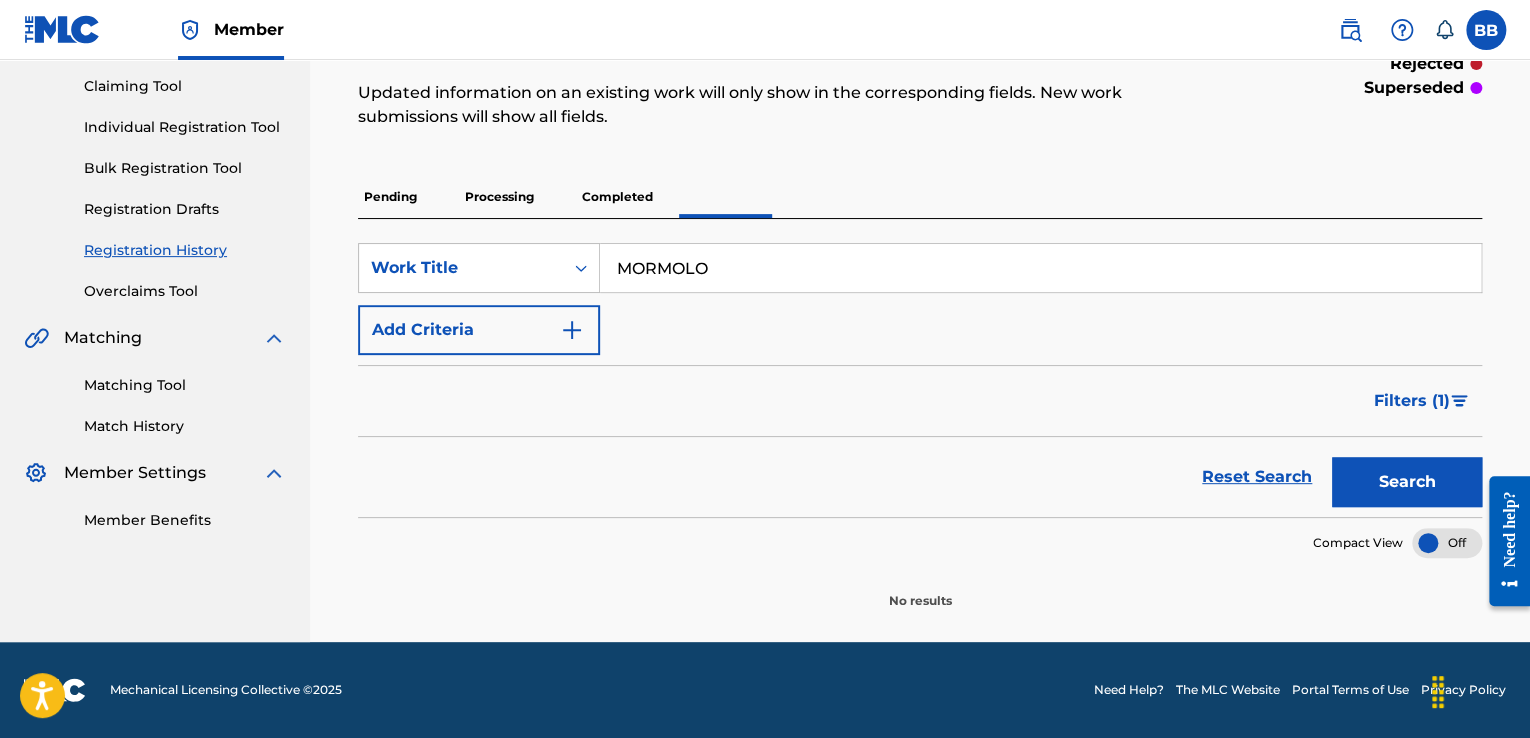click on "Search" at bounding box center (1407, 482) 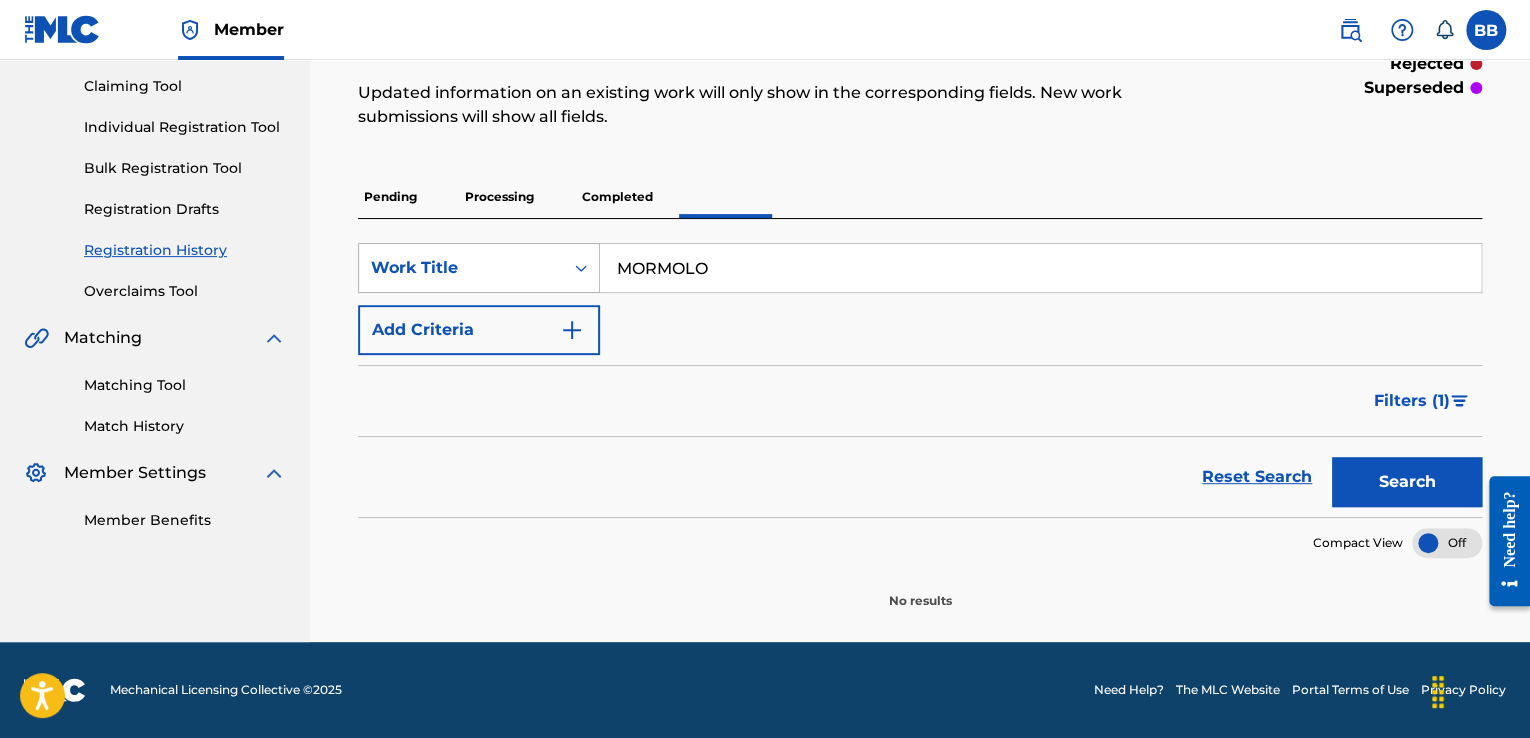 drag, startPoint x: 701, startPoint y: 271, endPoint x: 552, endPoint y: 257, distance: 149.65627 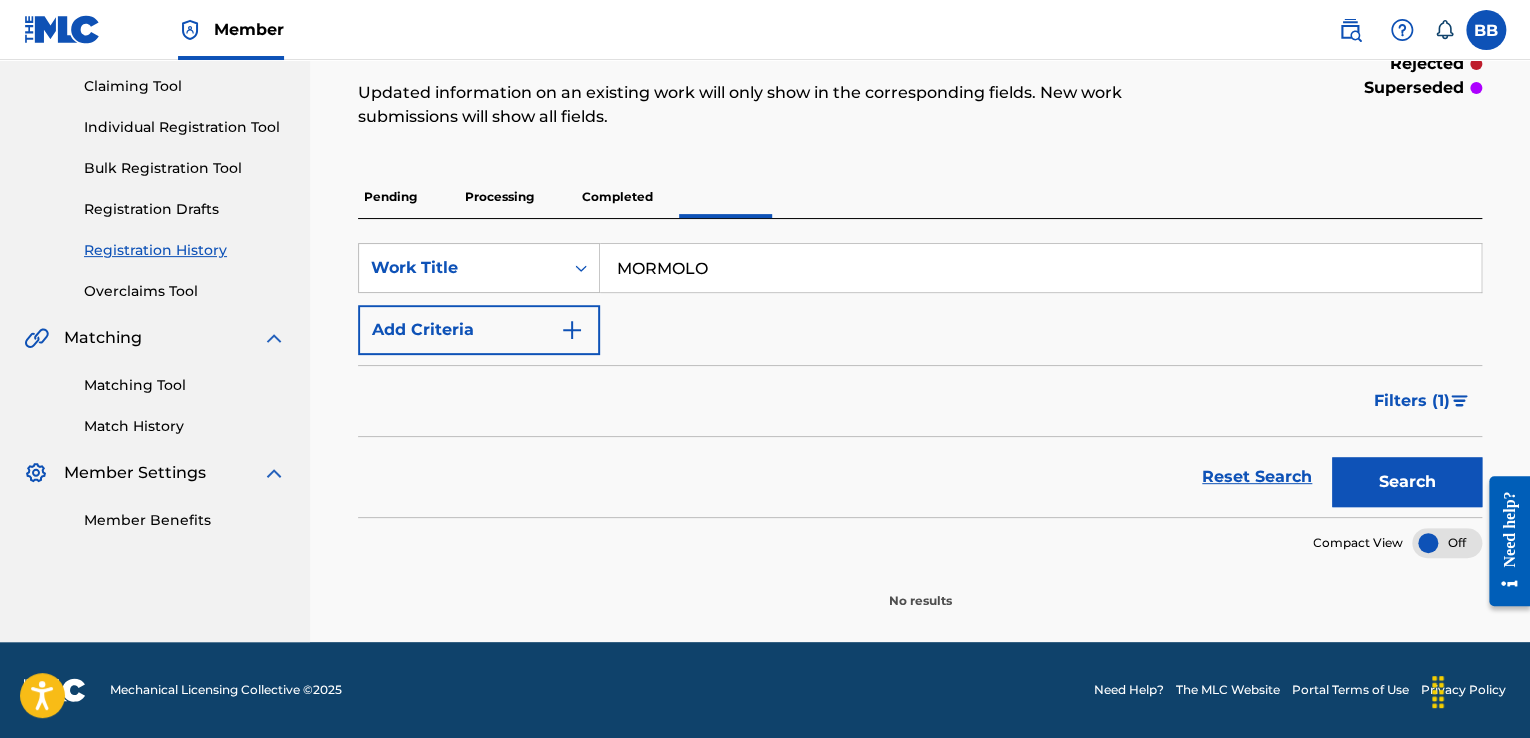 paste on "PAVANE EGY INFANSNO HALALARA" 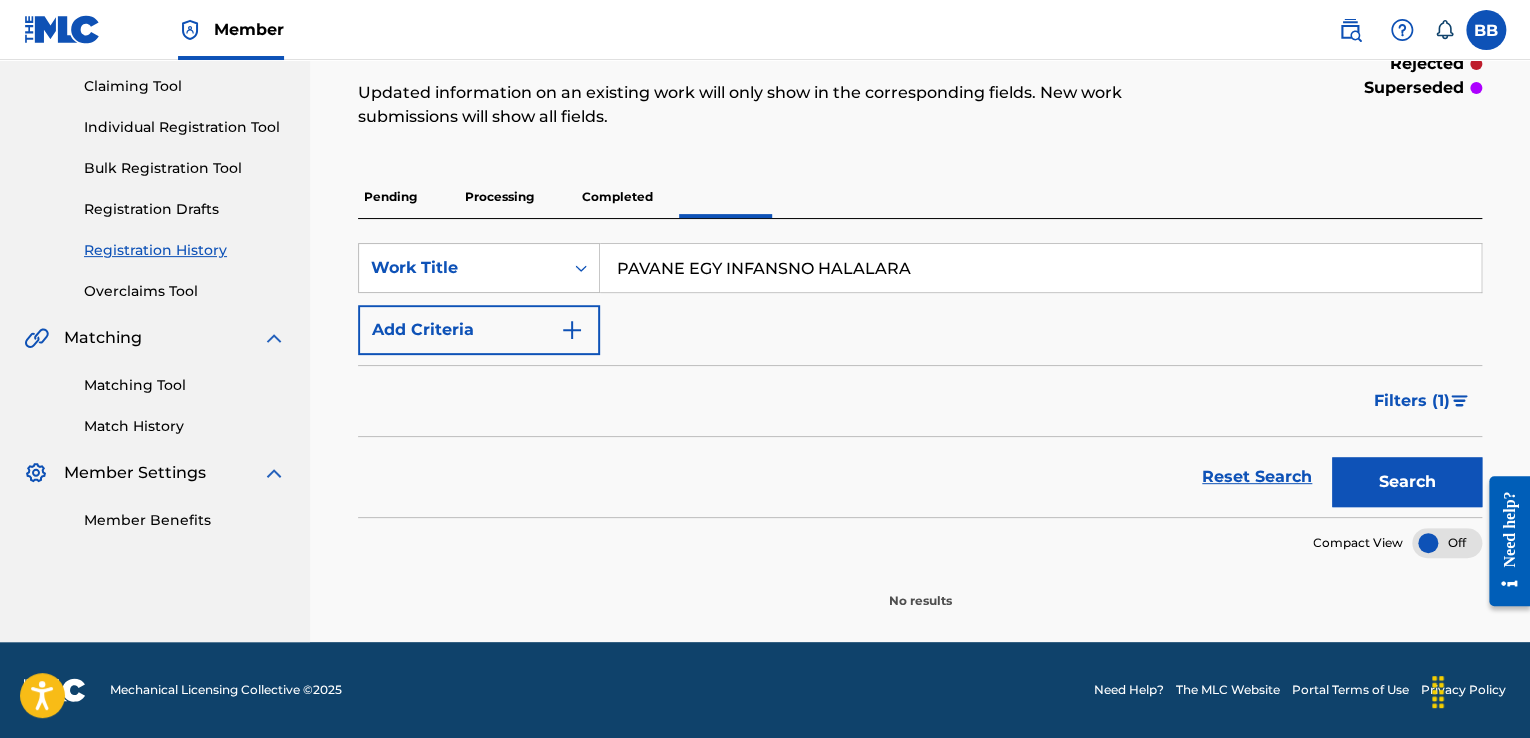 click on "Search" at bounding box center [1407, 482] 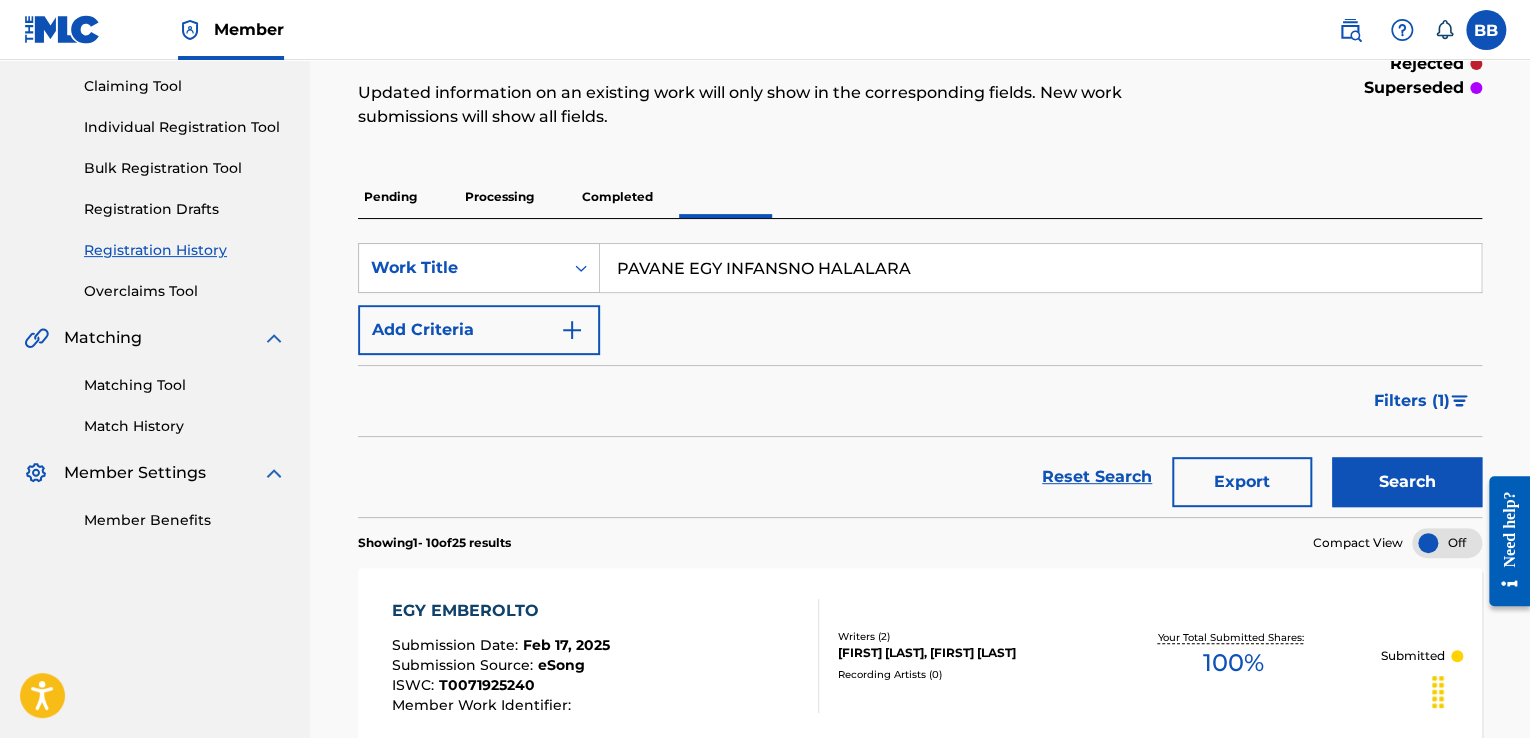 drag, startPoint x: 893, startPoint y: 255, endPoint x: 408, endPoint y: 223, distance: 486.05453 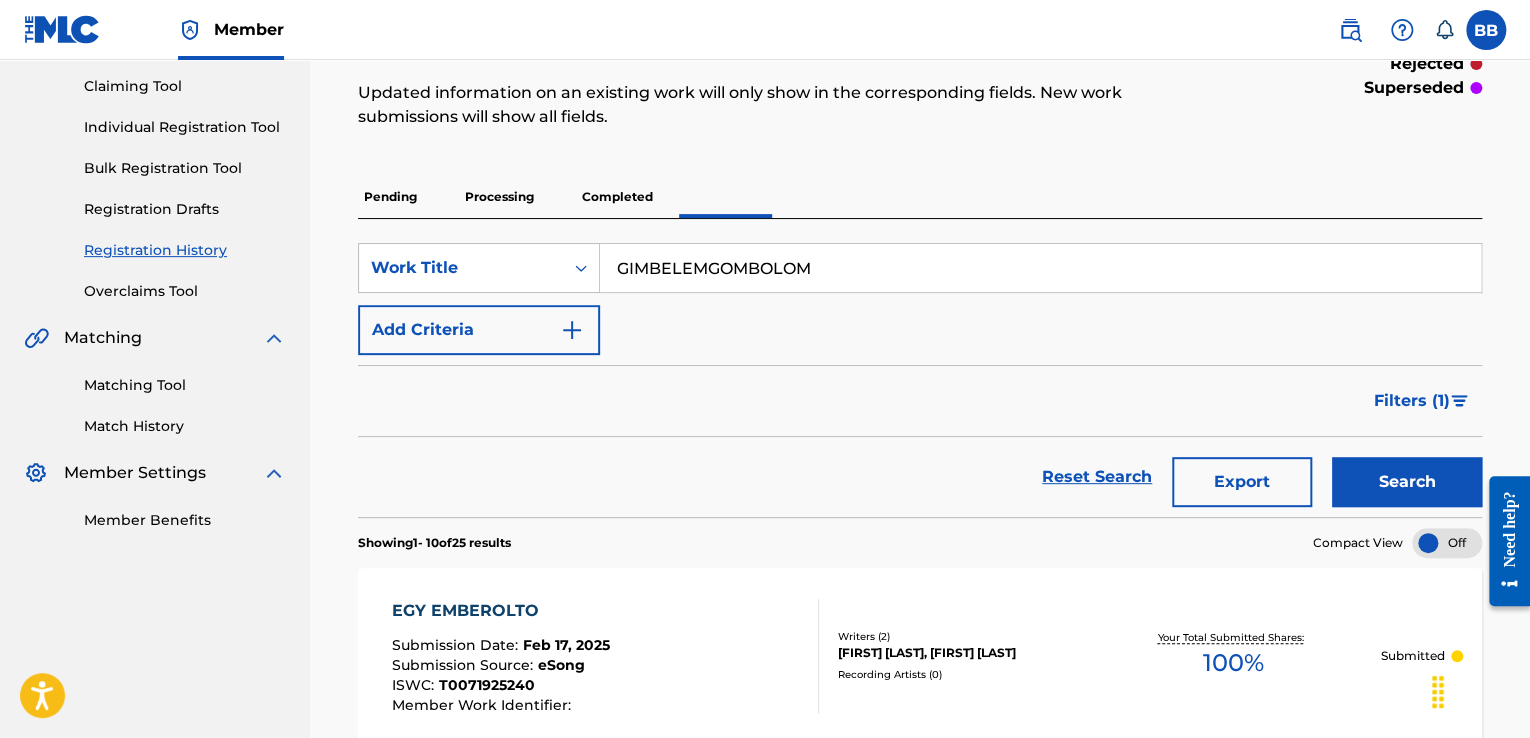 click on "Search" at bounding box center [1407, 482] 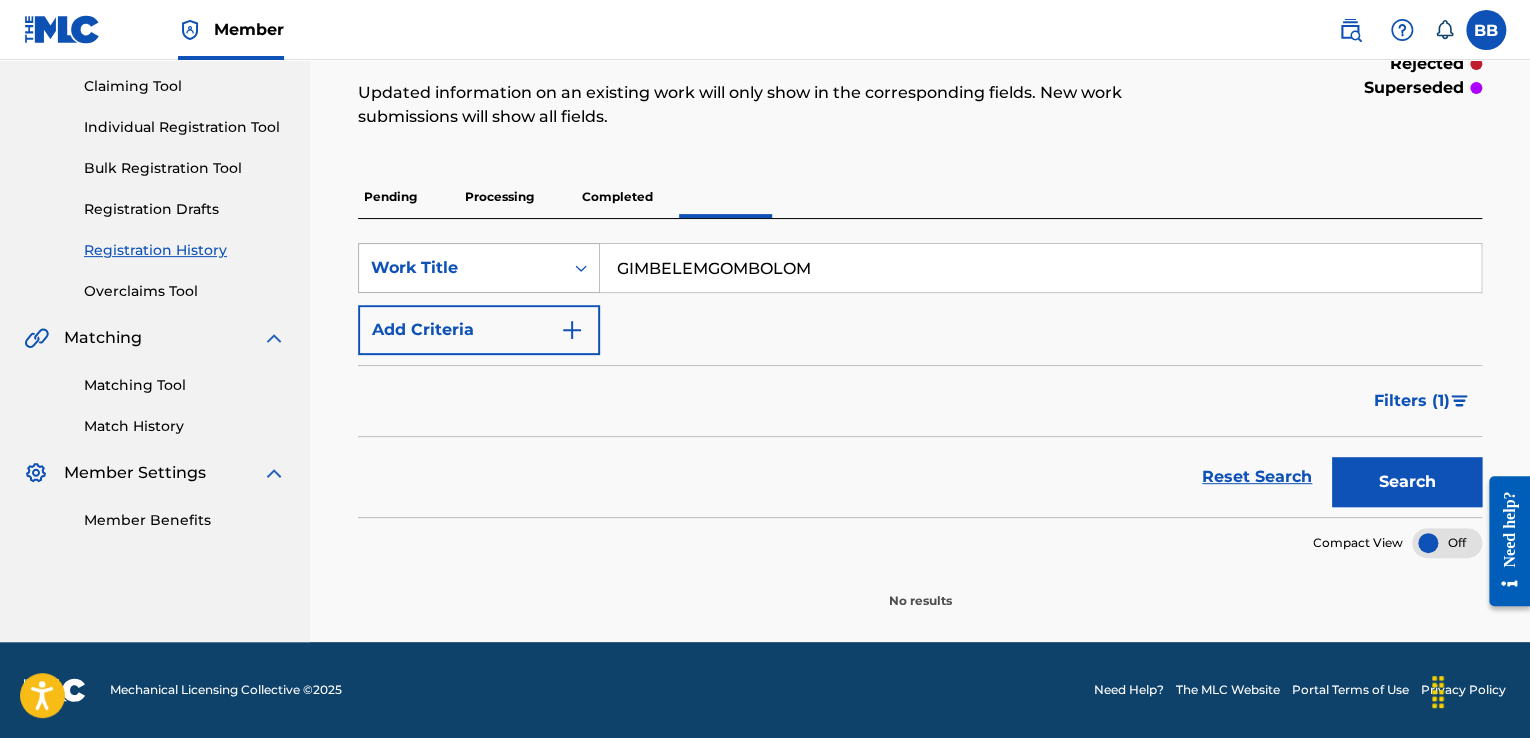 drag, startPoint x: 699, startPoint y: 255, endPoint x: 544, endPoint y: 246, distance: 155.26108 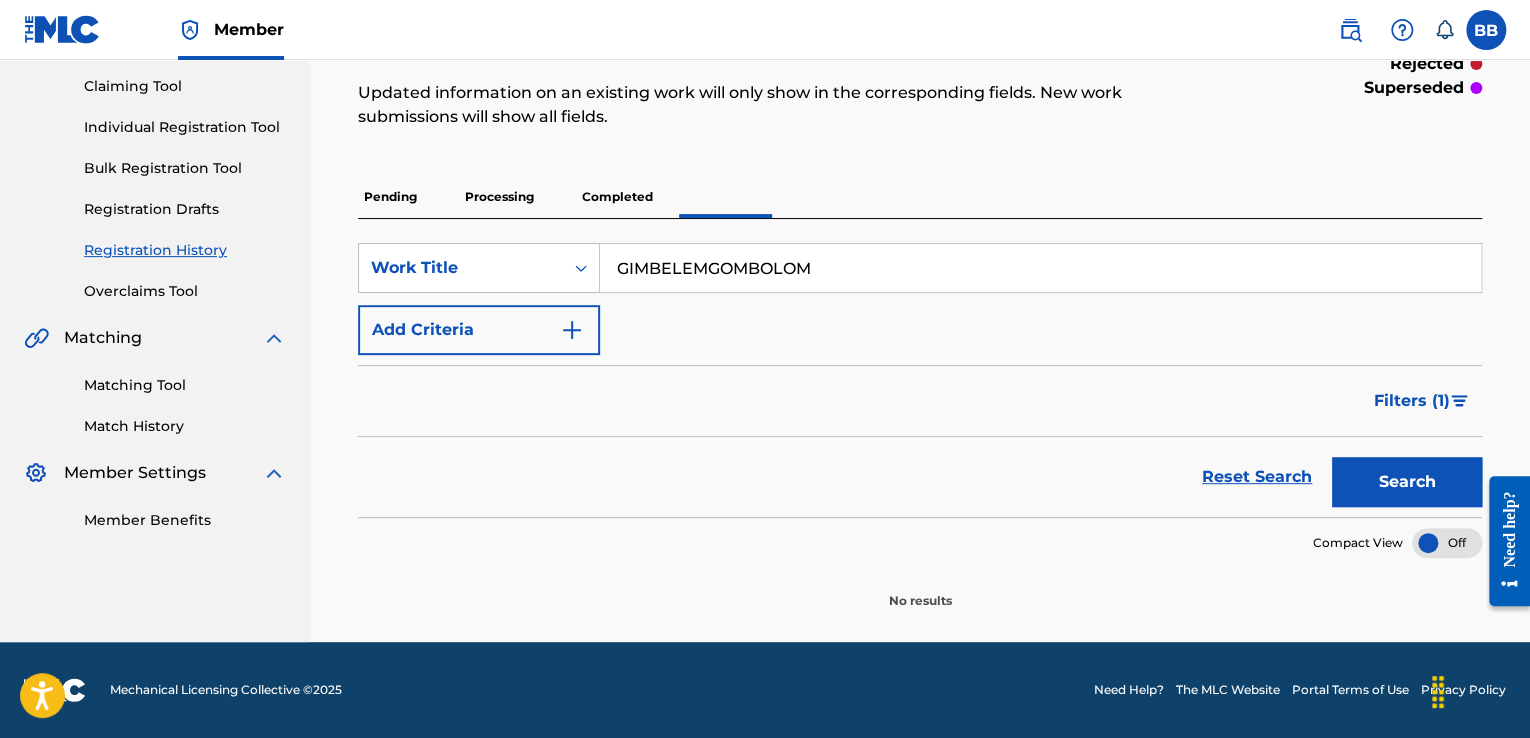 paste on "[NAME]" 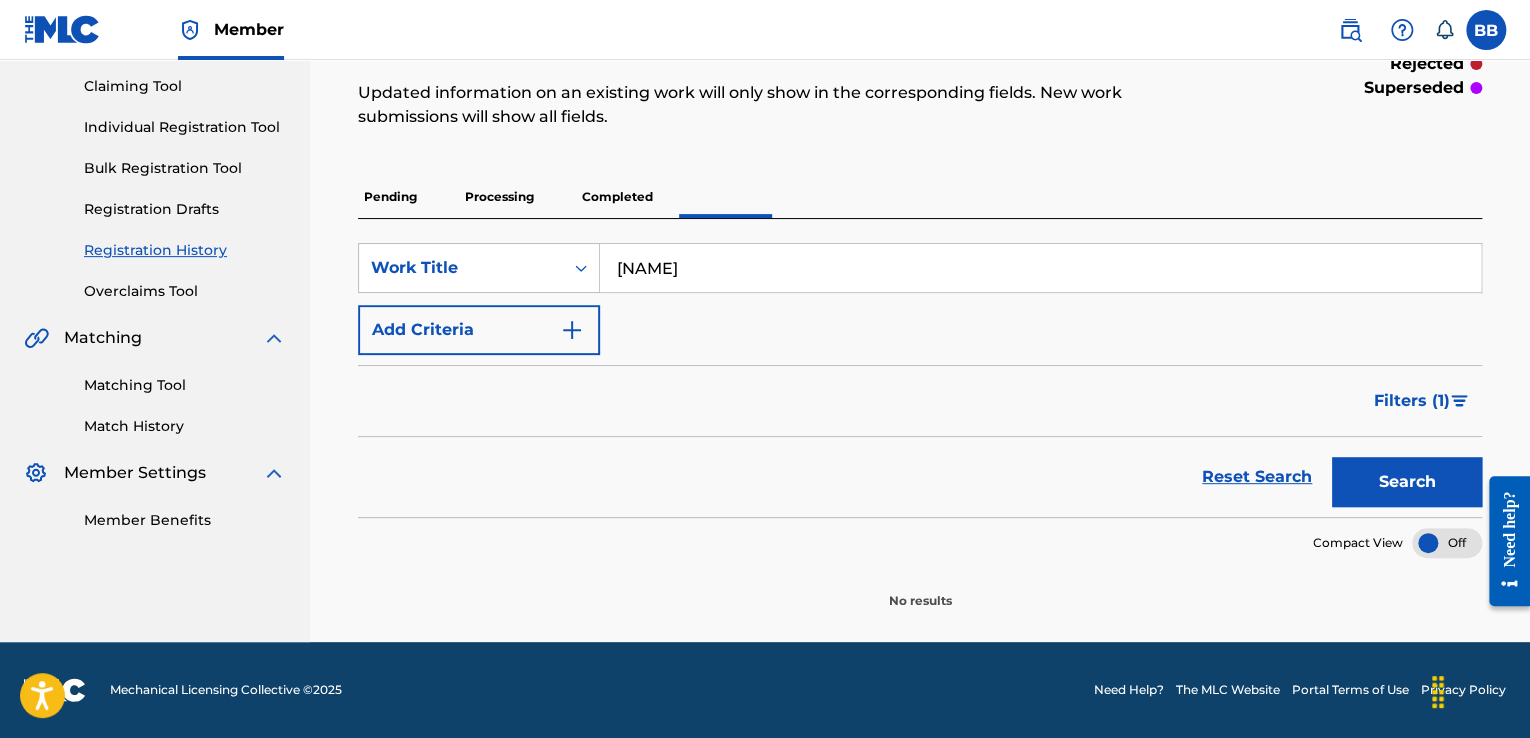 click on "Search" at bounding box center [1407, 482] 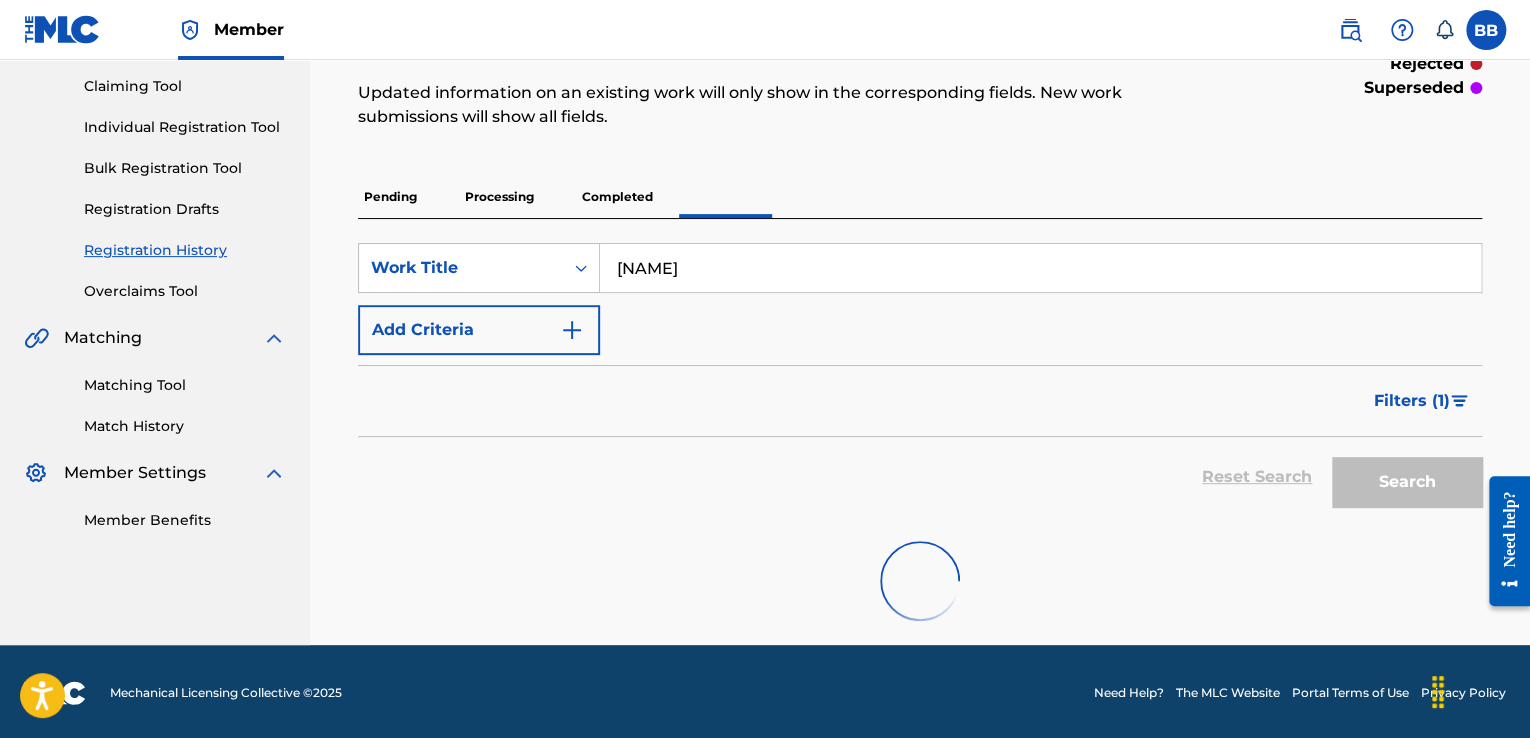 click on "Completed" at bounding box center (617, 197) 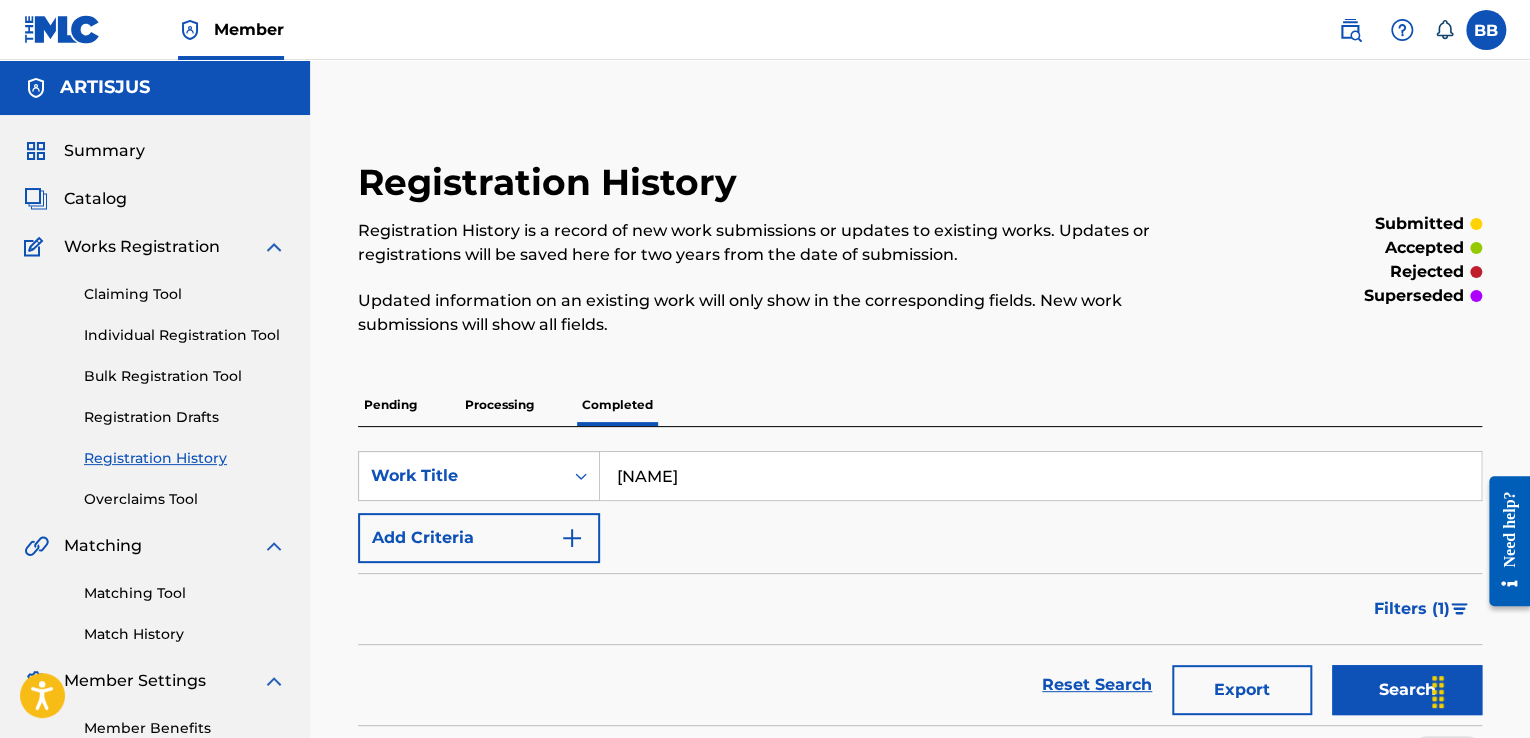 scroll, scrollTop: 200, scrollLeft: 0, axis: vertical 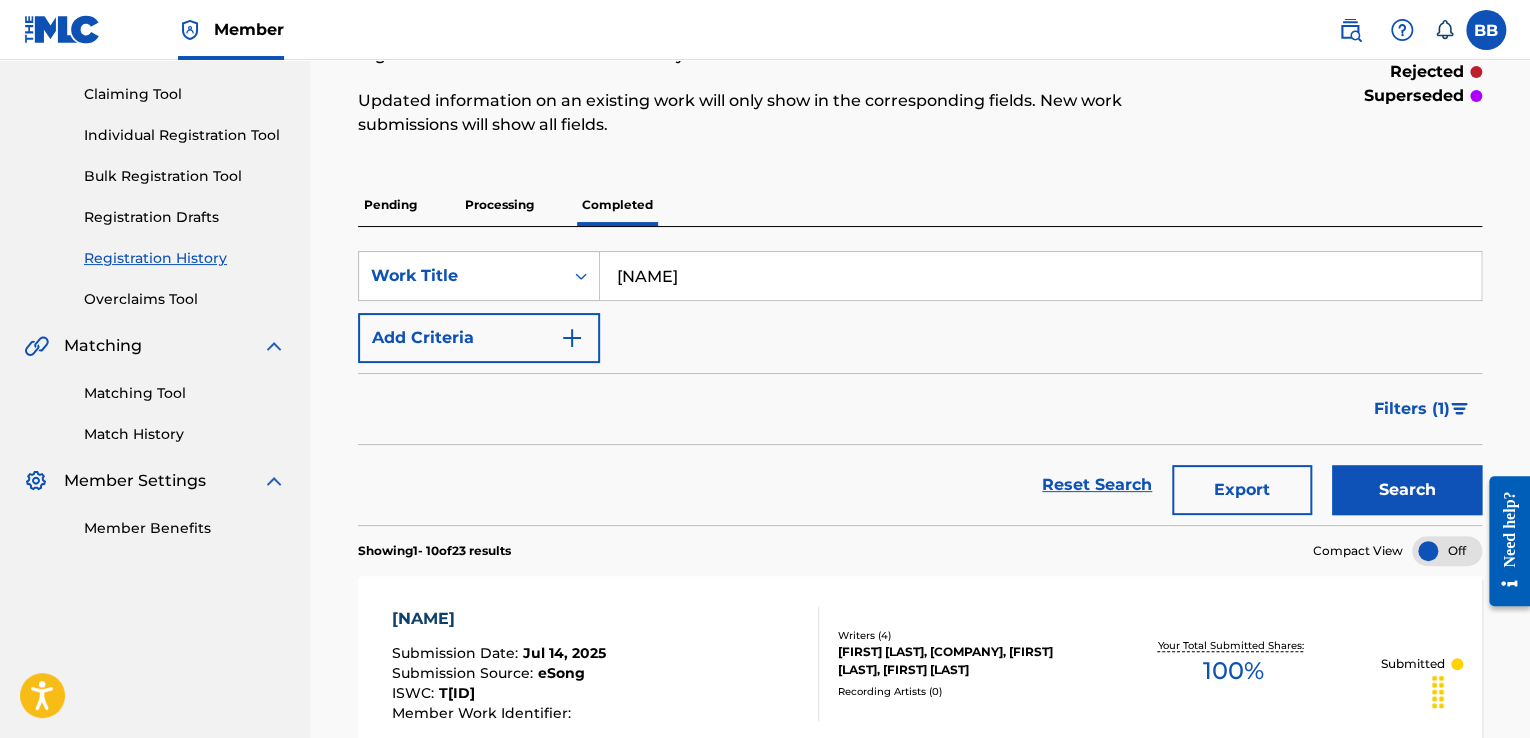 click on "Pending Processing Completed" at bounding box center (920, 205) 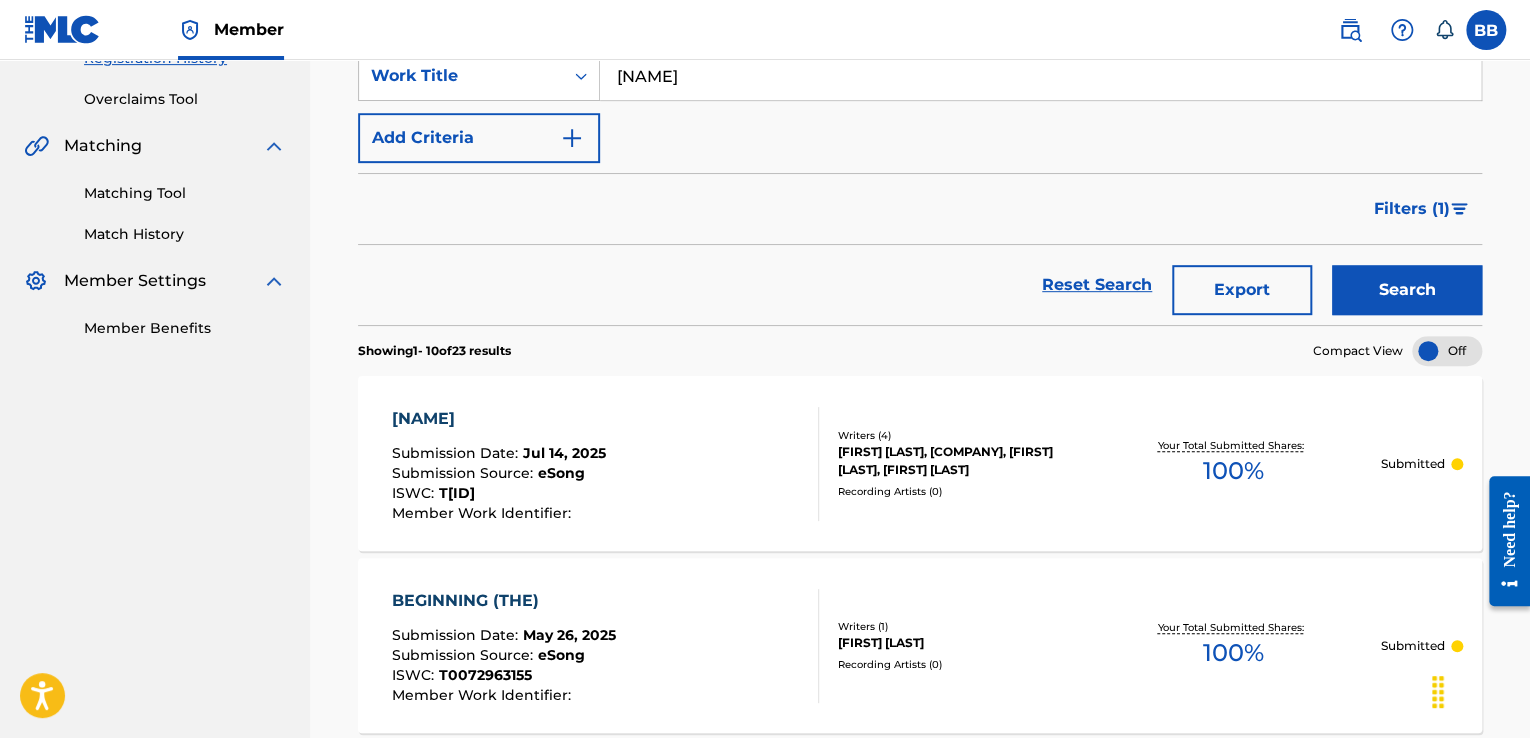 scroll, scrollTop: 100, scrollLeft: 0, axis: vertical 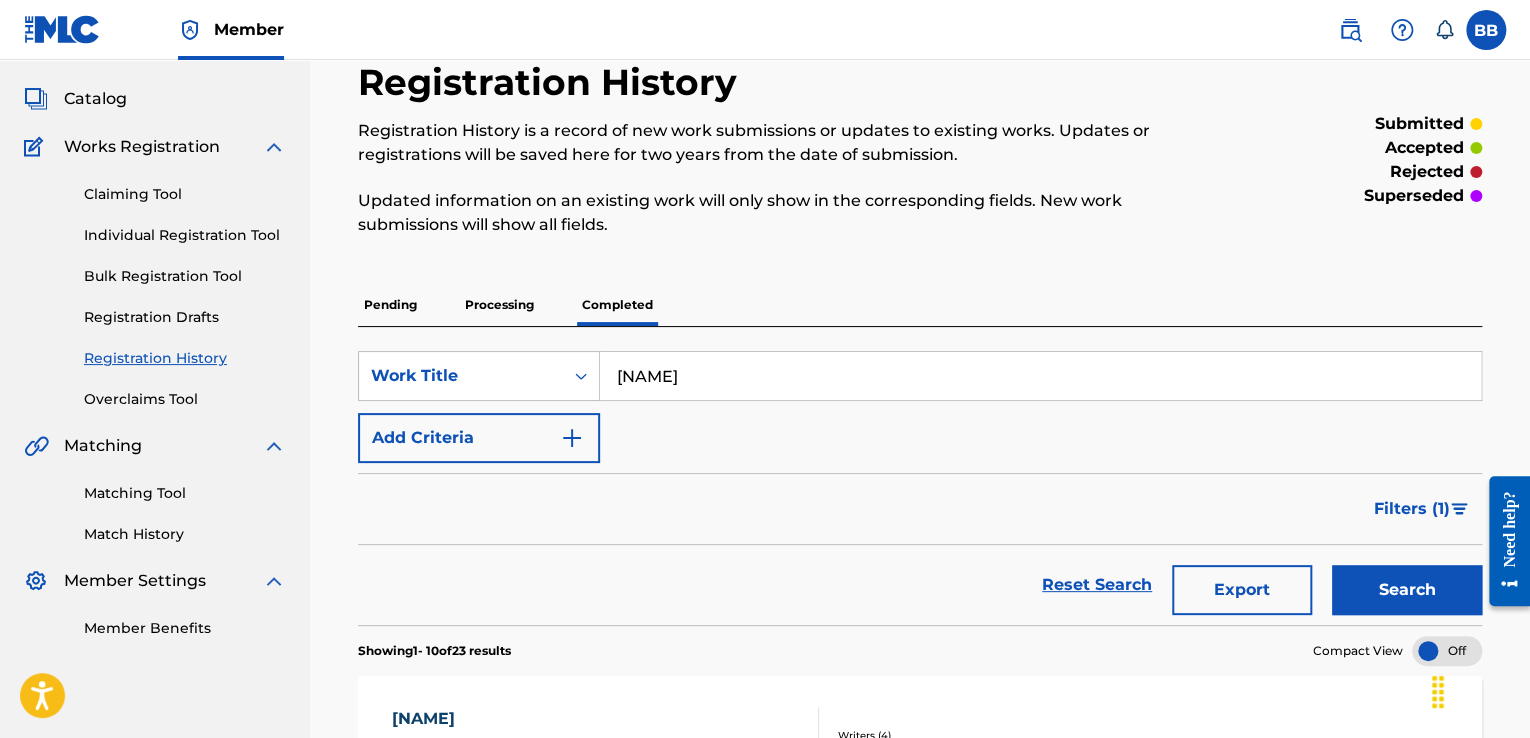 drag, startPoint x: 802, startPoint y: 344, endPoint x: 307, endPoint y: 295, distance: 497.41934 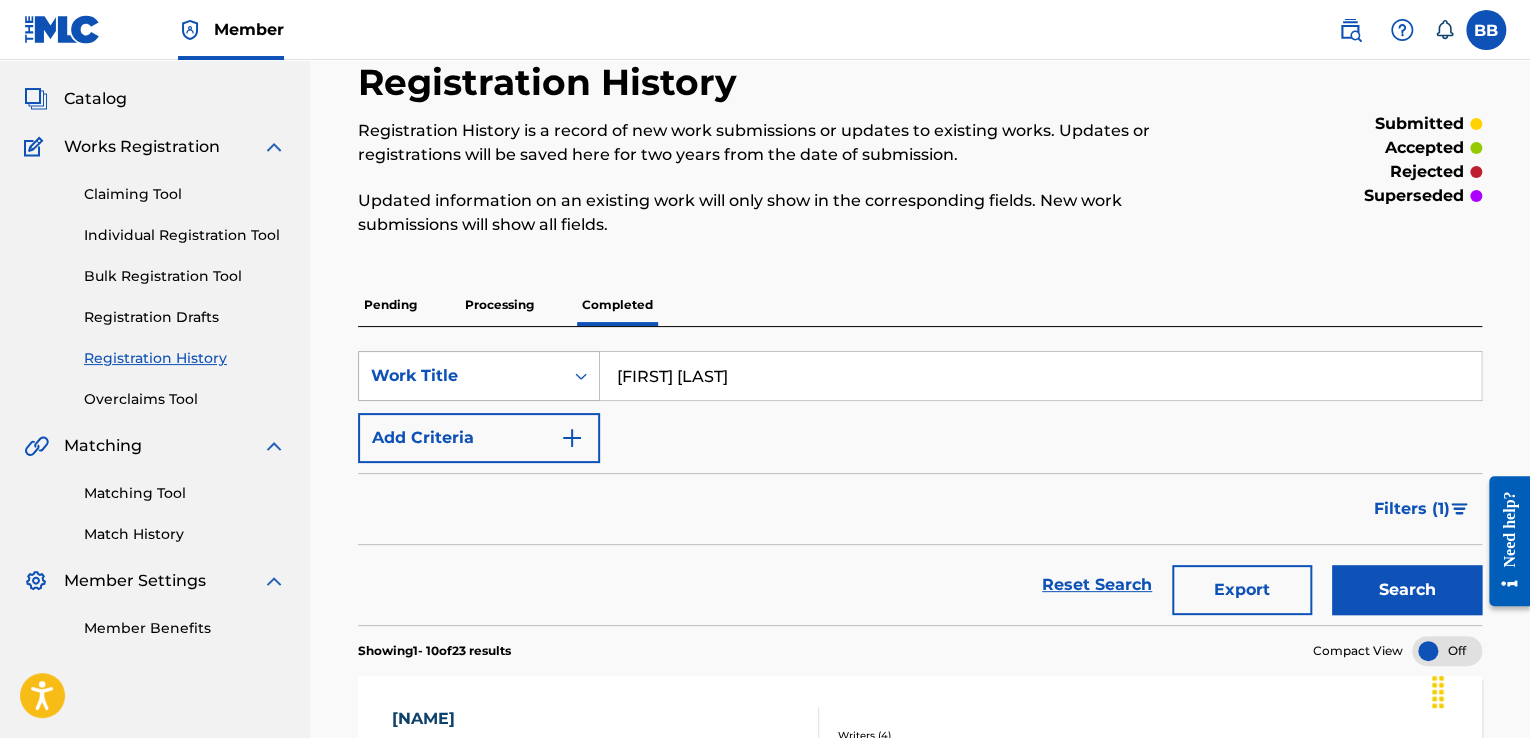 type on "[FIRST] [LAST]" 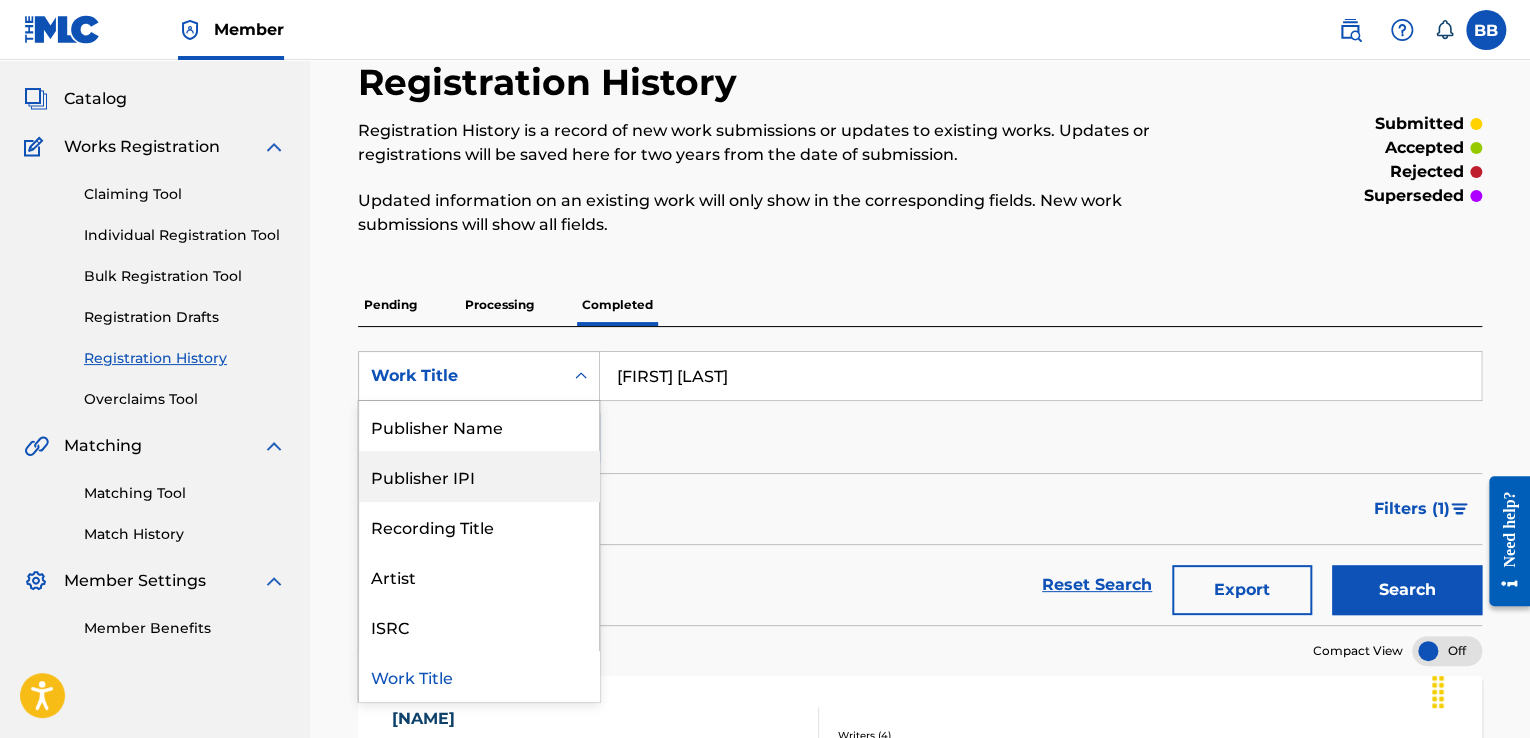 scroll, scrollTop: 0, scrollLeft: 0, axis: both 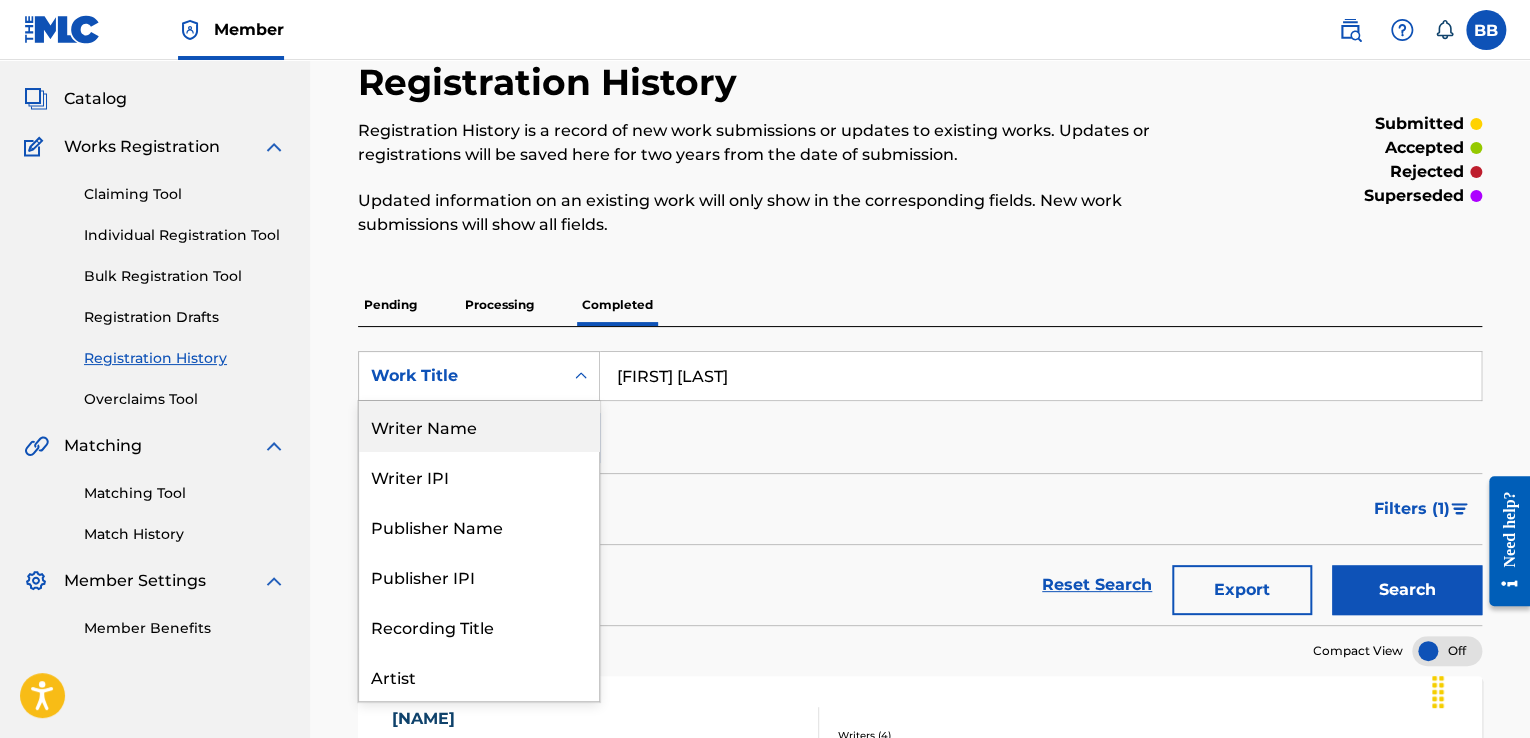click on "Writer Name" at bounding box center [479, 426] 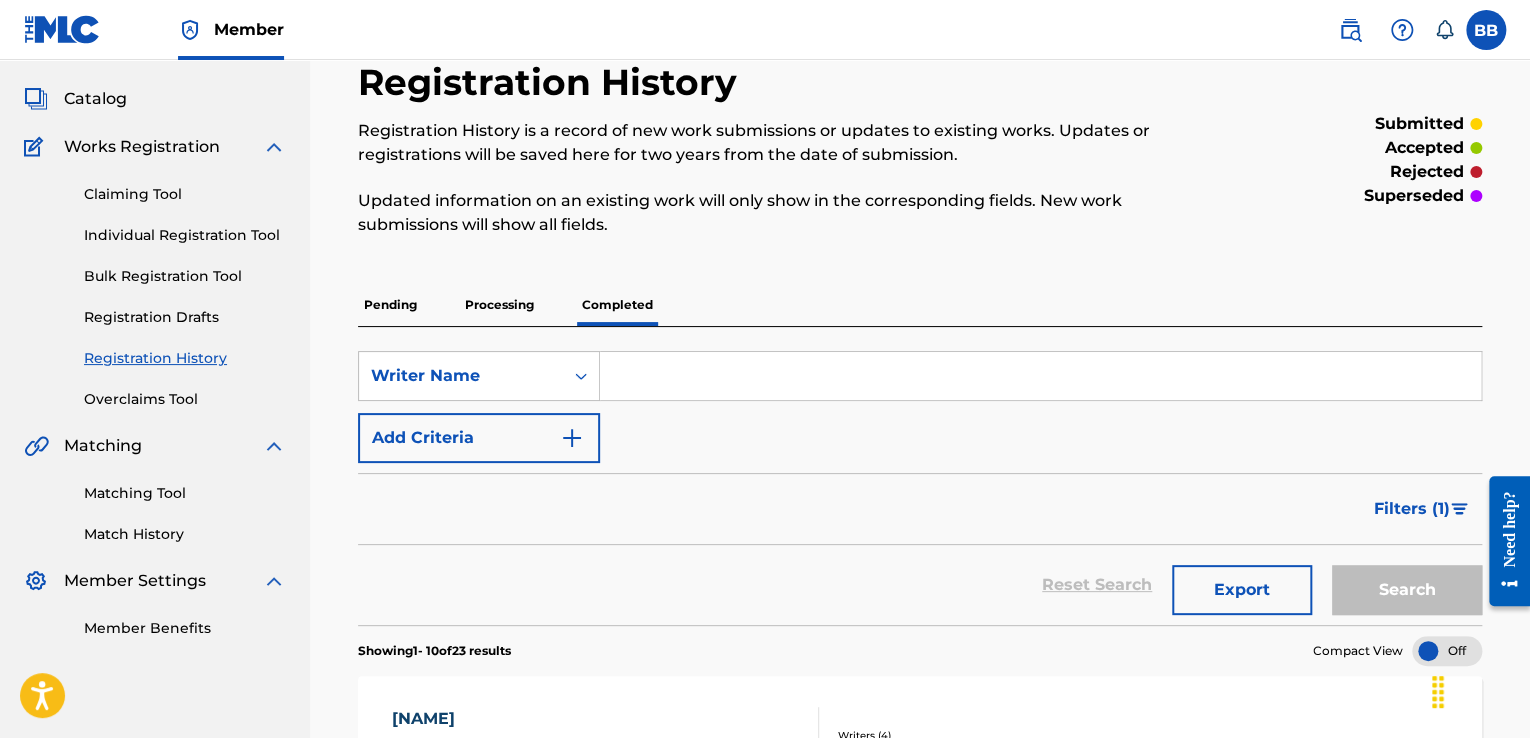 click on "[WRITER NAME]" at bounding box center [920, 476] 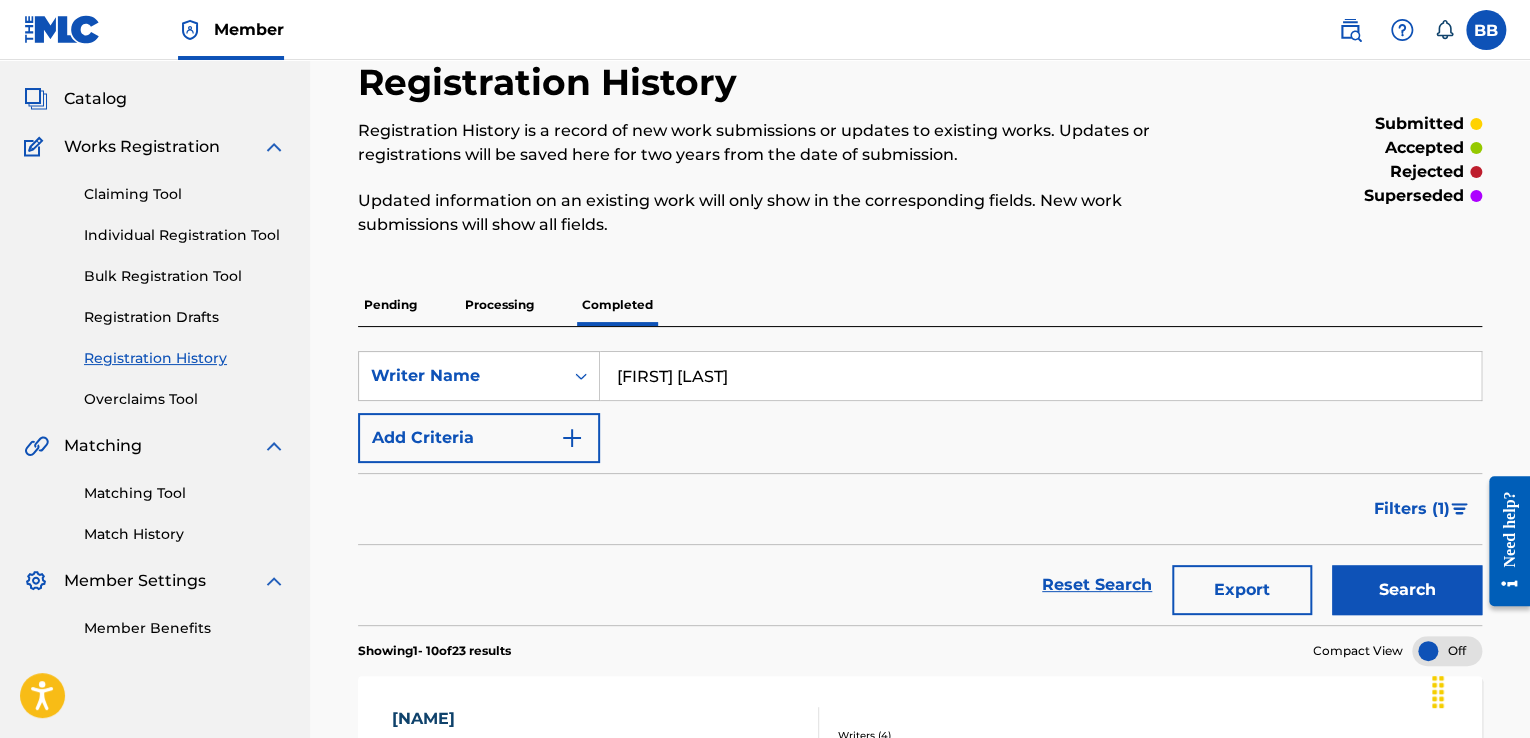 click on "Search" at bounding box center (1407, 590) 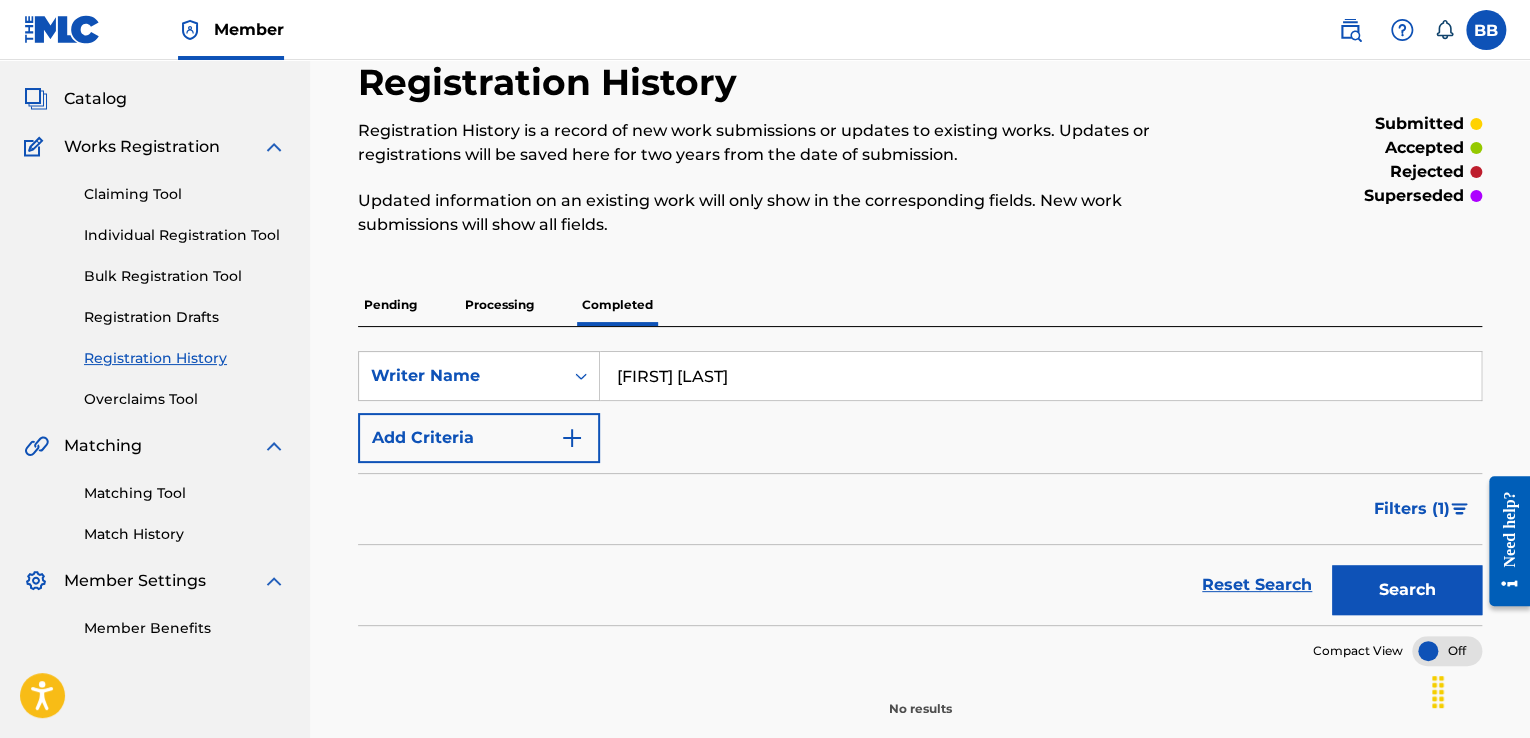 scroll, scrollTop: 208, scrollLeft: 0, axis: vertical 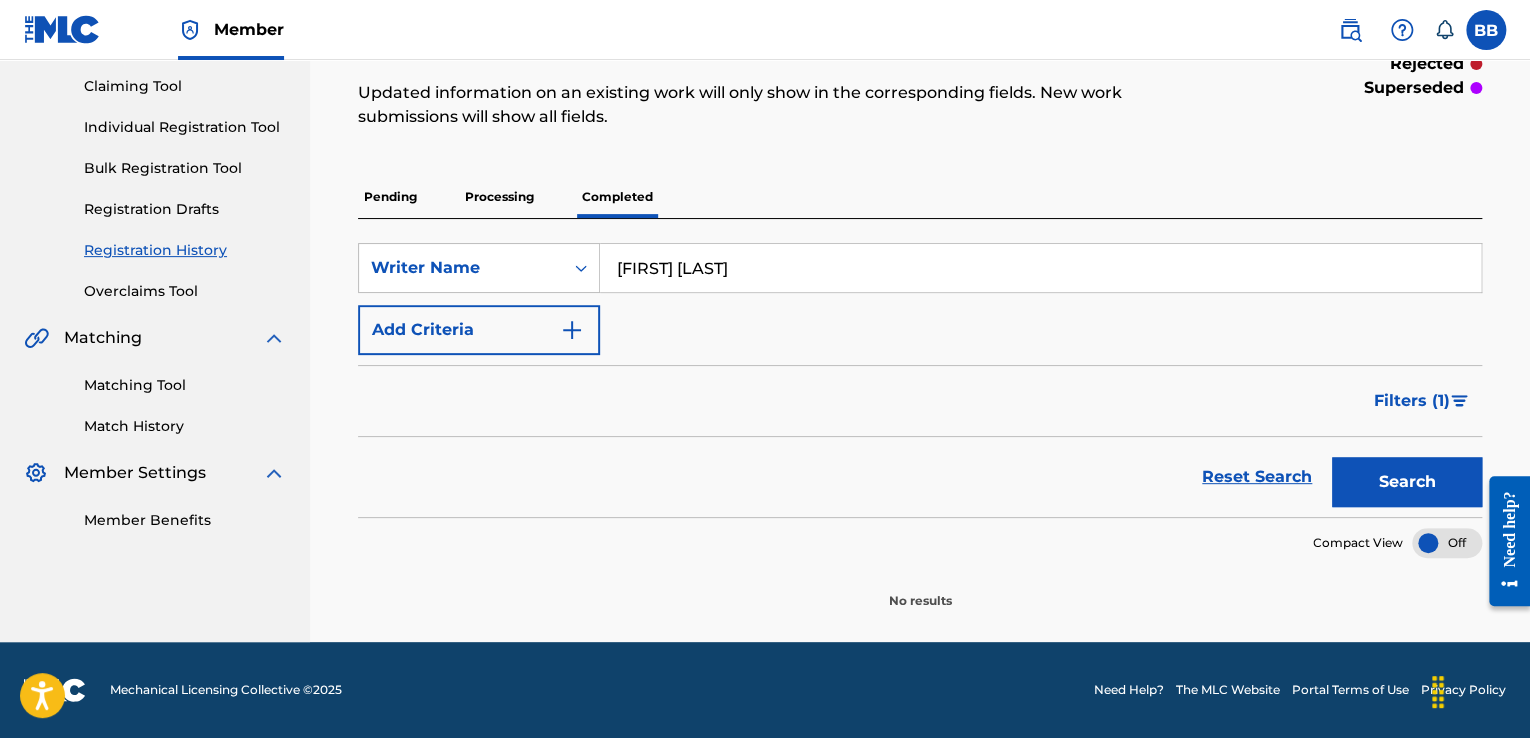 click on "[FIRST] [LAST]" at bounding box center (1040, 268) 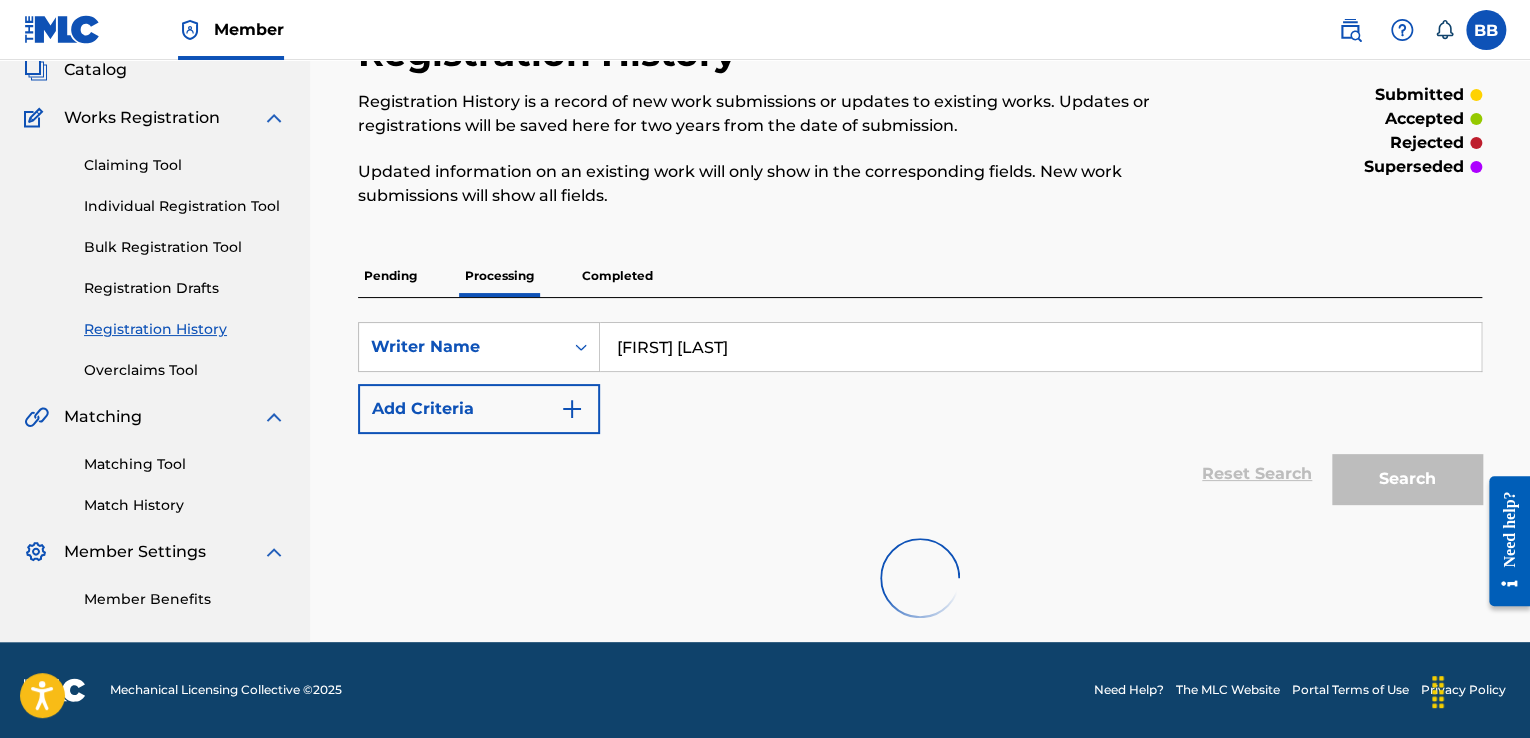 scroll, scrollTop: 0, scrollLeft: 0, axis: both 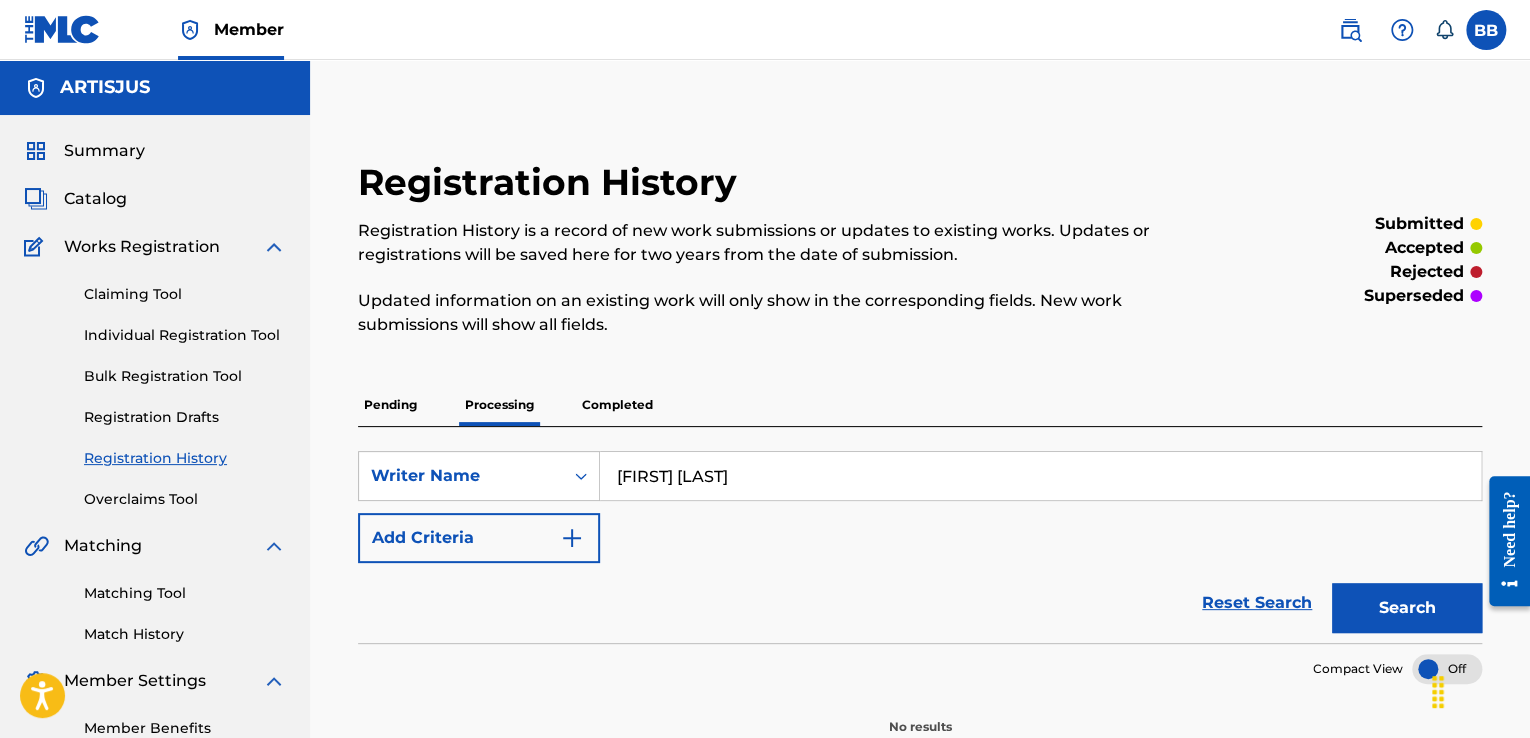 click on "Pending" at bounding box center [390, 405] 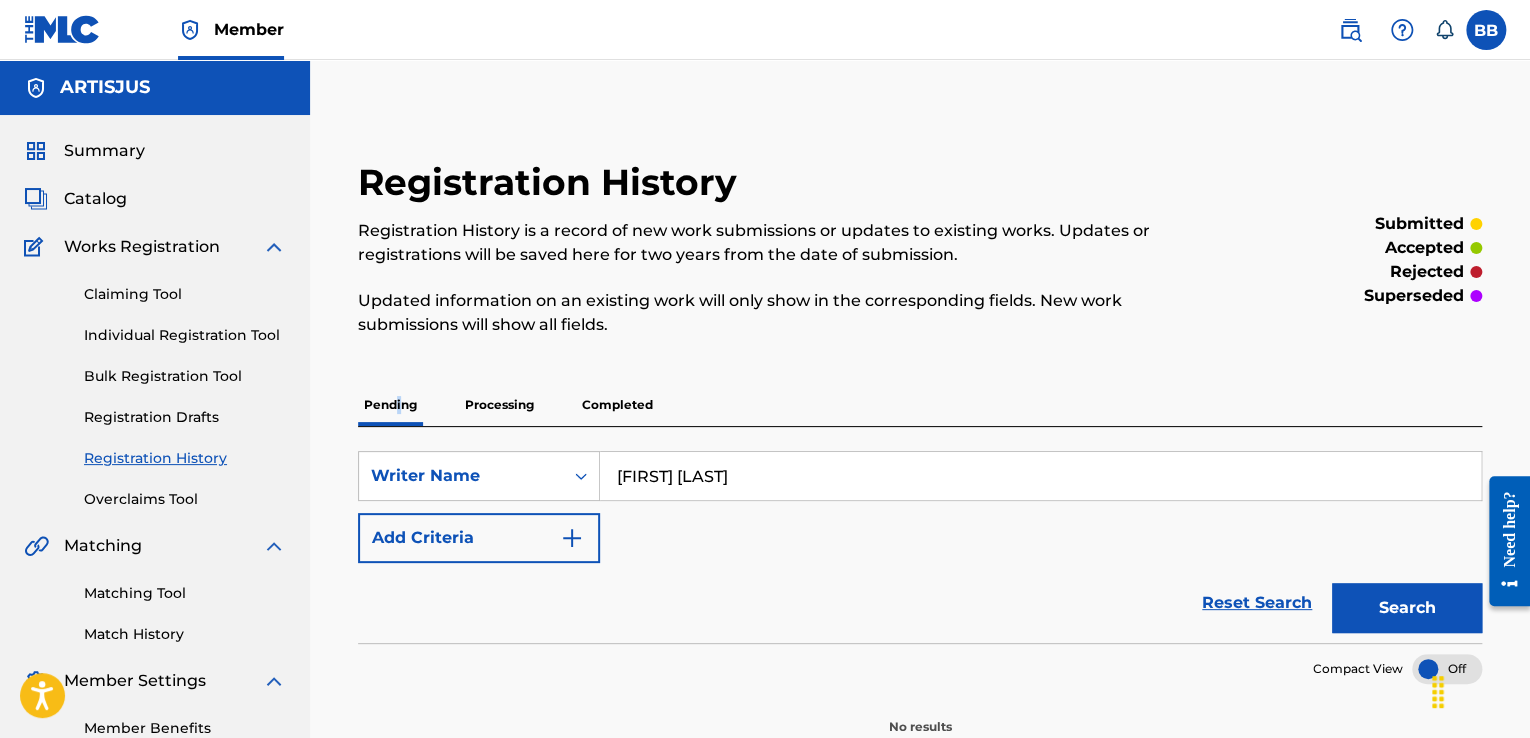 scroll, scrollTop: 126, scrollLeft: 0, axis: vertical 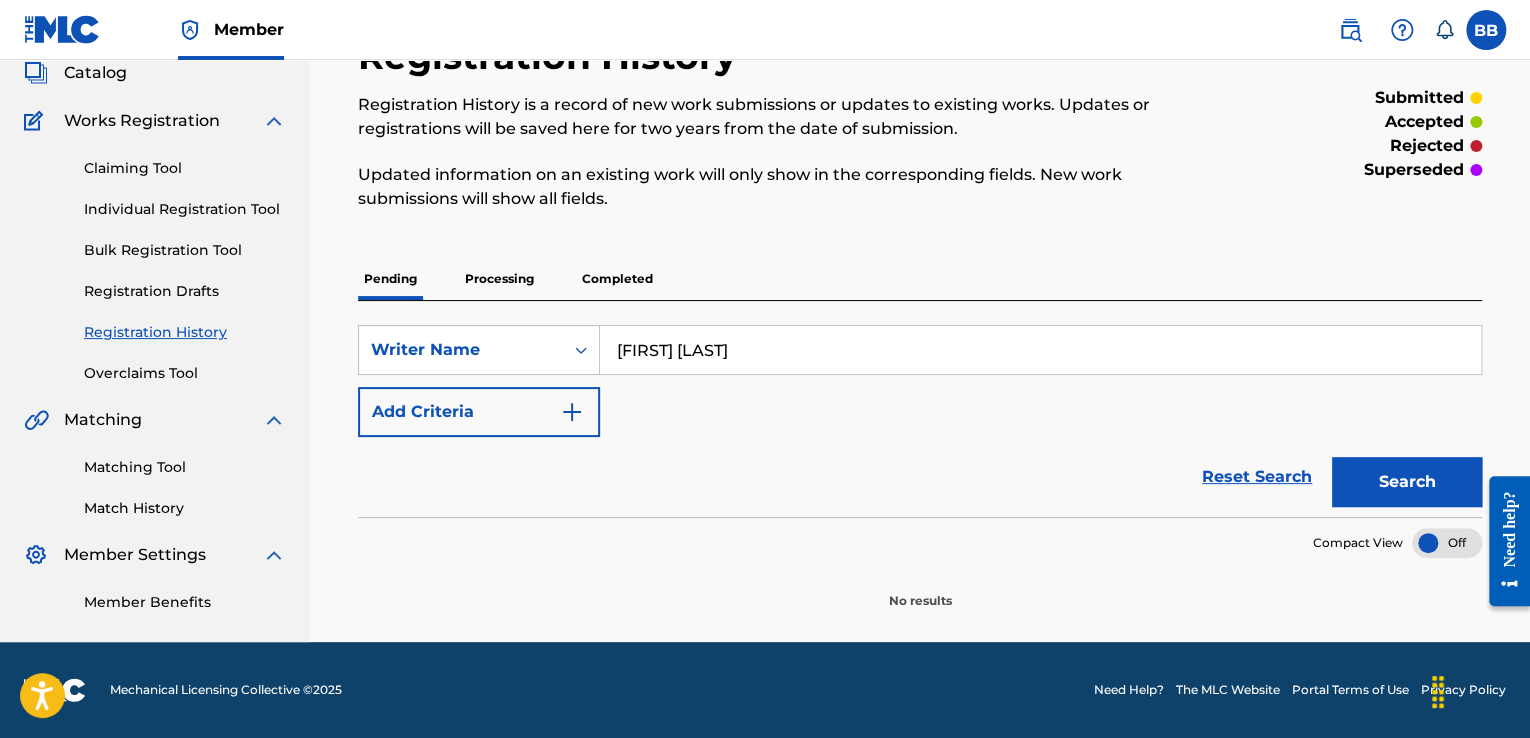 drag, startPoint x: 728, startPoint y: 354, endPoint x: 676, endPoint y: 345, distance: 52.773098 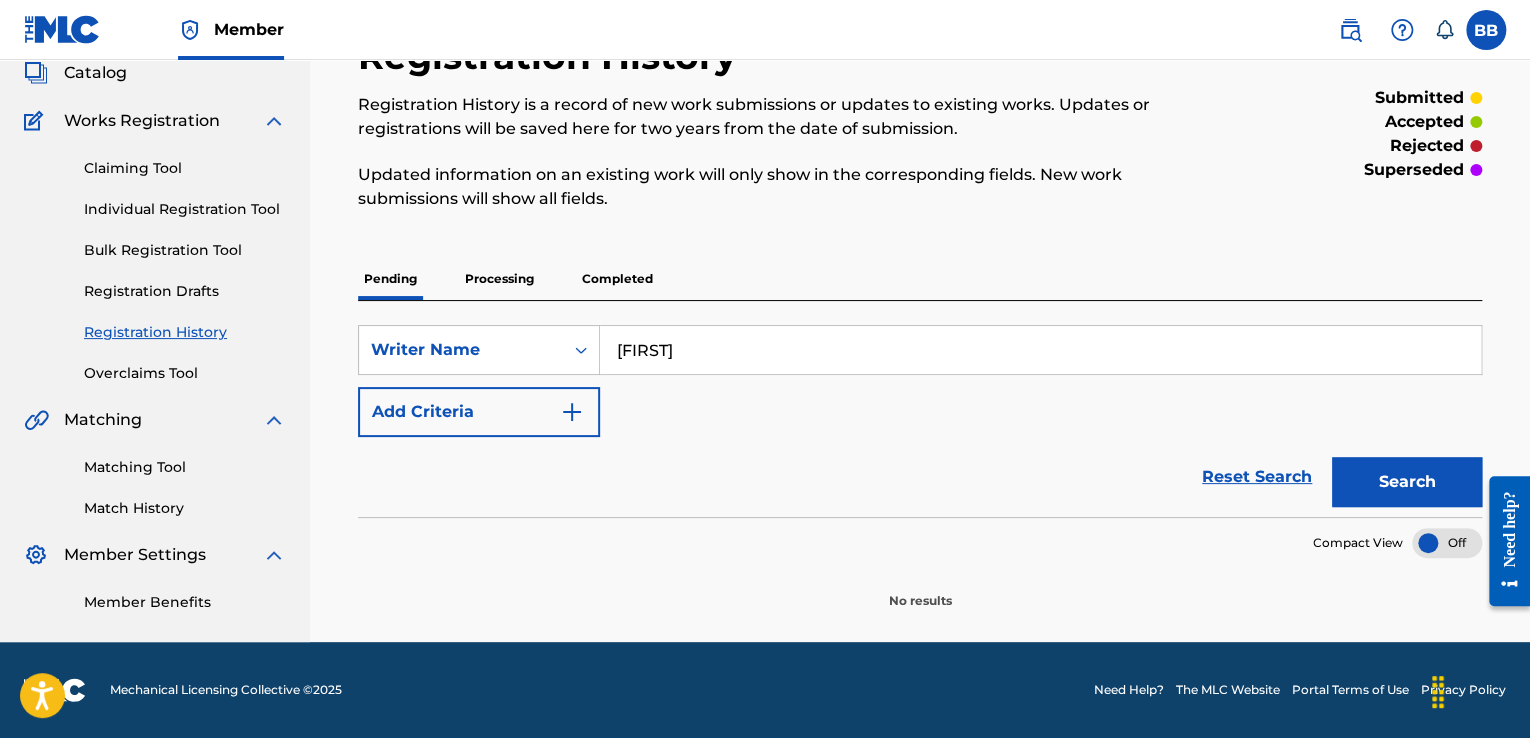 click on "Search" at bounding box center [1407, 482] 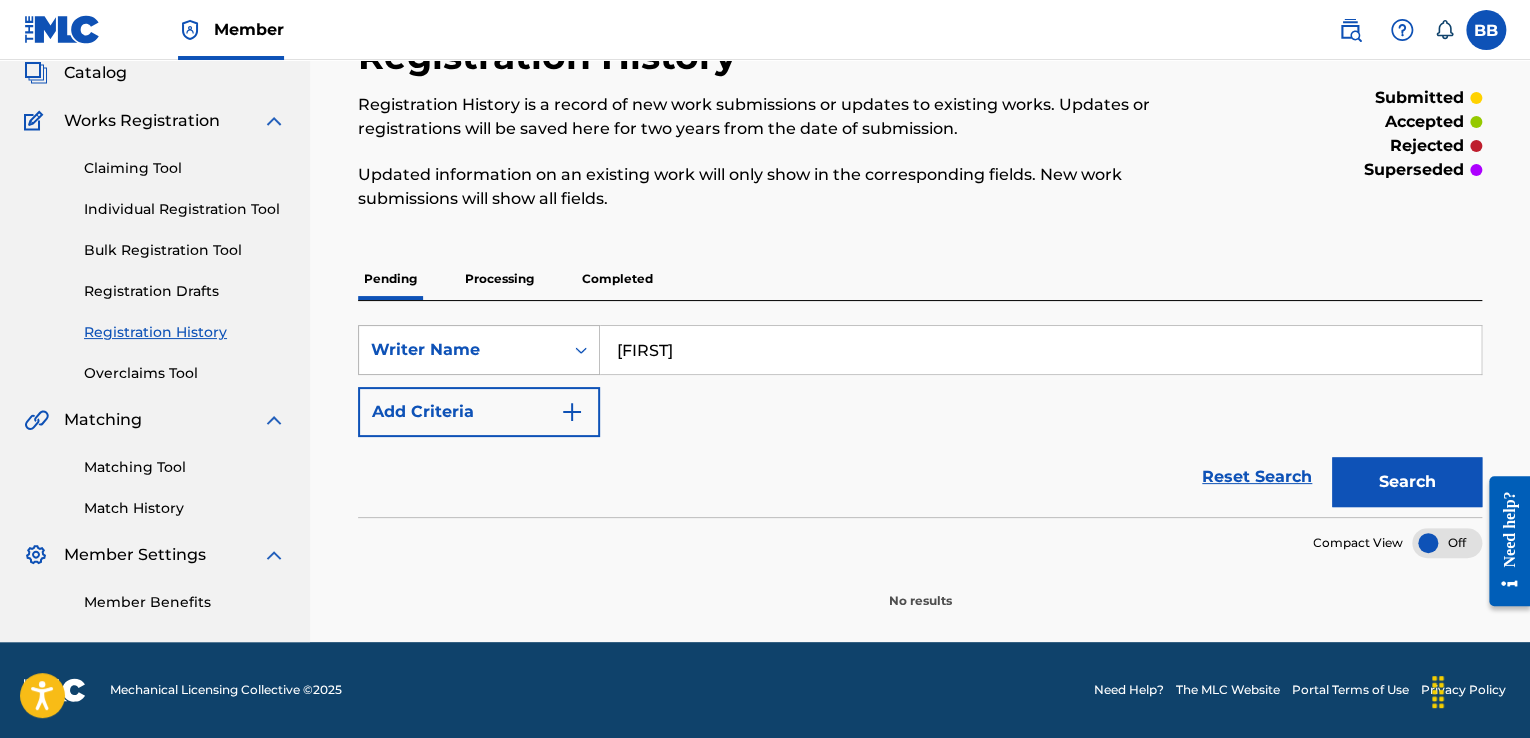 drag, startPoint x: 615, startPoint y: 348, endPoint x: 583, endPoint y: 359, distance: 33.83785 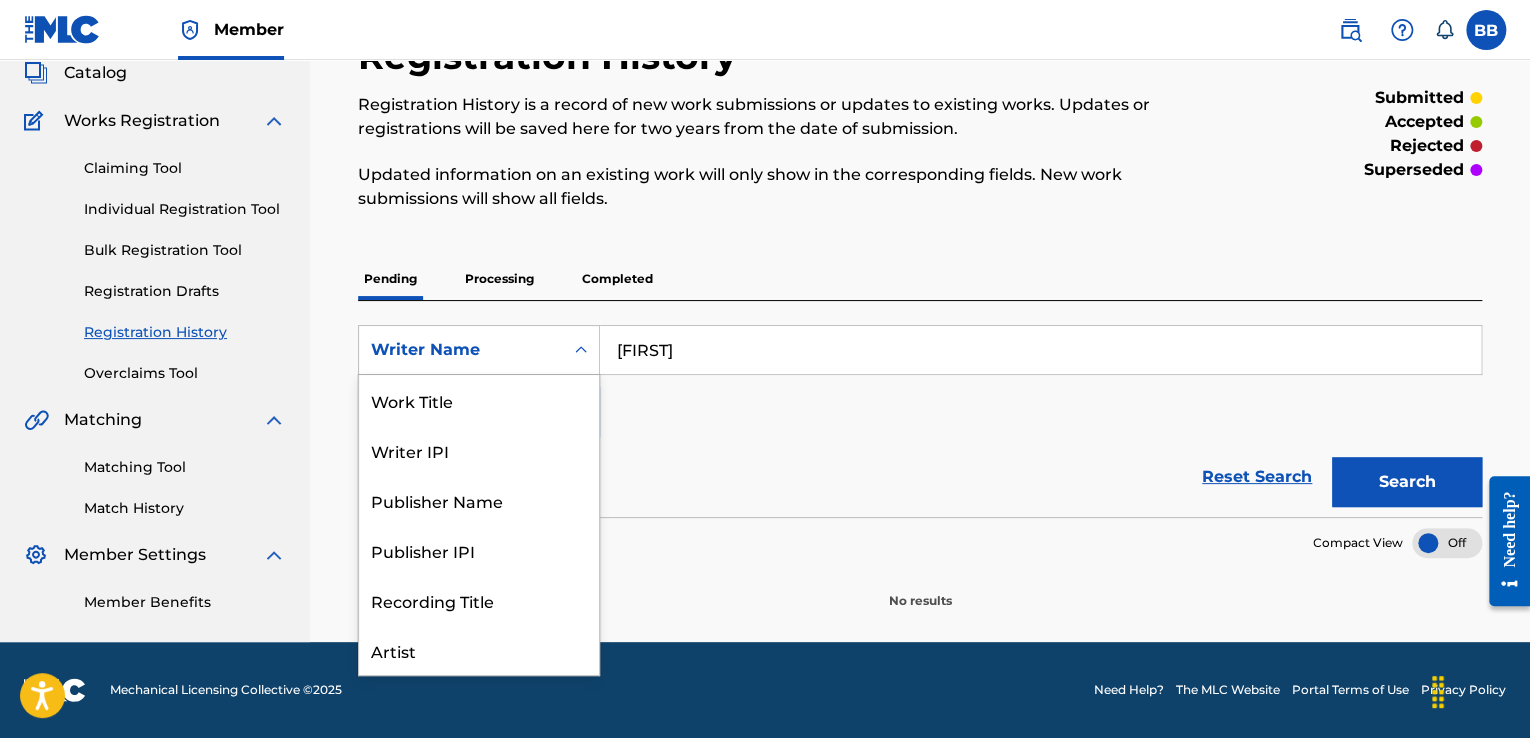 scroll, scrollTop: 100, scrollLeft: 0, axis: vertical 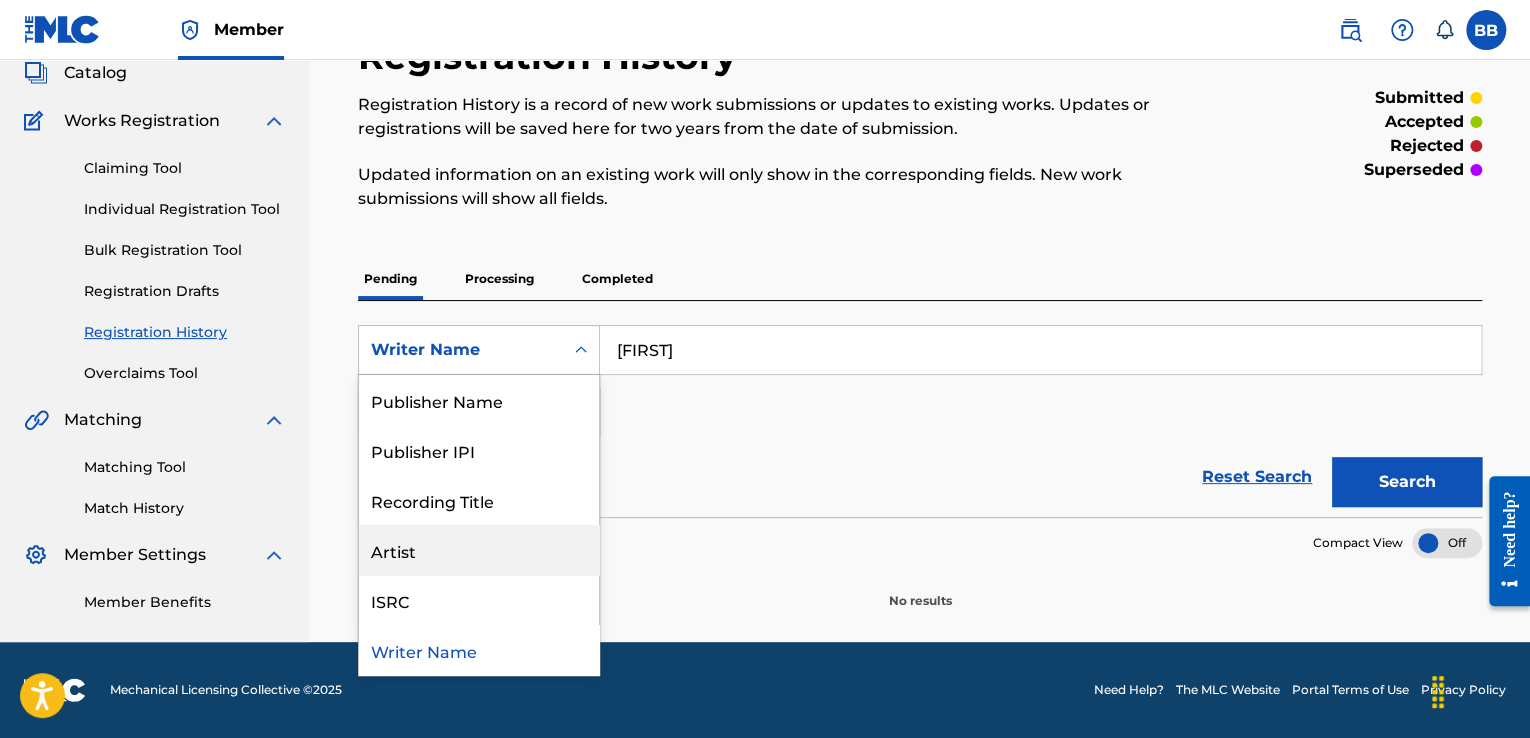 click on "Artist" at bounding box center [479, 550] 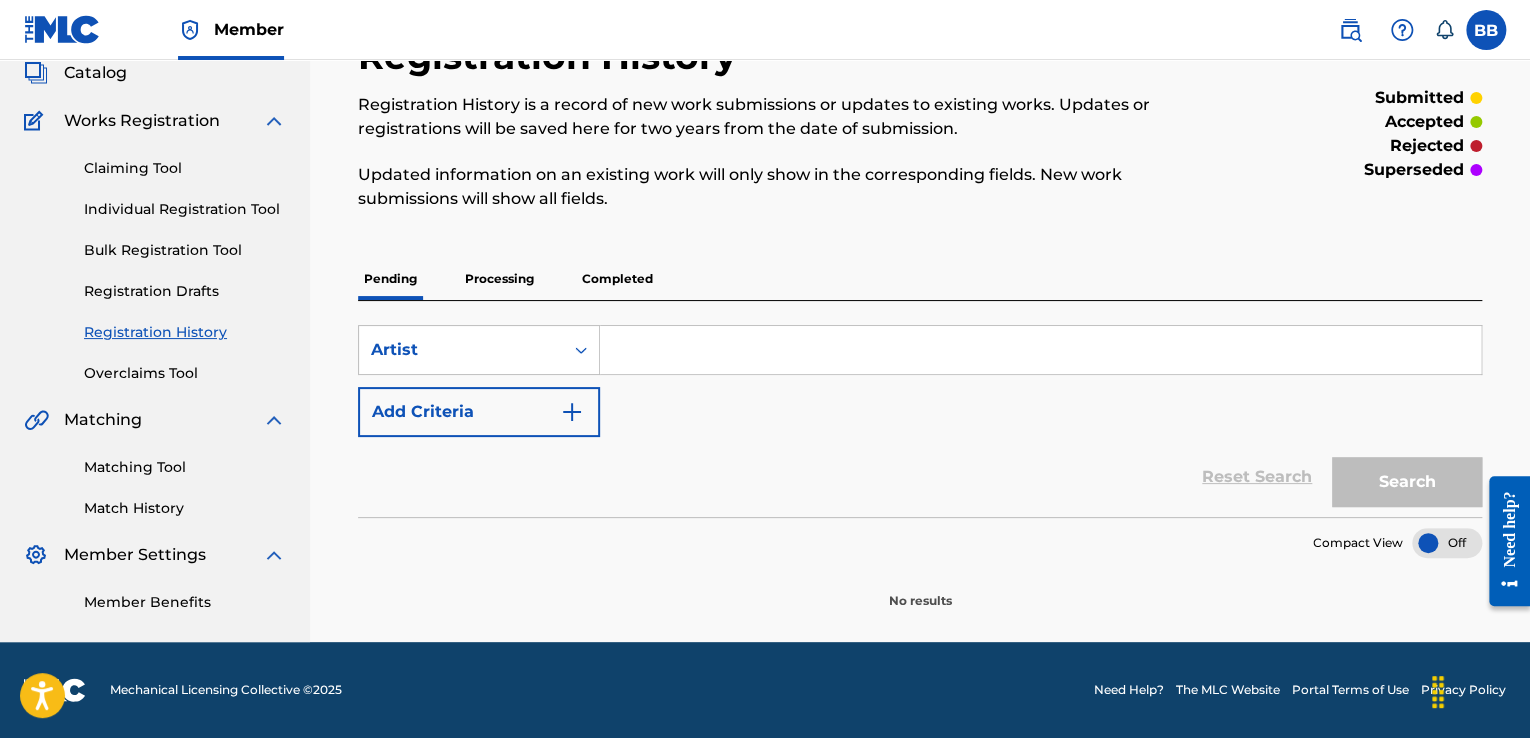 click at bounding box center [1040, 350] 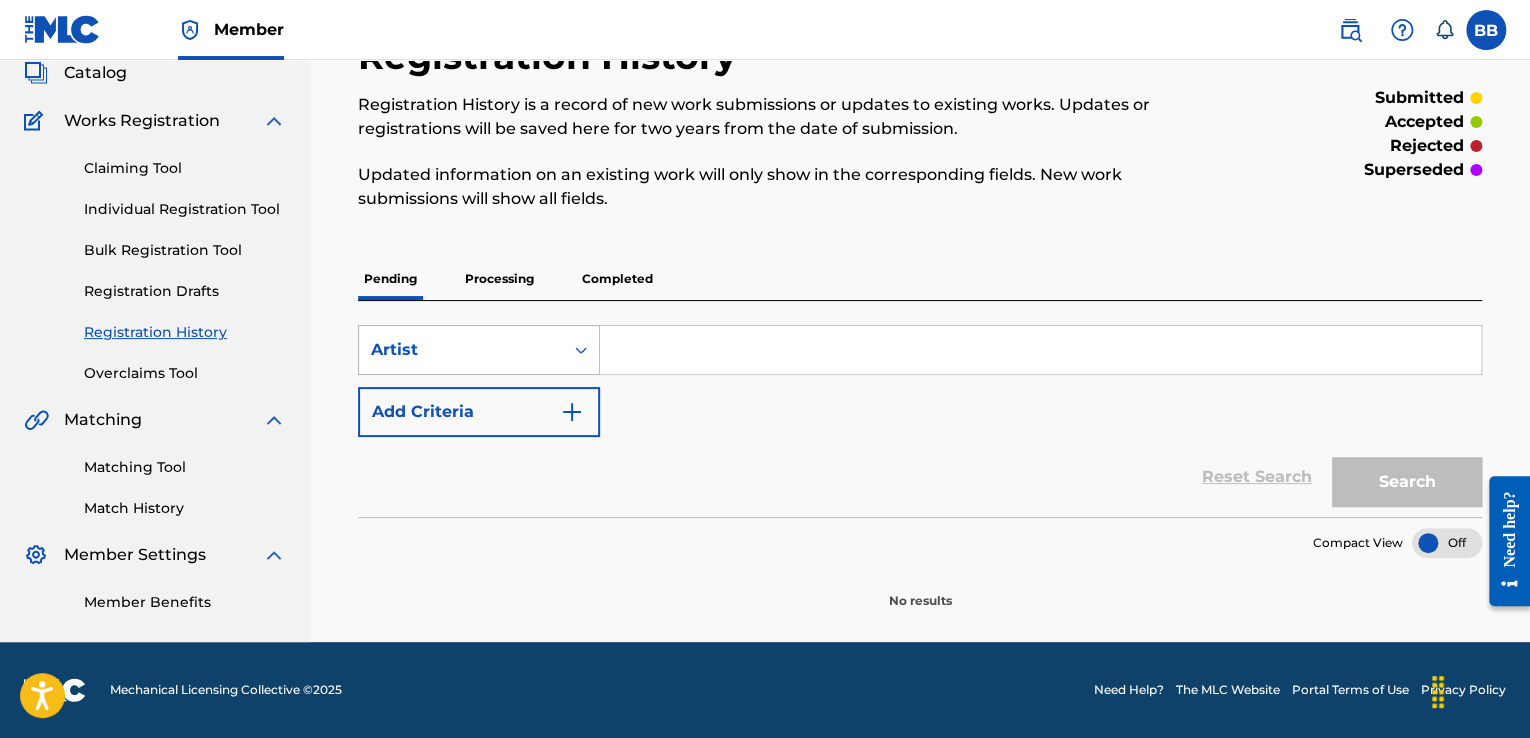 paste on "[FIRST] [LAST]" 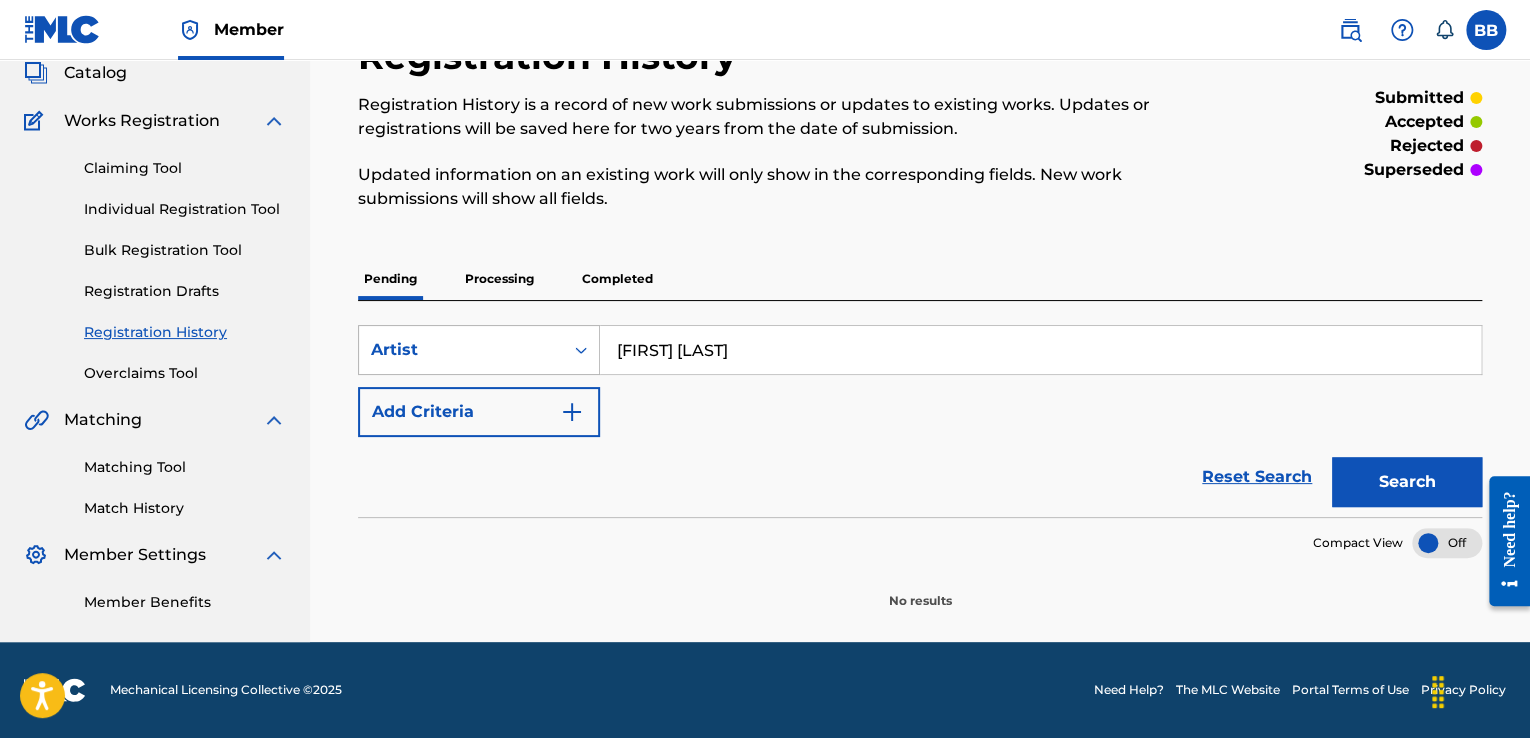 type on "[FIRST] [LAST]" 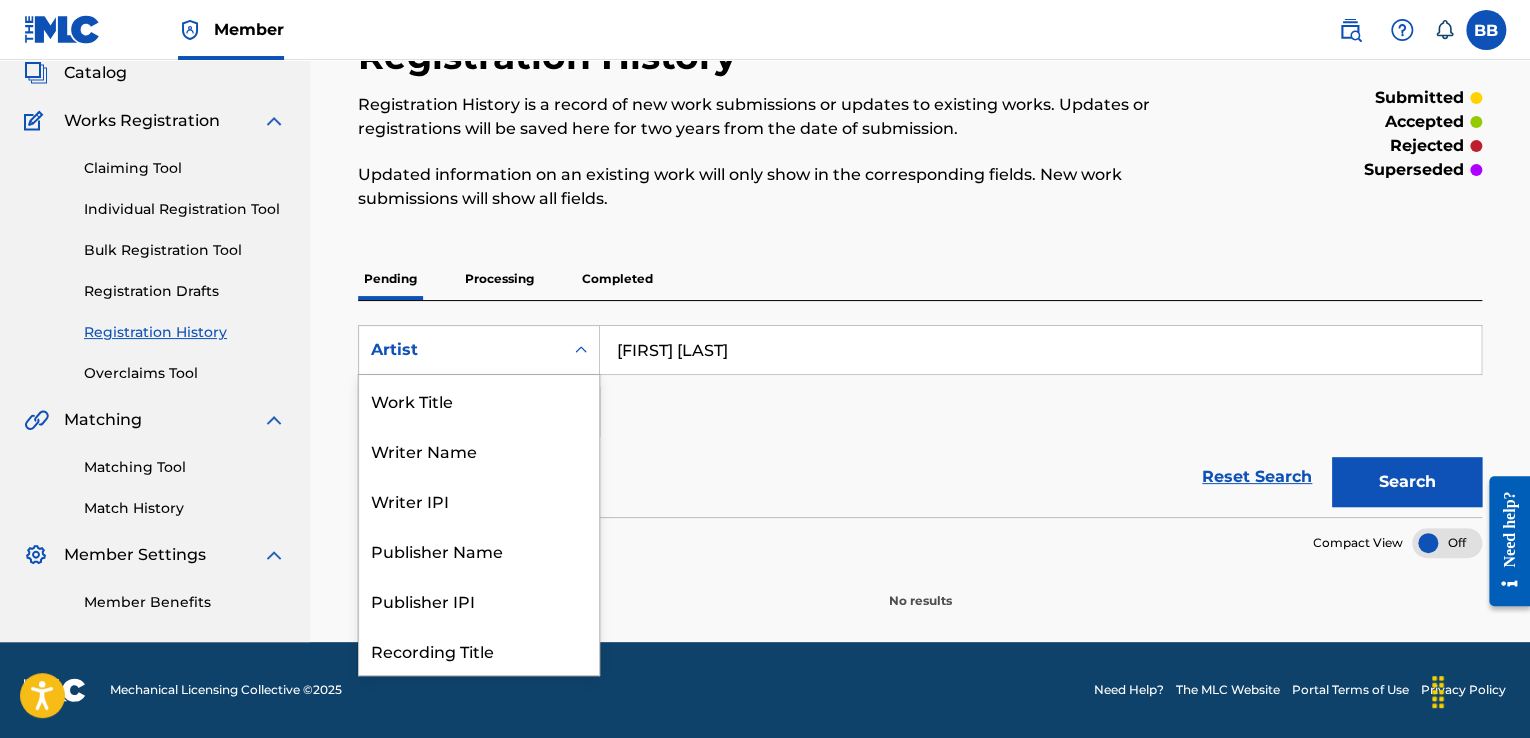 scroll, scrollTop: 100, scrollLeft: 0, axis: vertical 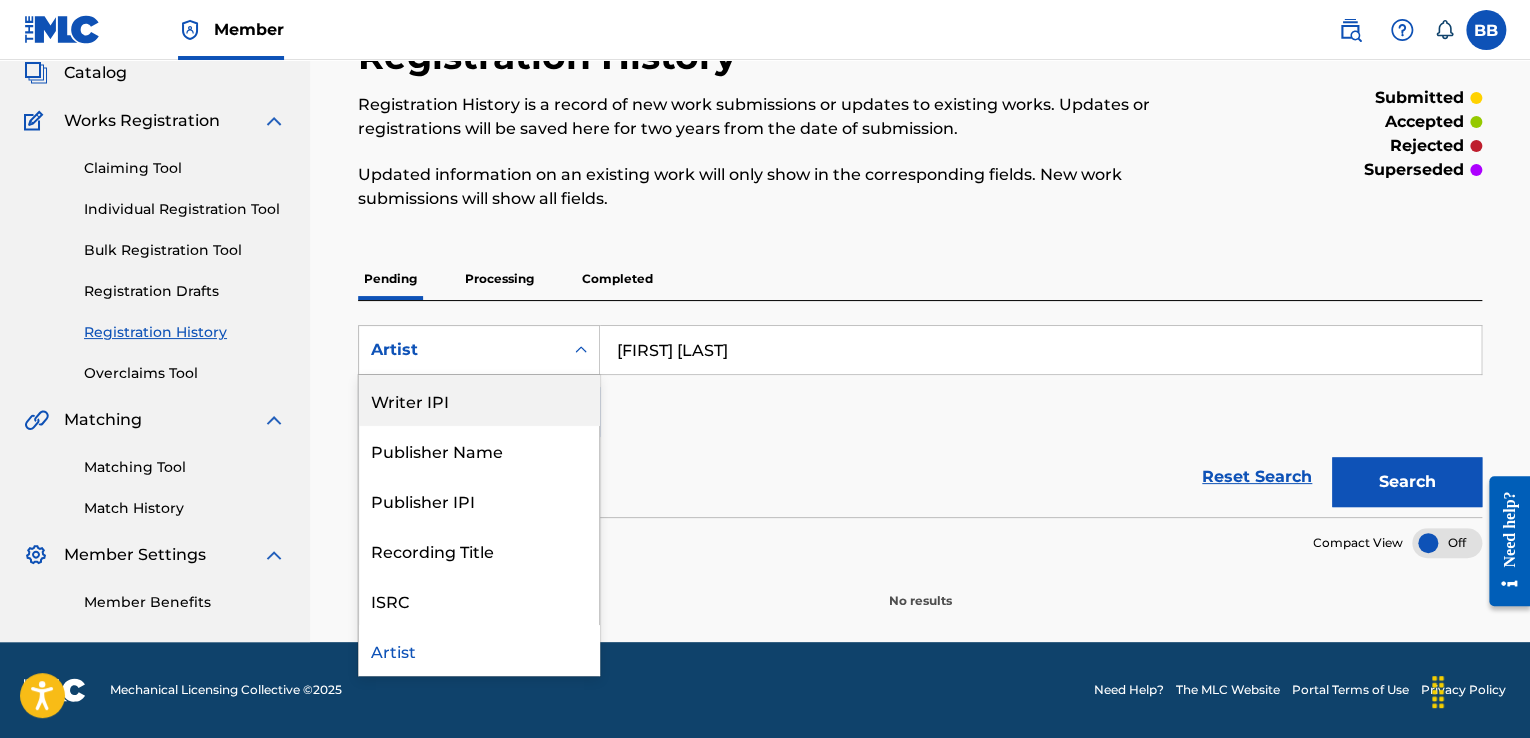 click on "Writer IPI" at bounding box center [479, 400] 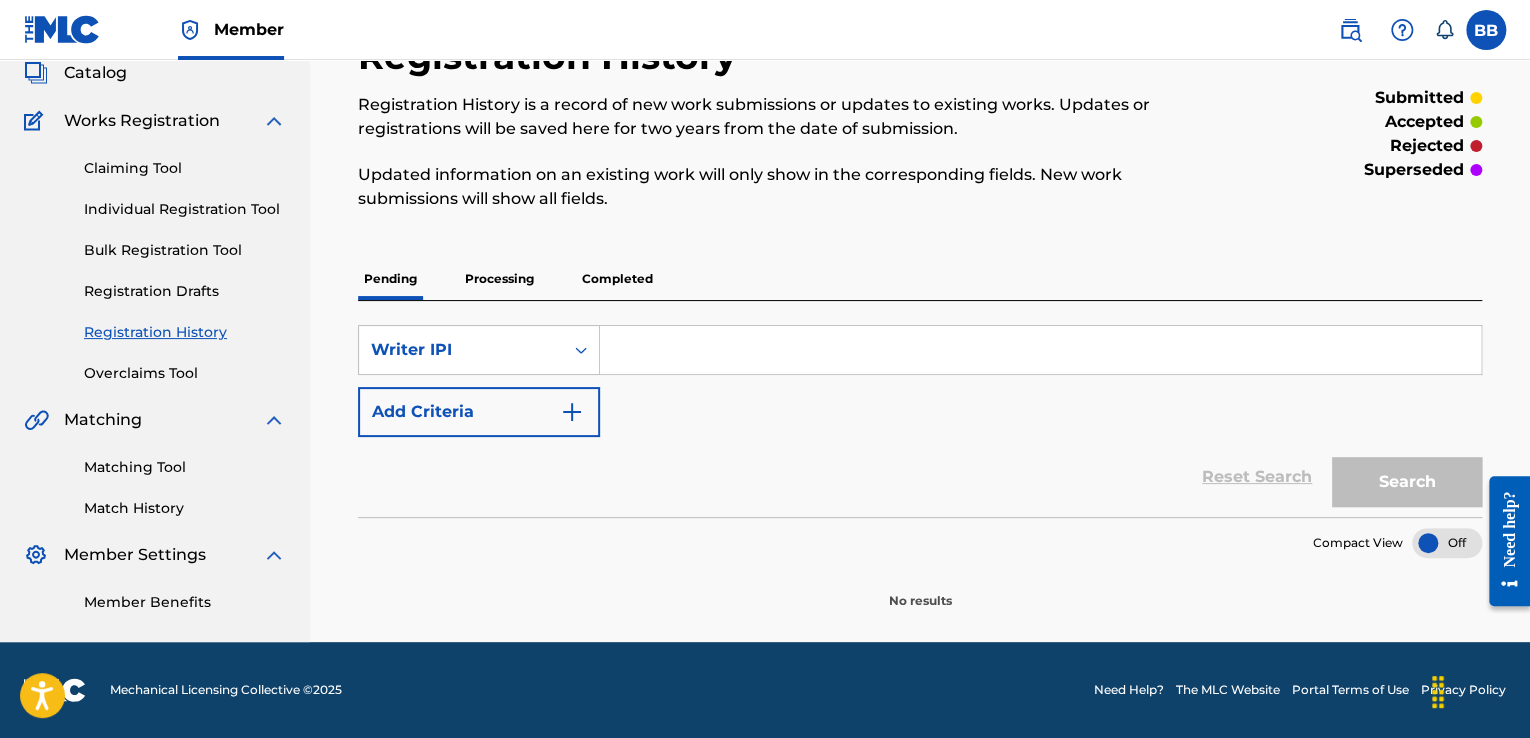 click at bounding box center (1040, 350) 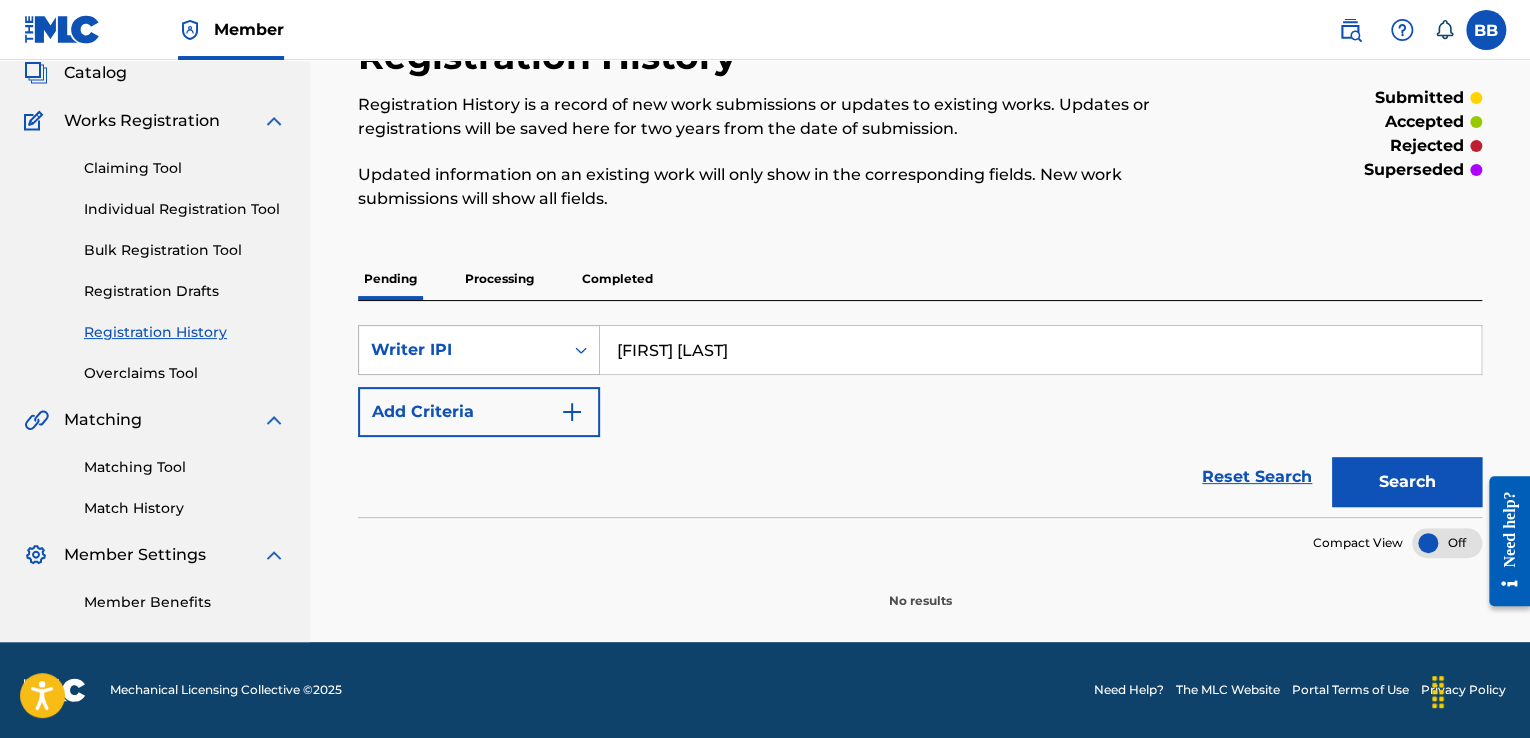 type on "[FIRST] [LAST]" 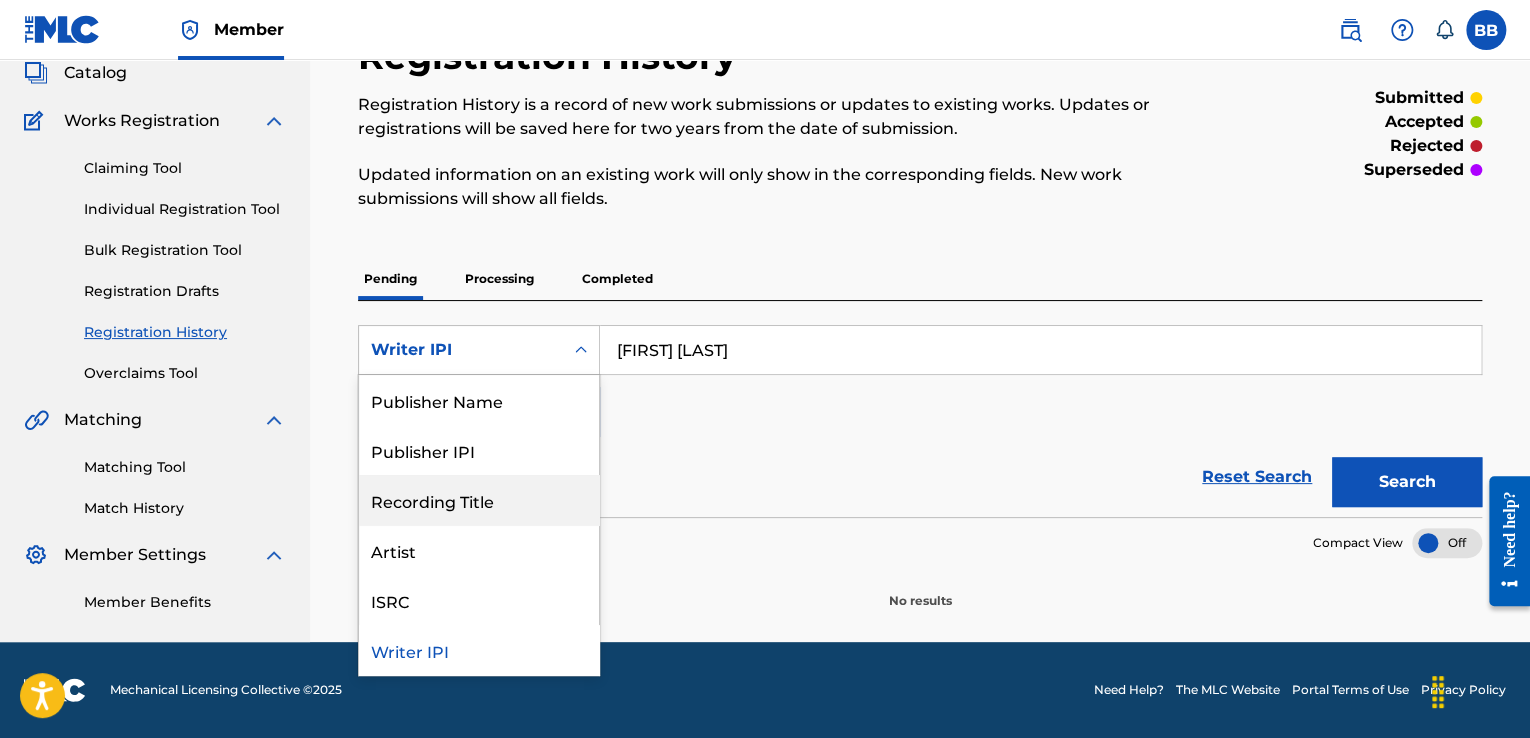 scroll, scrollTop: 0, scrollLeft: 0, axis: both 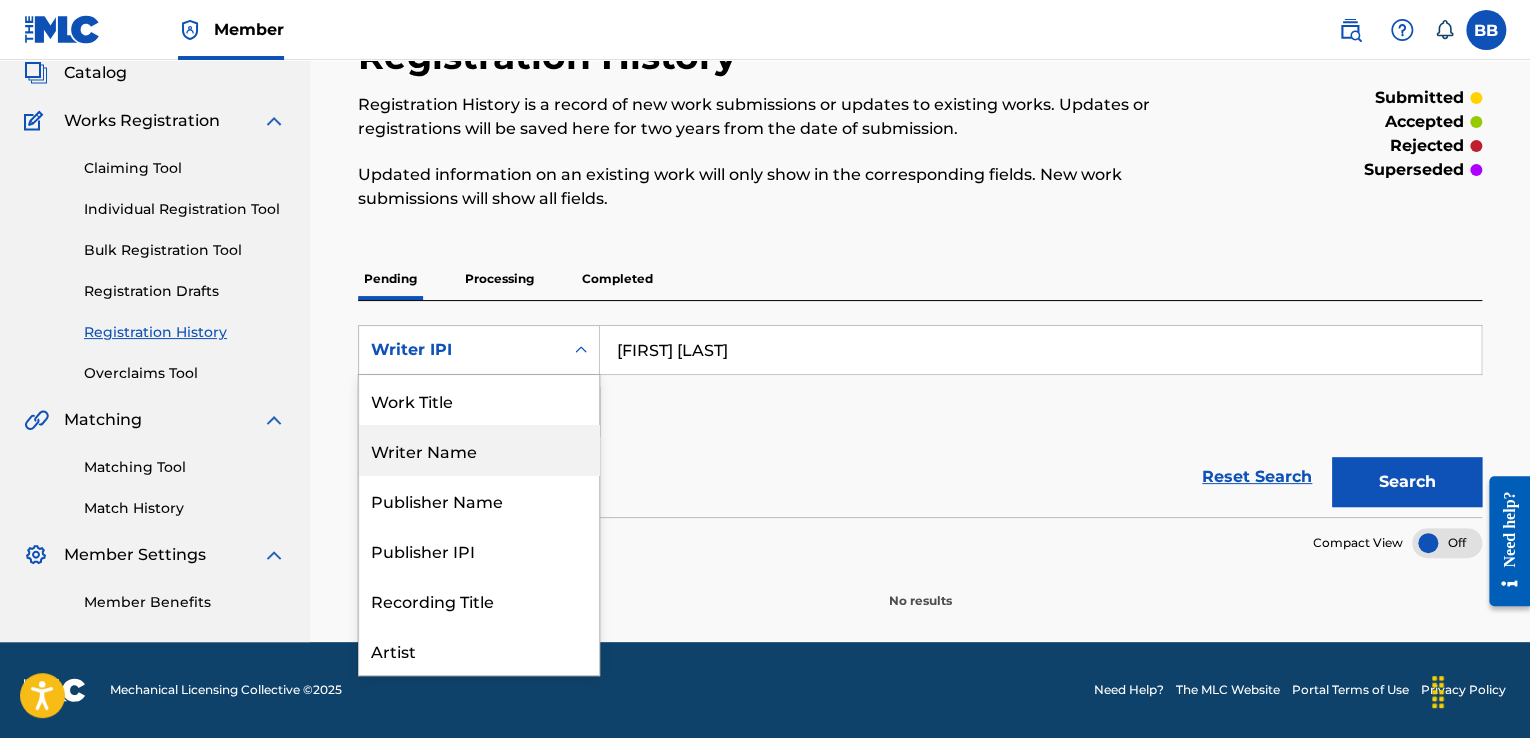 click on "Writer Name" at bounding box center (479, 450) 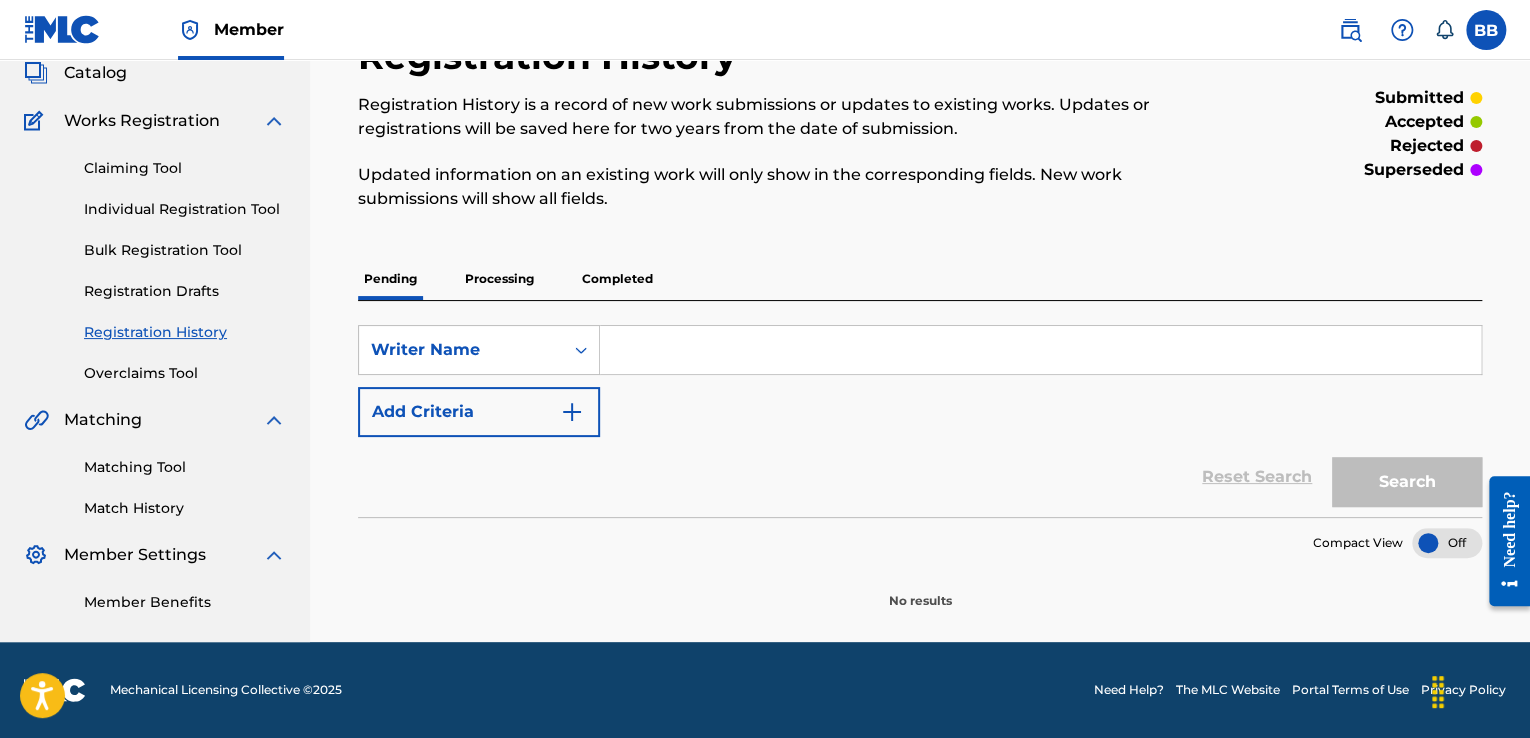 click at bounding box center [1040, 350] 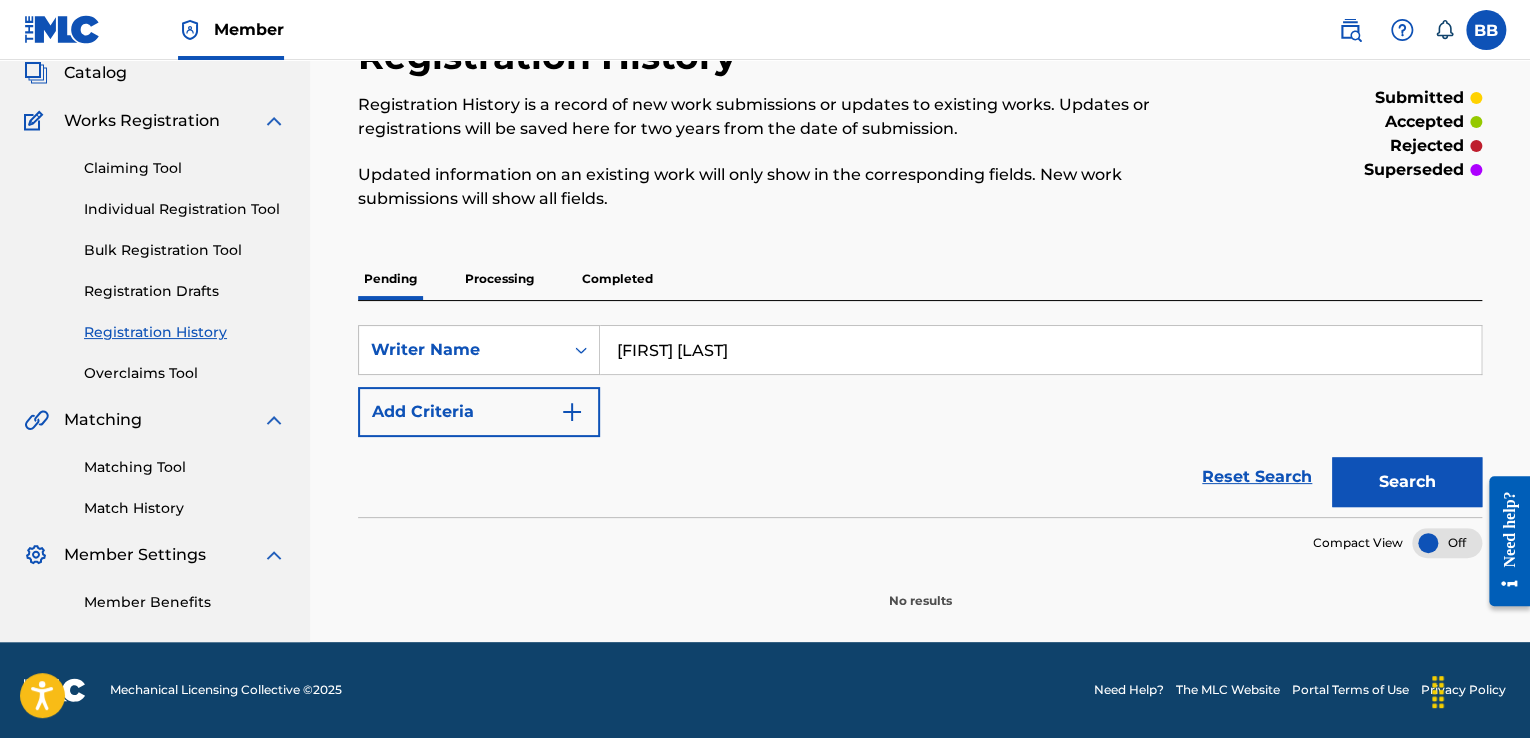 click on "Search" at bounding box center (1407, 482) 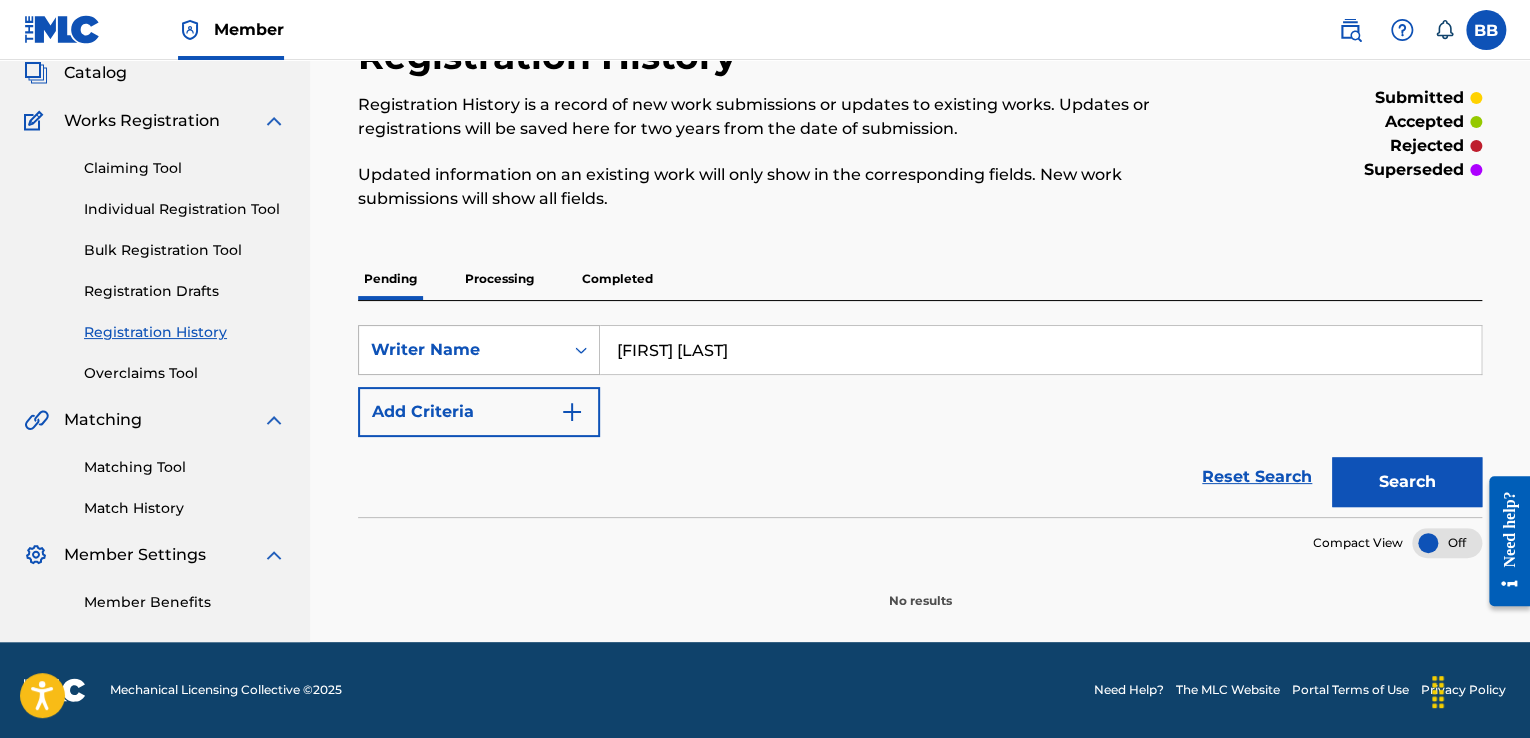 drag, startPoint x: 678, startPoint y: 344, endPoint x: 572, endPoint y: 365, distance: 108.060165 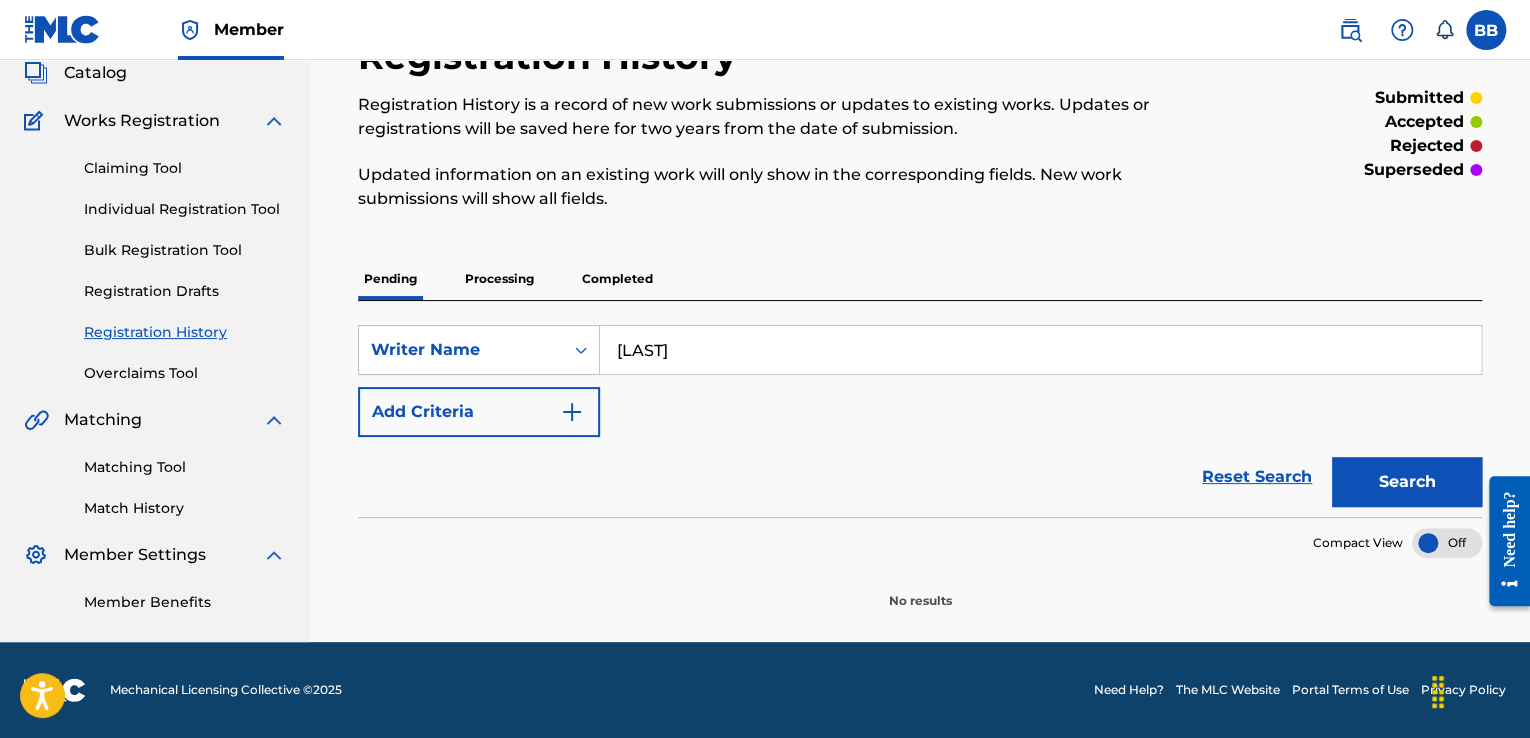 type on "[LAST]" 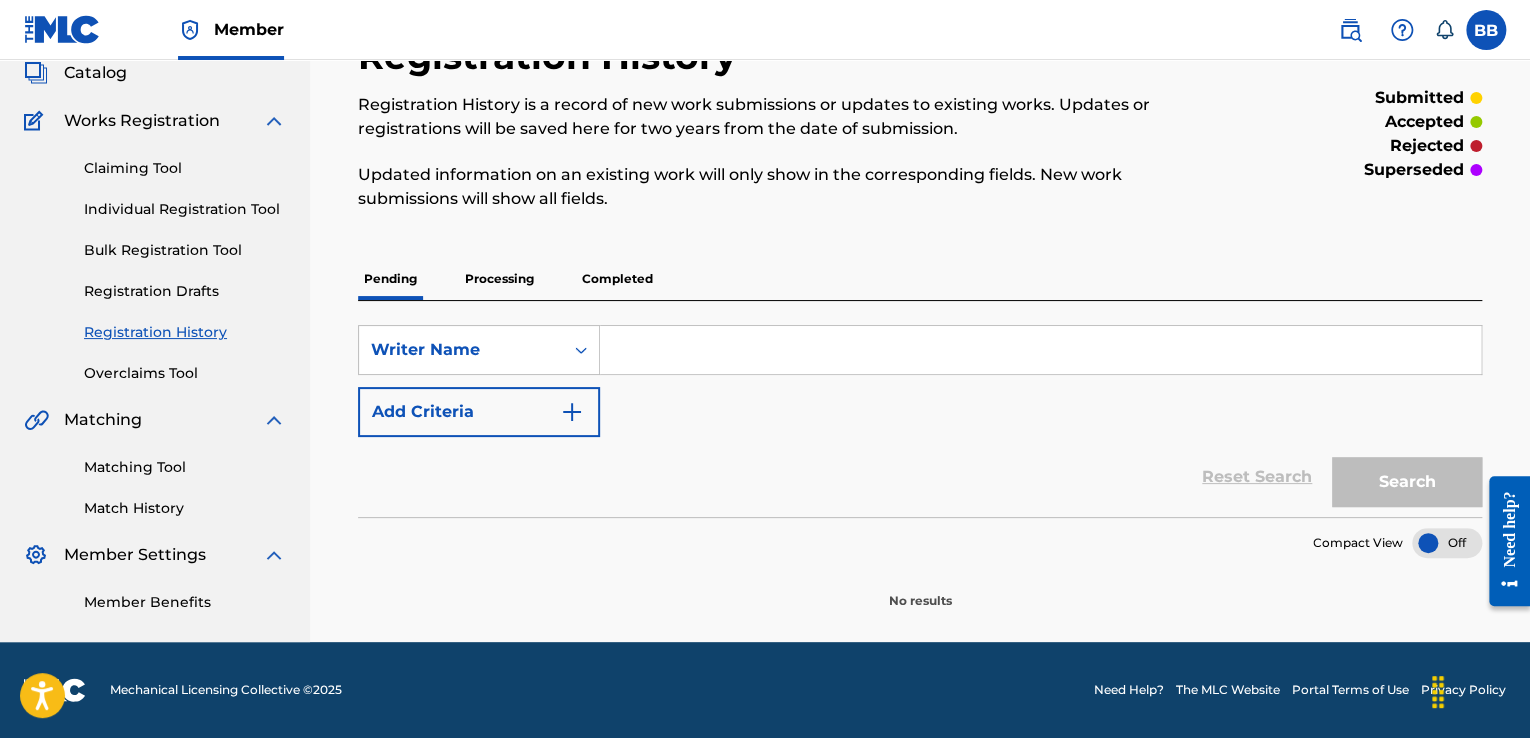 paste on "[FIRST] [LAST]" 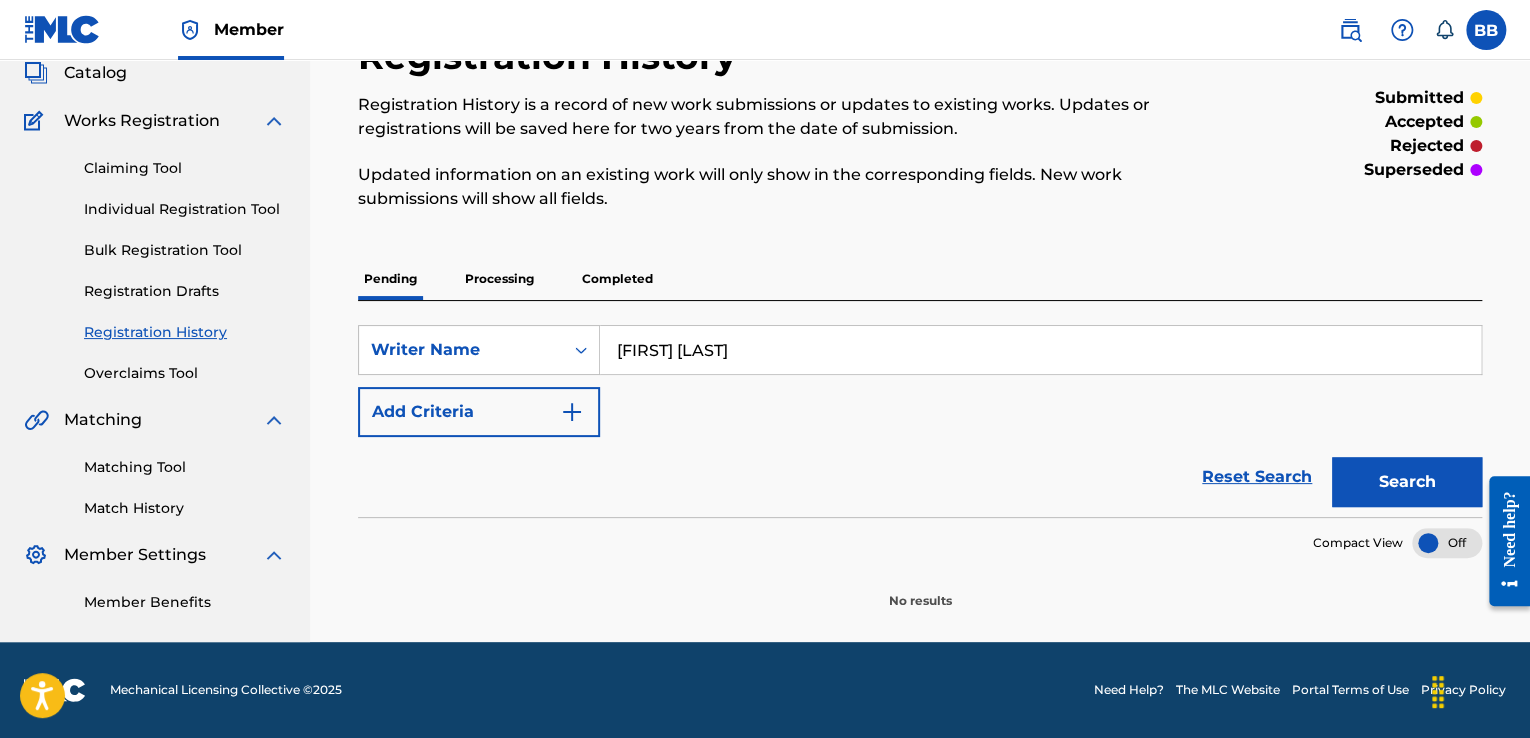 click on "[FIRST] [LAST]" at bounding box center (1040, 350) 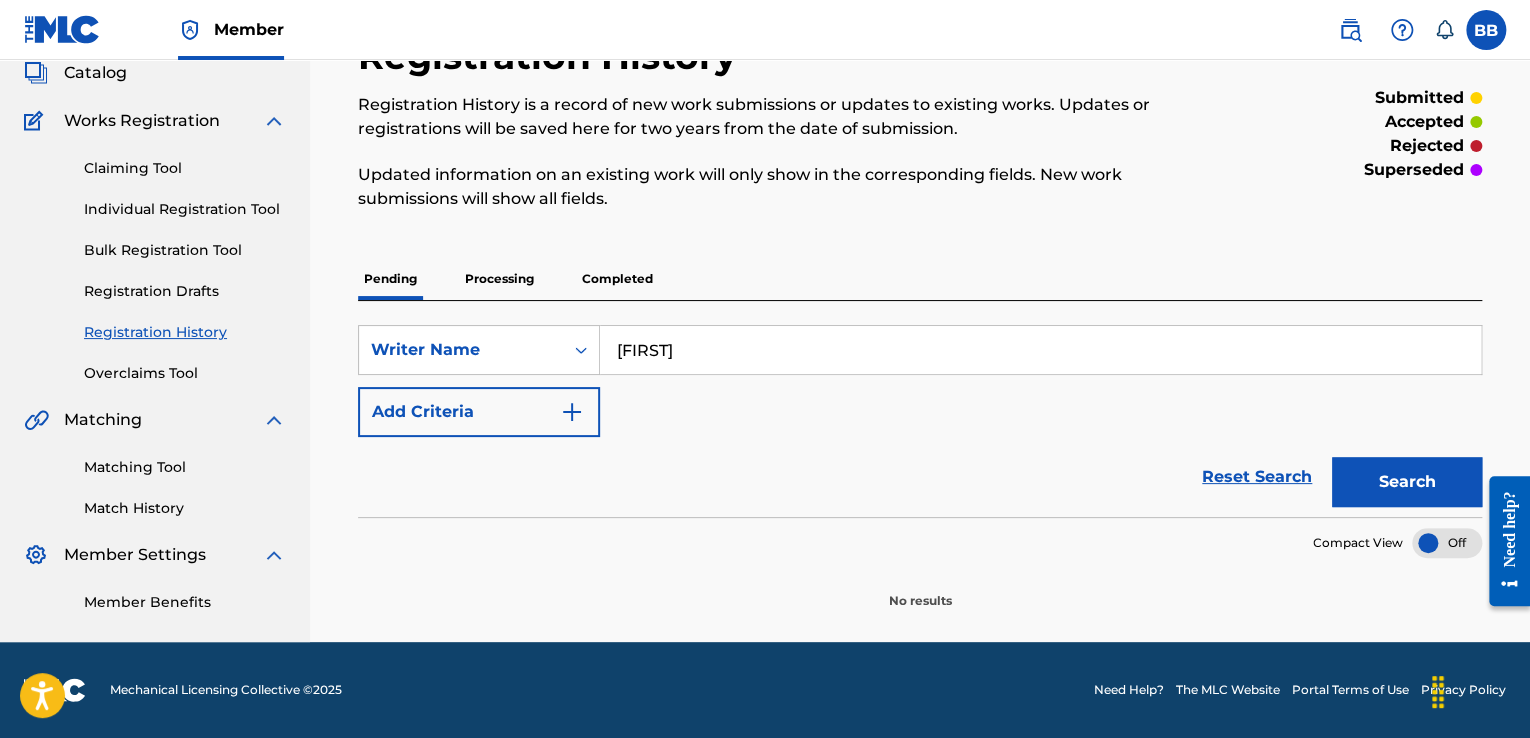 type on "[FIRST]" 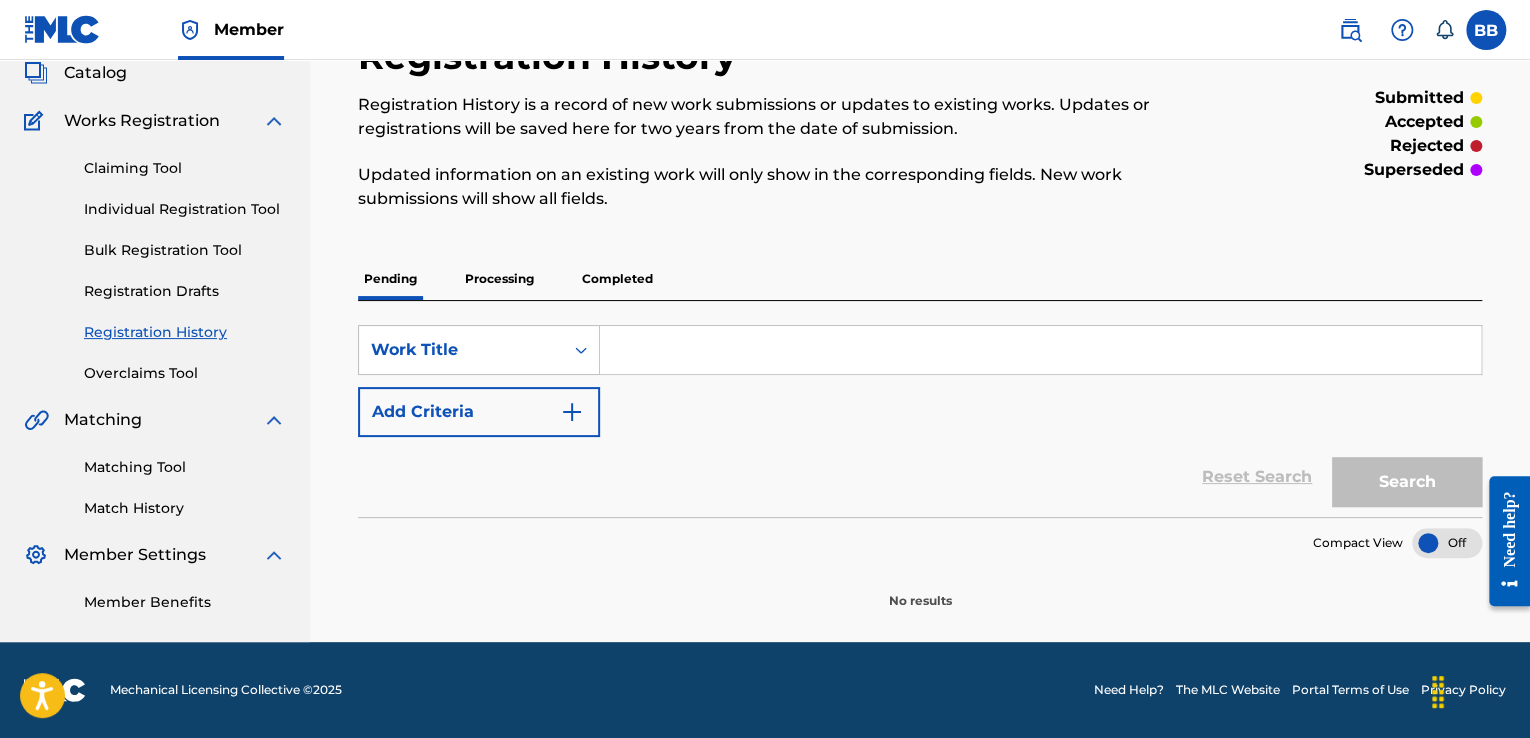 drag, startPoint x: 1128, startPoint y: 360, endPoint x: 1140, endPoint y: 353, distance: 13.892444 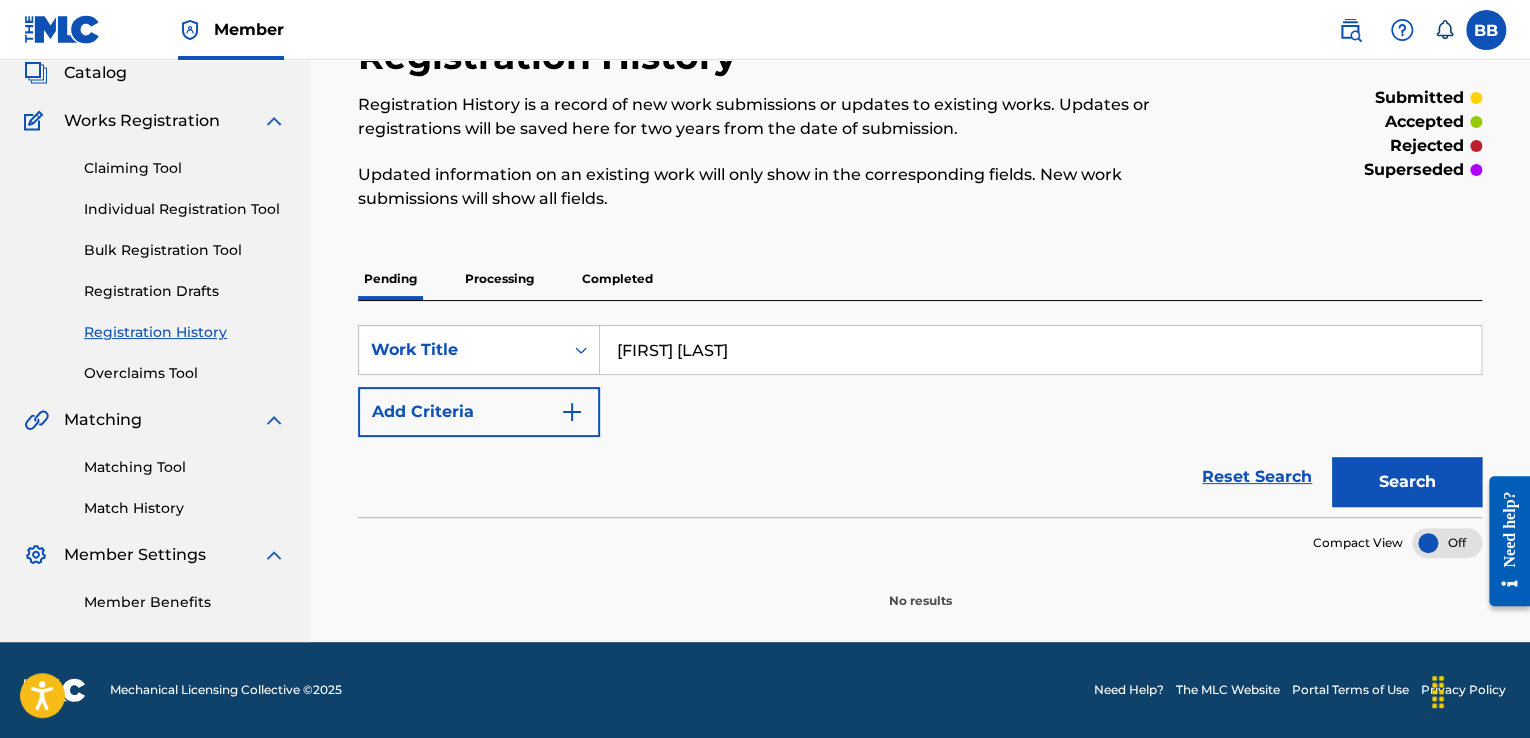 drag, startPoint x: 703, startPoint y: 345, endPoint x: 603, endPoint y: 339, distance: 100.17984 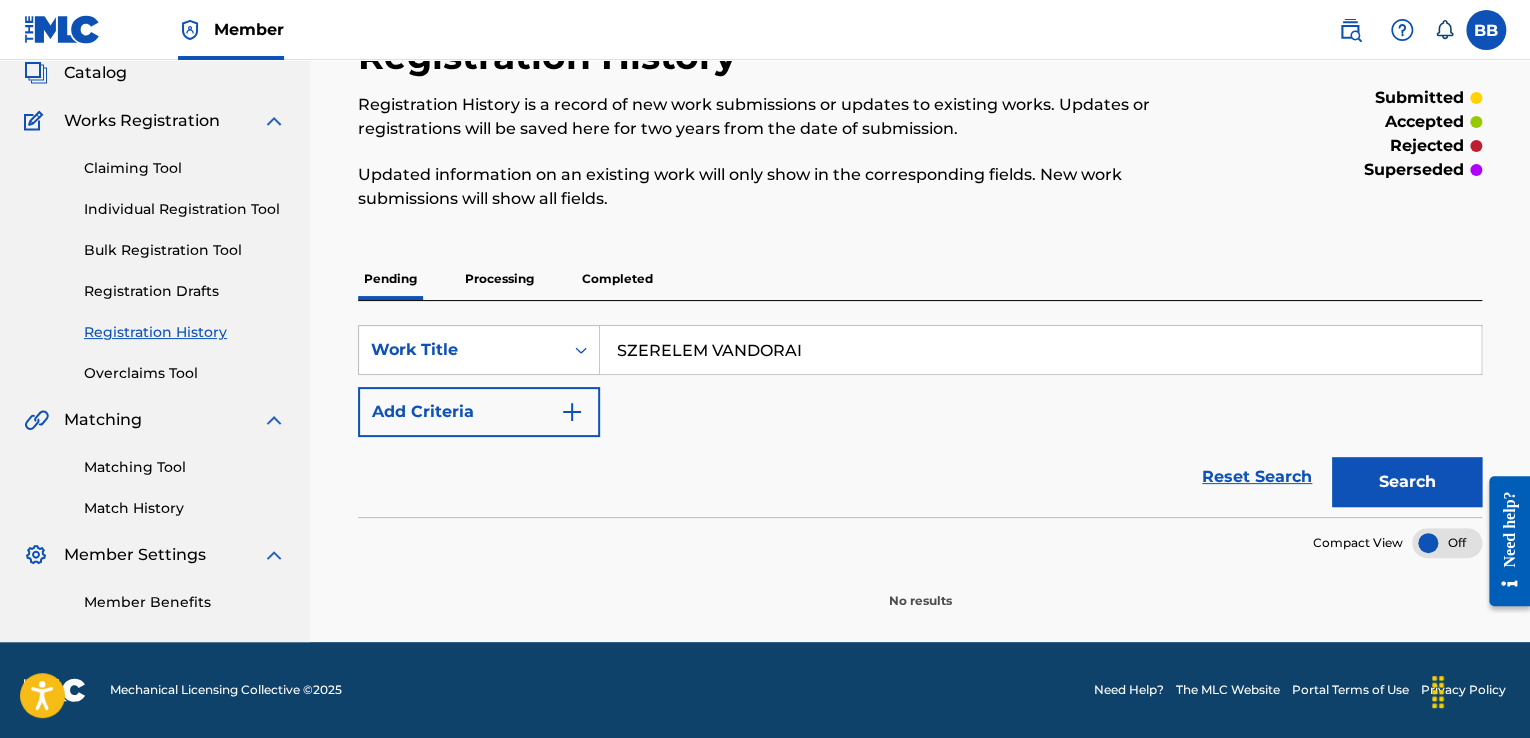 click on "Search" at bounding box center (1407, 482) 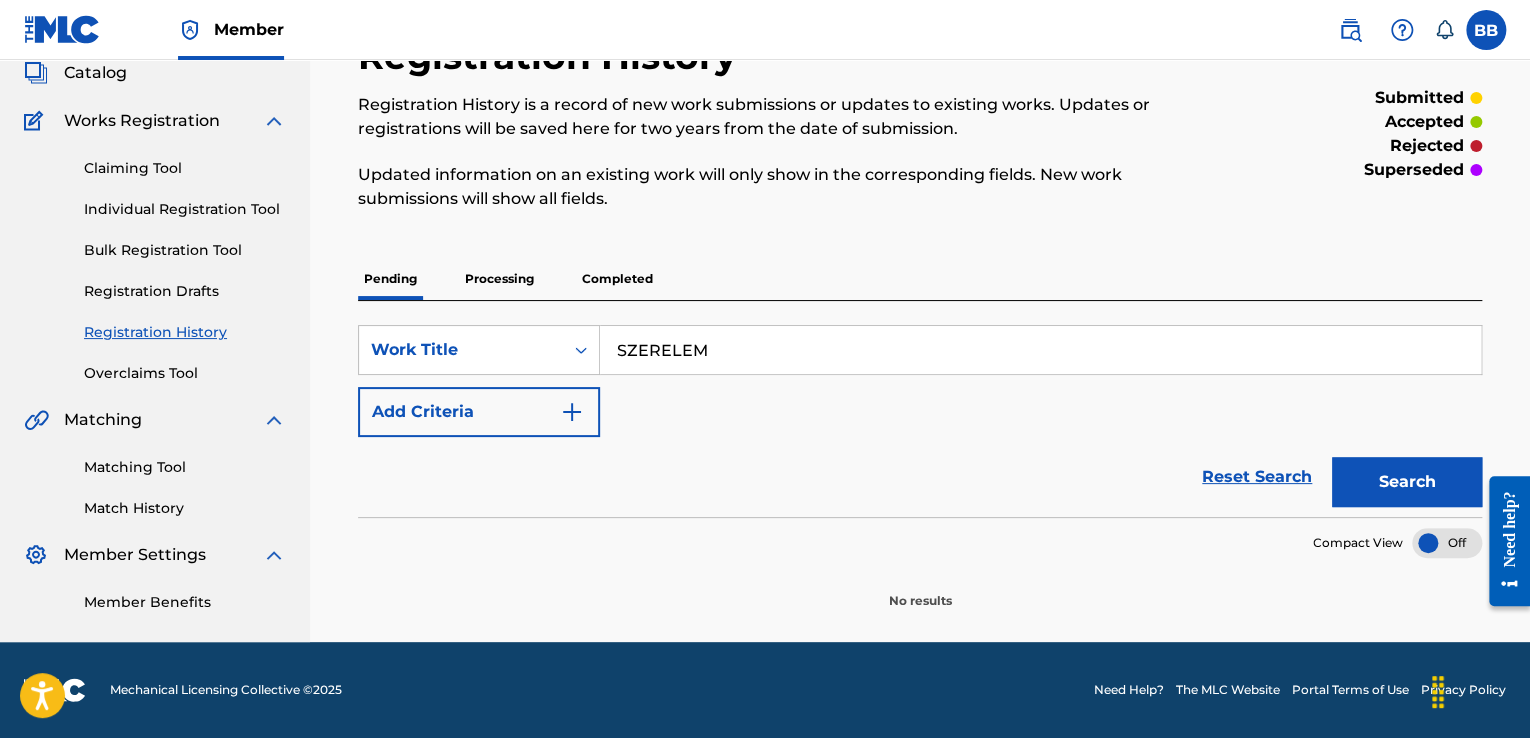 type on "SZERELEM" 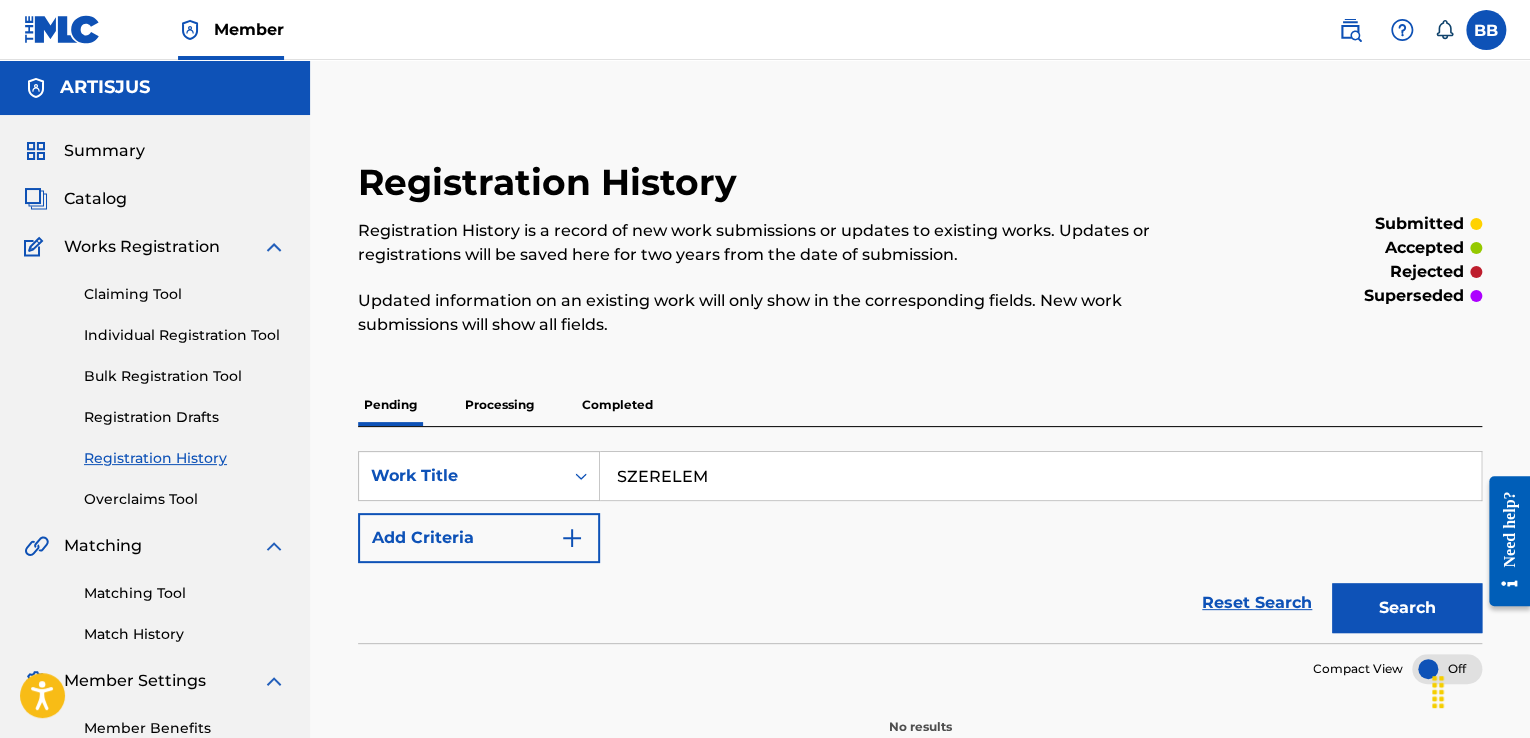 click on "Search" at bounding box center (1407, 608) 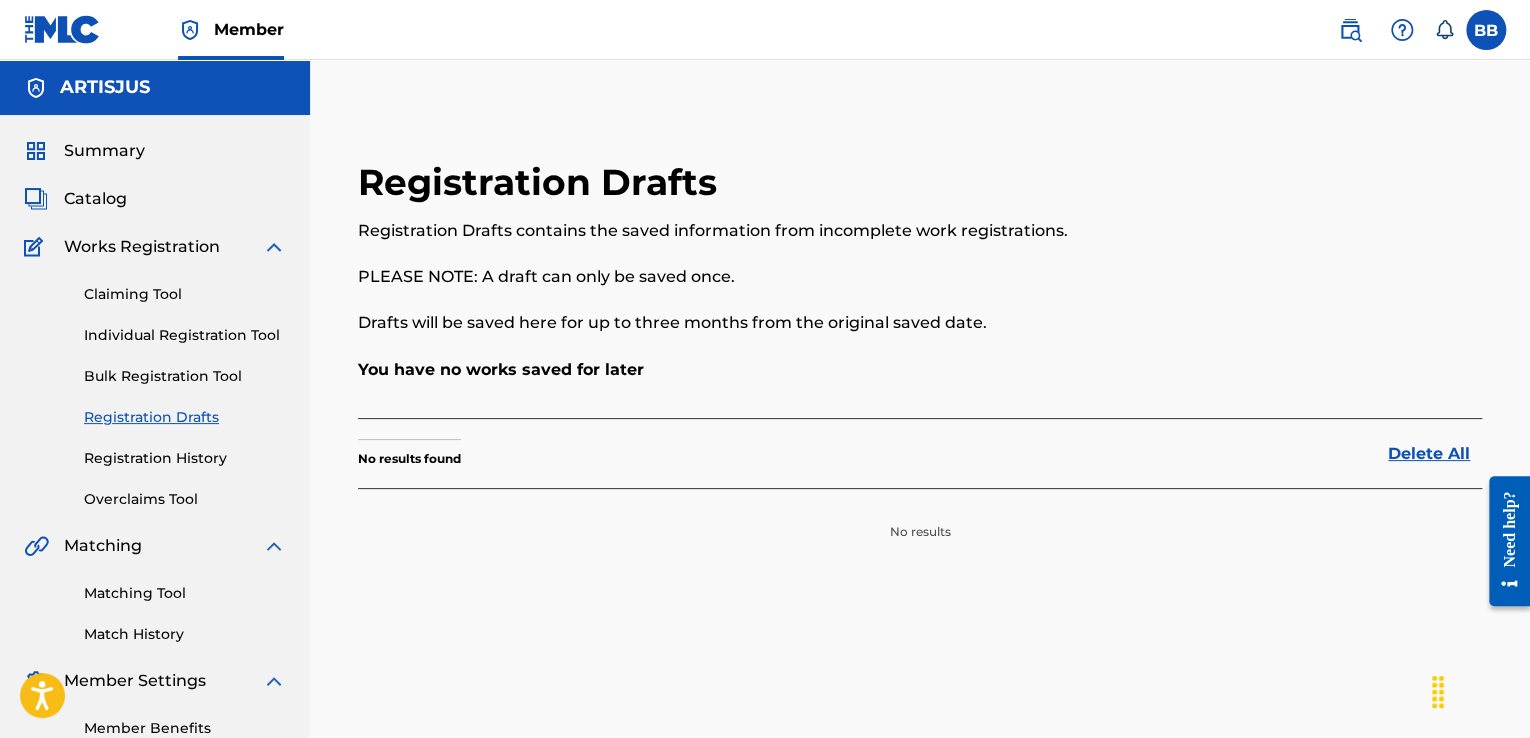 click on "Claiming Tool Individual Registration Tool Bulk Registration Tool Registration Drafts Registration History Overclaims Tool" at bounding box center [155, 384] 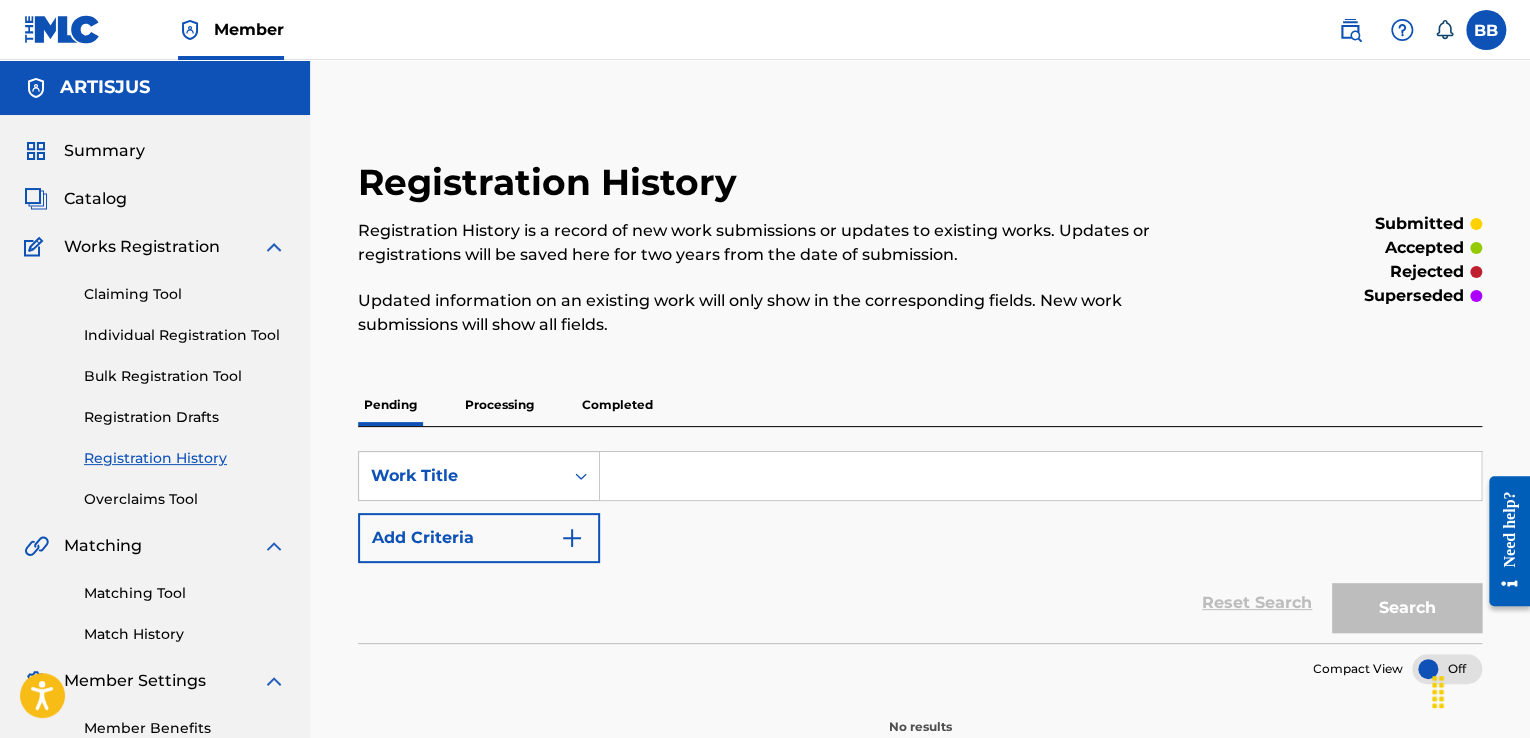 click at bounding box center (1040, 476) 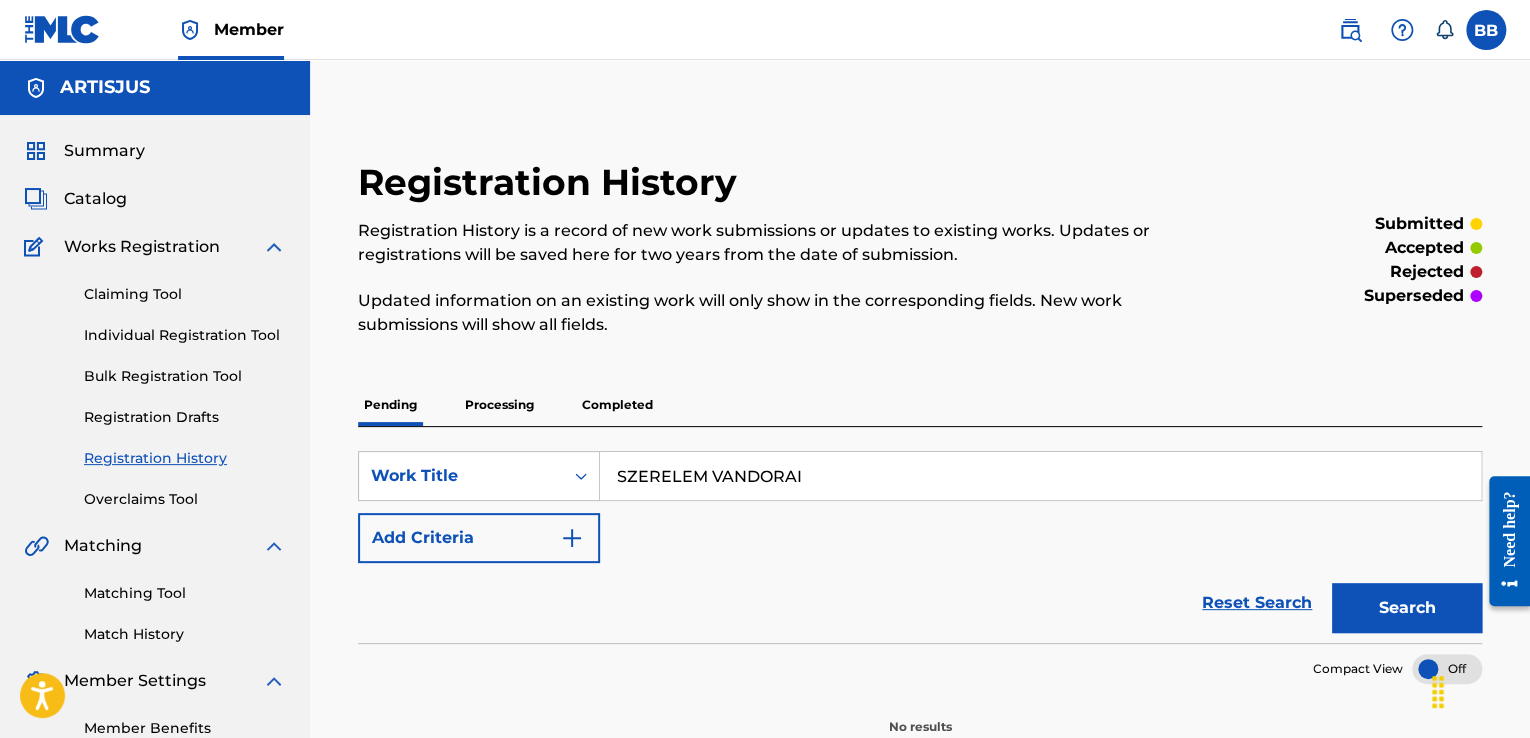 drag, startPoint x: 709, startPoint y: 481, endPoint x: 893, endPoint y: 473, distance: 184.17383 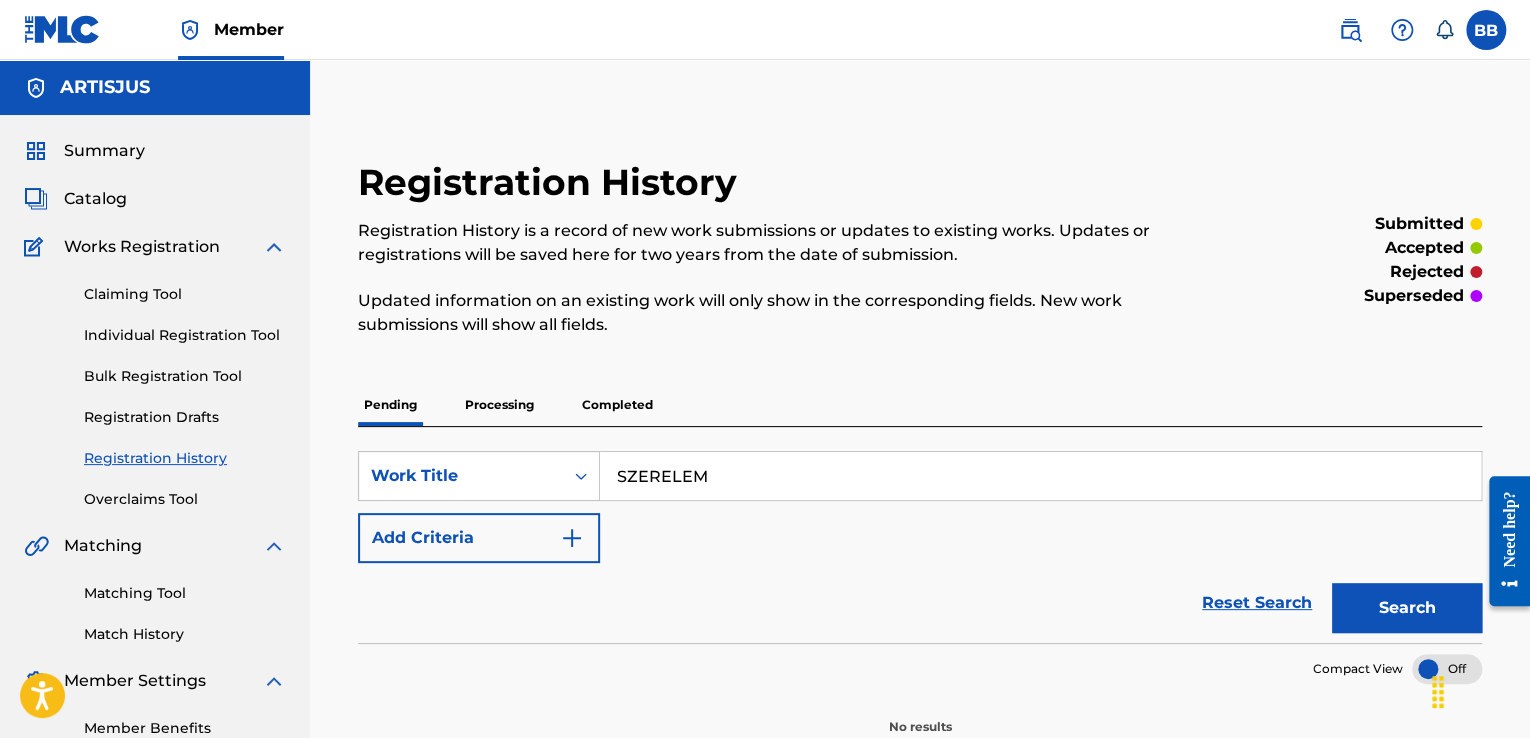type on "SZERELEM" 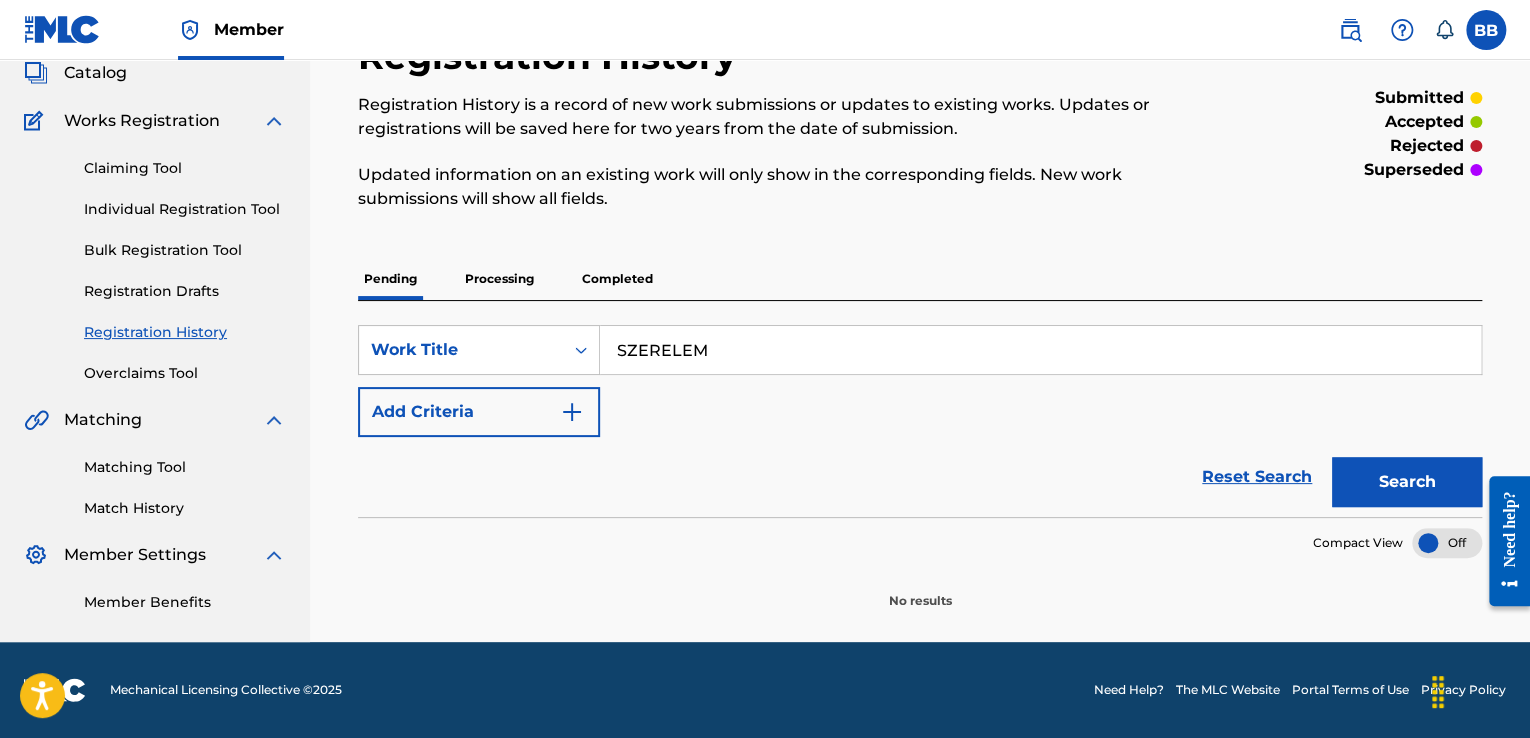 drag, startPoint x: 800, startPoint y: 350, endPoint x: 664, endPoint y: 327, distance: 137.93114 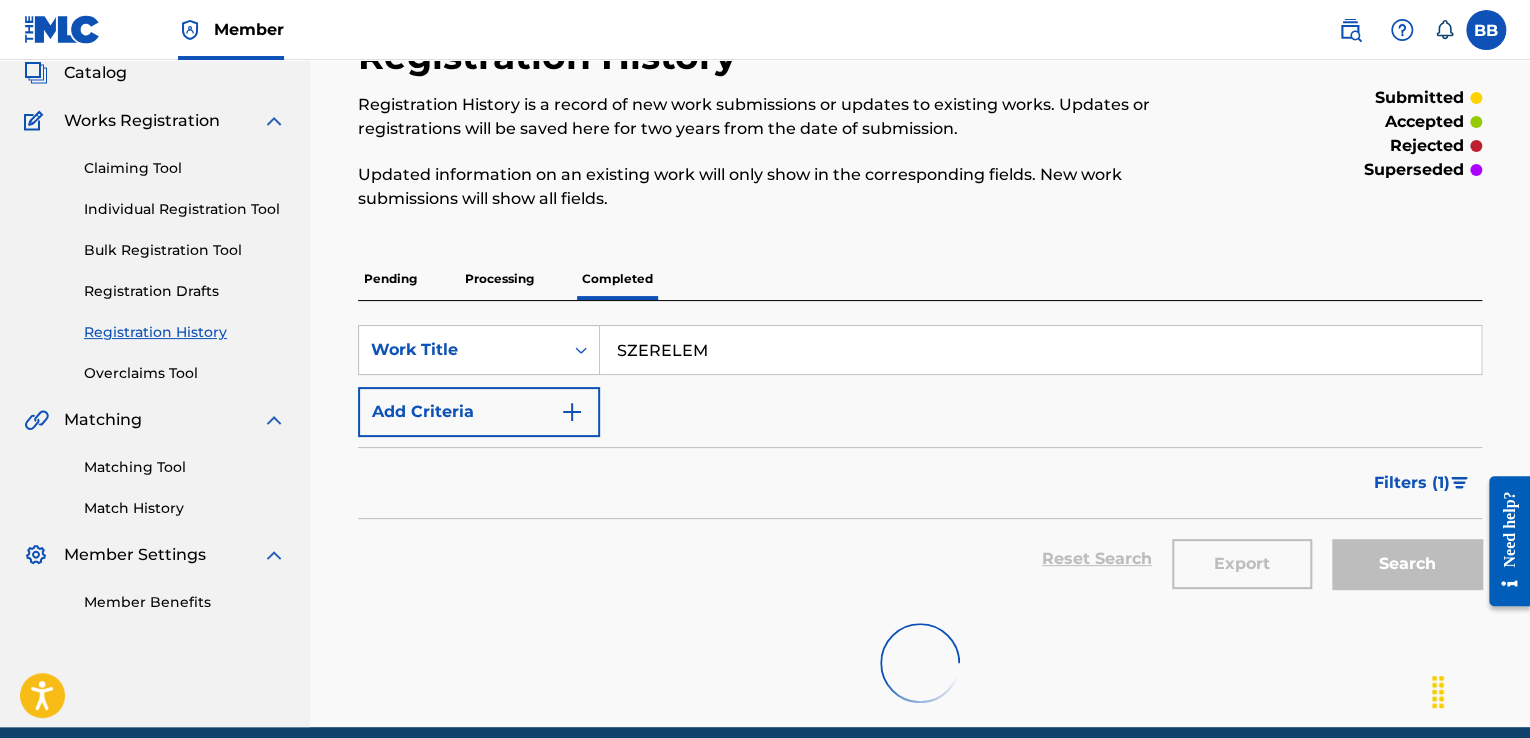 scroll, scrollTop: 0, scrollLeft: 0, axis: both 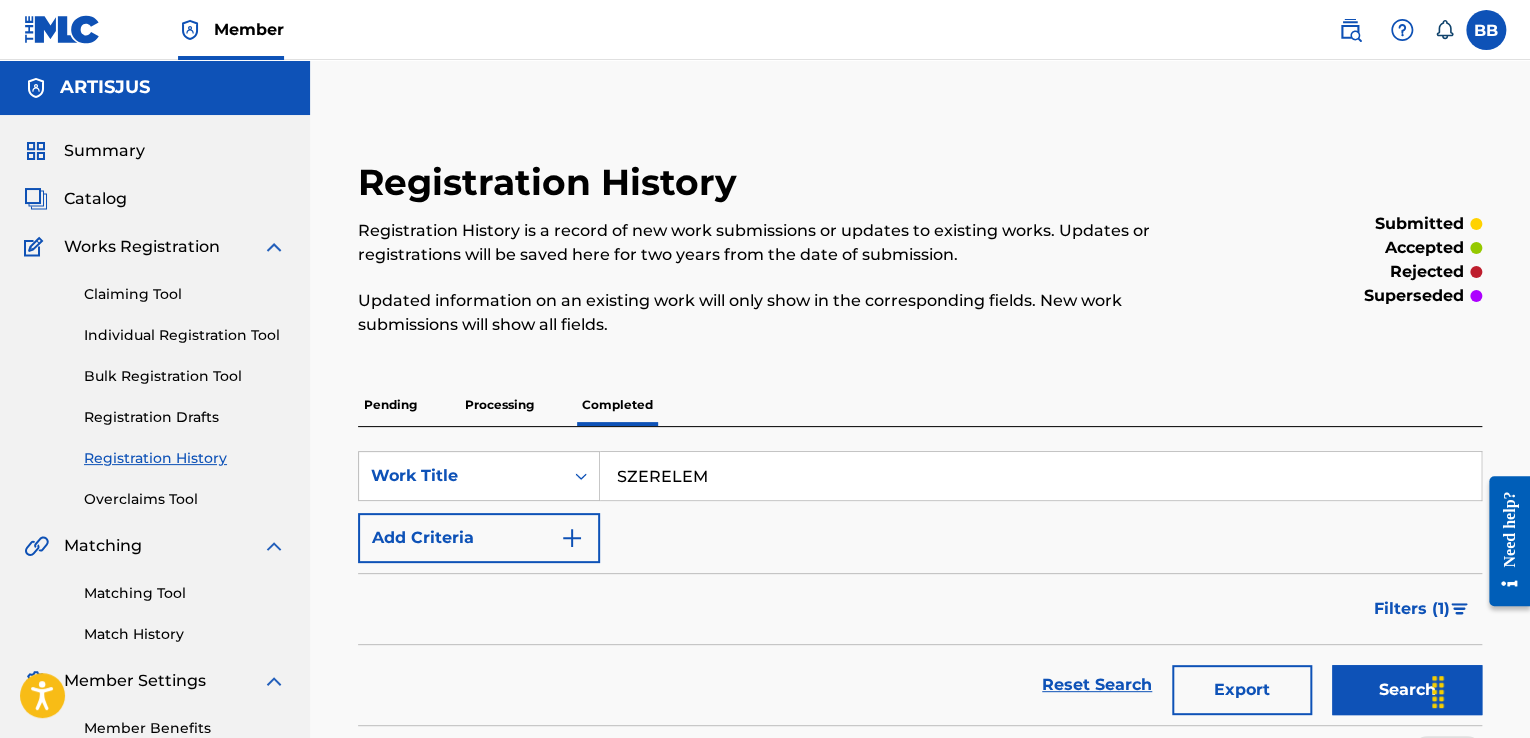 click on "Search" at bounding box center [1407, 690] 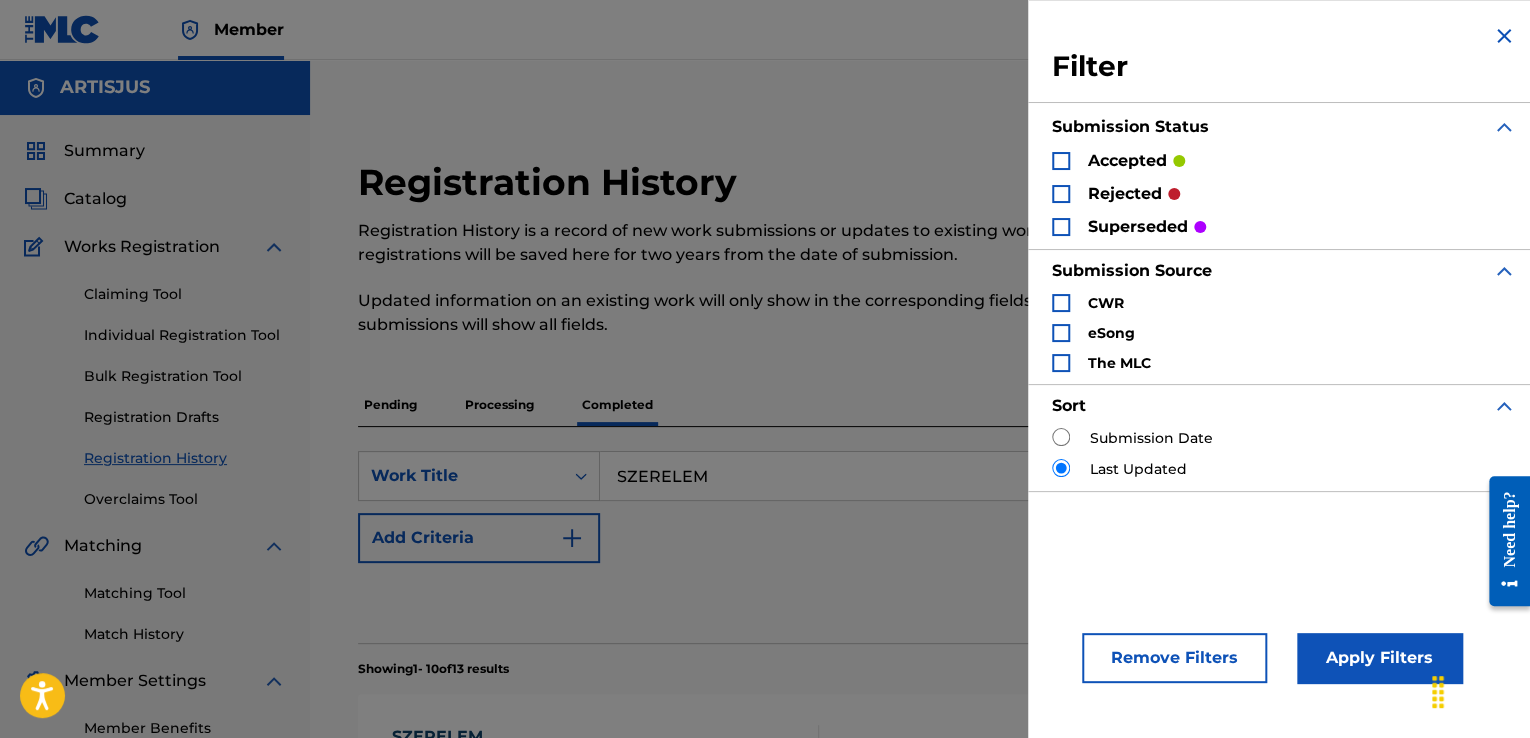 click on "rejected" at bounding box center [1125, 194] 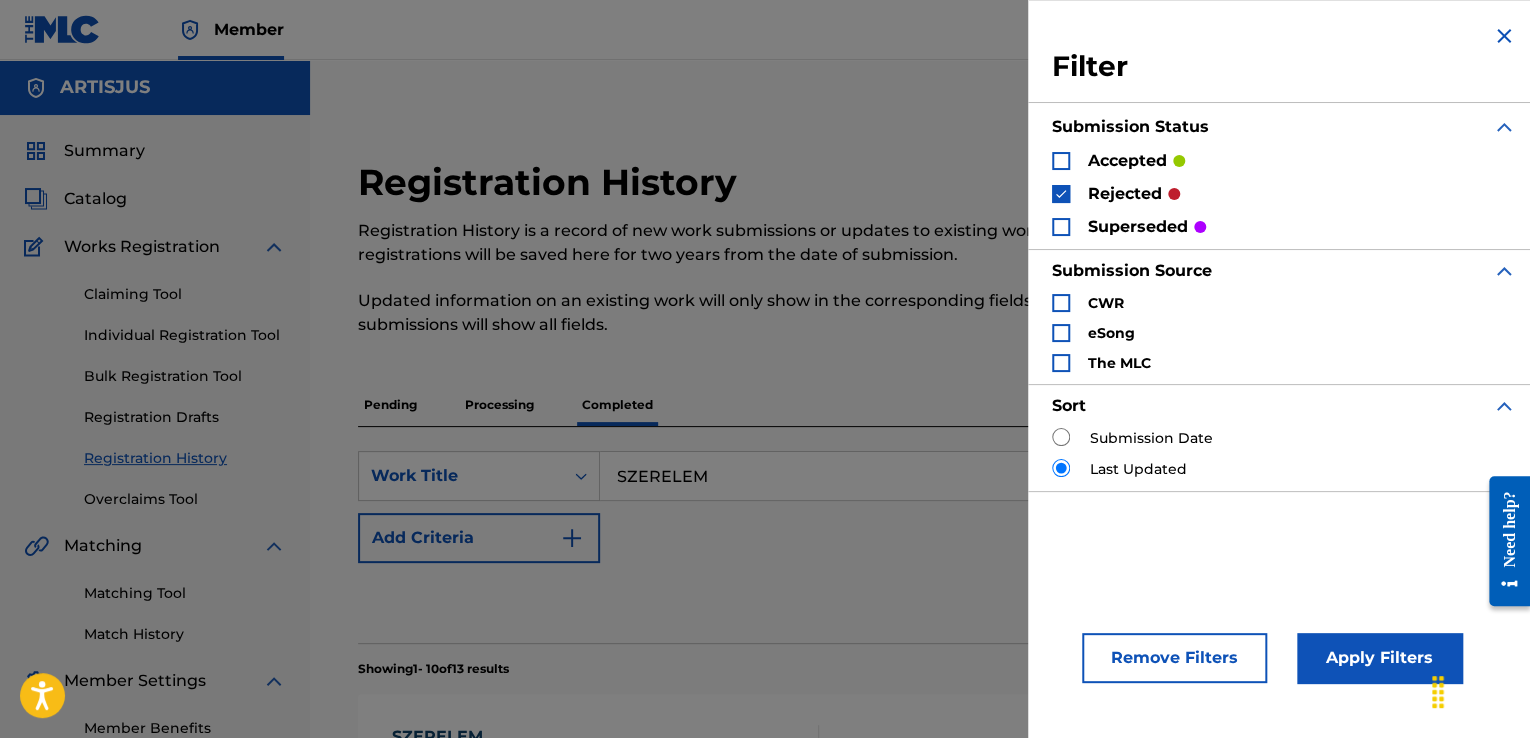 click on "Apply Filters" at bounding box center [1379, 658] 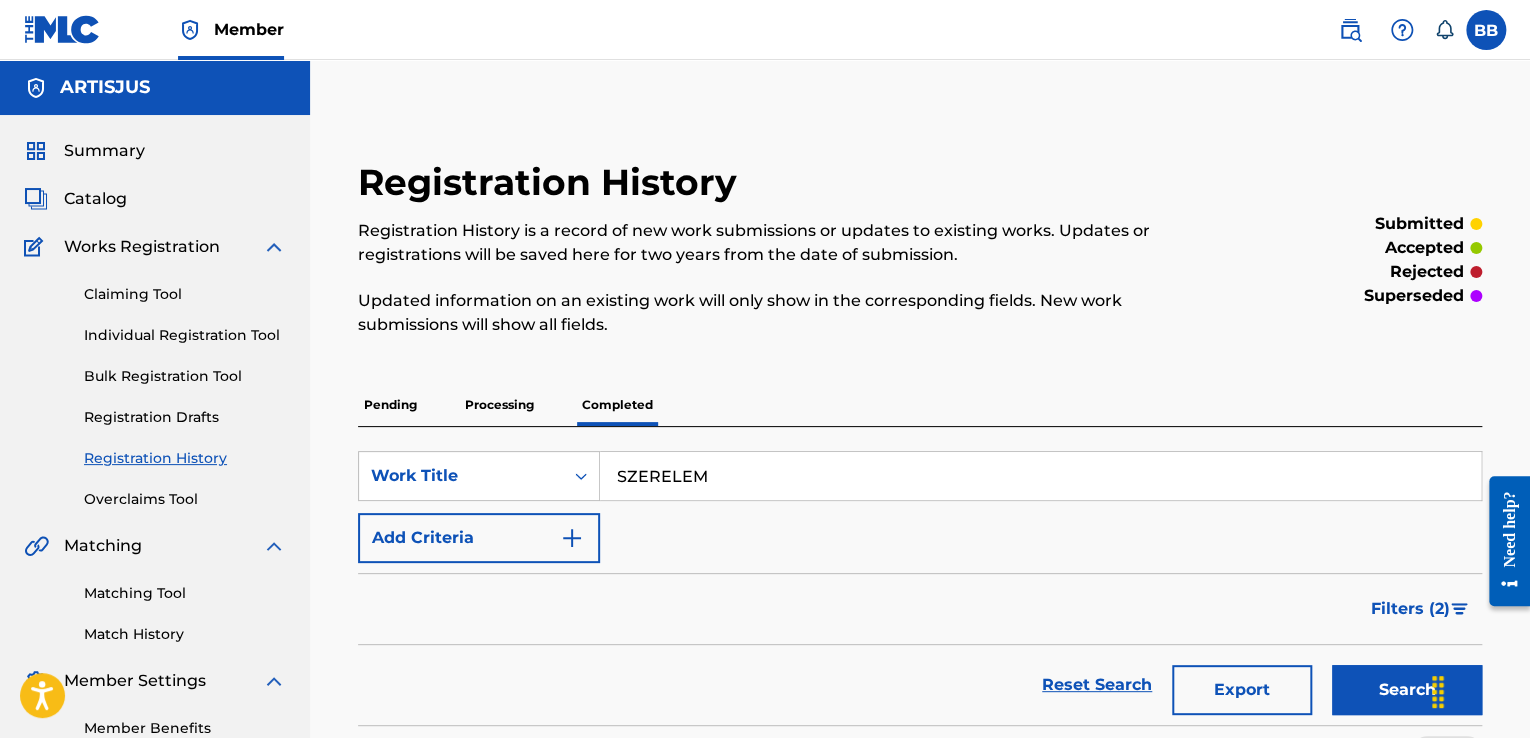 click on "SearchWithCriteria[UUID] Work Title [NAME] Add Criteria Filter Submission Status   accepted   rejected   superseded Submission Source  CWR   eSong   The MLC  Sort Submission Date Last Updated Remove Filters Apply Filters Filters ( 2 ) Reset Search Export Search" at bounding box center [920, 576] 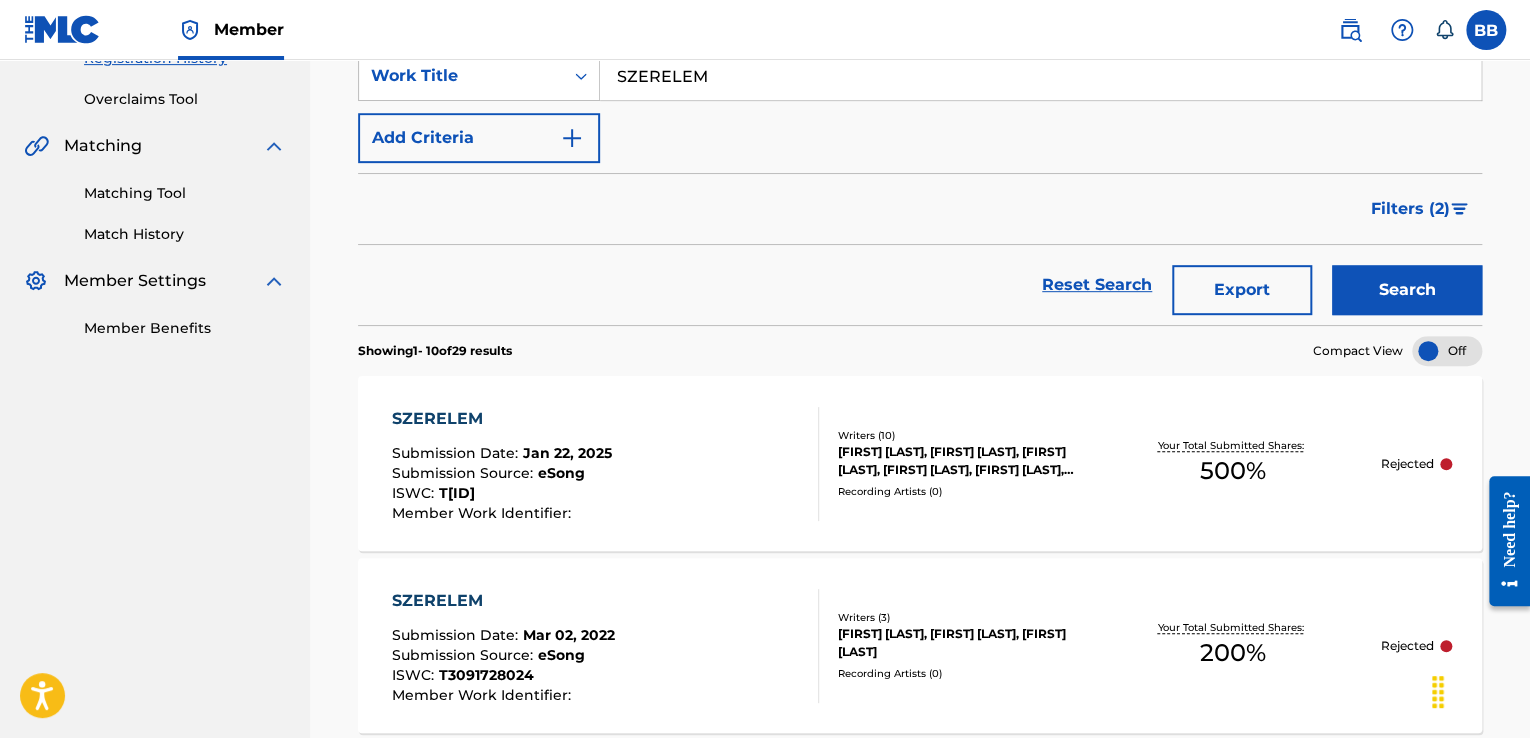 scroll, scrollTop: 100, scrollLeft: 0, axis: vertical 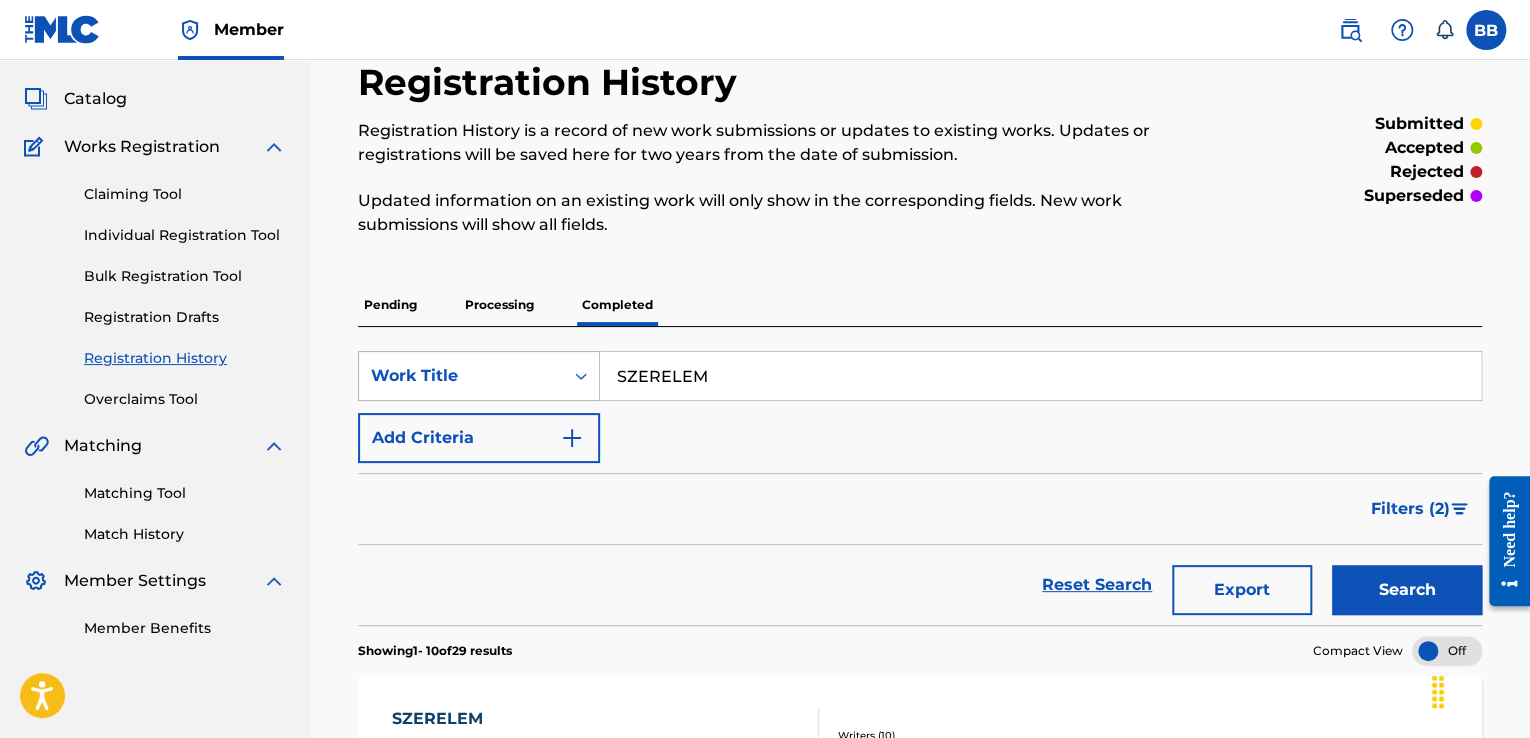 drag, startPoint x: 788, startPoint y: 361, endPoint x: 544, endPoint y: 356, distance: 244.05122 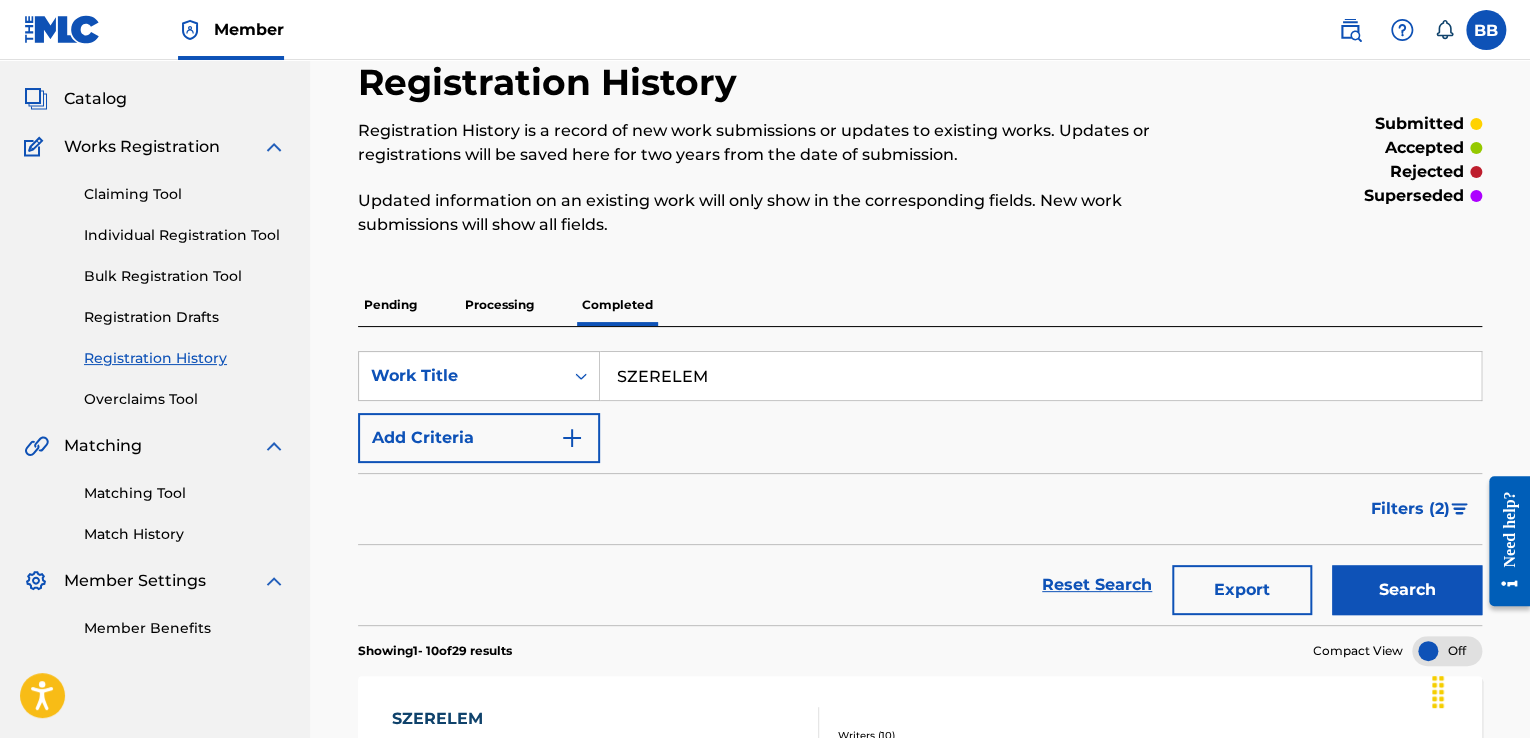 paste on "[NAME]" 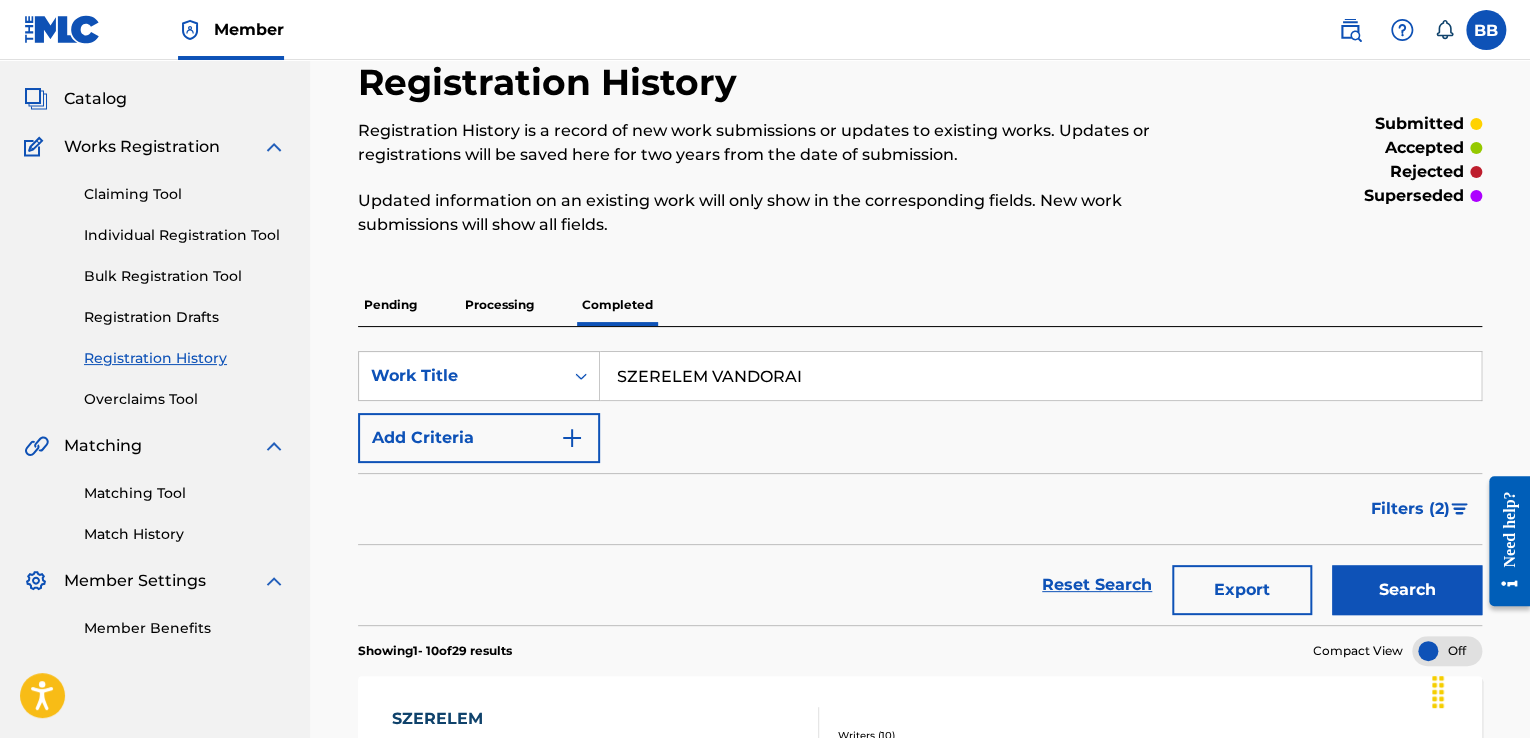click on "Search" at bounding box center (1407, 590) 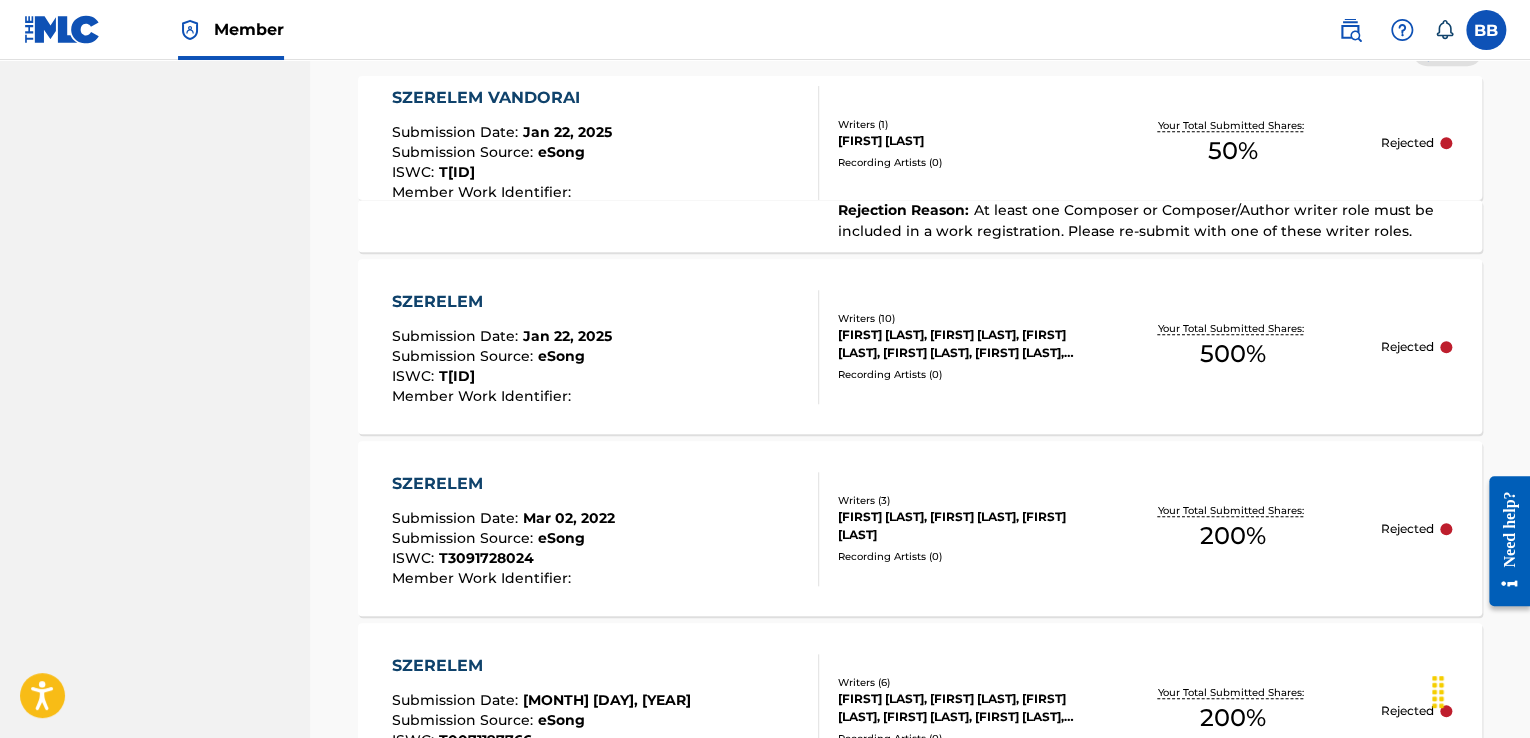 scroll, scrollTop: 400, scrollLeft: 0, axis: vertical 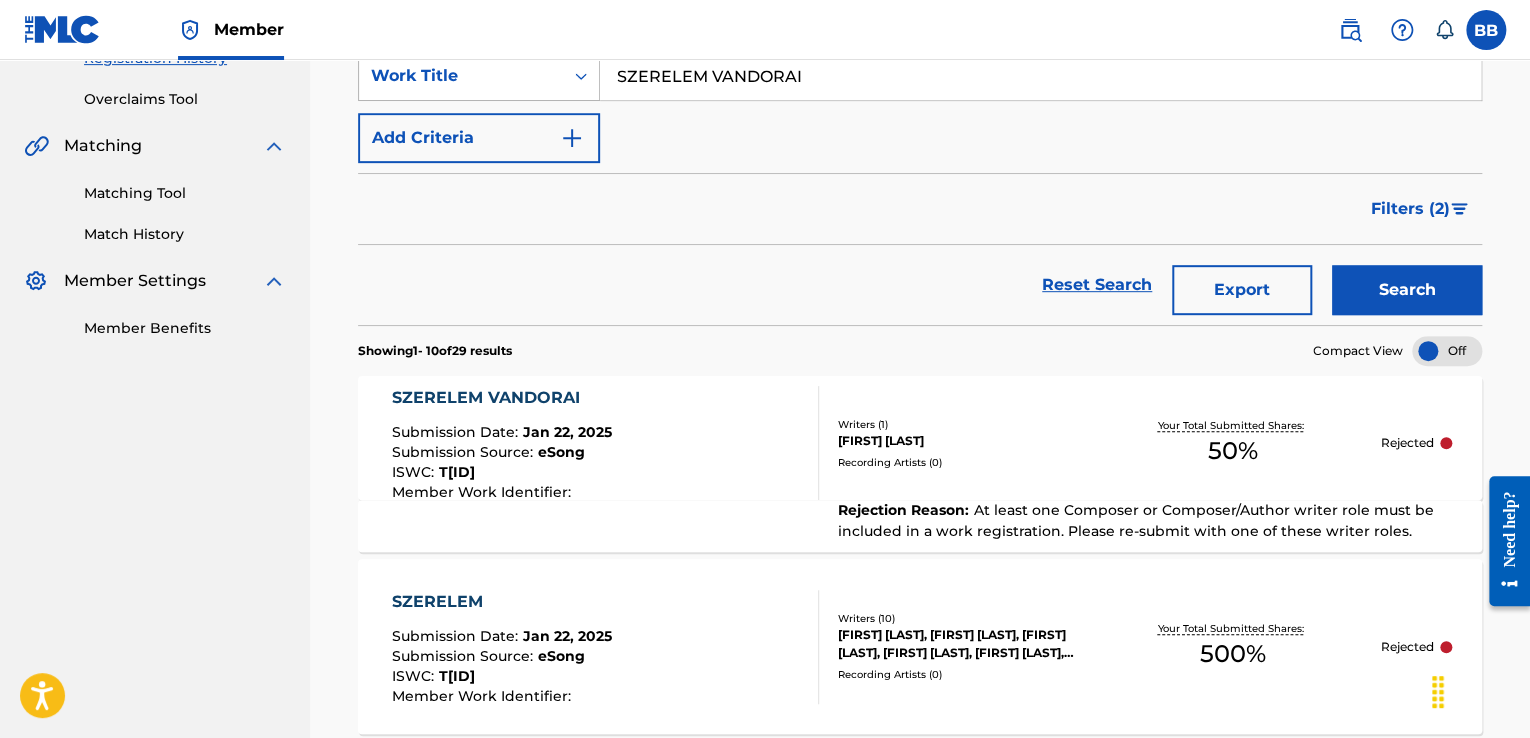 drag, startPoint x: 806, startPoint y: 80, endPoint x: 524, endPoint y: 61, distance: 282.63934 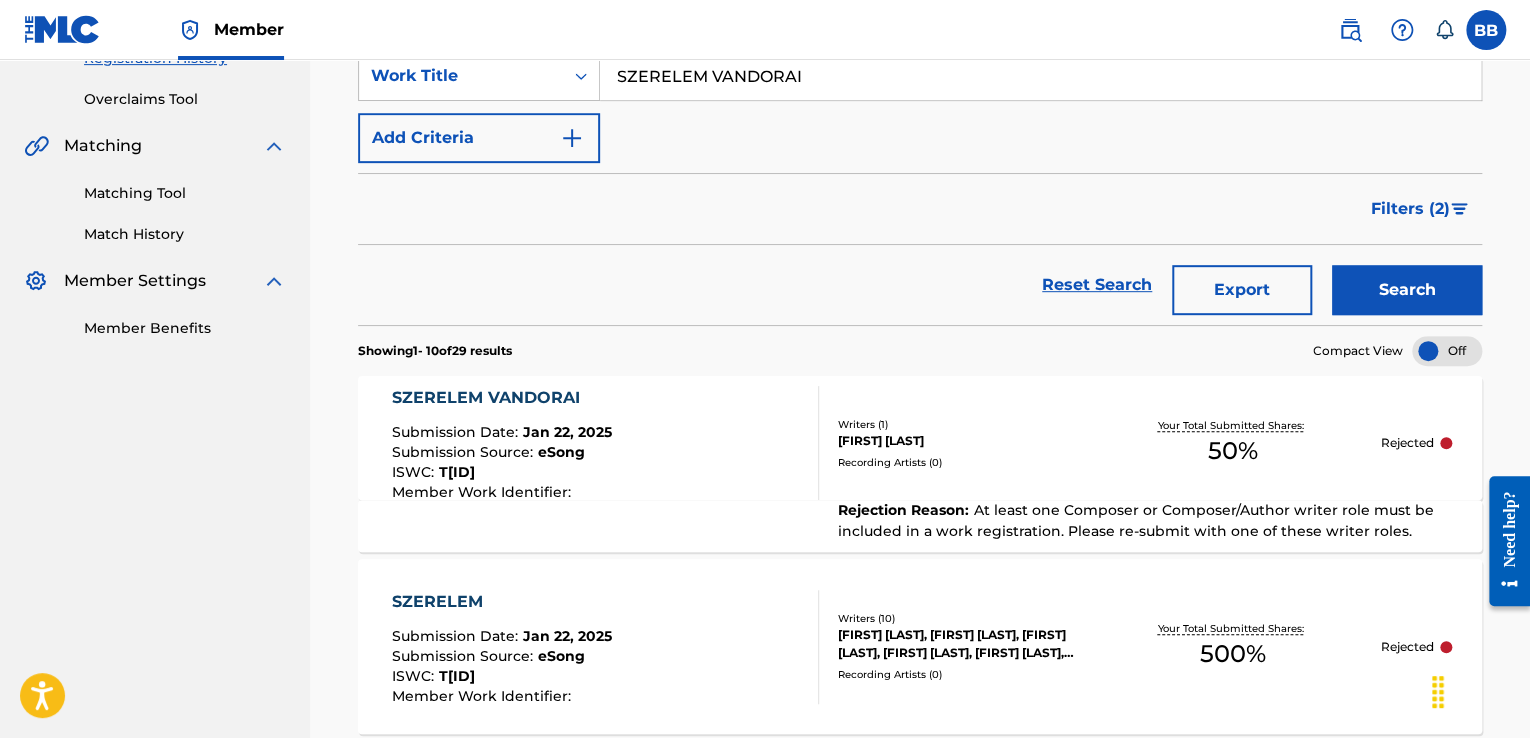 paste on "[STREET] [NUMBER]" 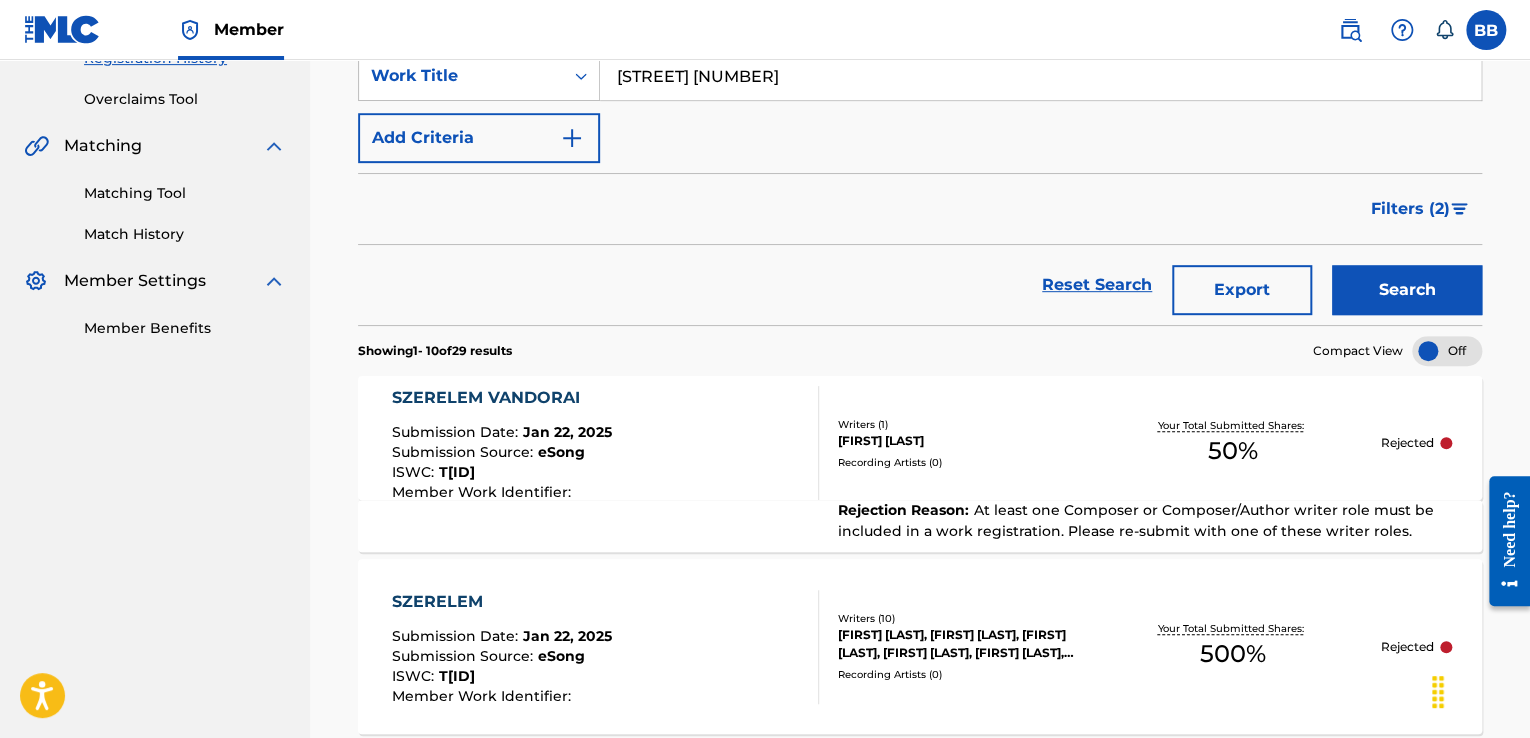click on "Search" at bounding box center (1407, 290) 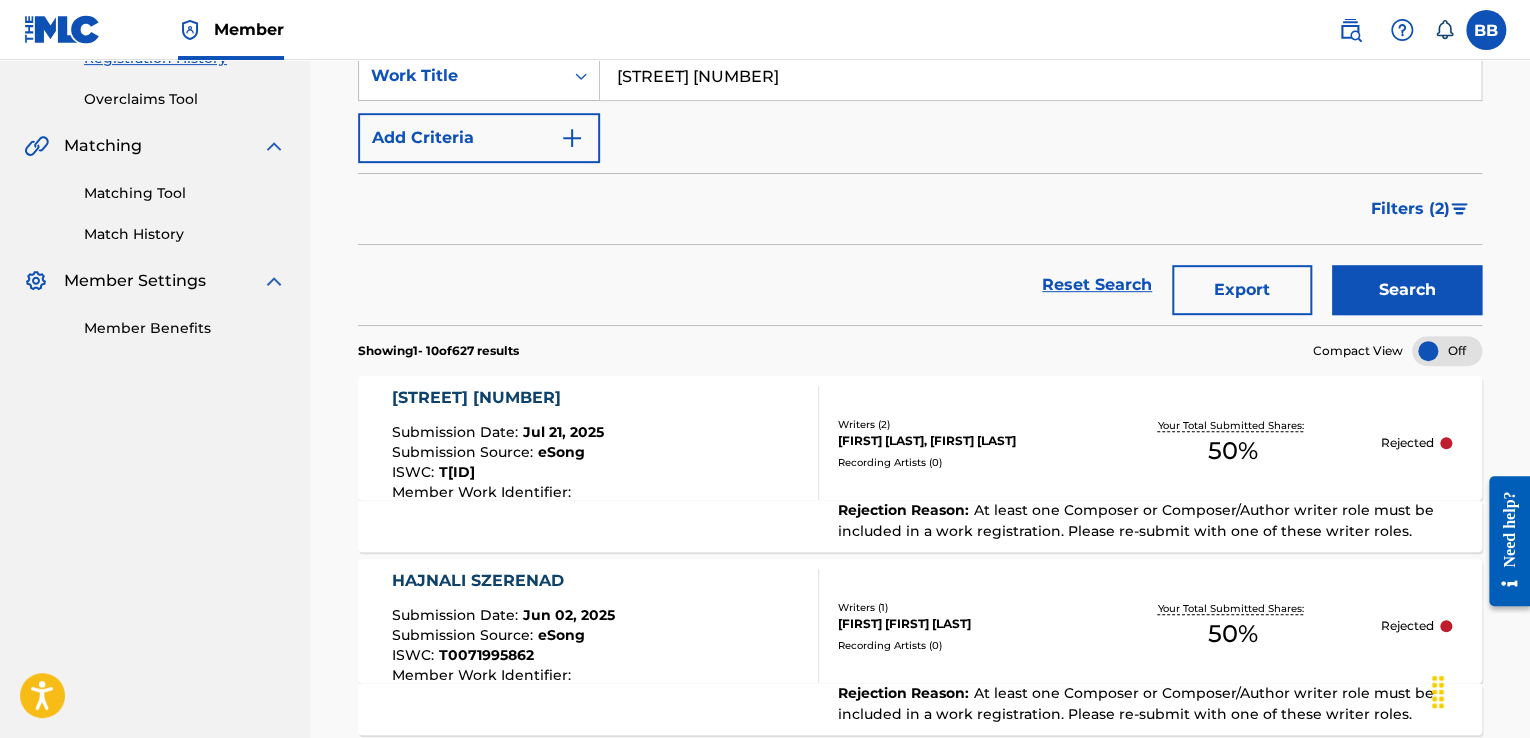 scroll, scrollTop: 100, scrollLeft: 0, axis: vertical 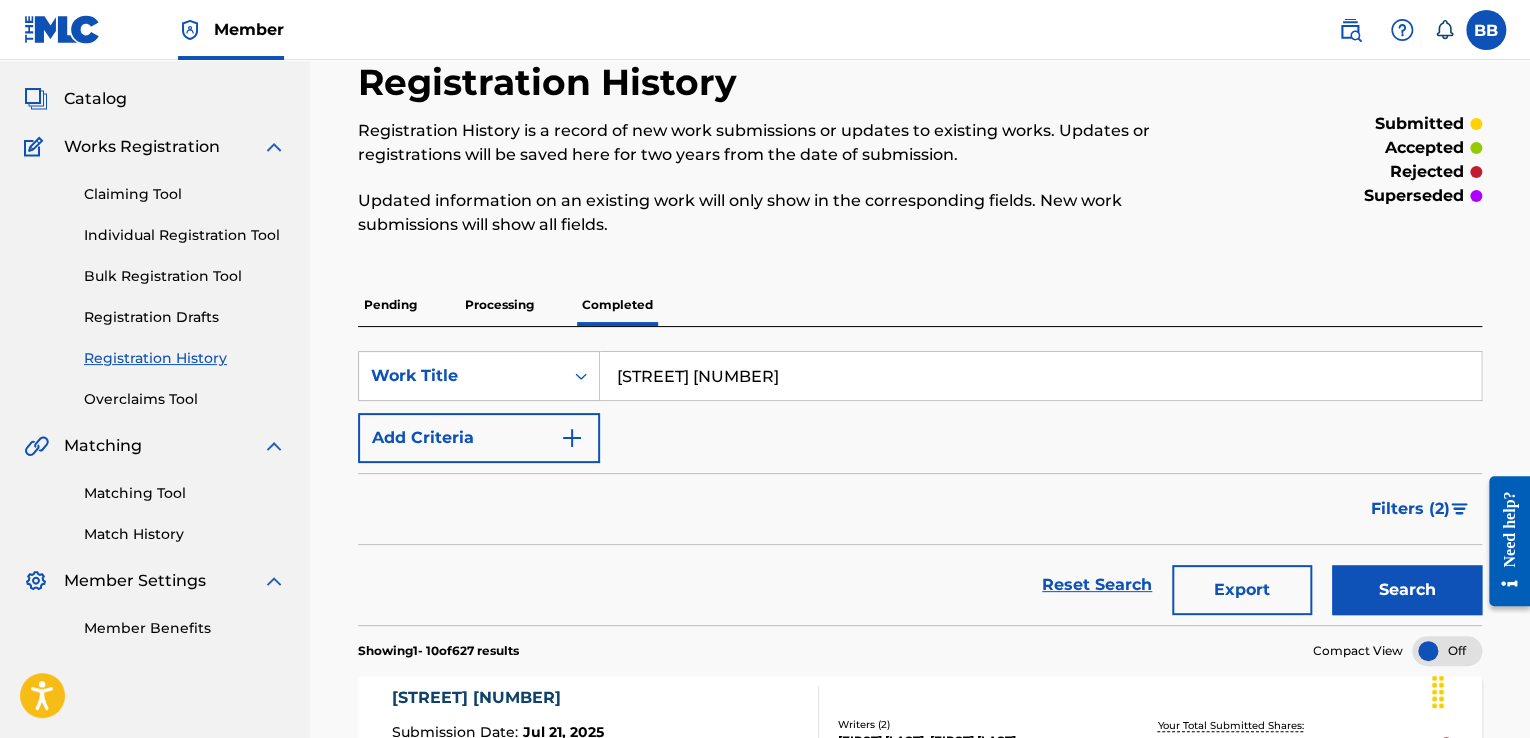 click on "Filters ( 2 )" at bounding box center (1410, 509) 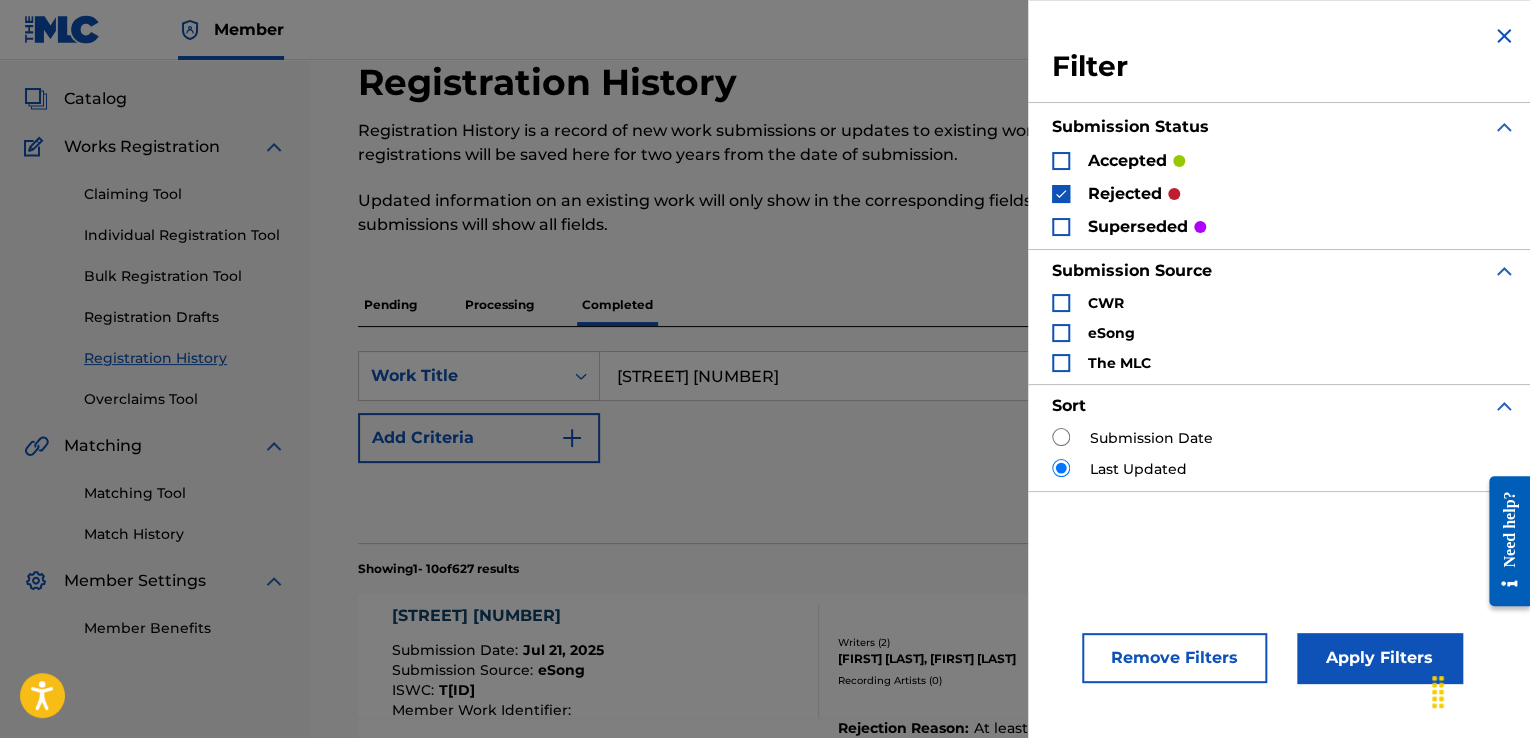 click on "accepted" at bounding box center (1127, 161) 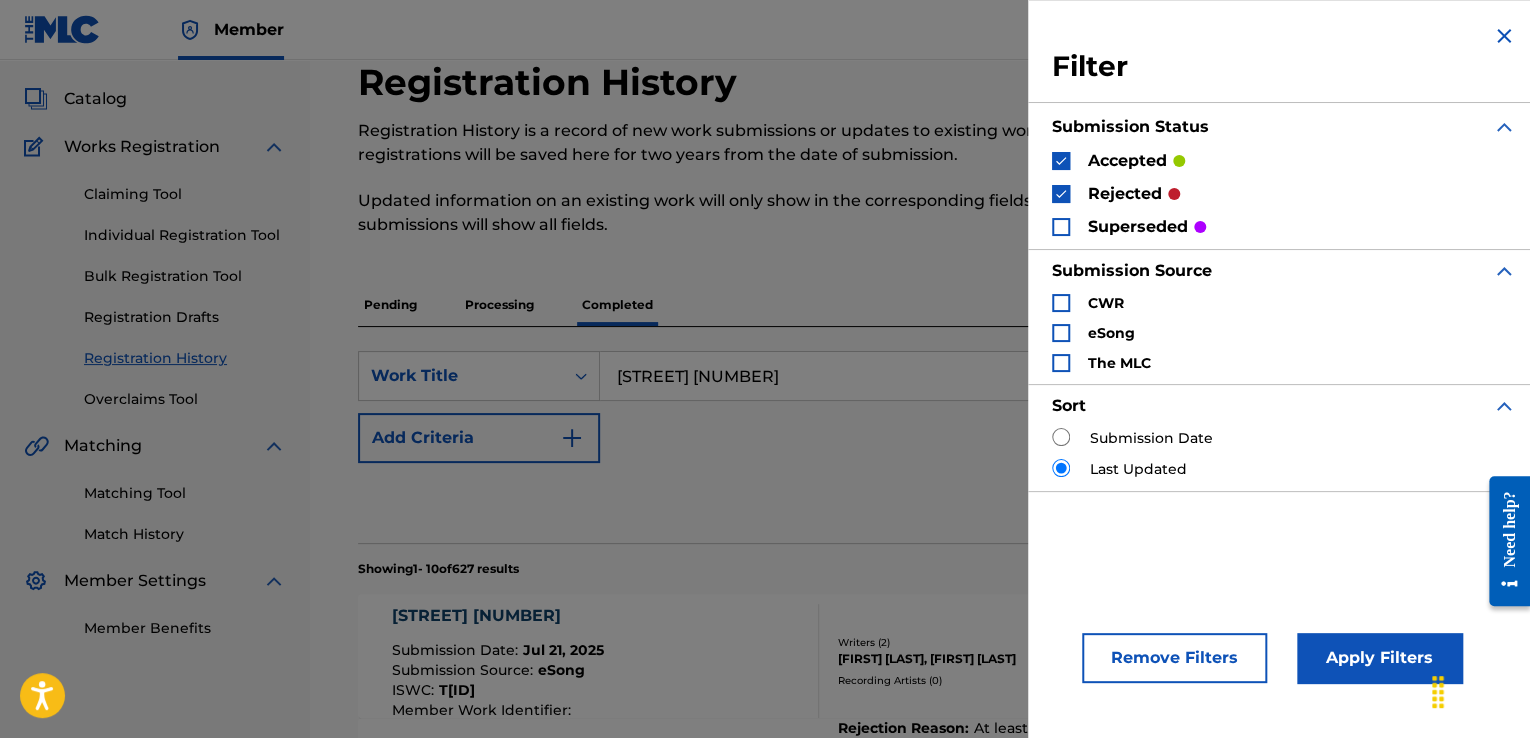 click on "Apply Filters" at bounding box center (1379, 658) 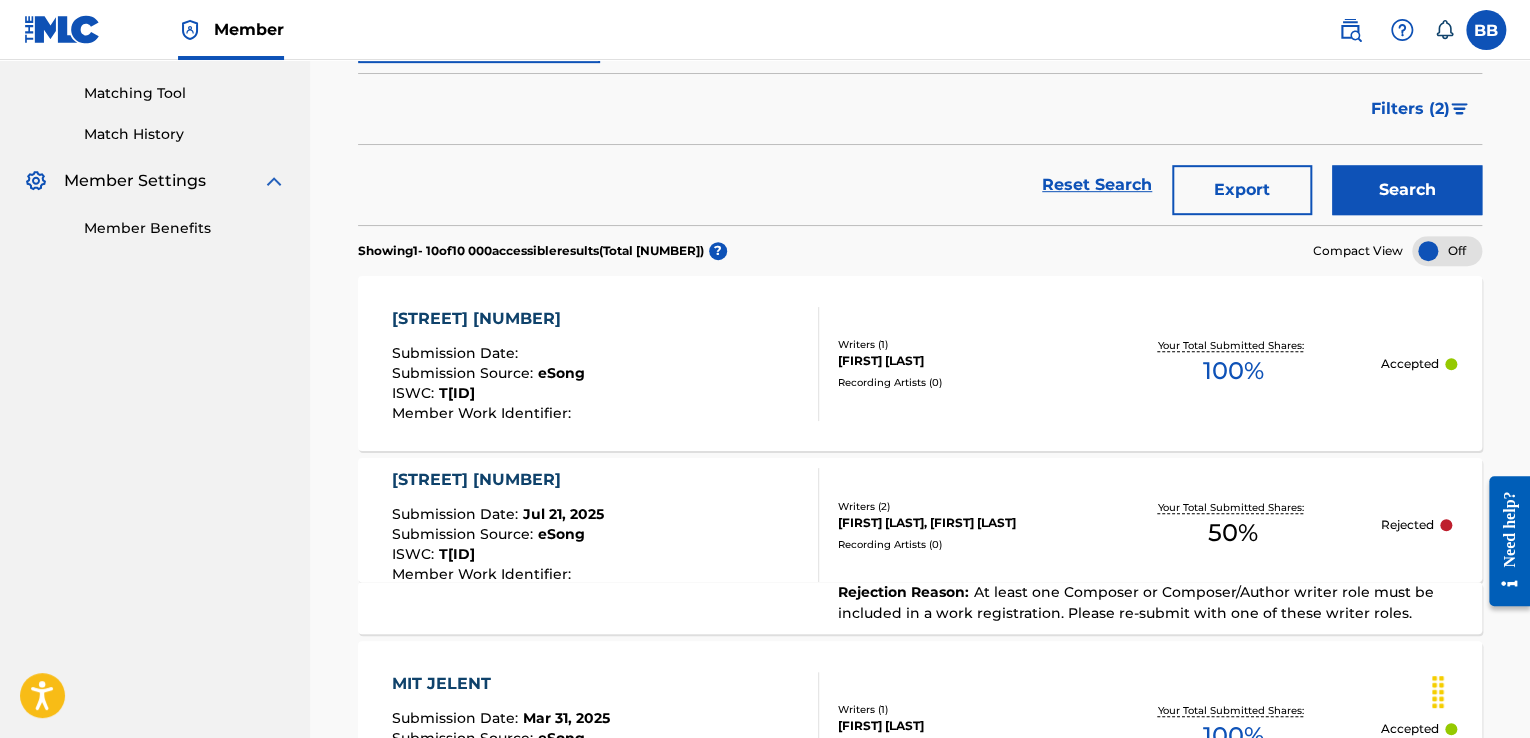scroll, scrollTop: 0, scrollLeft: 0, axis: both 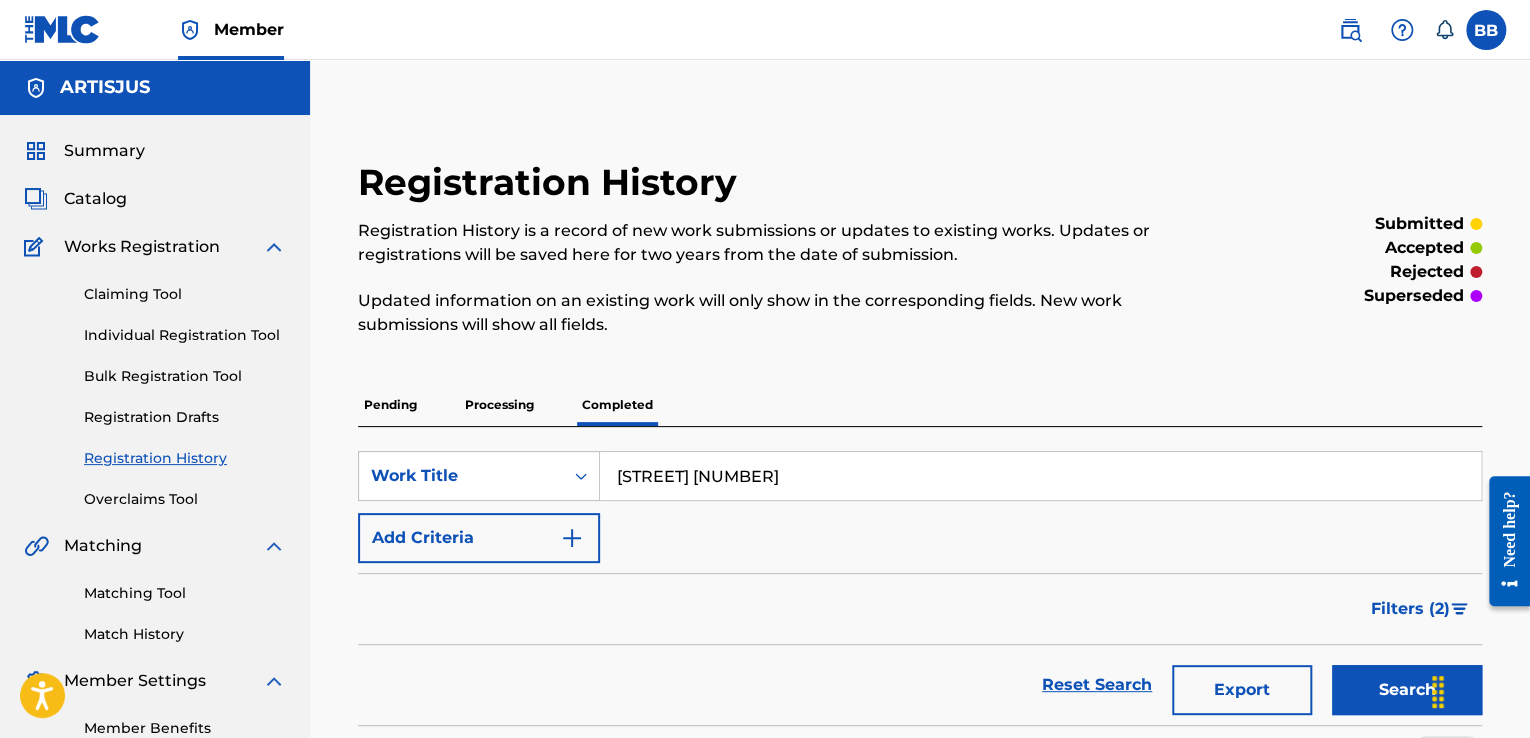 drag, startPoint x: 1032, startPoint y: 473, endPoint x: 600, endPoint y: 452, distance: 432.5101 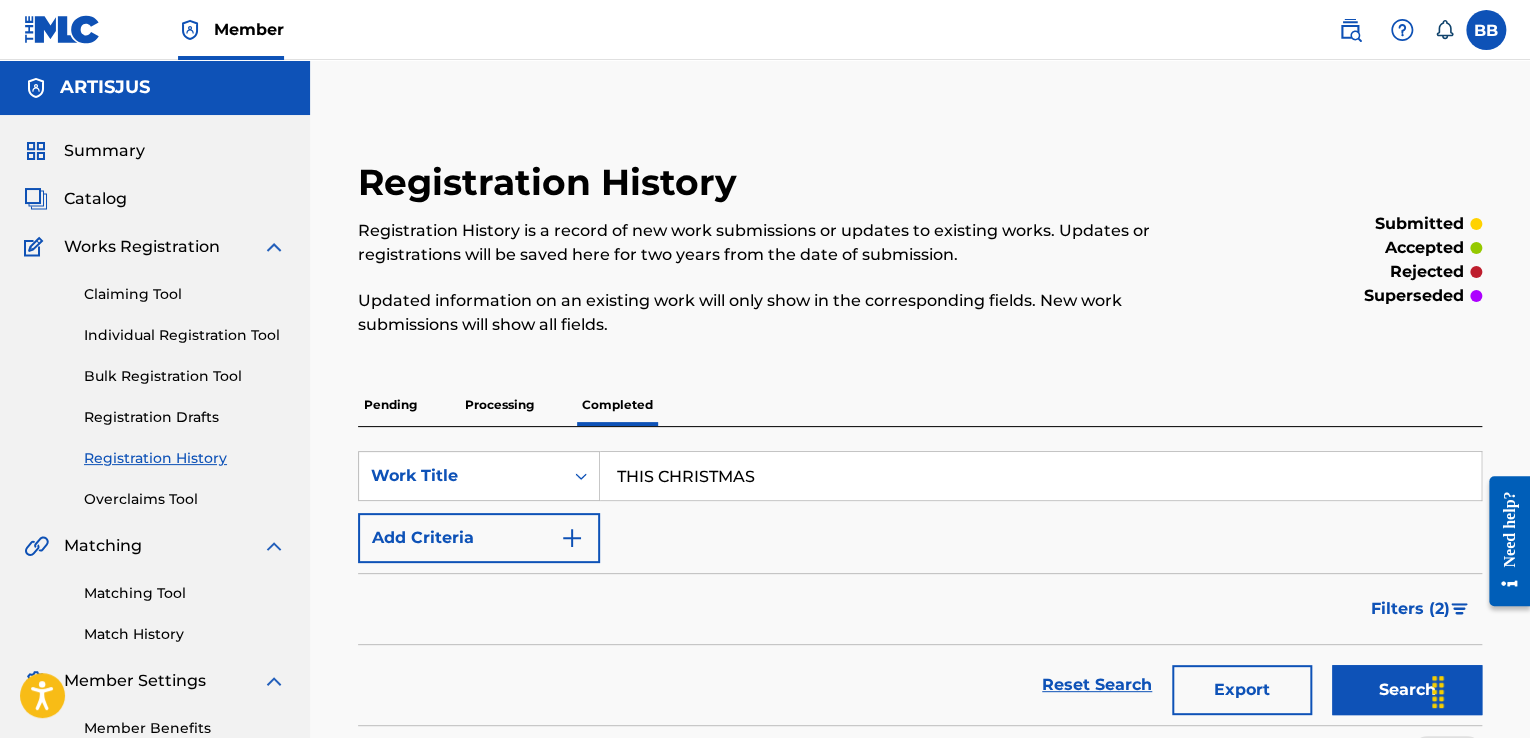 click on "Search" at bounding box center [1407, 690] 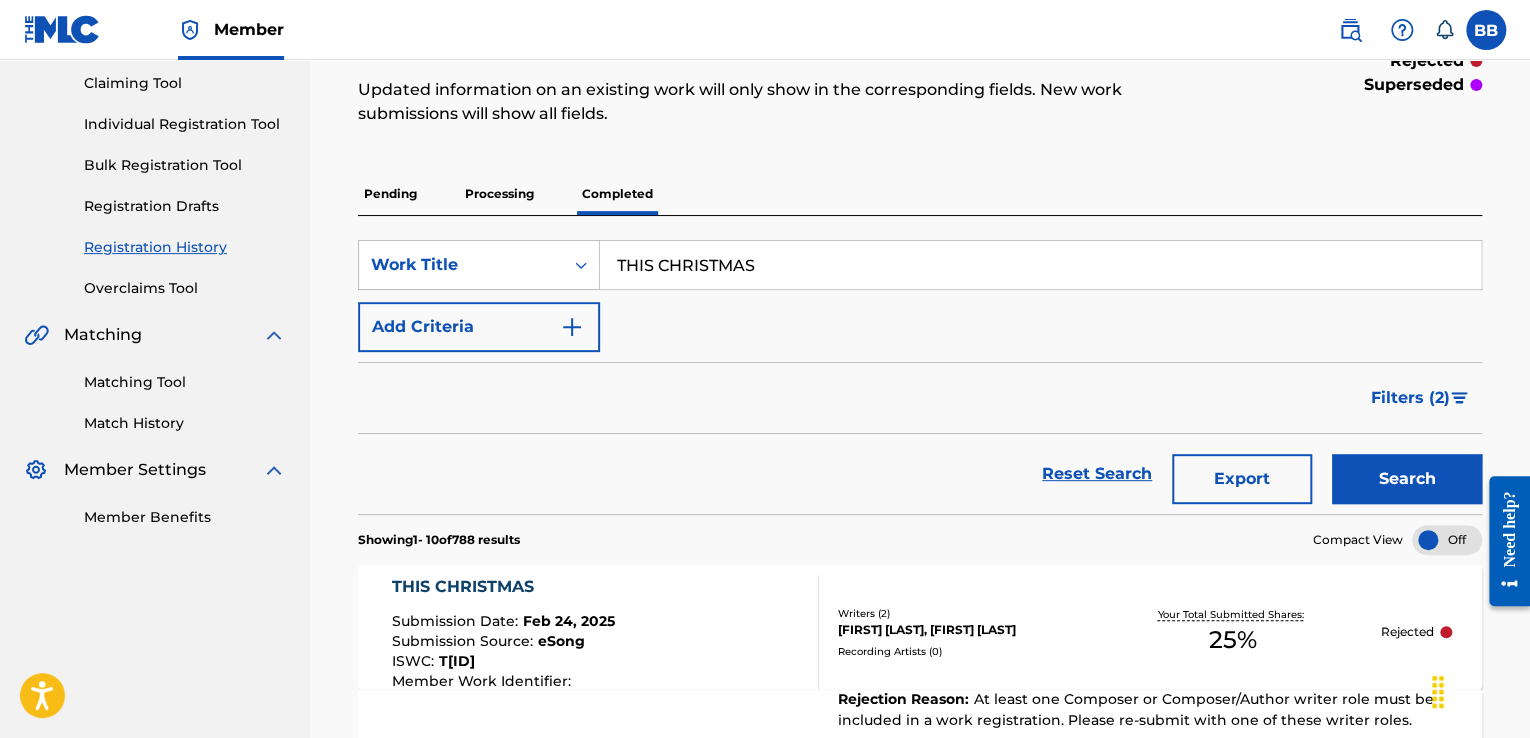 scroll, scrollTop: 11, scrollLeft: 0, axis: vertical 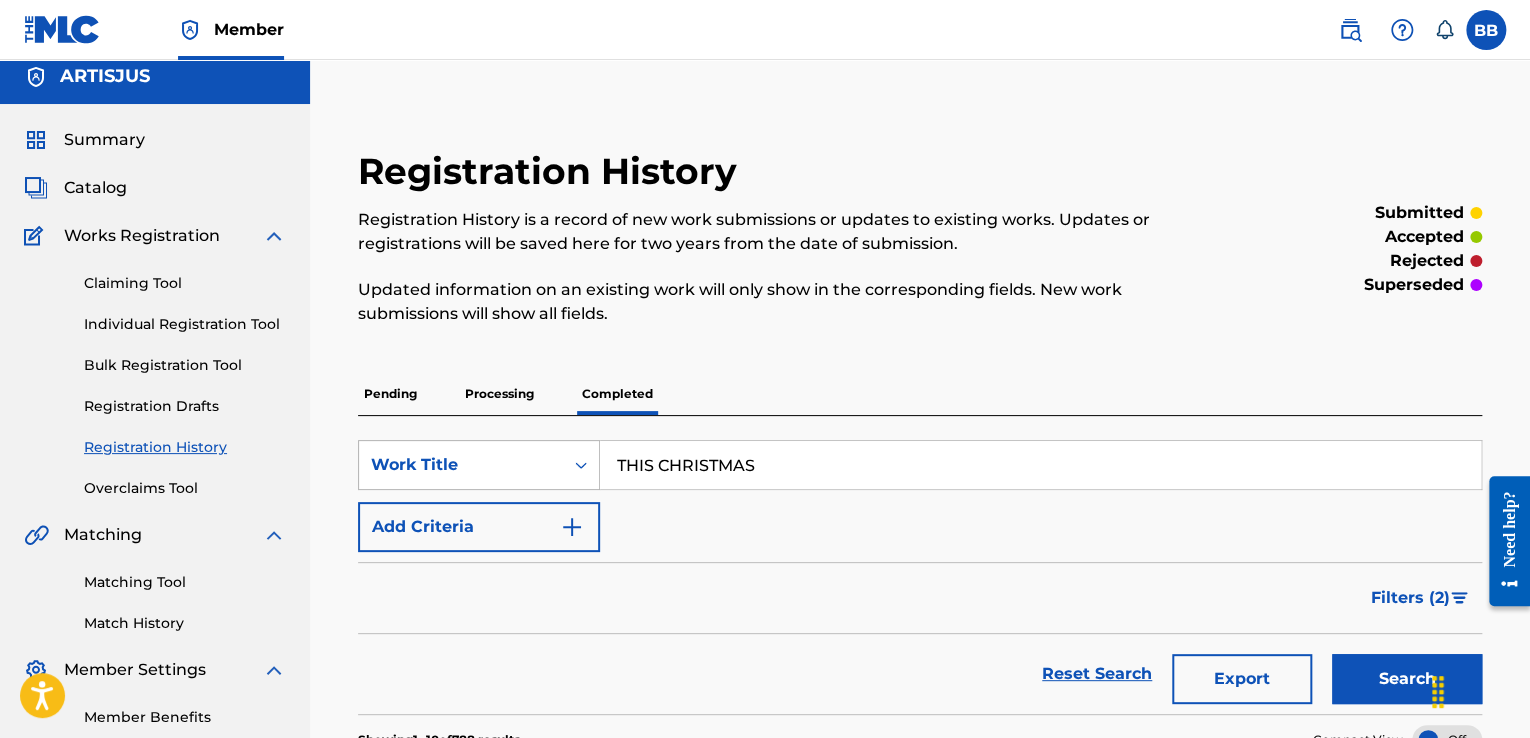 drag, startPoint x: 769, startPoint y: 477, endPoint x: 536, endPoint y: 464, distance: 233.36238 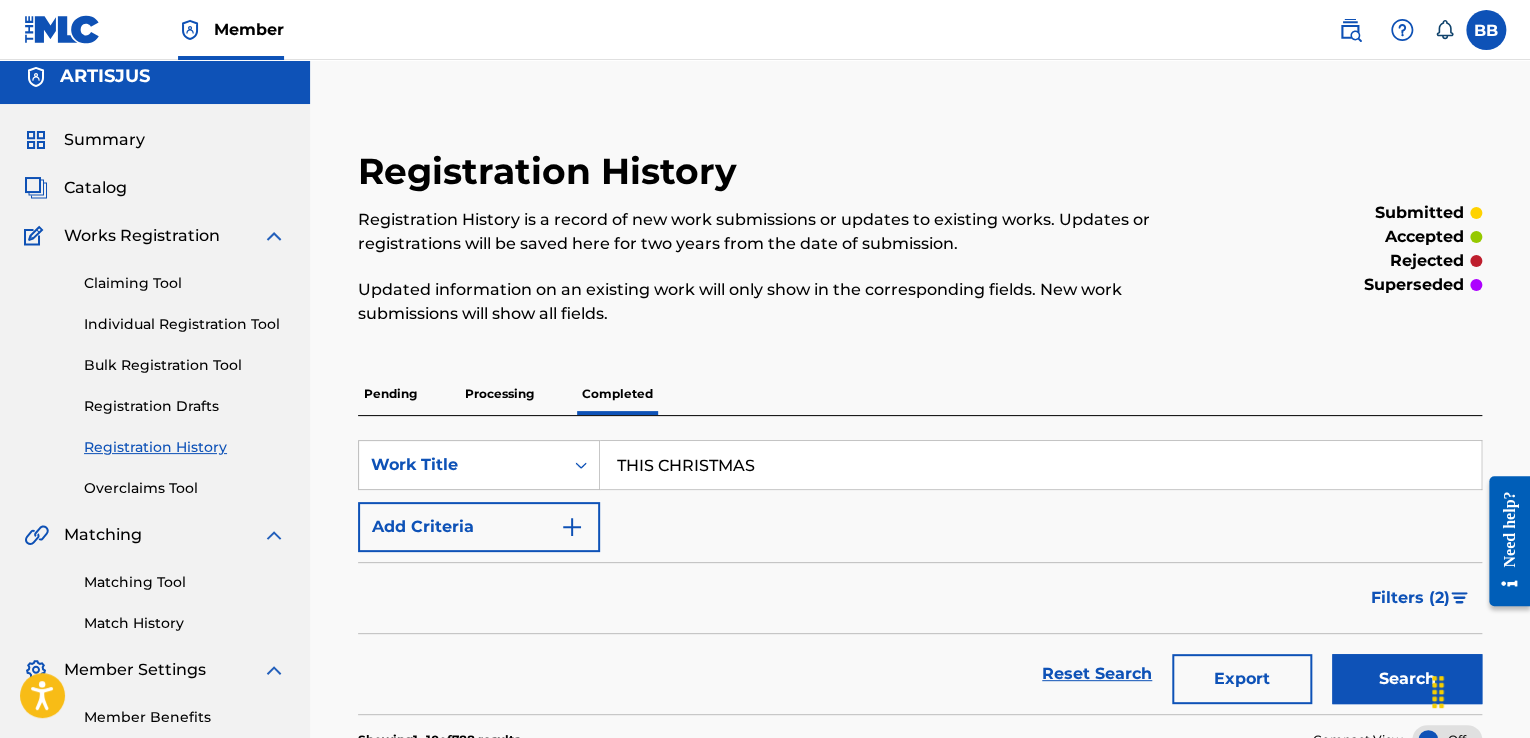 paste on "MIGNON ARIAJA AZ I FELVONASBOL" 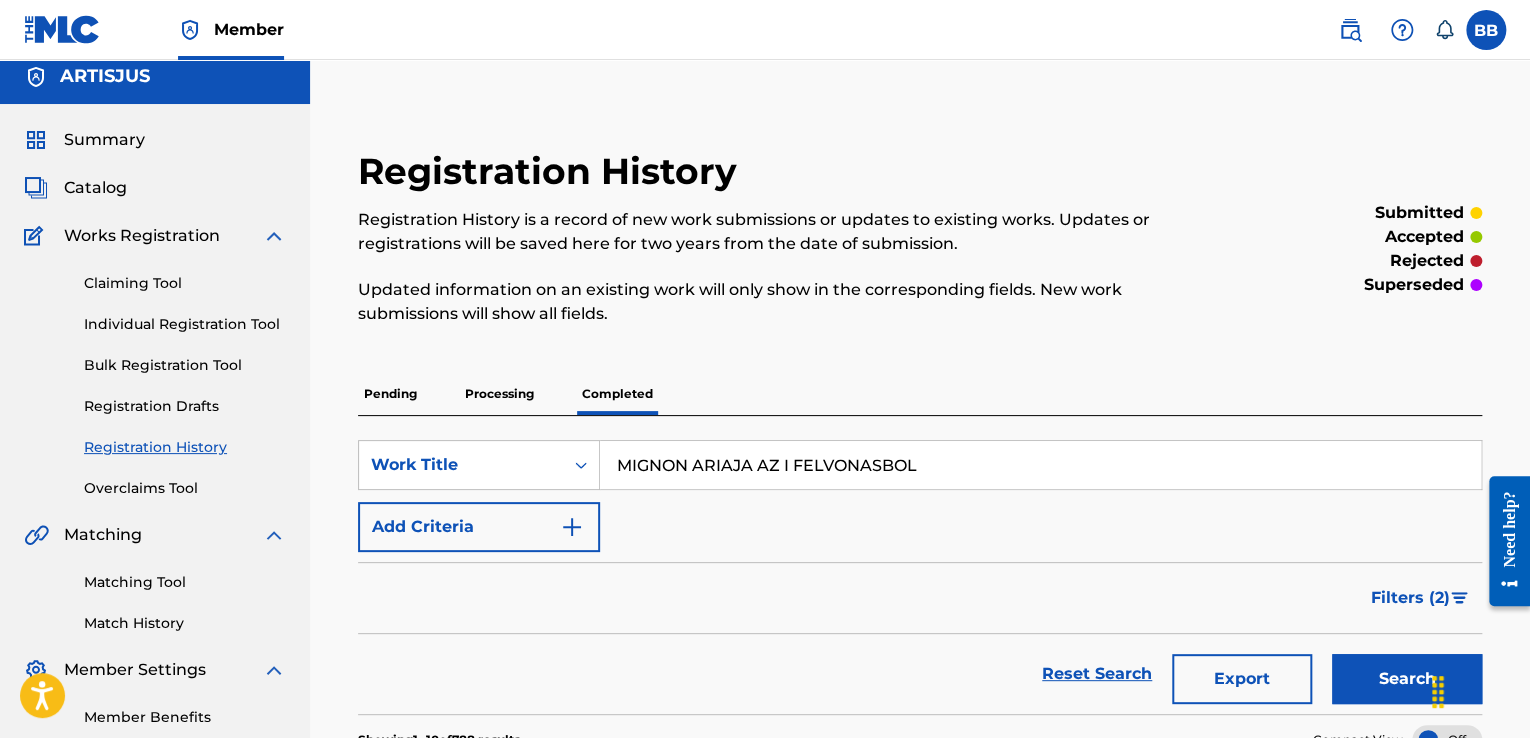 drag, startPoint x: 1404, startPoint y: 680, endPoint x: 1337, endPoint y: 657, distance: 70.837845 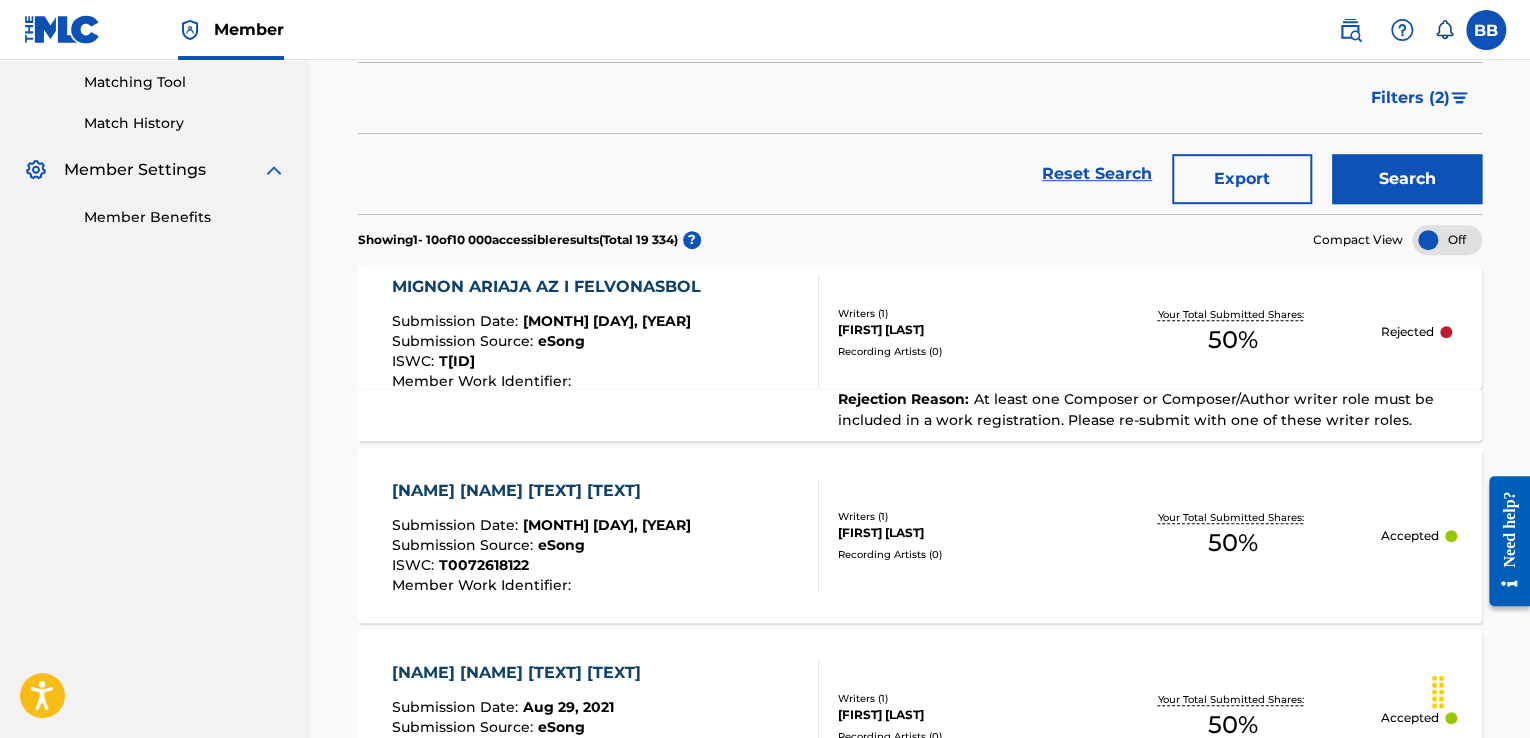 scroll, scrollTop: 111, scrollLeft: 0, axis: vertical 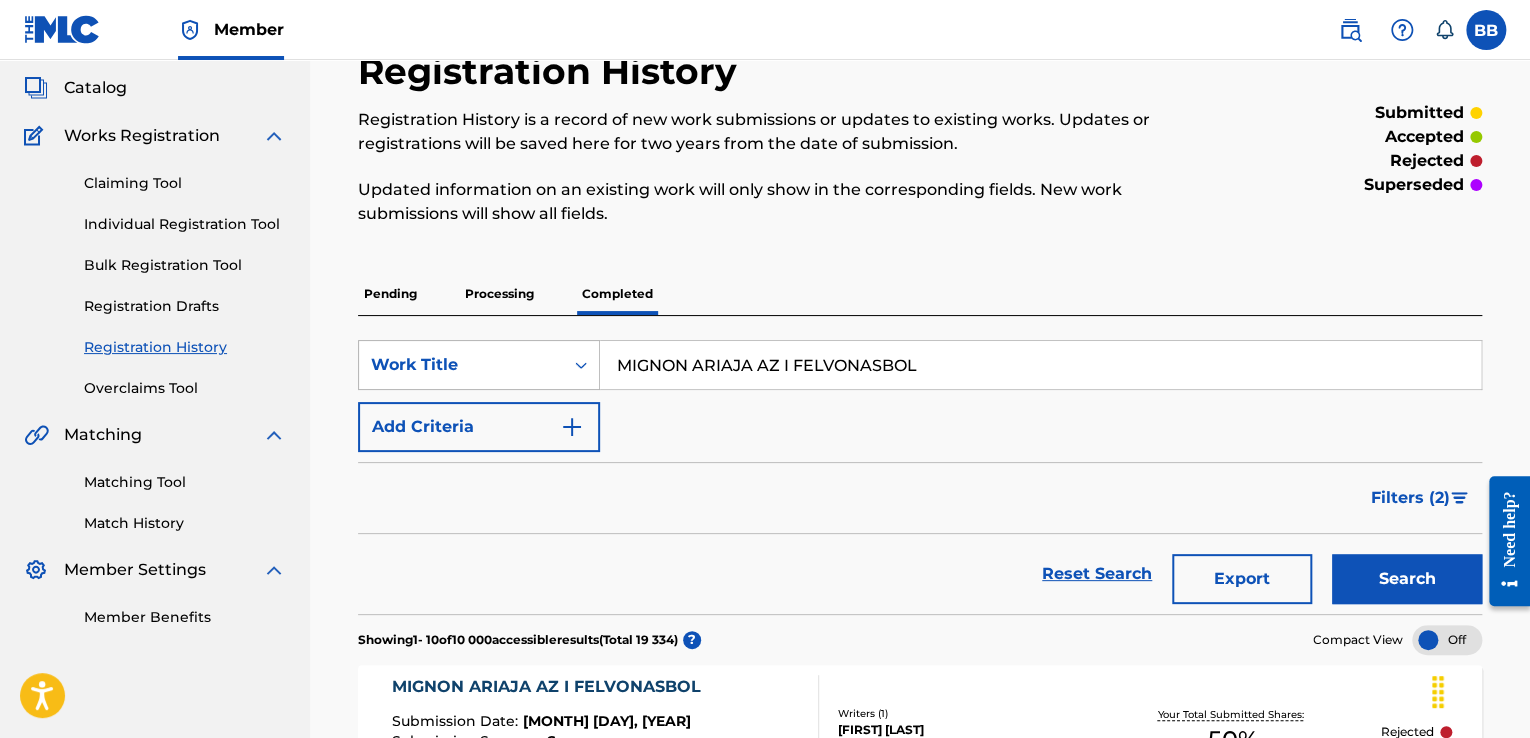 drag, startPoint x: 826, startPoint y: 362, endPoint x: 372, endPoint y: 374, distance: 454.15857 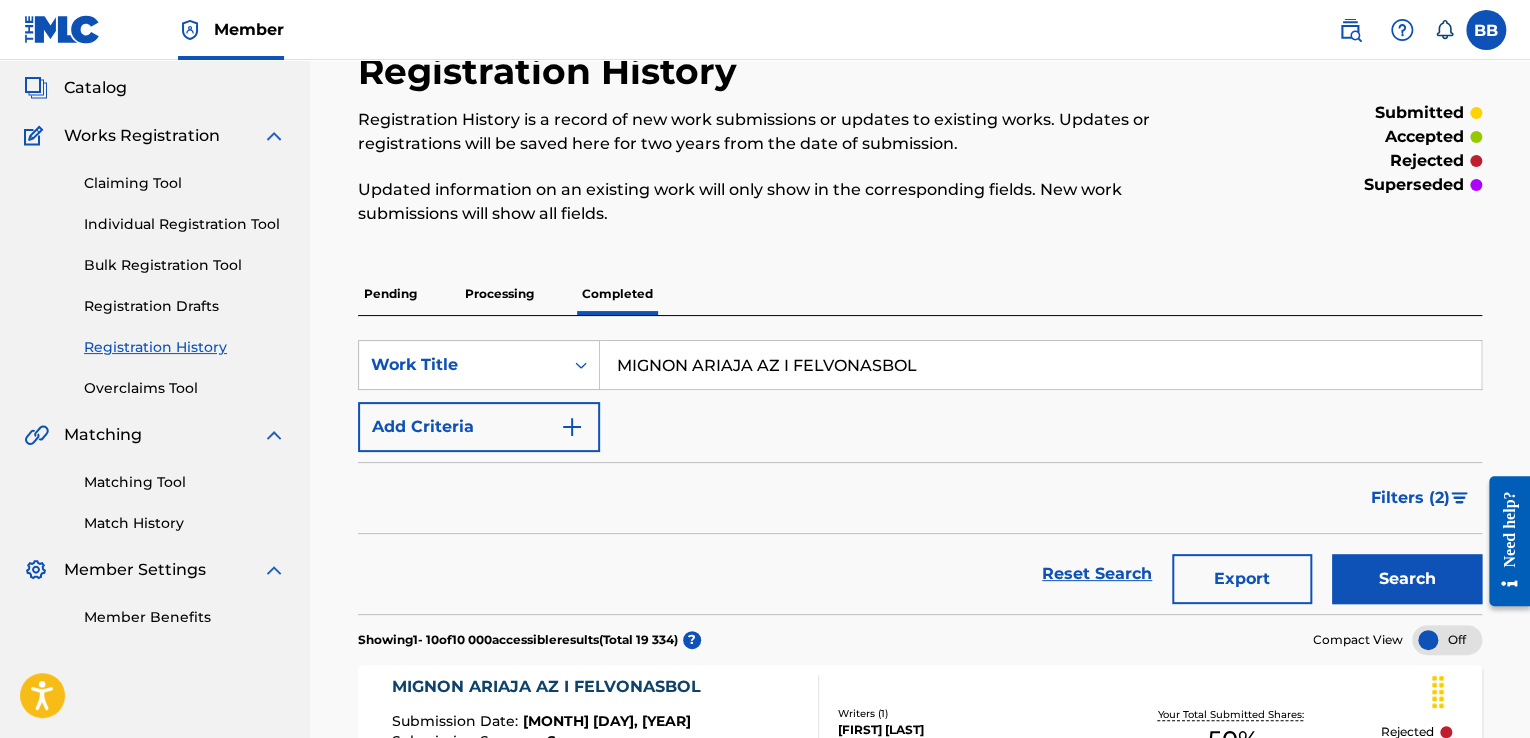 paste on "SACRIFICE" 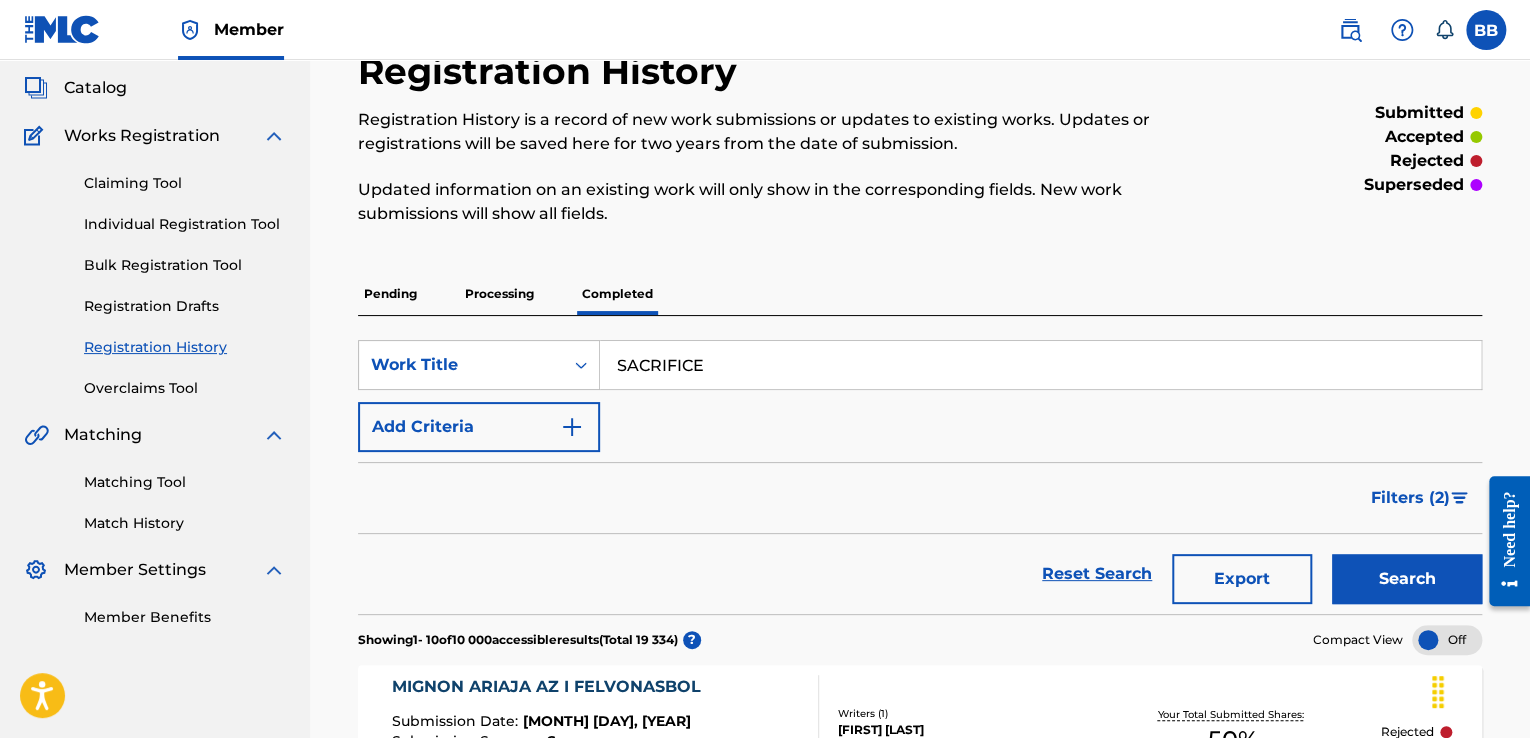 type on "SACRIFICE" 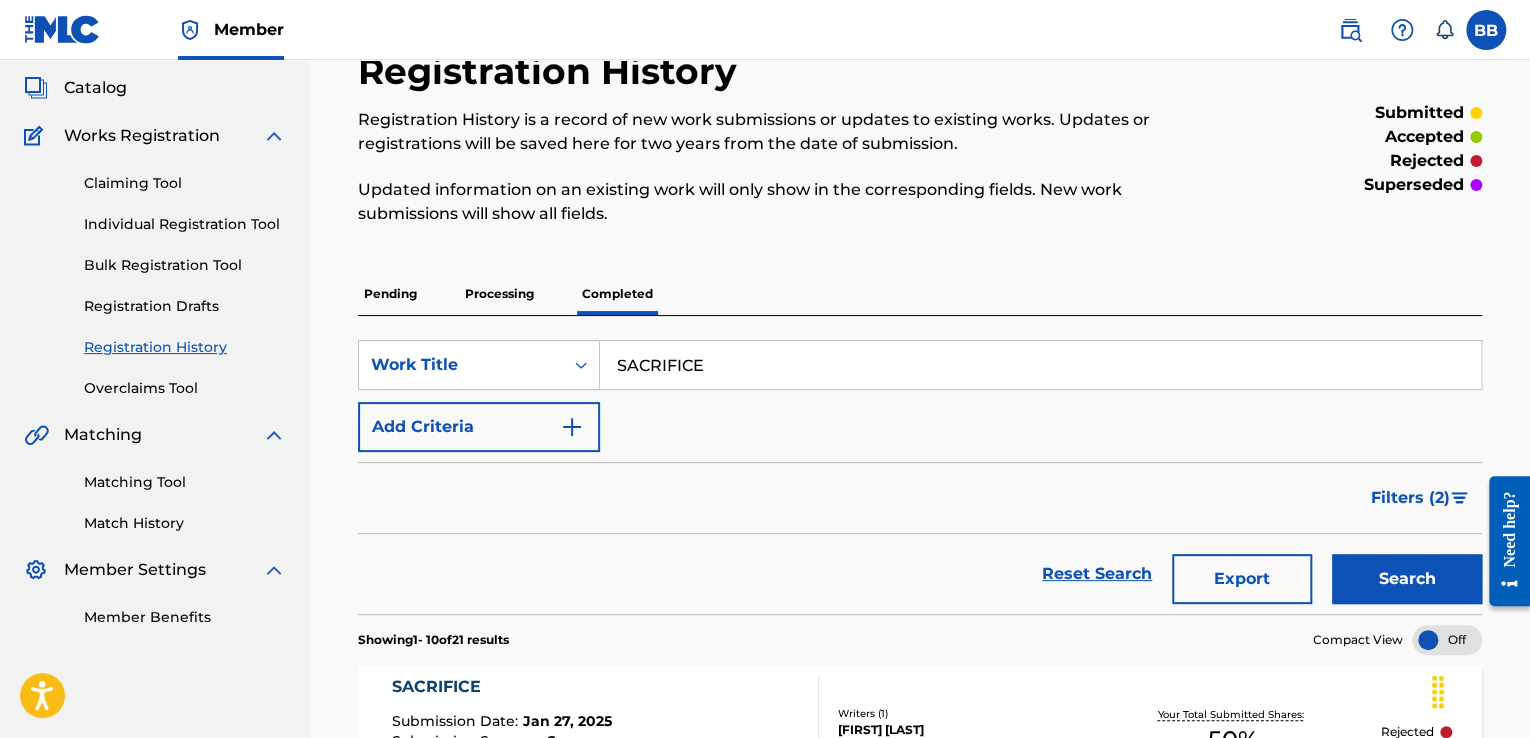 scroll, scrollTop: 311, scrollLeft: 0, axis: vertical 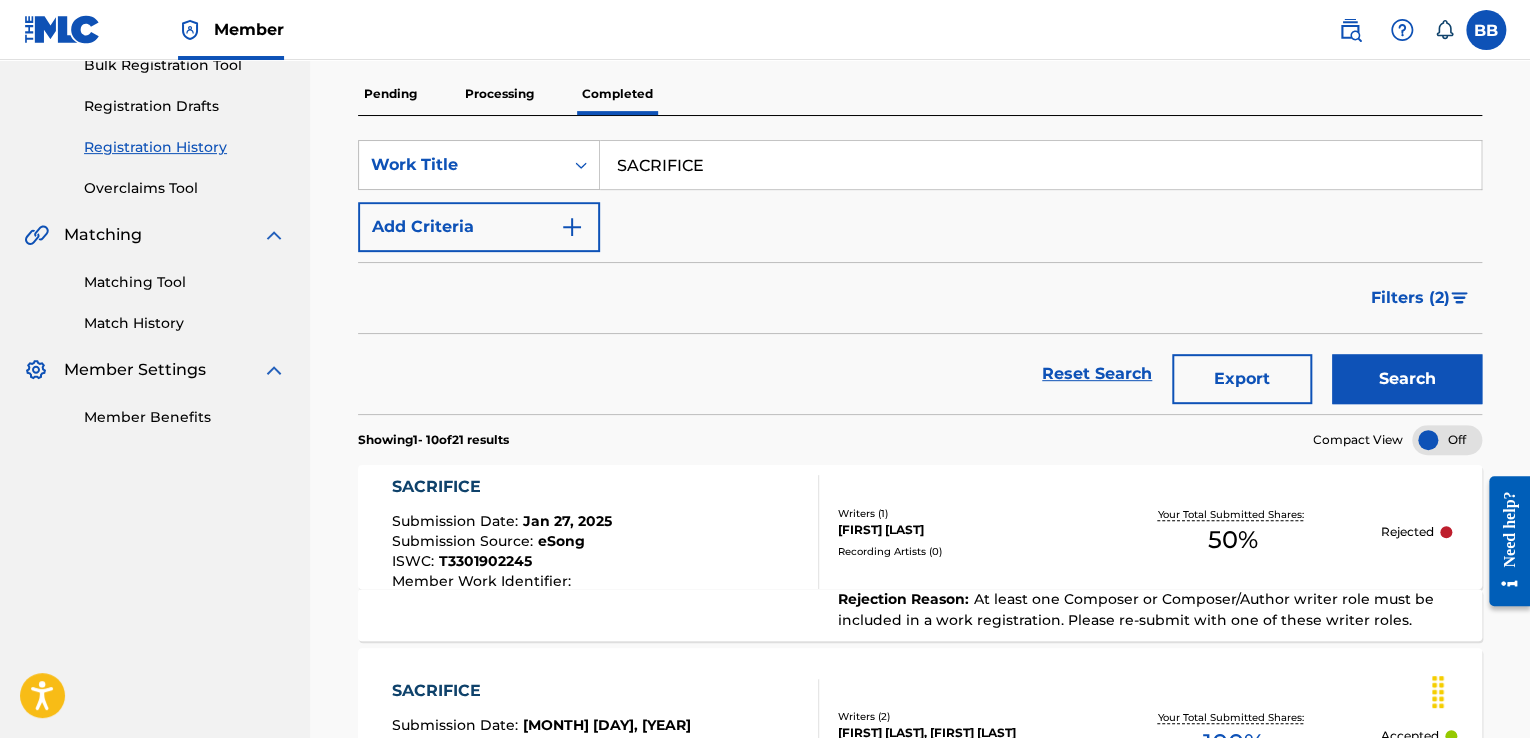 click at bounding box center [572, 227] 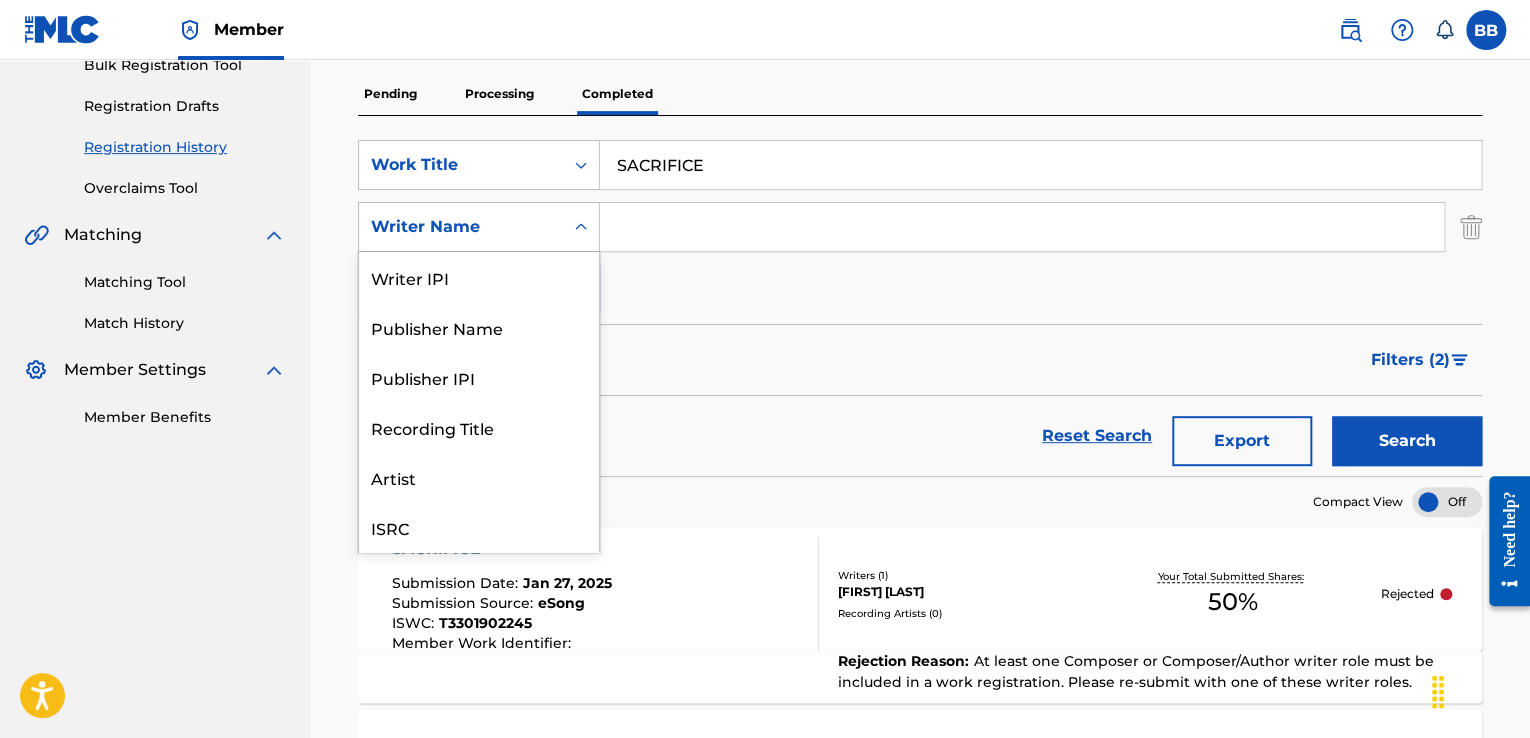 click on "Writer Name" at bounding box center (461, 227) 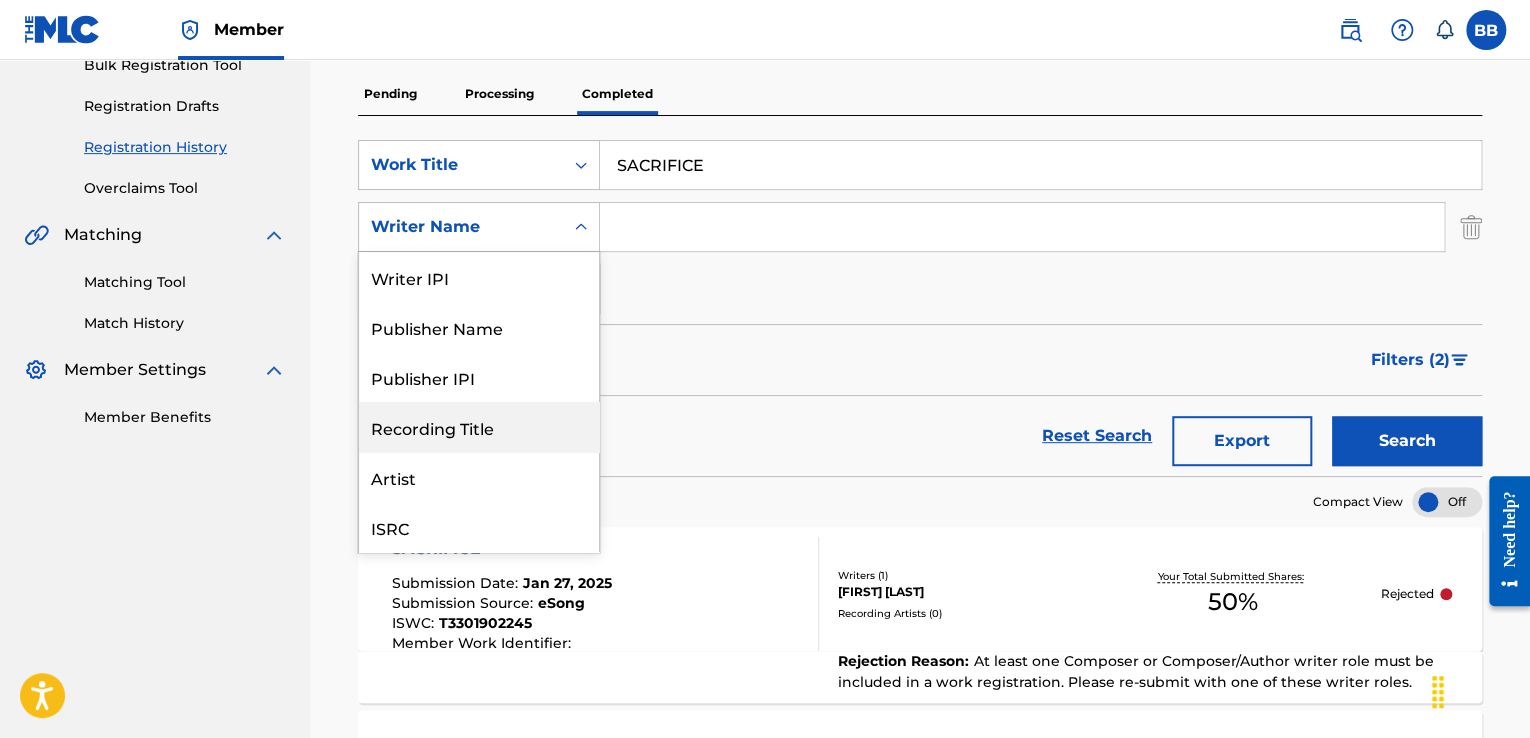 scroll, scrollTop: 50, scrollLeft: 0, axis: vertical 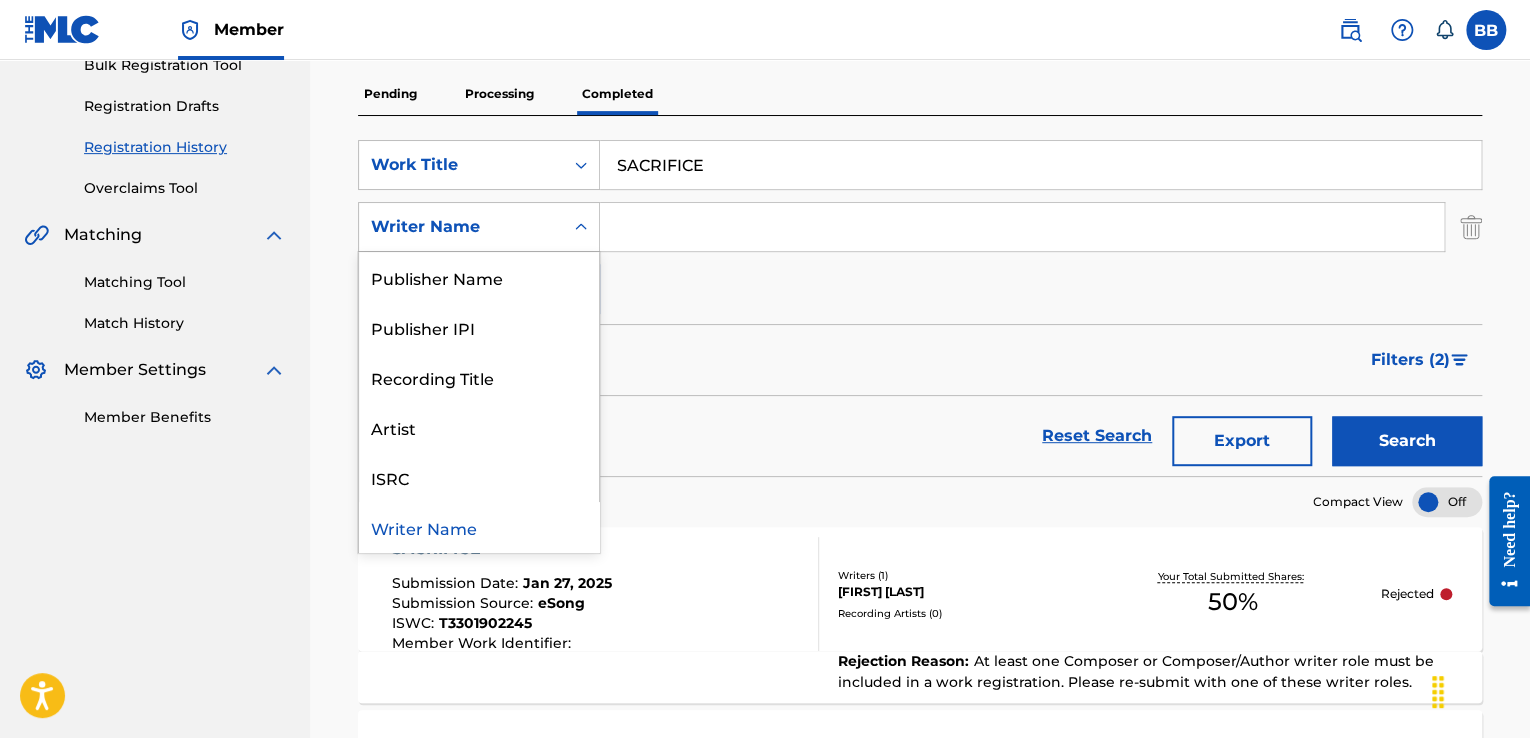 click on "Writer Name" at bounding box center (479, 527) 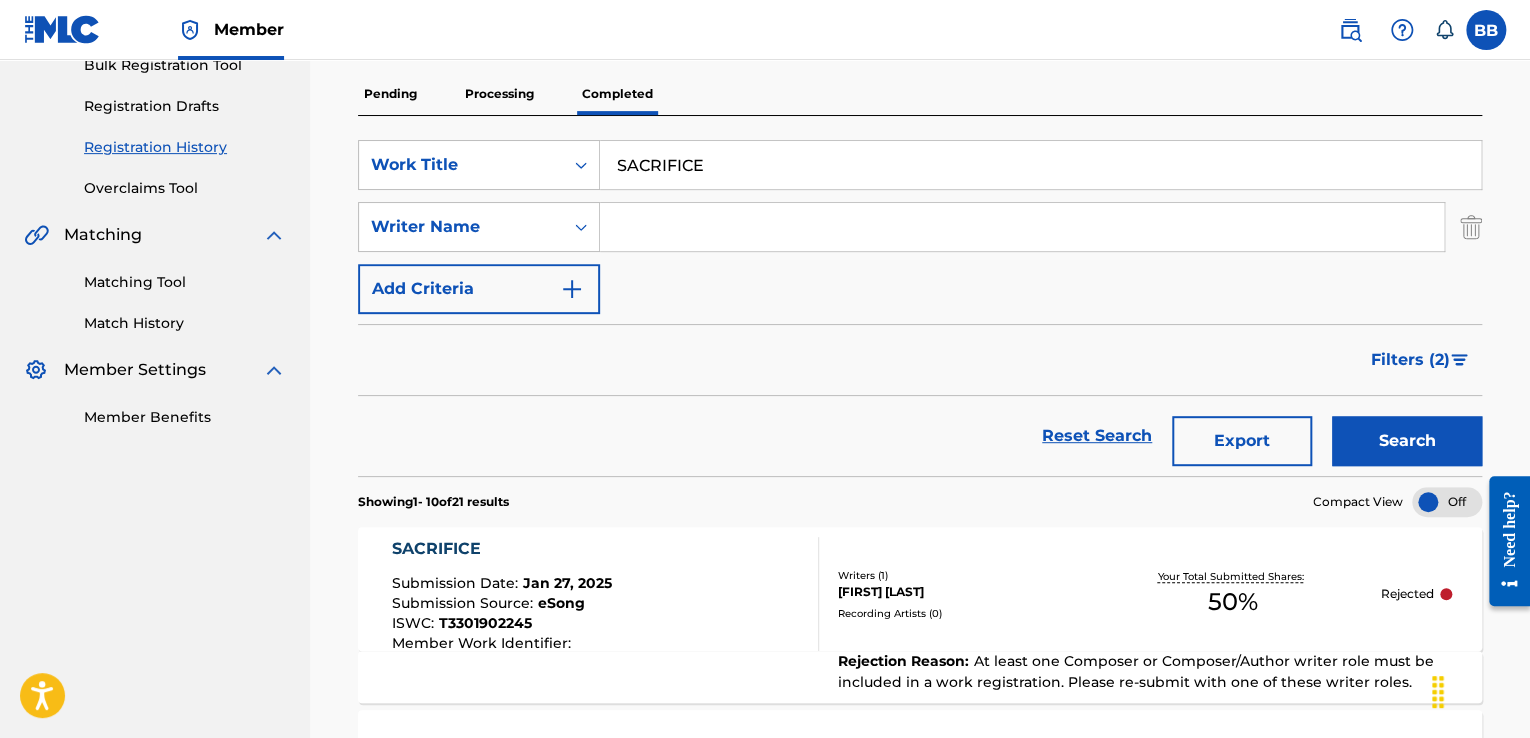 click at bounding box center [1022, 227] 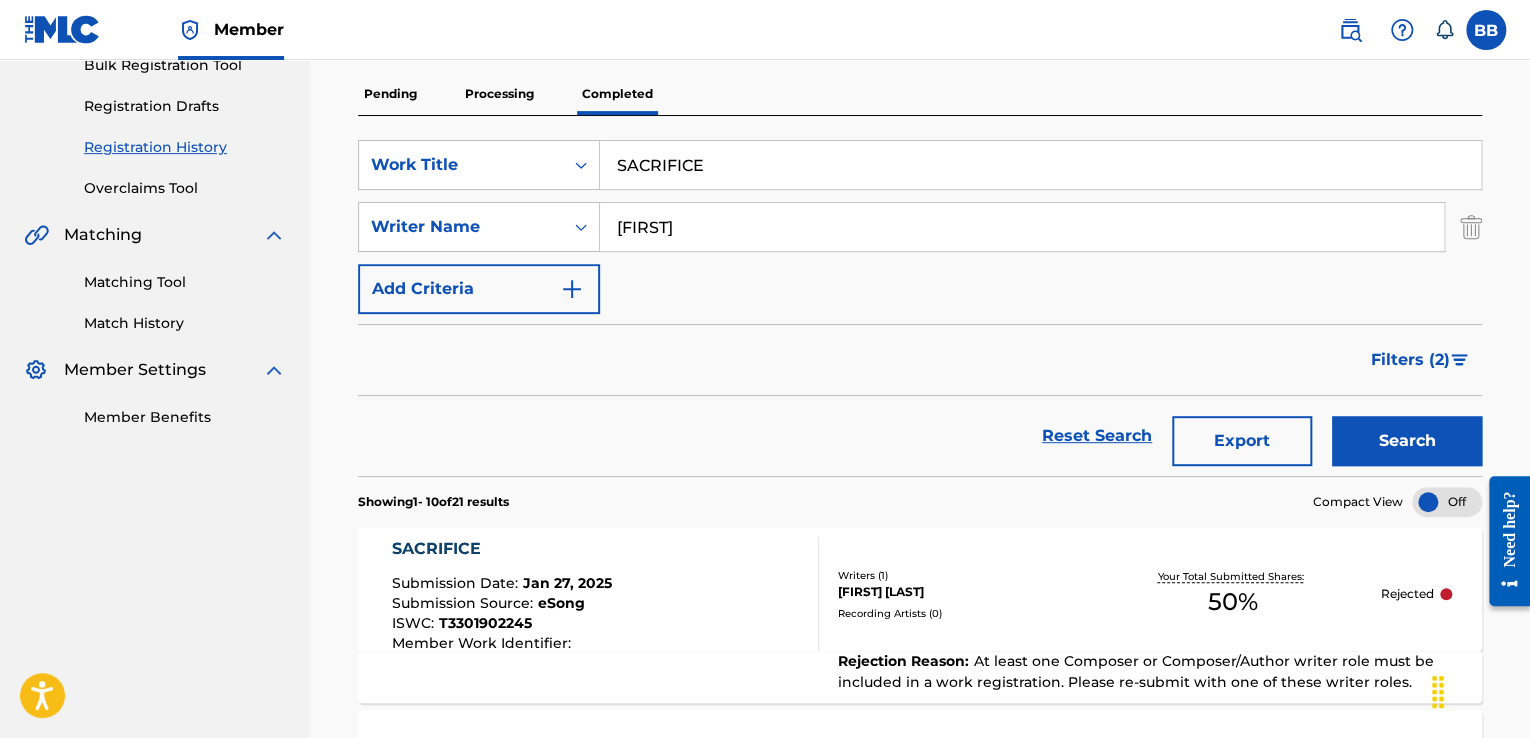 type on "[FIRST]" 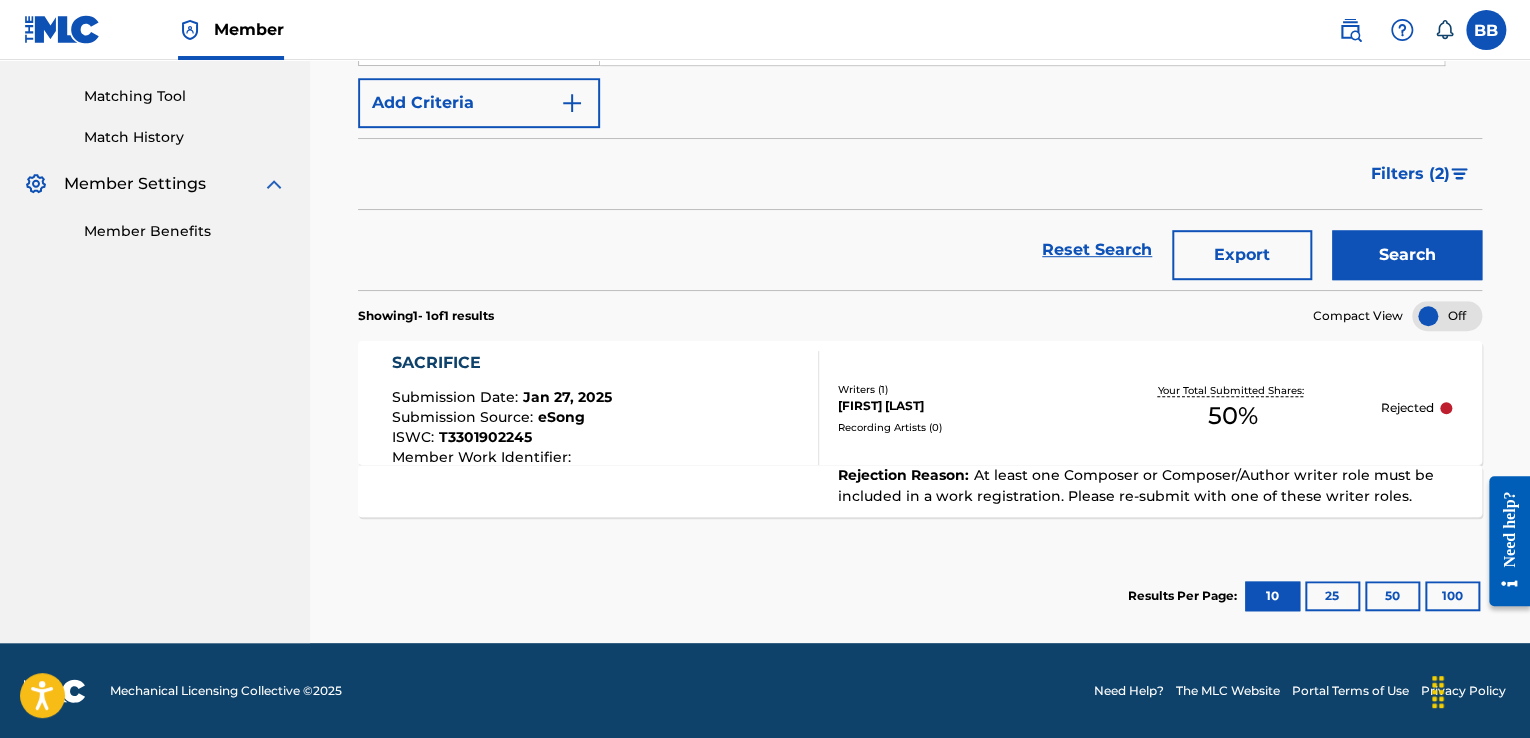 scroll, scrollTop: 397, scrollLeft: 0, axis: vertical 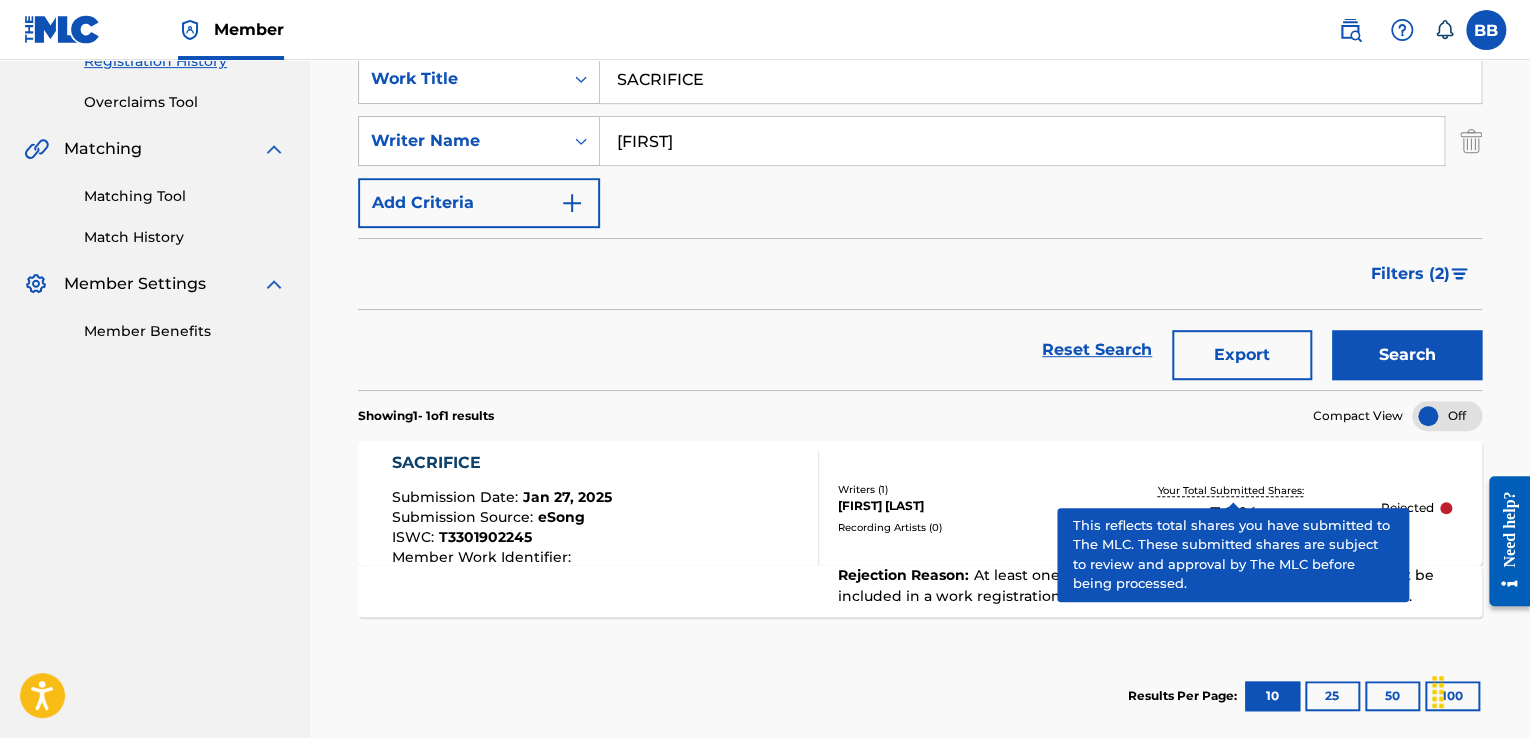 click on "Your Total Submitted Shares:" at bounding box center (1233, 490) 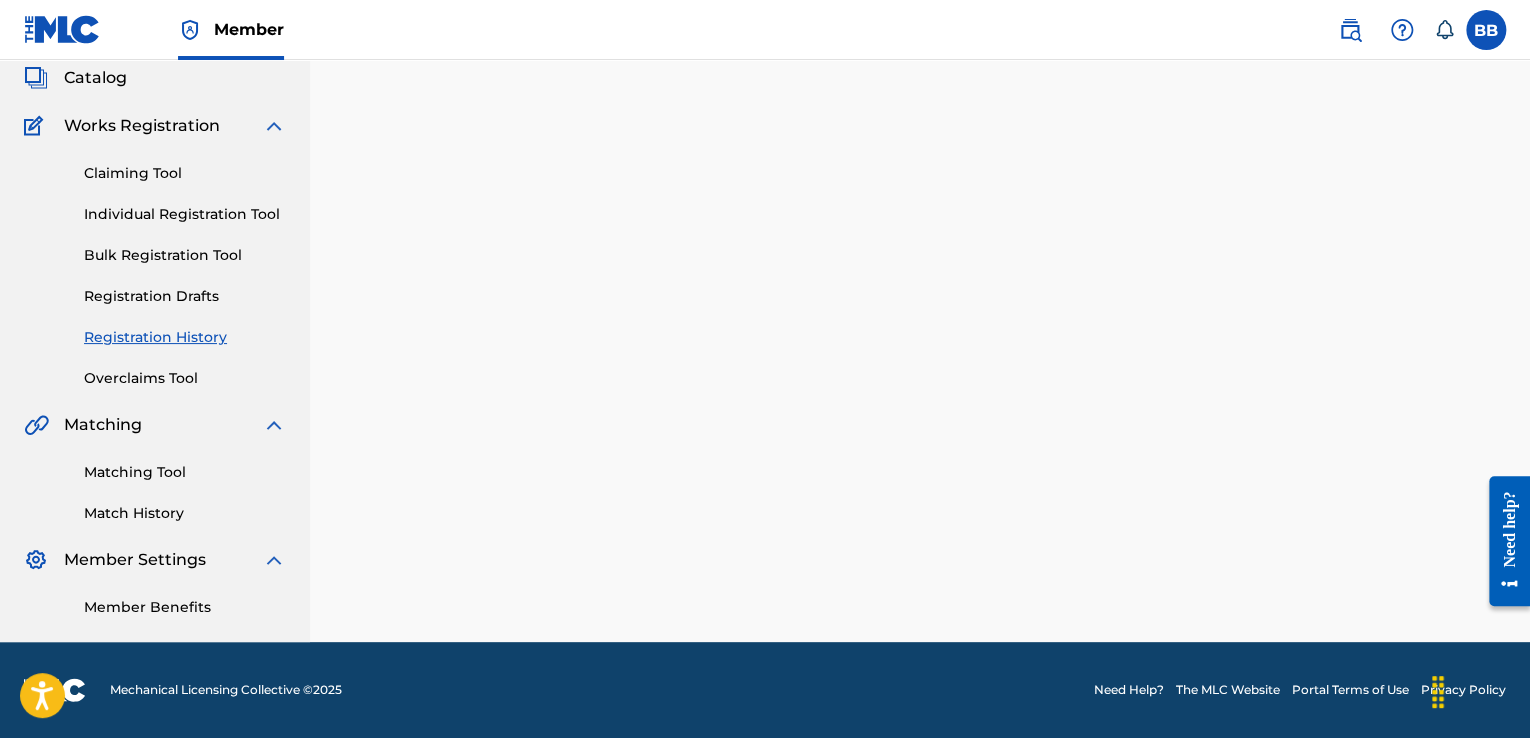 scroll, scrollTop: 0, scrollLeft: 0, axis: both 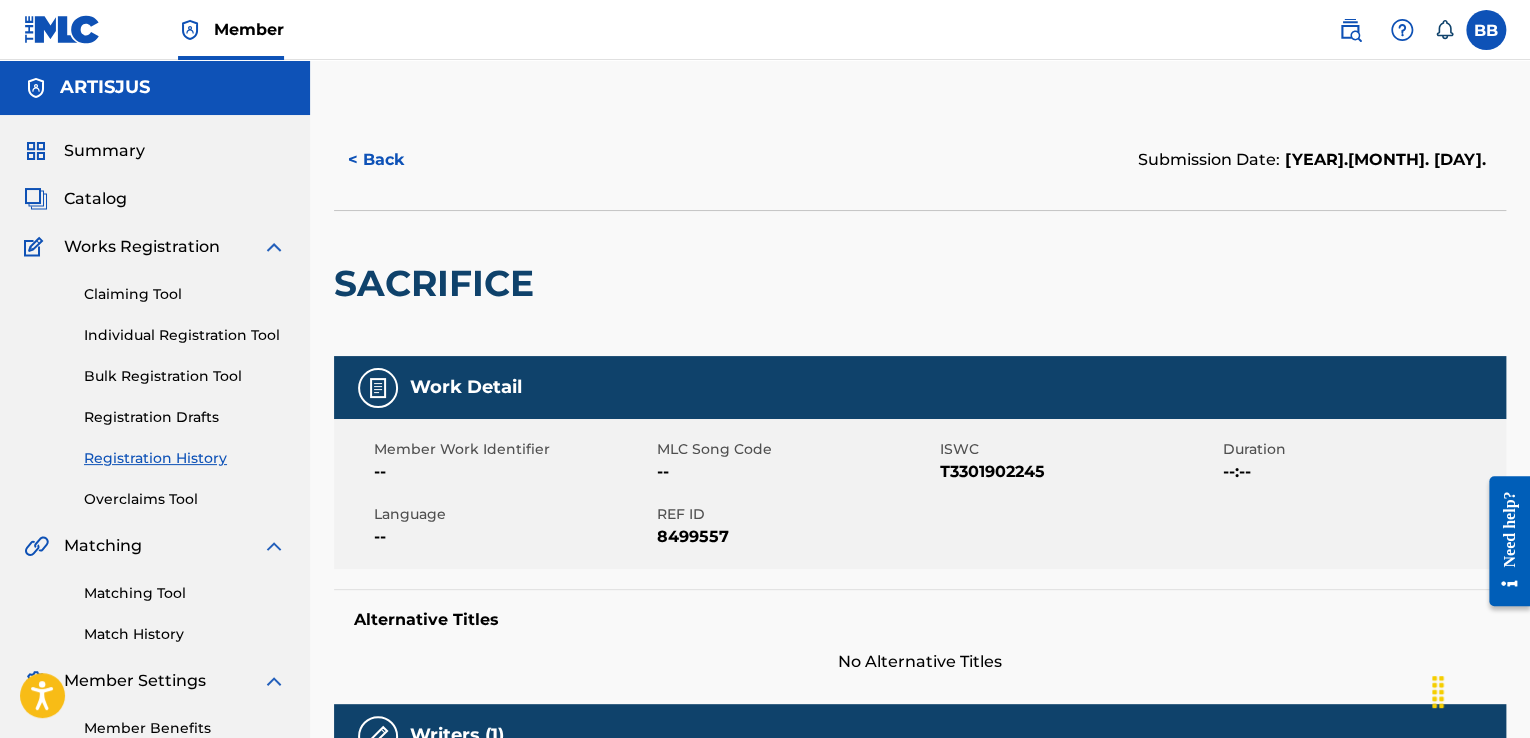 click on "ISWC" at bounding box center [1079, 449] 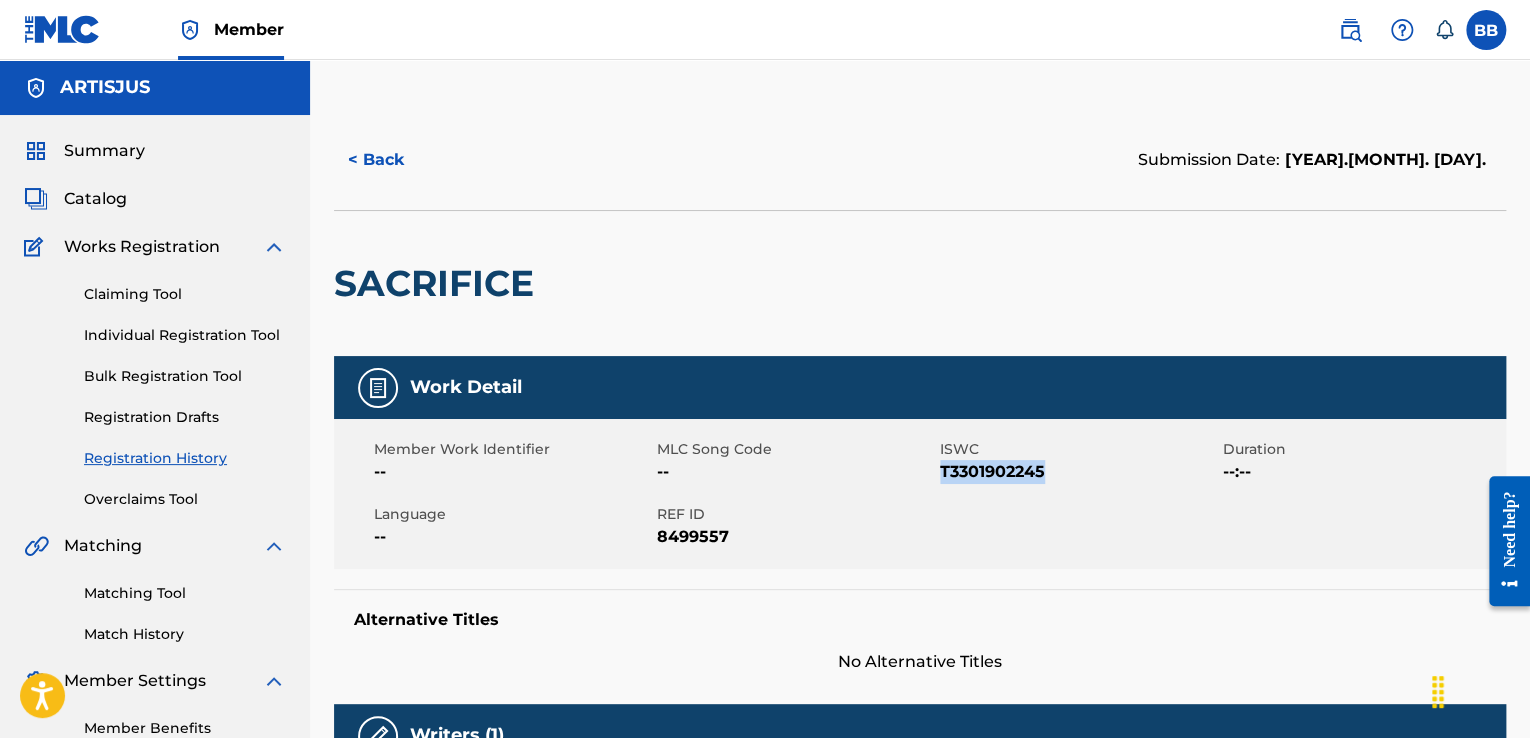 click on "T3301902245" at bounding box center [1079, 472] 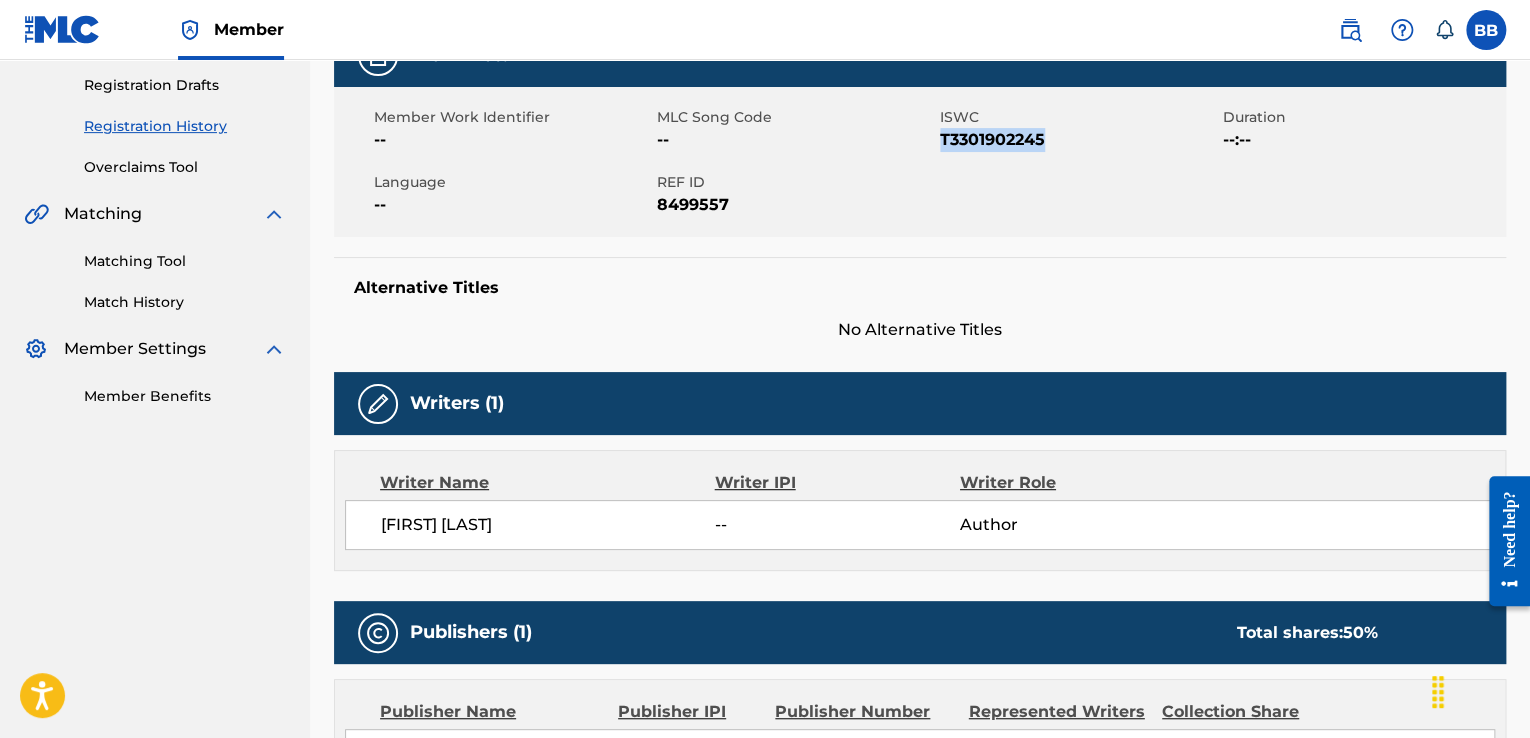 scroll, scrollTop: 0, scrollLeft: 0, axis: both 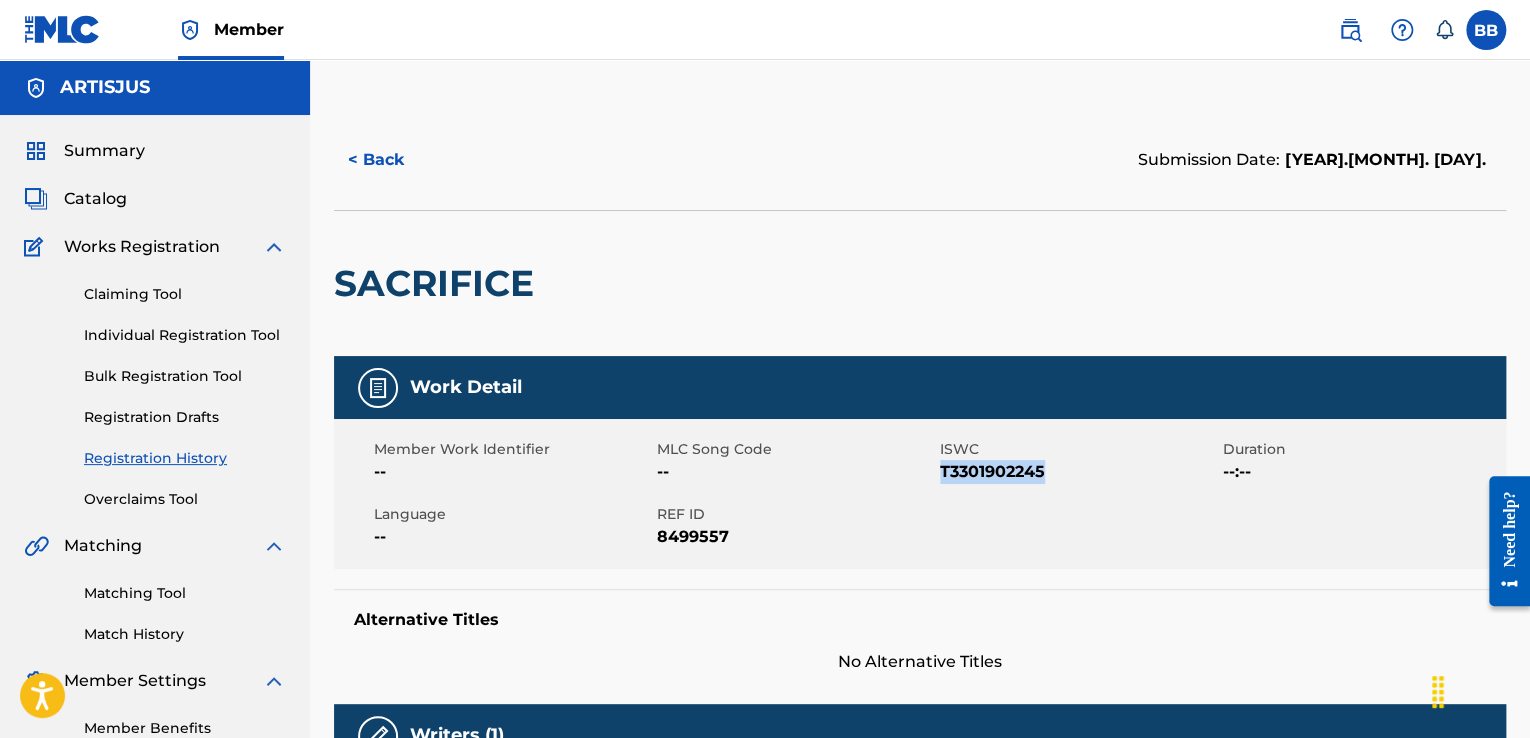 click on "< Back" at bounding box center (394, 160) 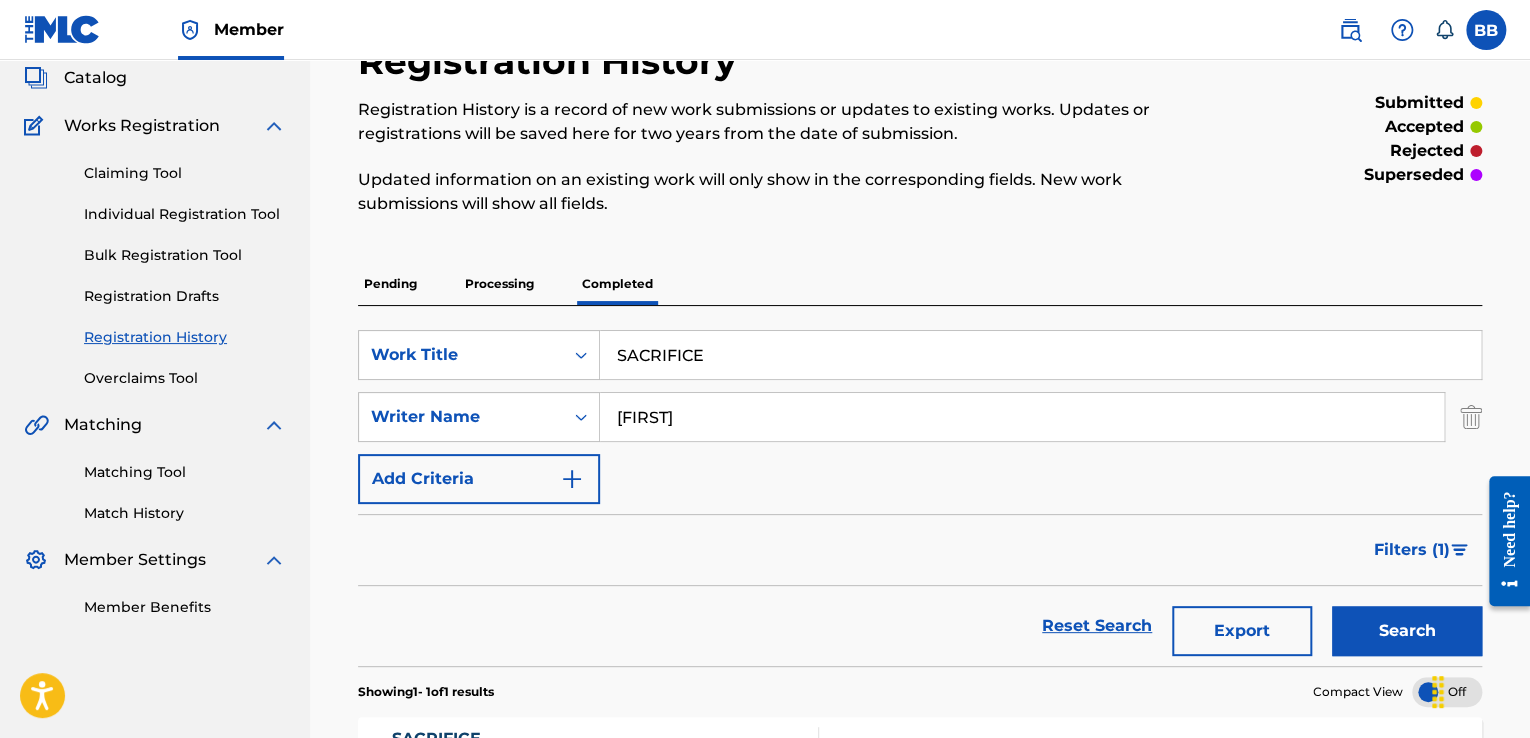 click on "SACRIFICE" at bounding box center (1040, 355) 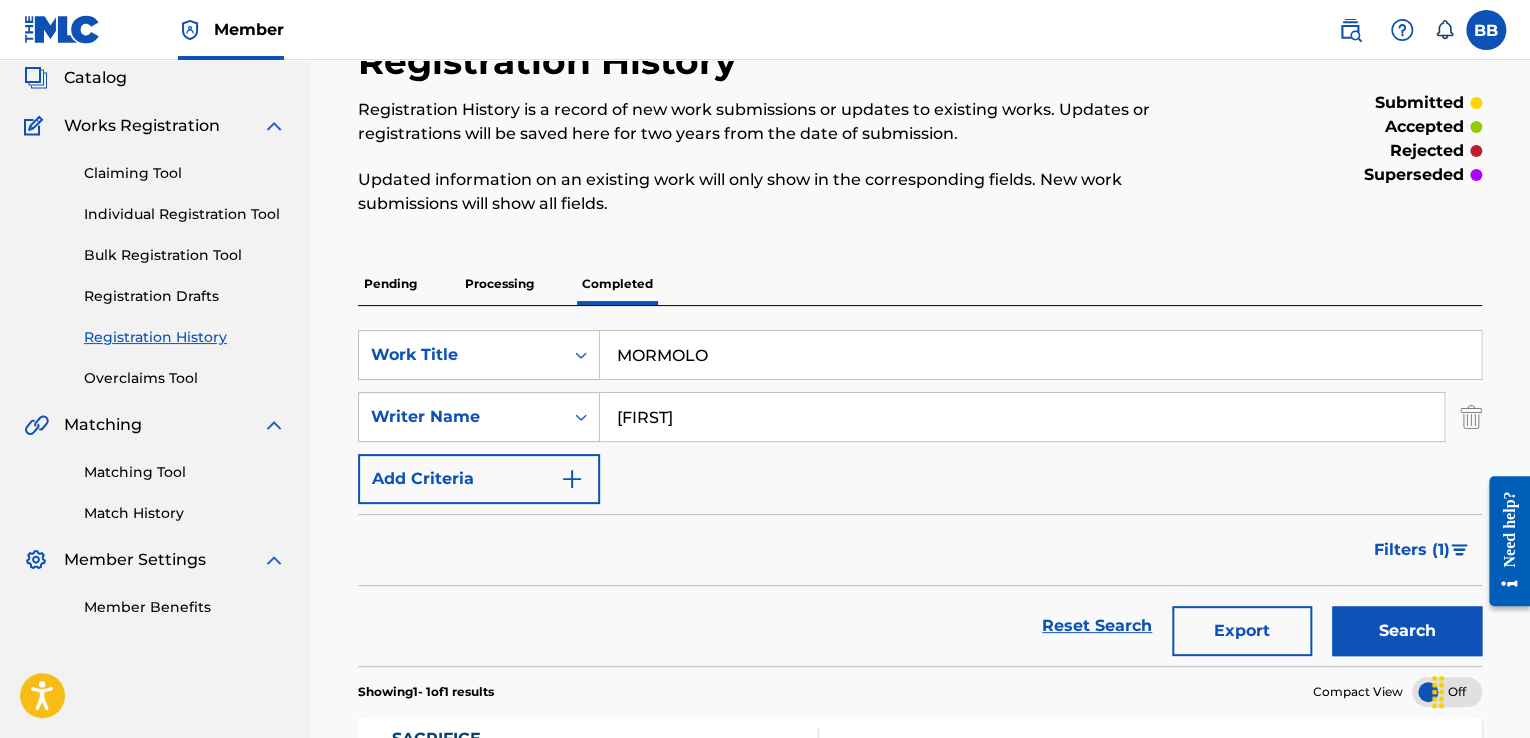 type on "MORMOLO" 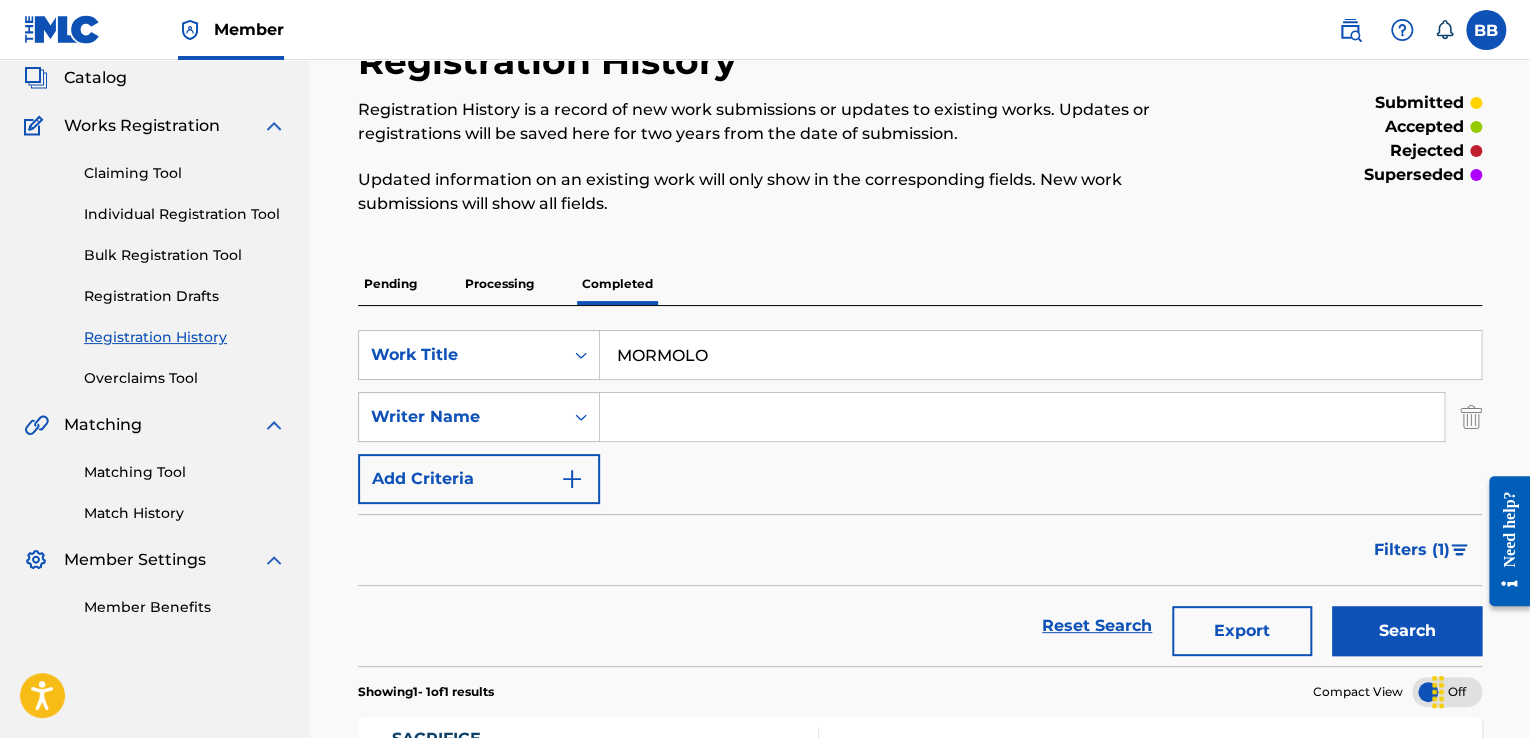 type 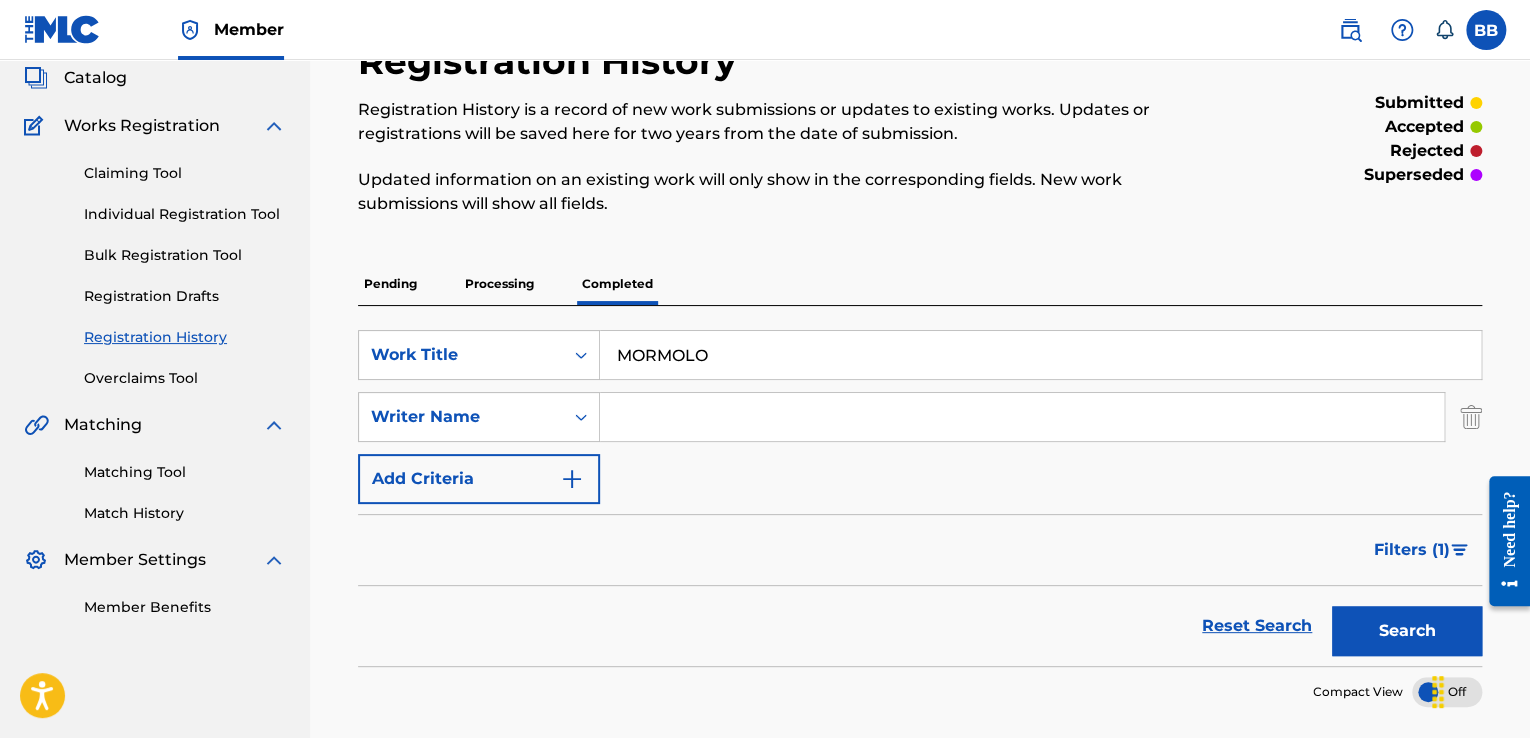 click on "Filters ( 1 )" at bounding box center [1412, 550] 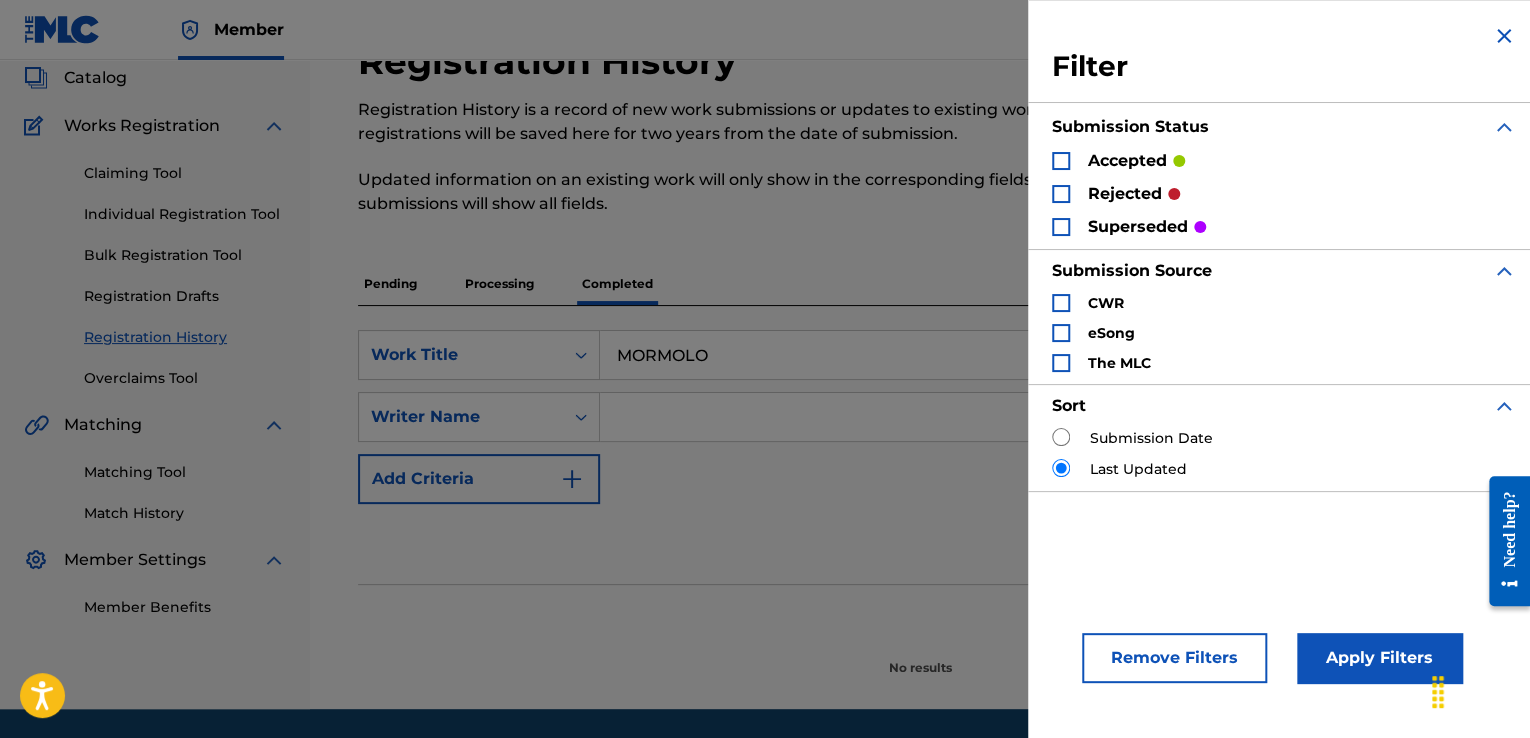 click at bounding box center (1061, 161) 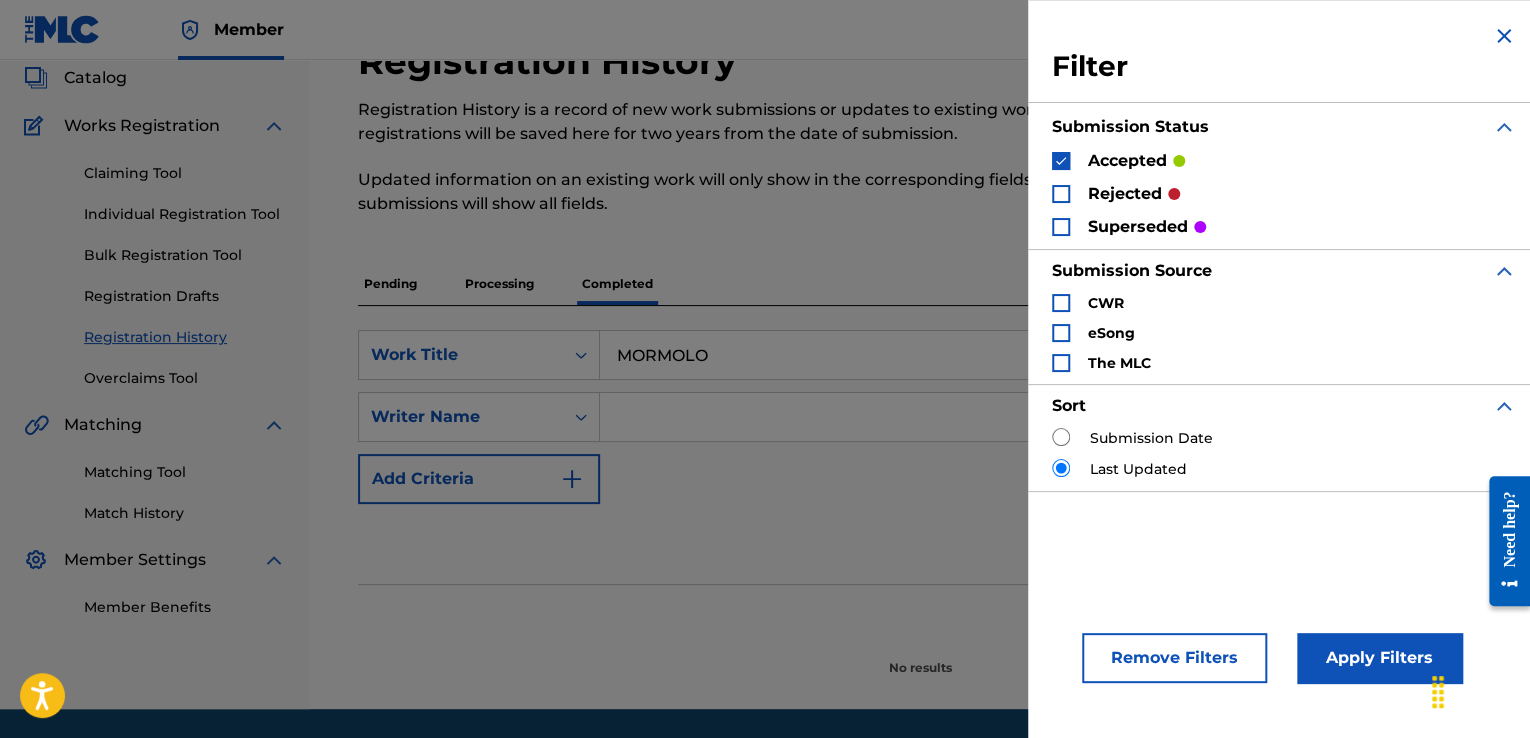 click at bounding box center (1061, 194) 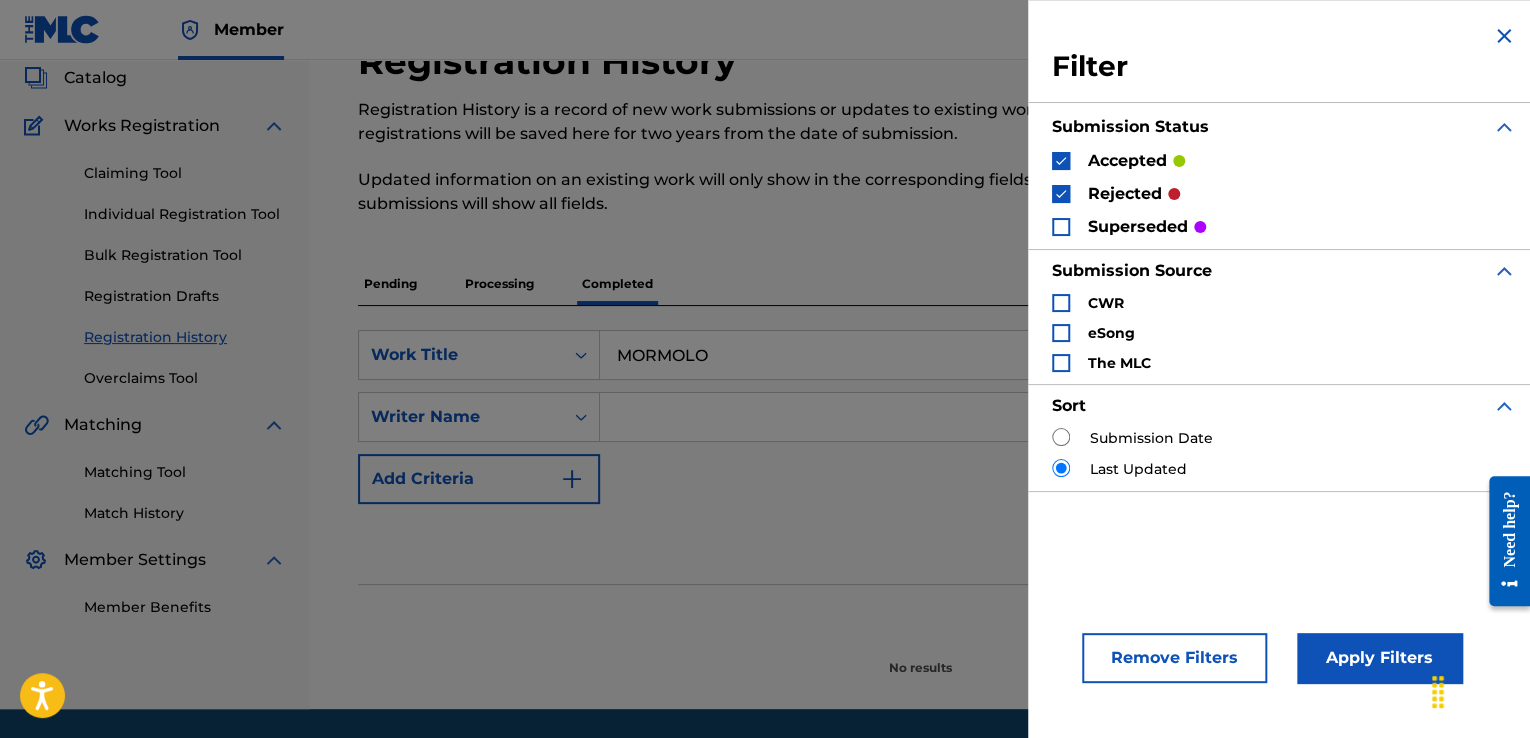 click on "Apply Filters" at bounding box center [1379, 658] 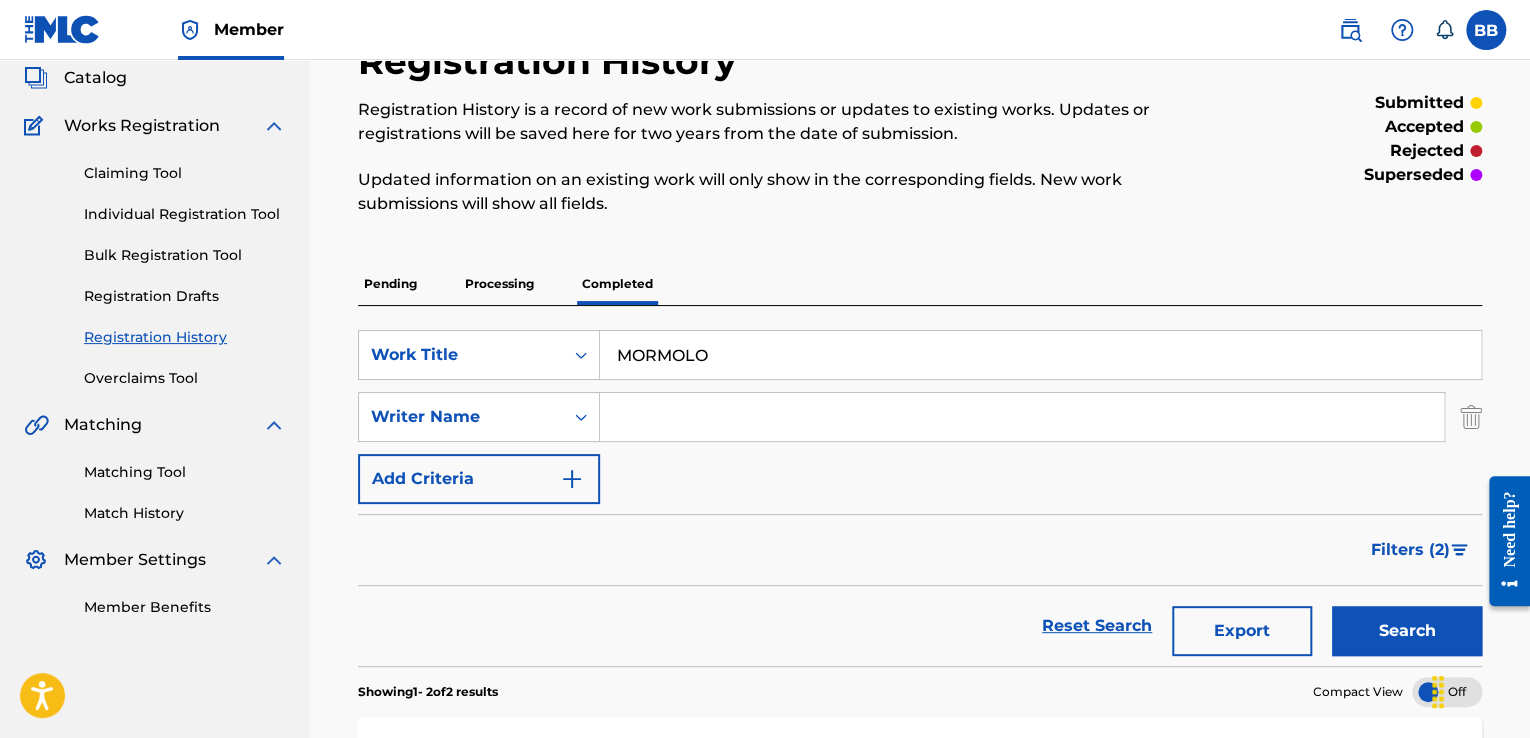 scroll, scrollTop: 0, scrollLeft: 0, axis: both 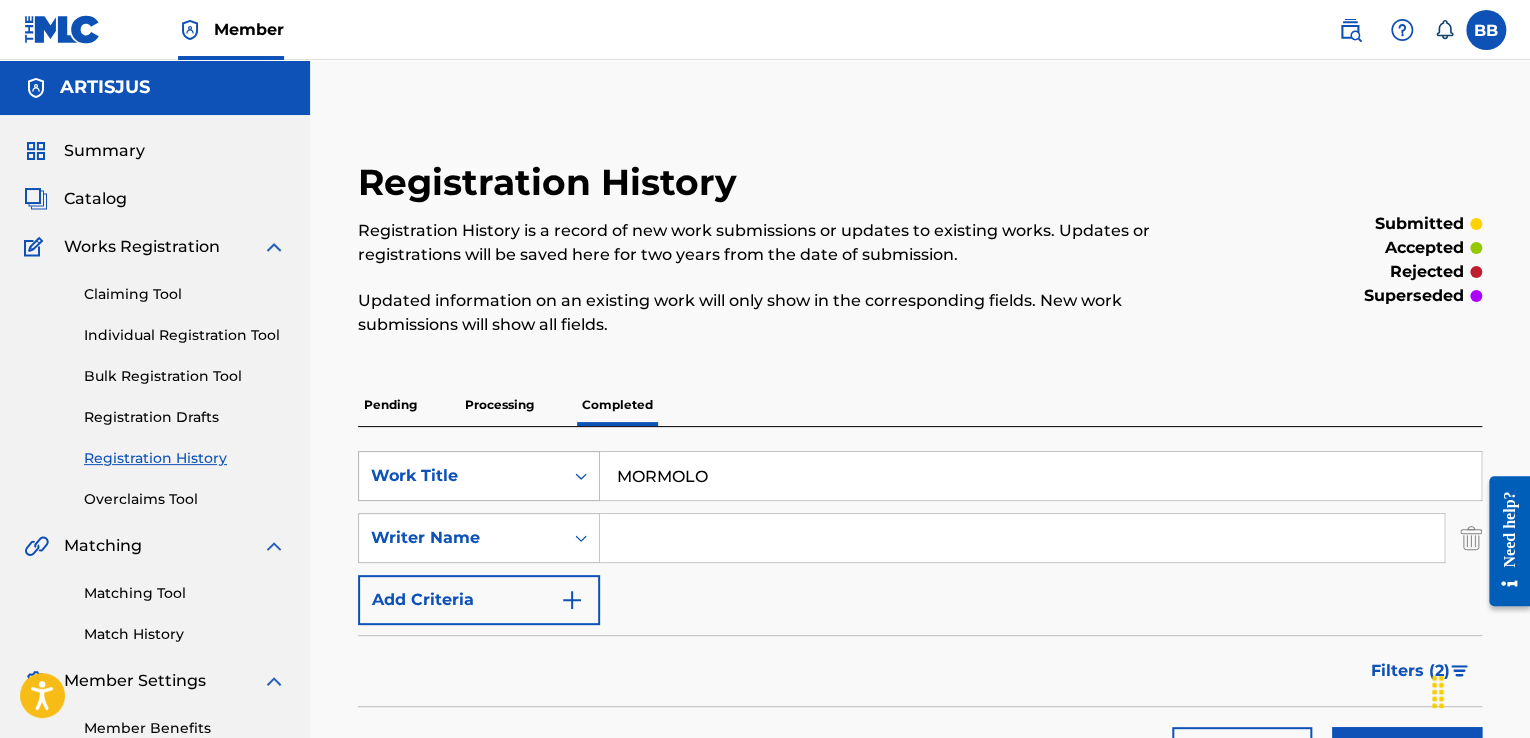 drag, startPoint x: 730, startPoint y: 474, endPoint x: 555, endPoint y: 456, distance: 175.92328 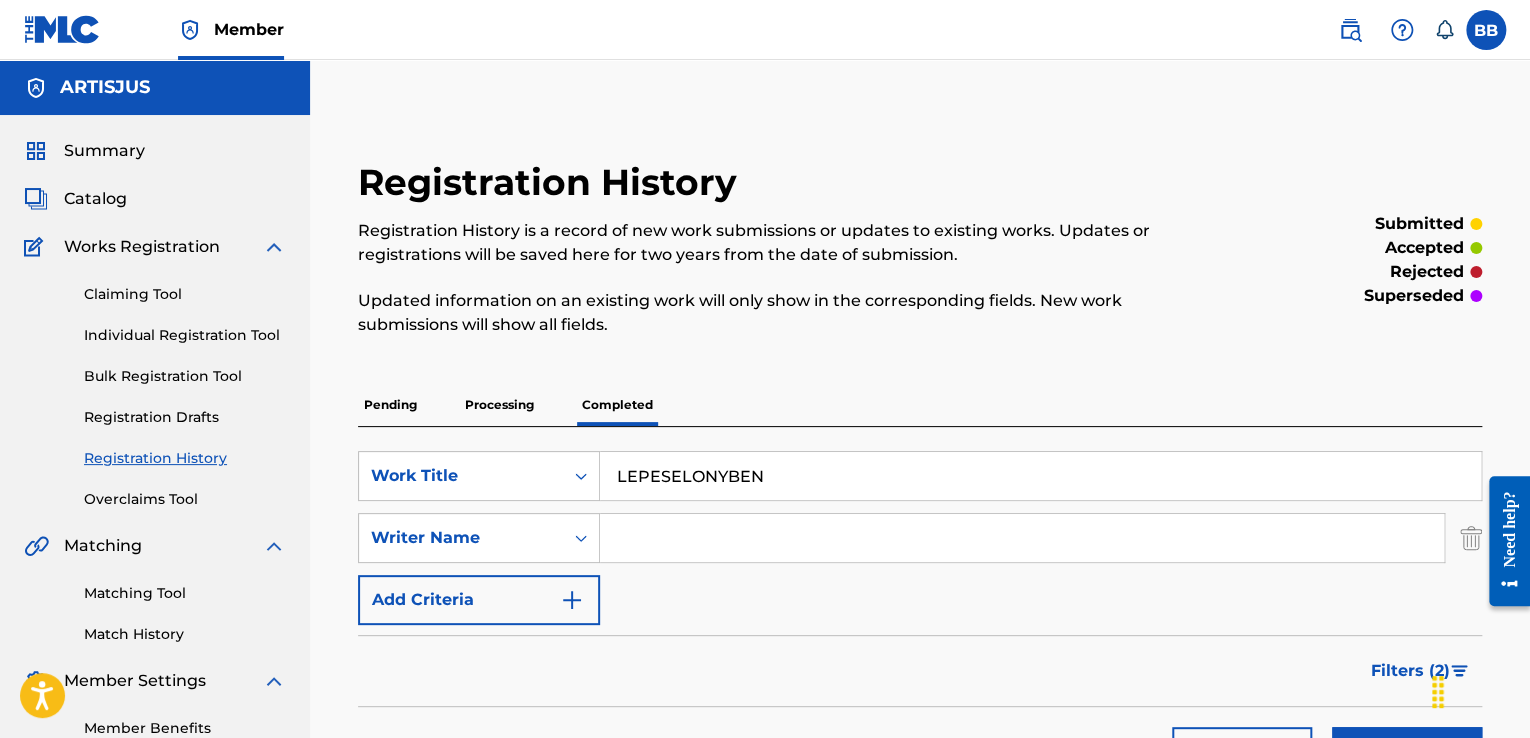 drag, startPoint x: 675, startPoint y: 469, endPoint x: 628, endPoint y: 473, distance: 47.169907 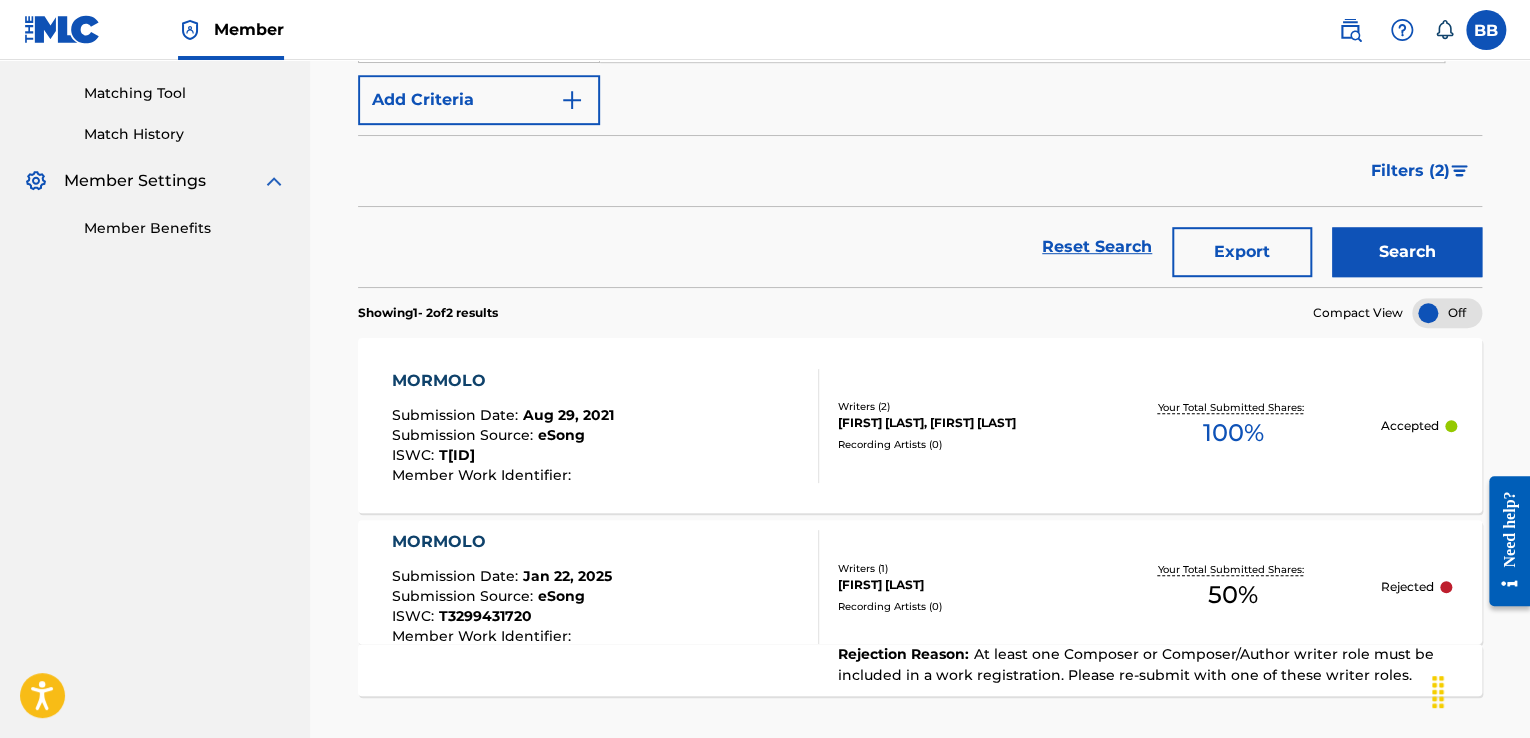 scroll, scrollTop: 600, scrollLeft: 0, axis: vertical 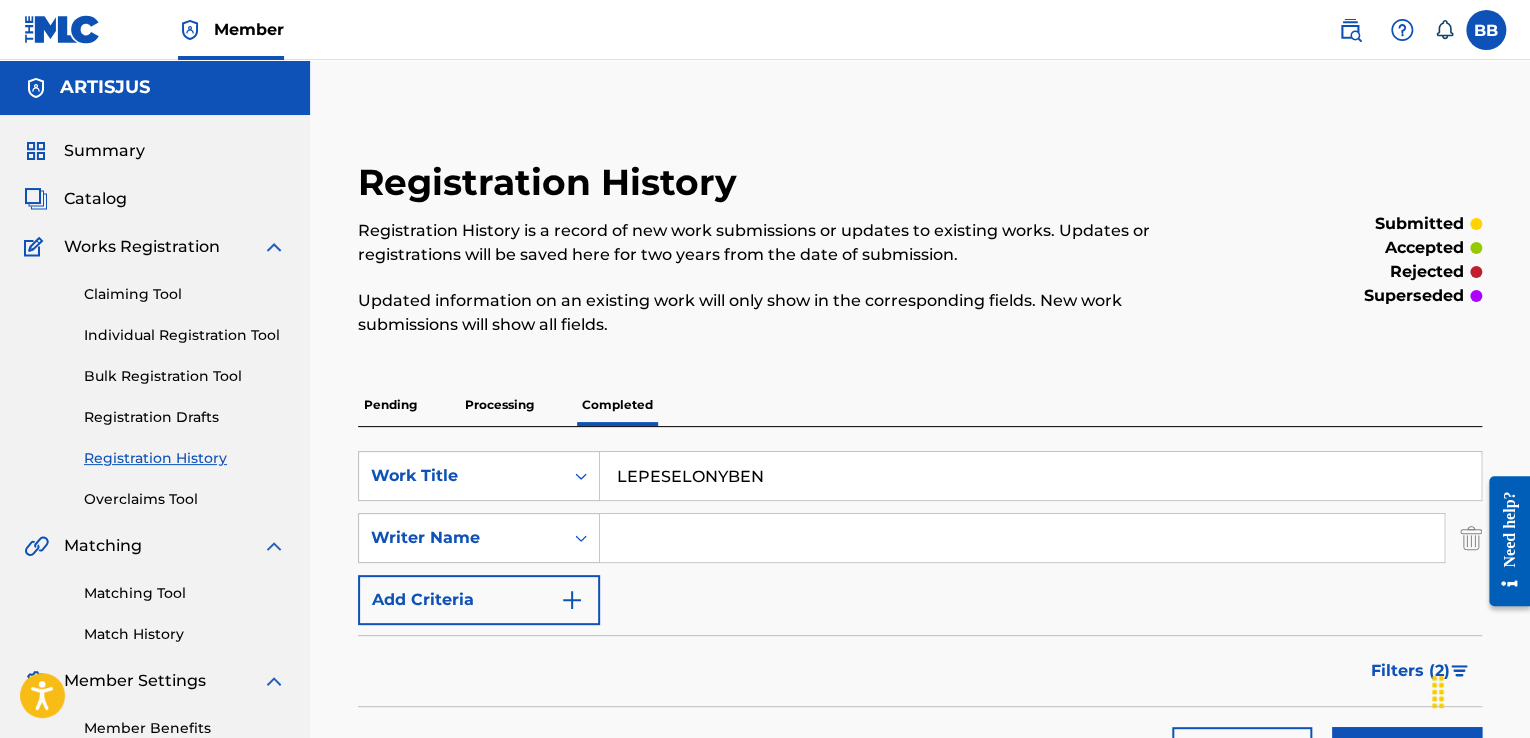click on "LEPESELONYBEN" at bounding box center (1040, 476) 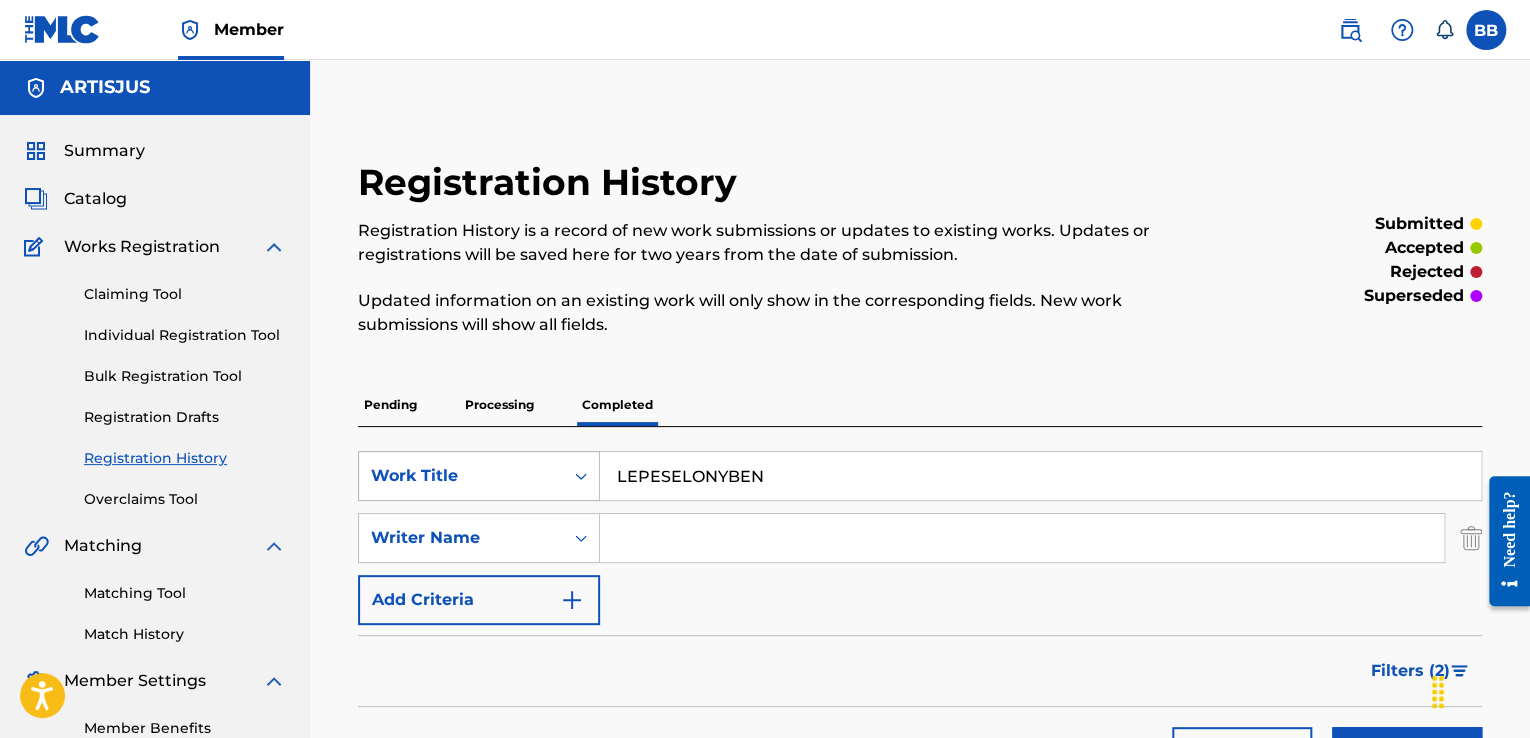 drag, startPoint x: 802, startPoint y: 473, endPoint x: 575, endPoint y: 481, distance: 227.14093 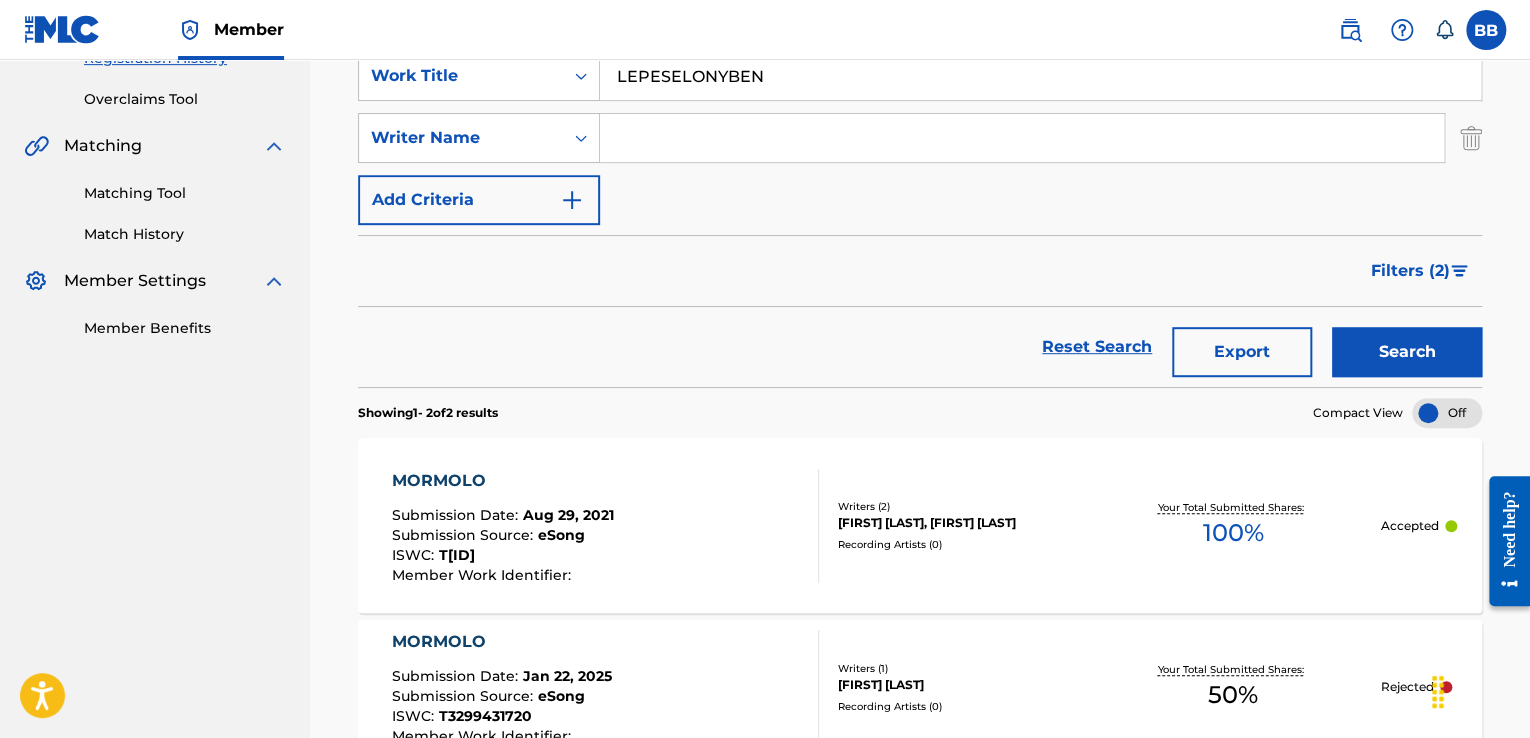 click on "Search" at bounding box center [1407, 352] 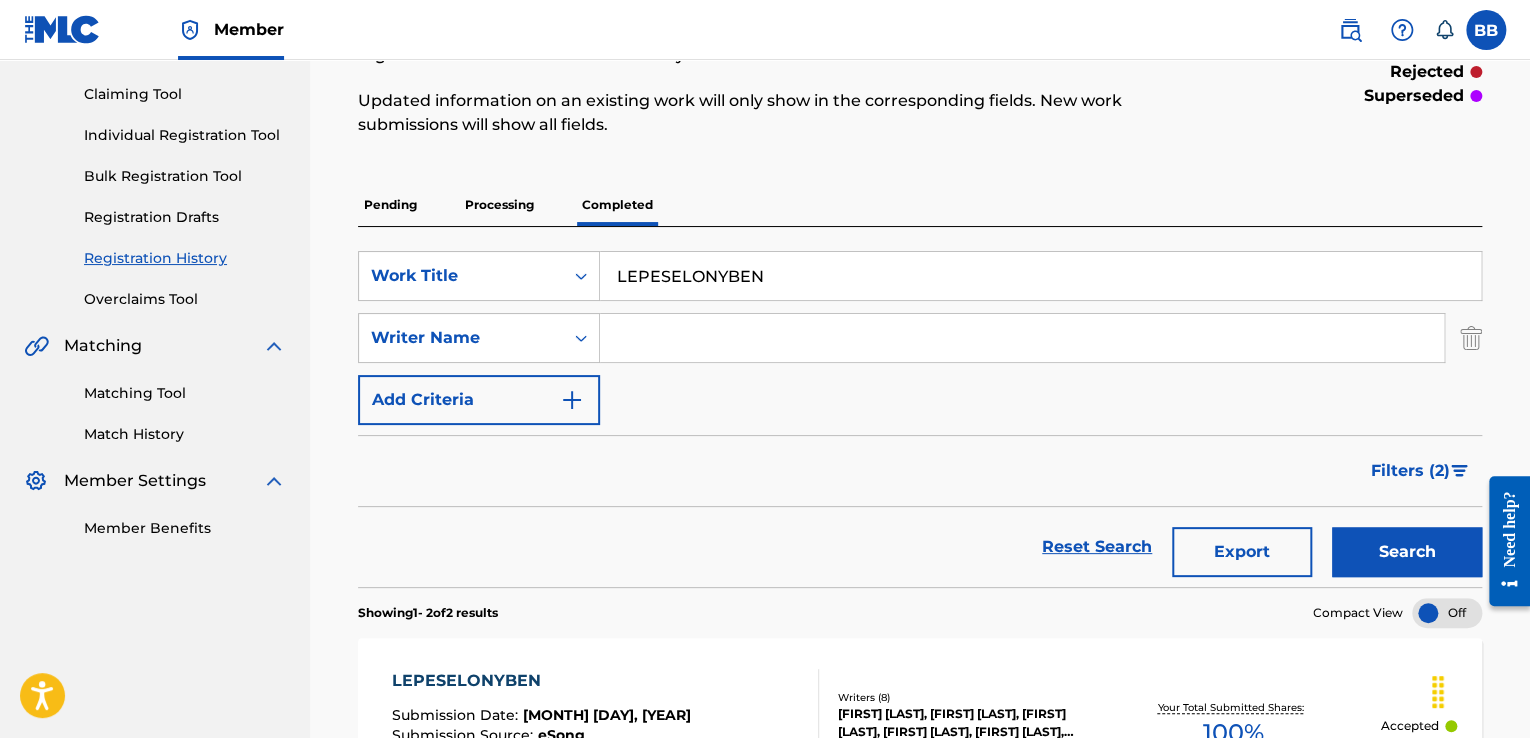 scroll, scrollTop: 0, scrollLeft: 0, axis: both 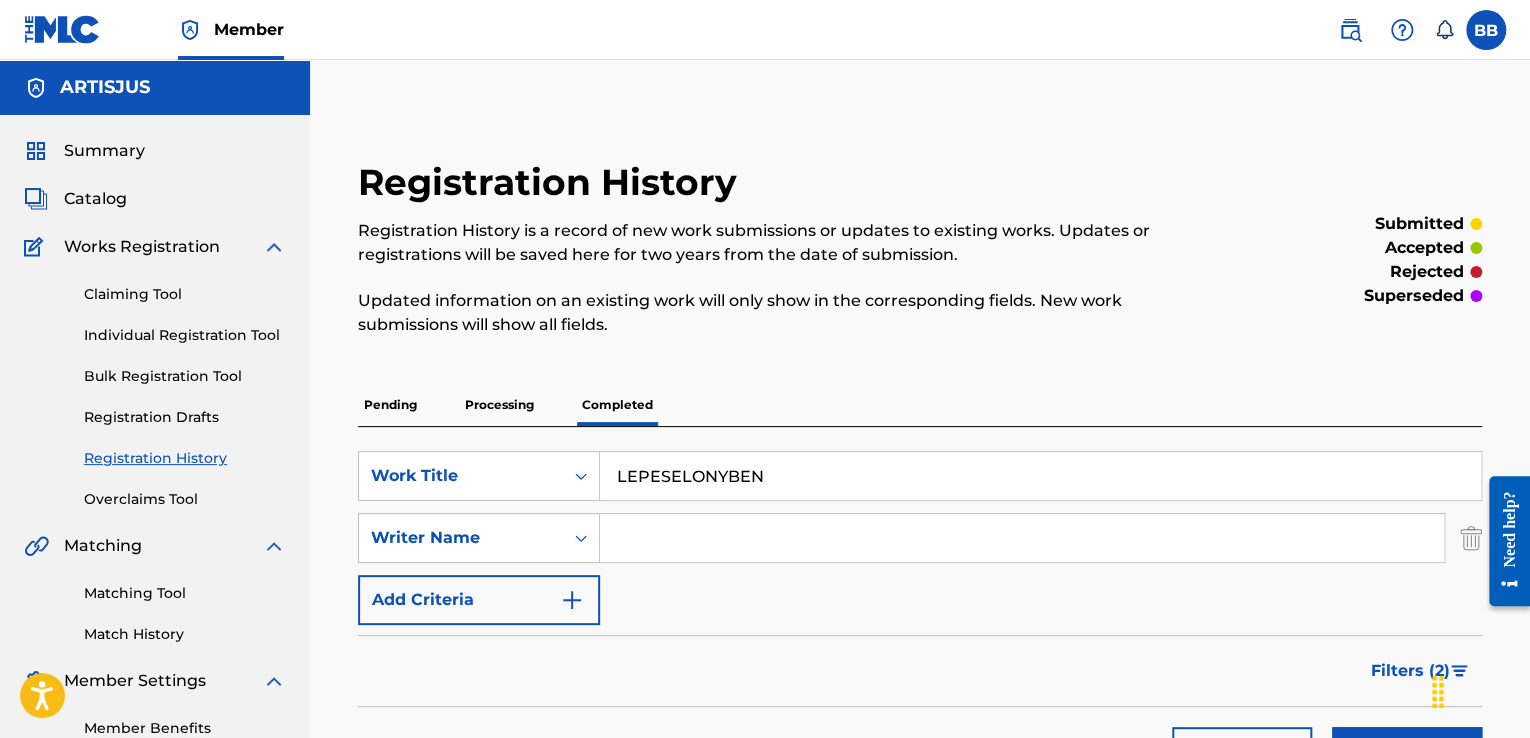 click on "LEPESELONYBEN" at bounding box center (1040, 476) 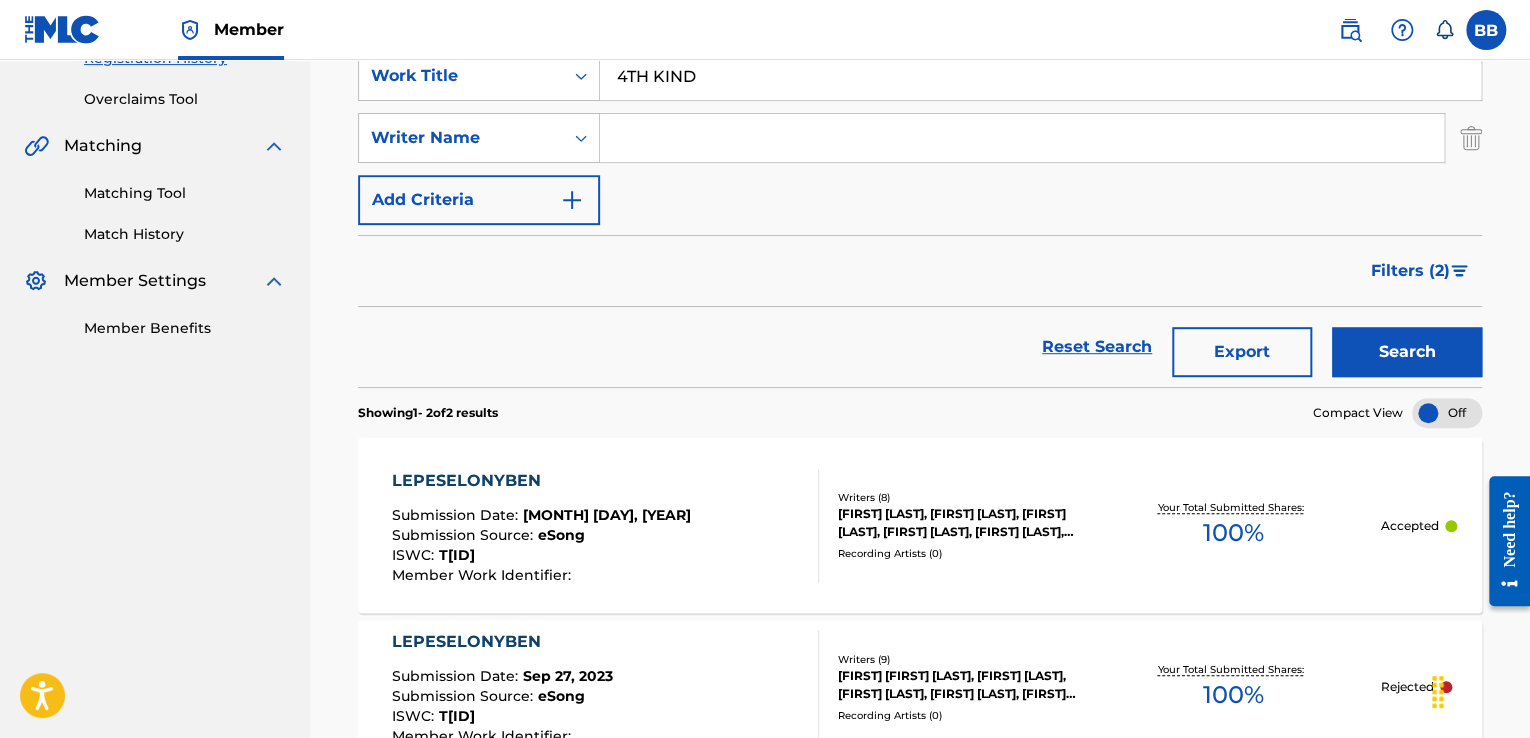 click on "Search" at bounding box center (1407, 352) 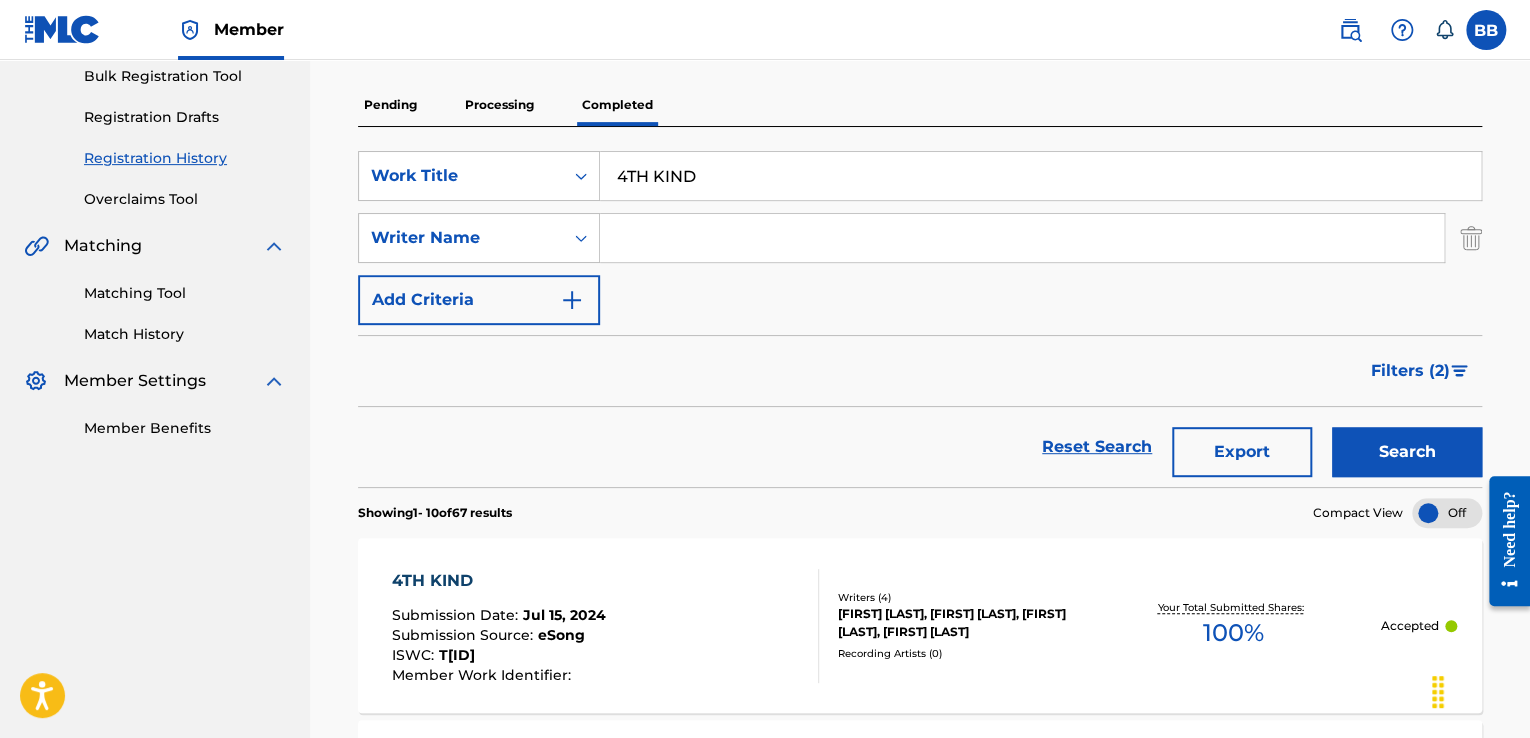 scroll, scrollTop: 0, scrollLeft: 0, axis: both 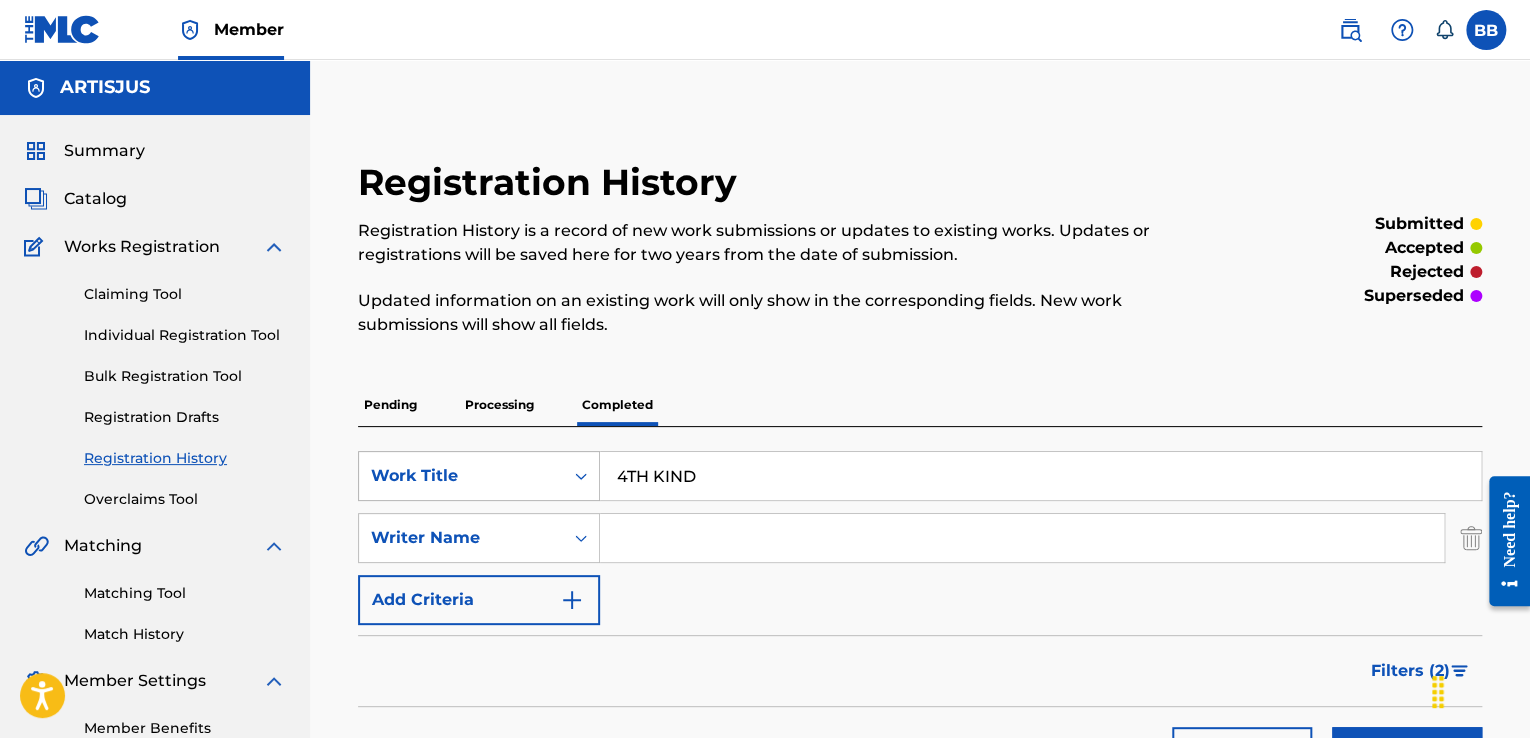 drag, startPoint x: 508, startPoint y: 456, endPoint x: 533, endPoint y: 462, distance: 25.70992 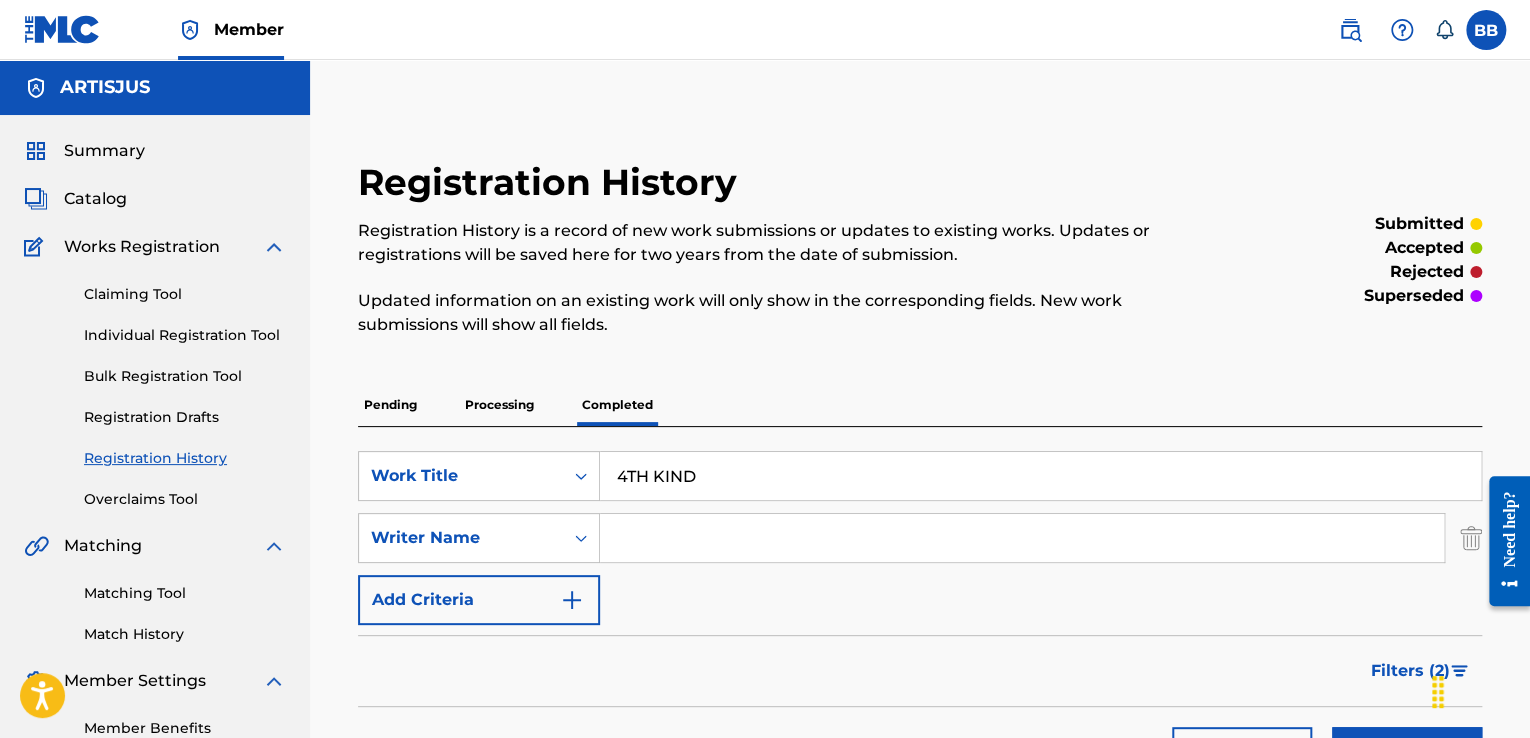 paste on "KUPLE ES KORUSJELENET" 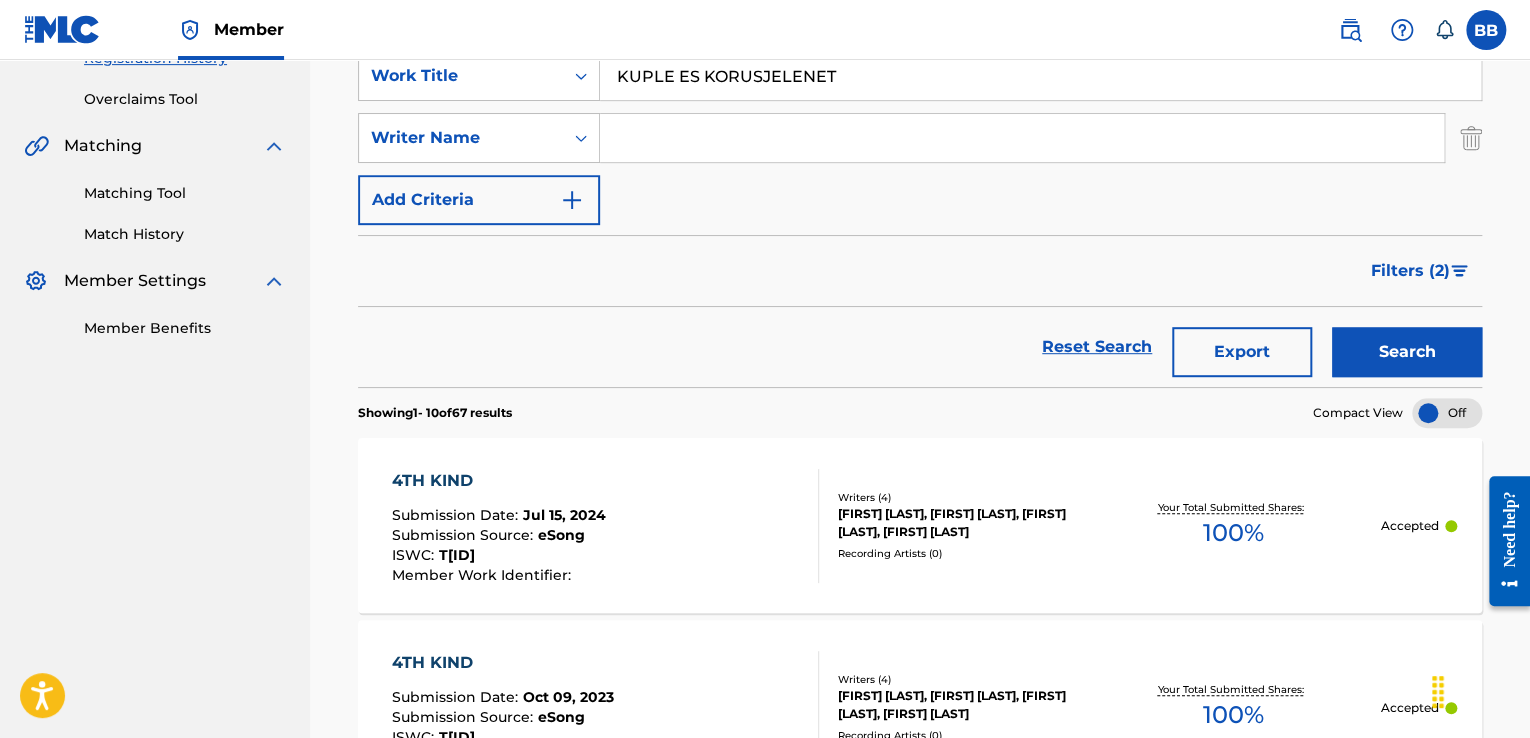 click on "Search" at bounding box center (1407, 352) 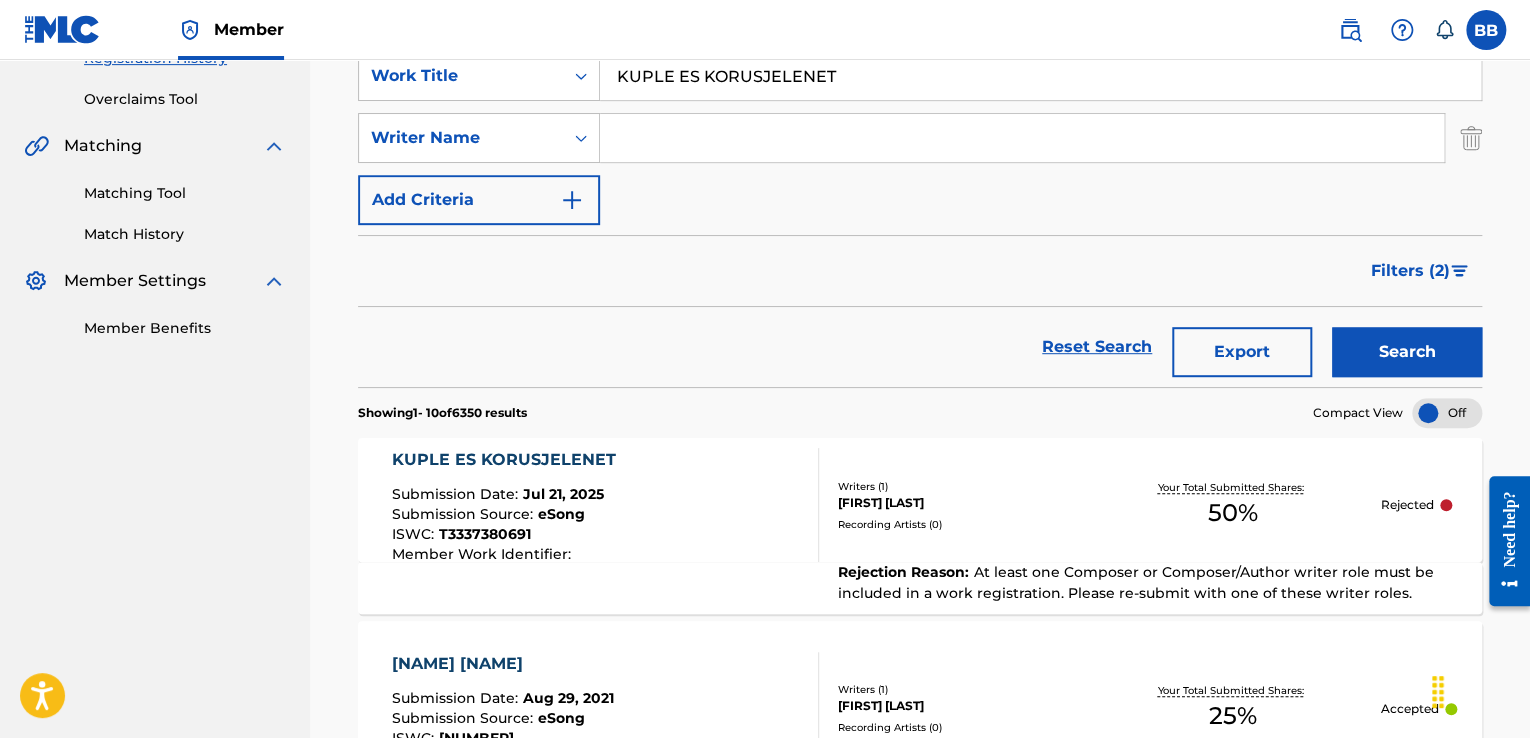 scroll, scrollTop: 100, scrollLeft: 0, axis: vertical 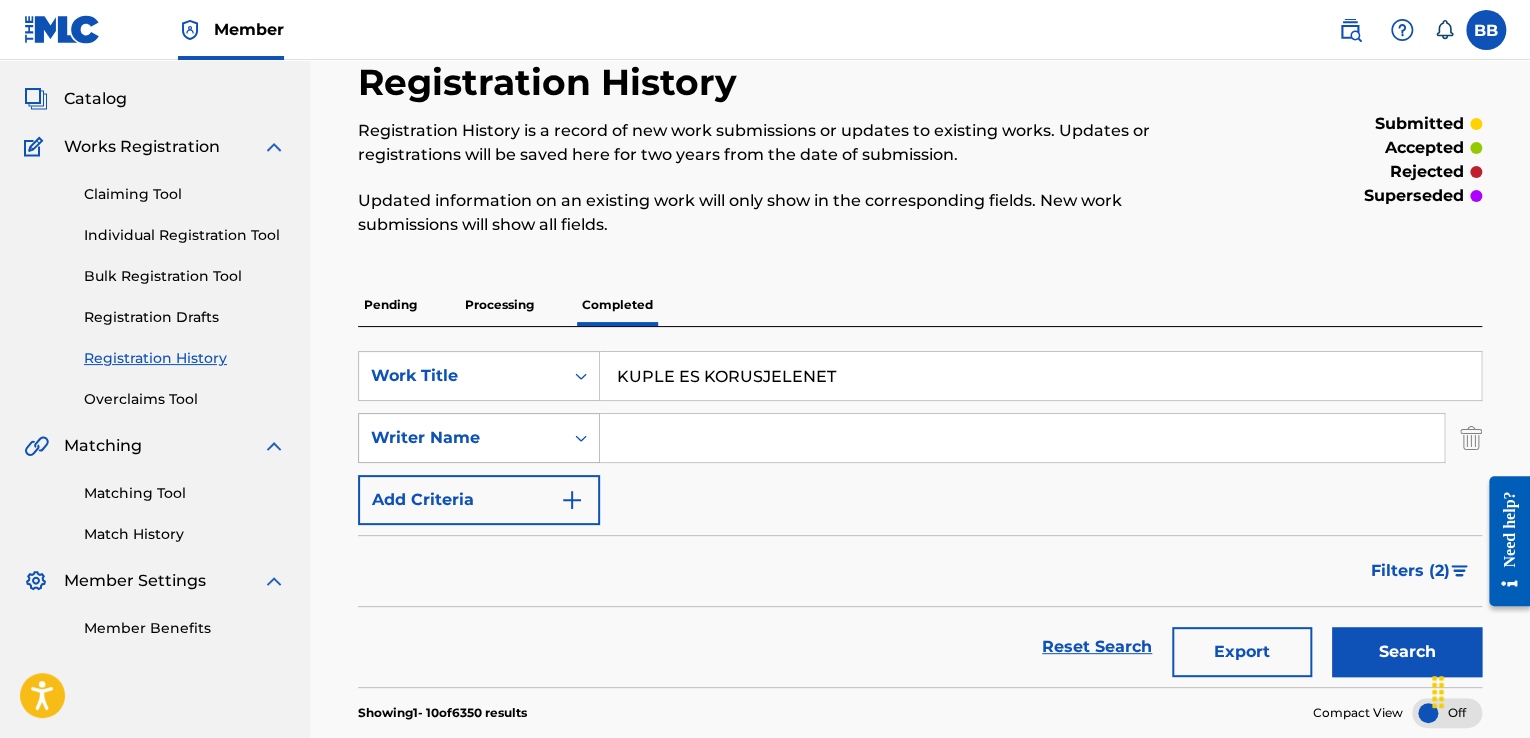 drag, startPoint x: 828, startPoint y: 380, endPoint x: 488, endPoint y: 428, distance: 343.37152 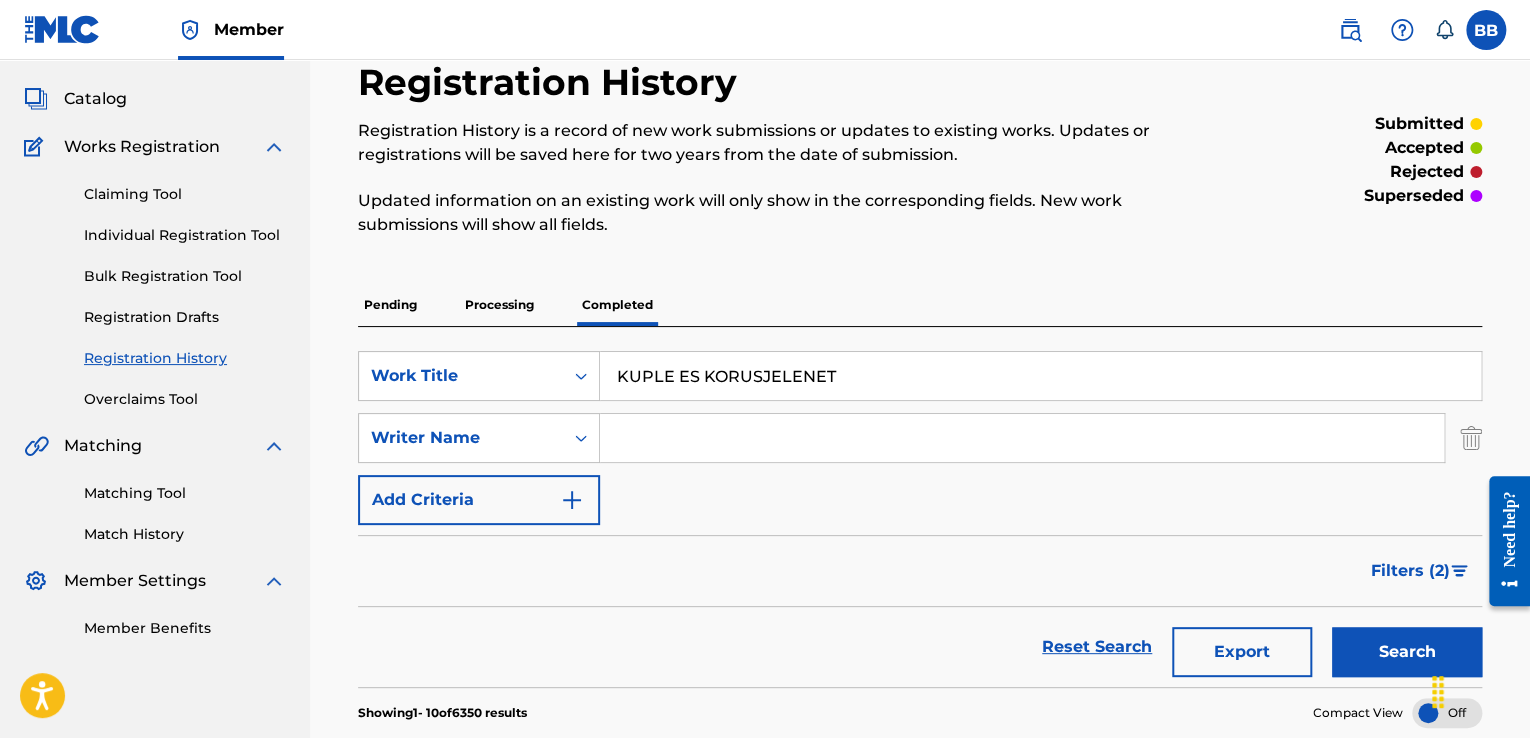 paste on "[NAME]" 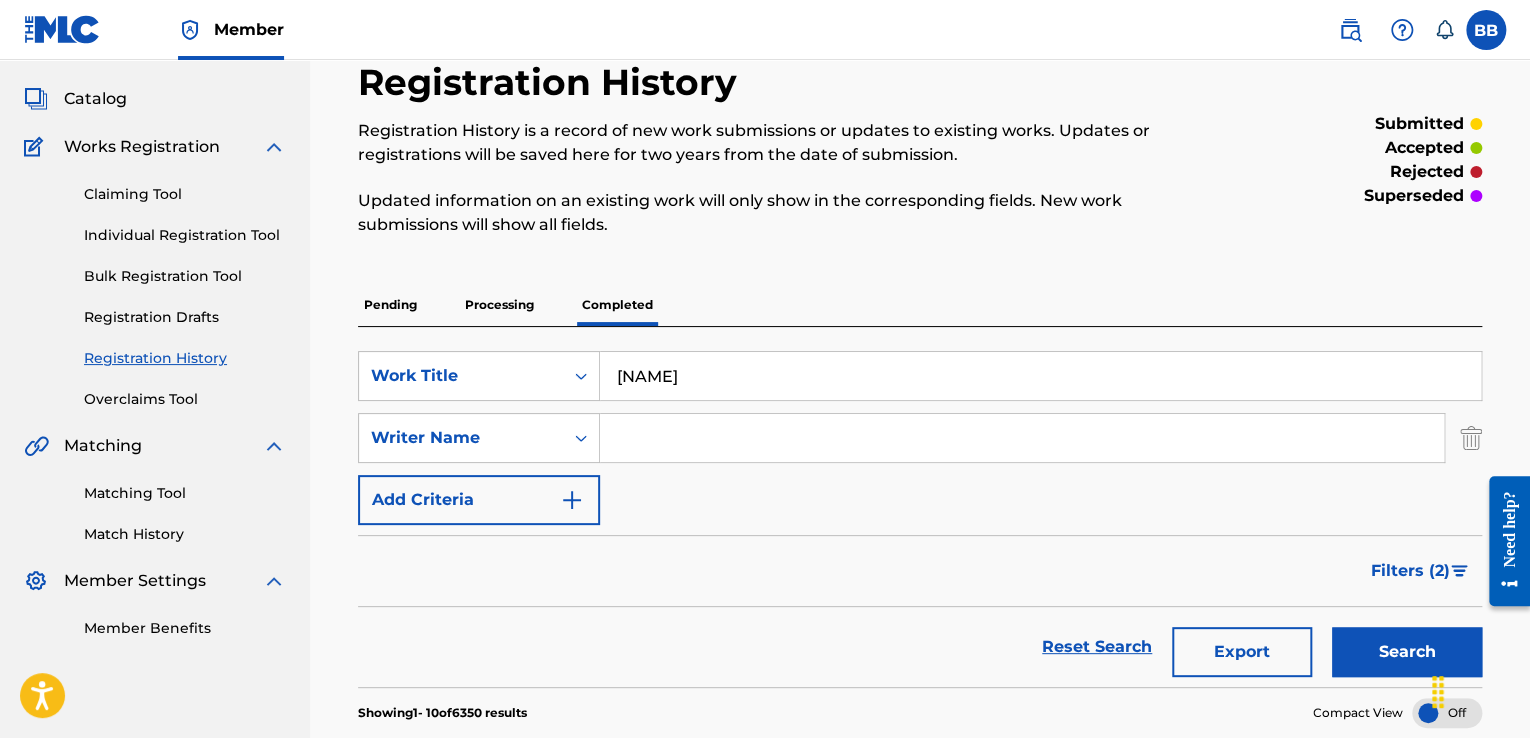 type on "[NAME]" 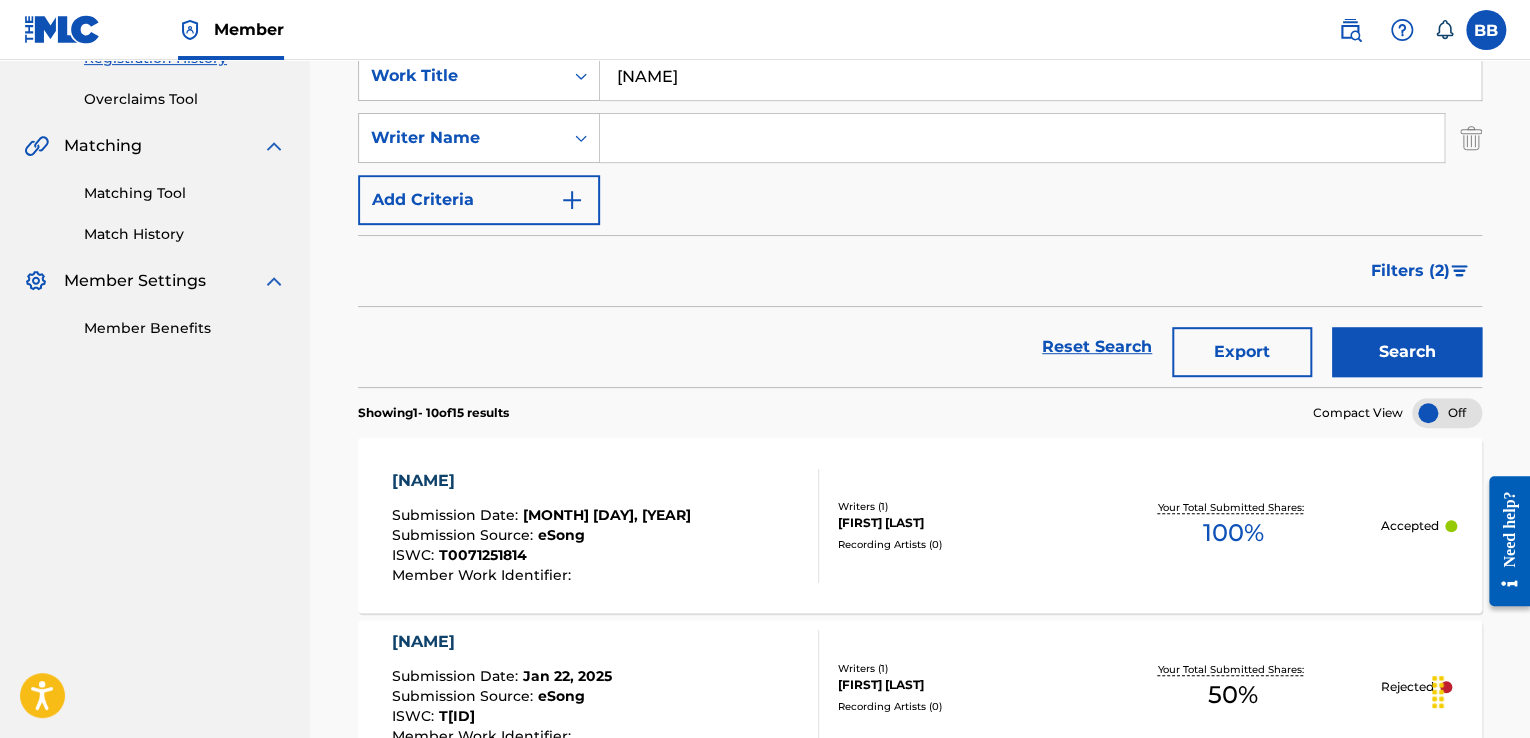 scroll, scrollTop: 300, scrollLeft: 0, axis: vertical 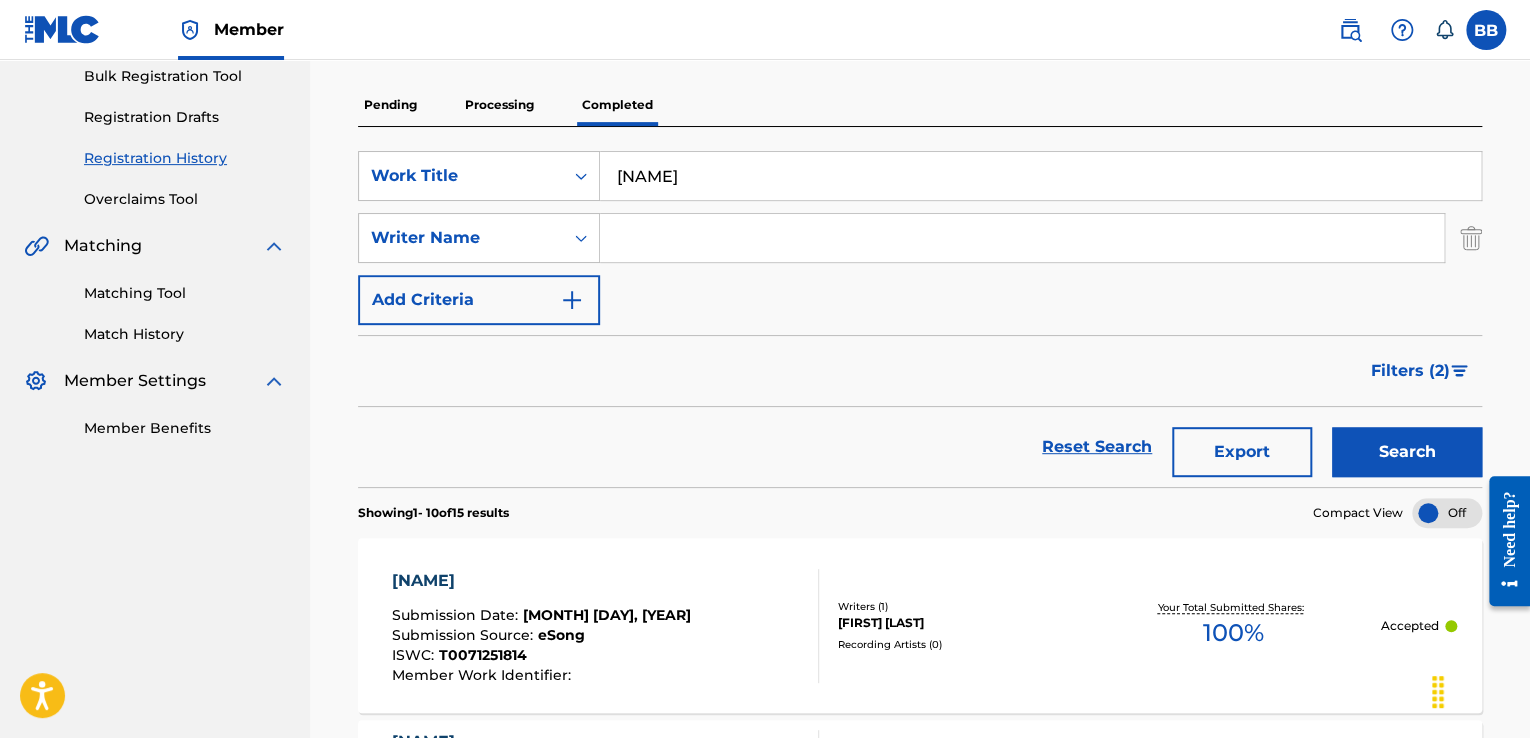 click at bounding box center [1022, 238] 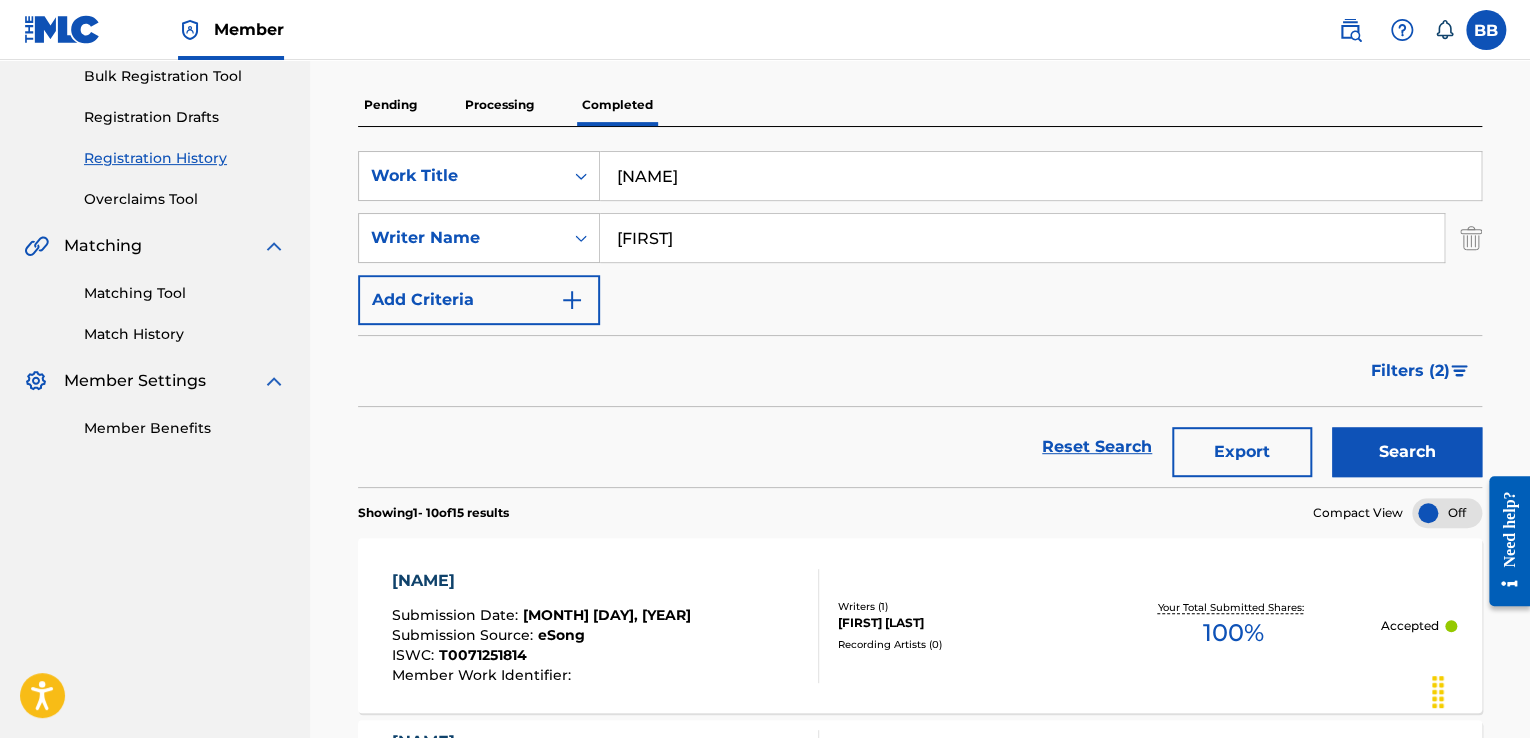 type on "[FIRST]" 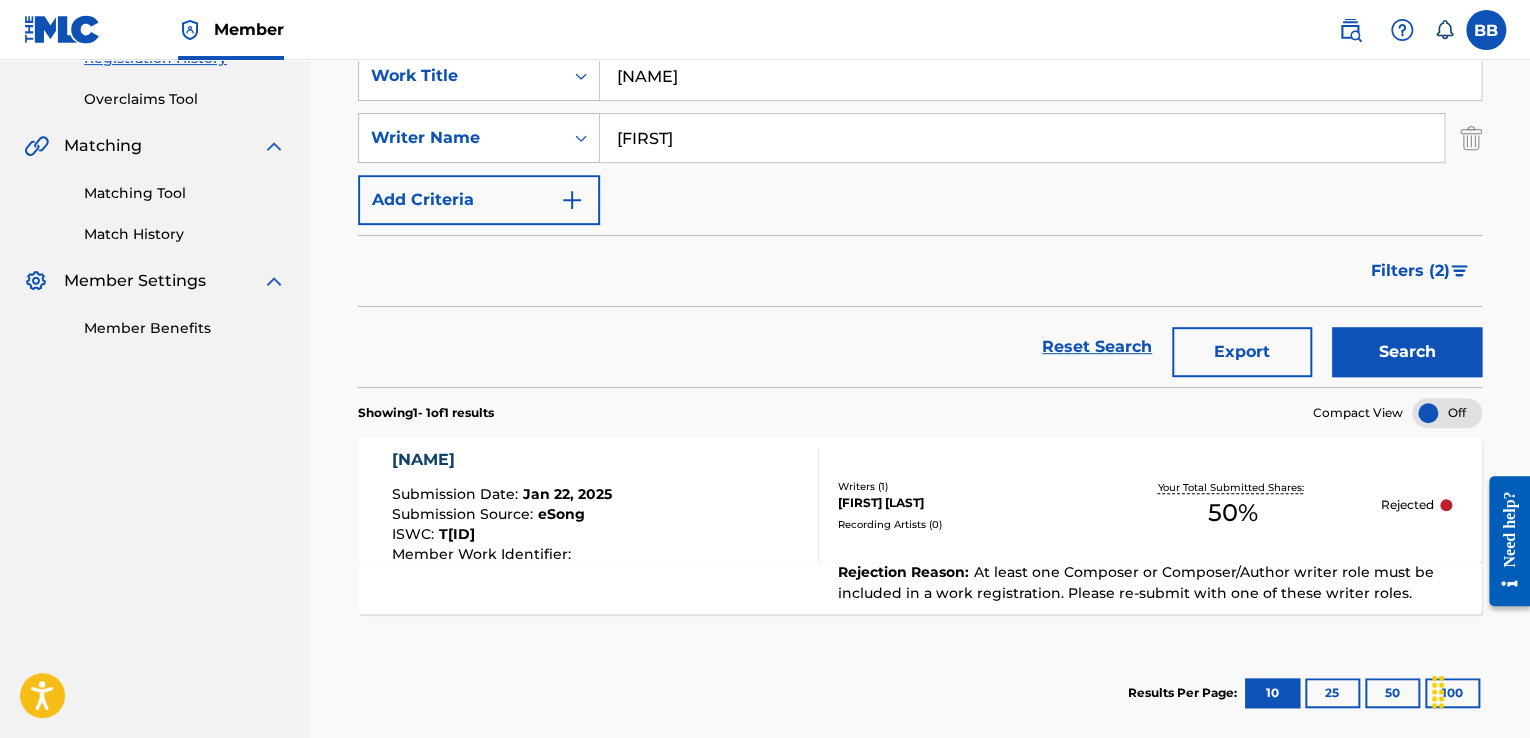 scroll, scrollTop: 497, scrollLeft: 0, axis: vertical 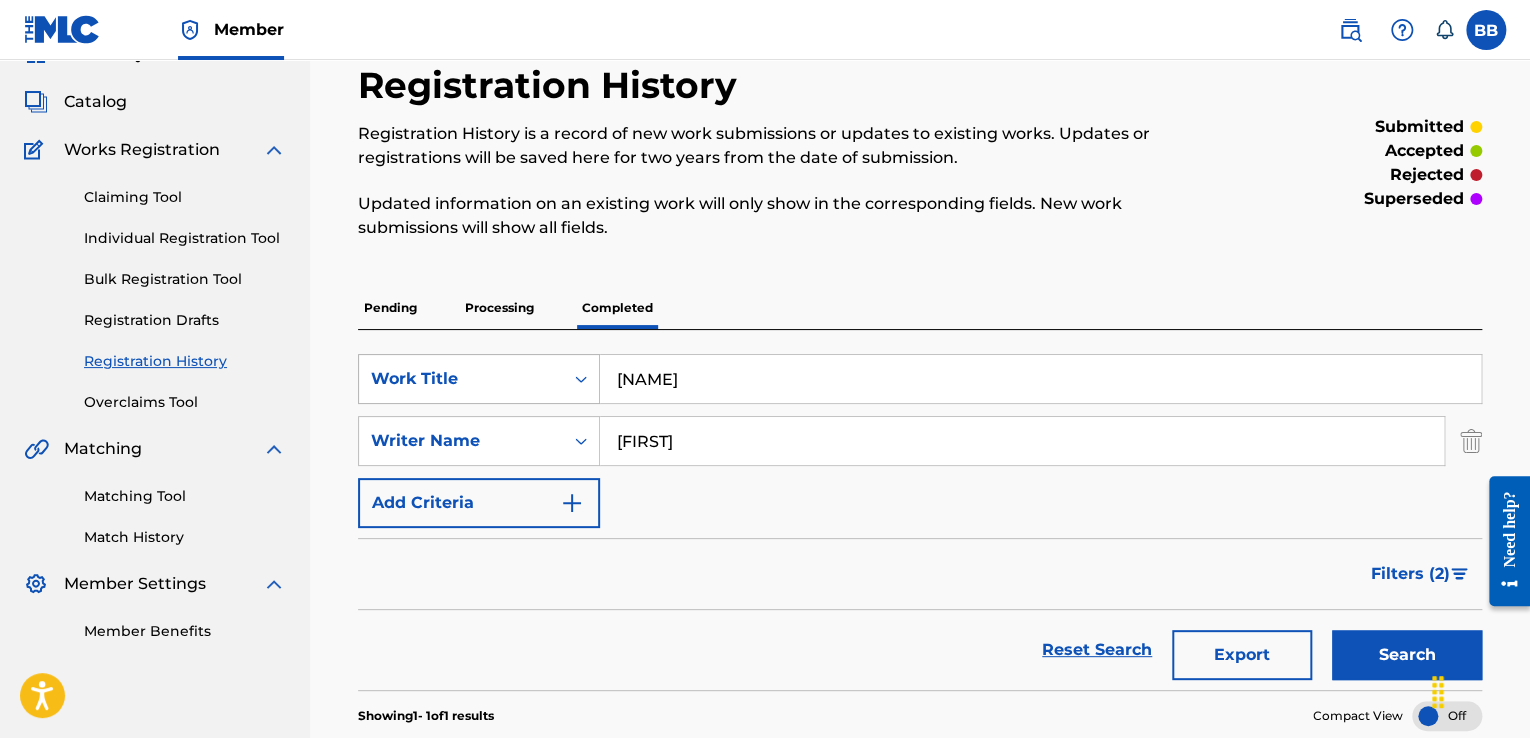 drag, startPoint x: 702, startPoint y: 377, endPoint x: 584, endPoint y: 370, distance: 118.20744 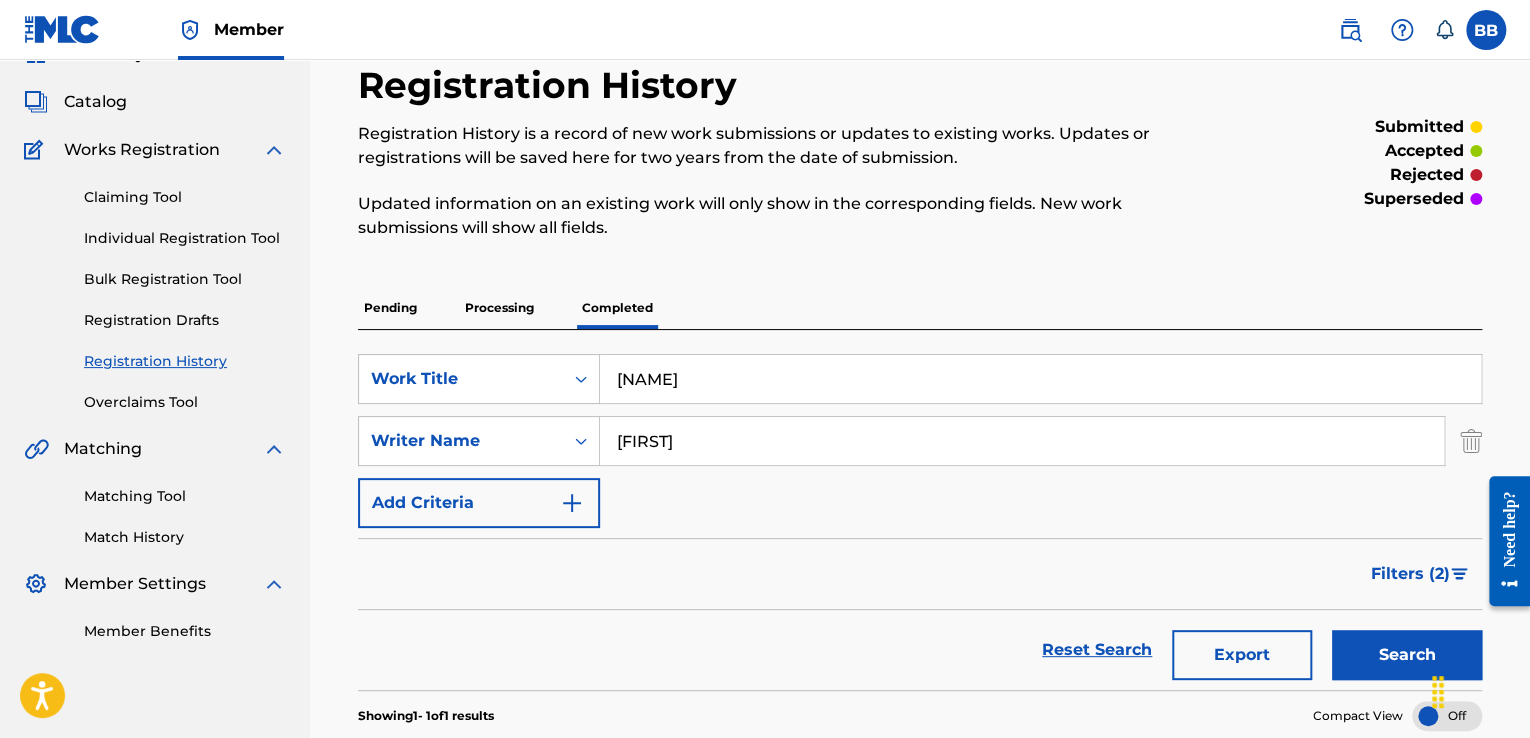 paste on "[NAME]" 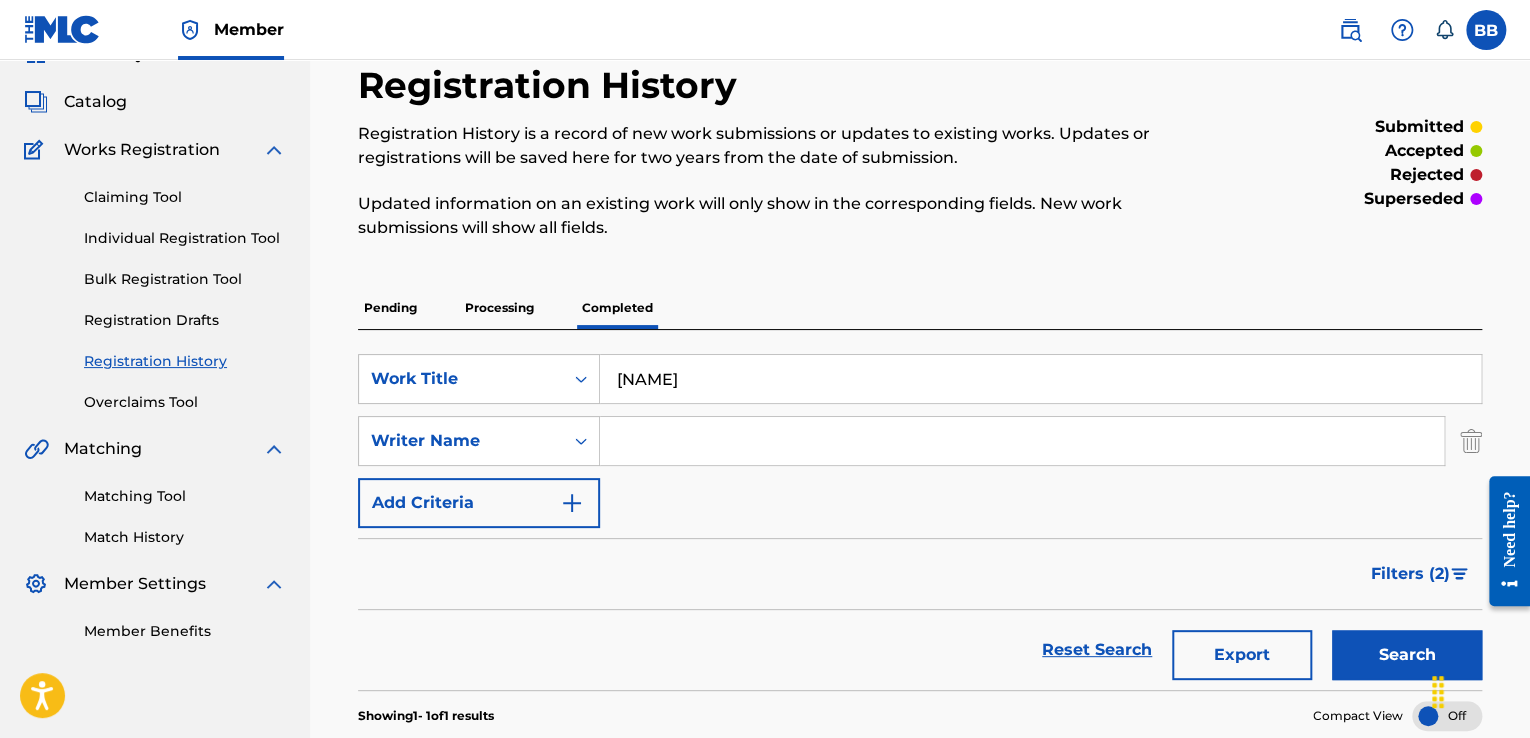 type 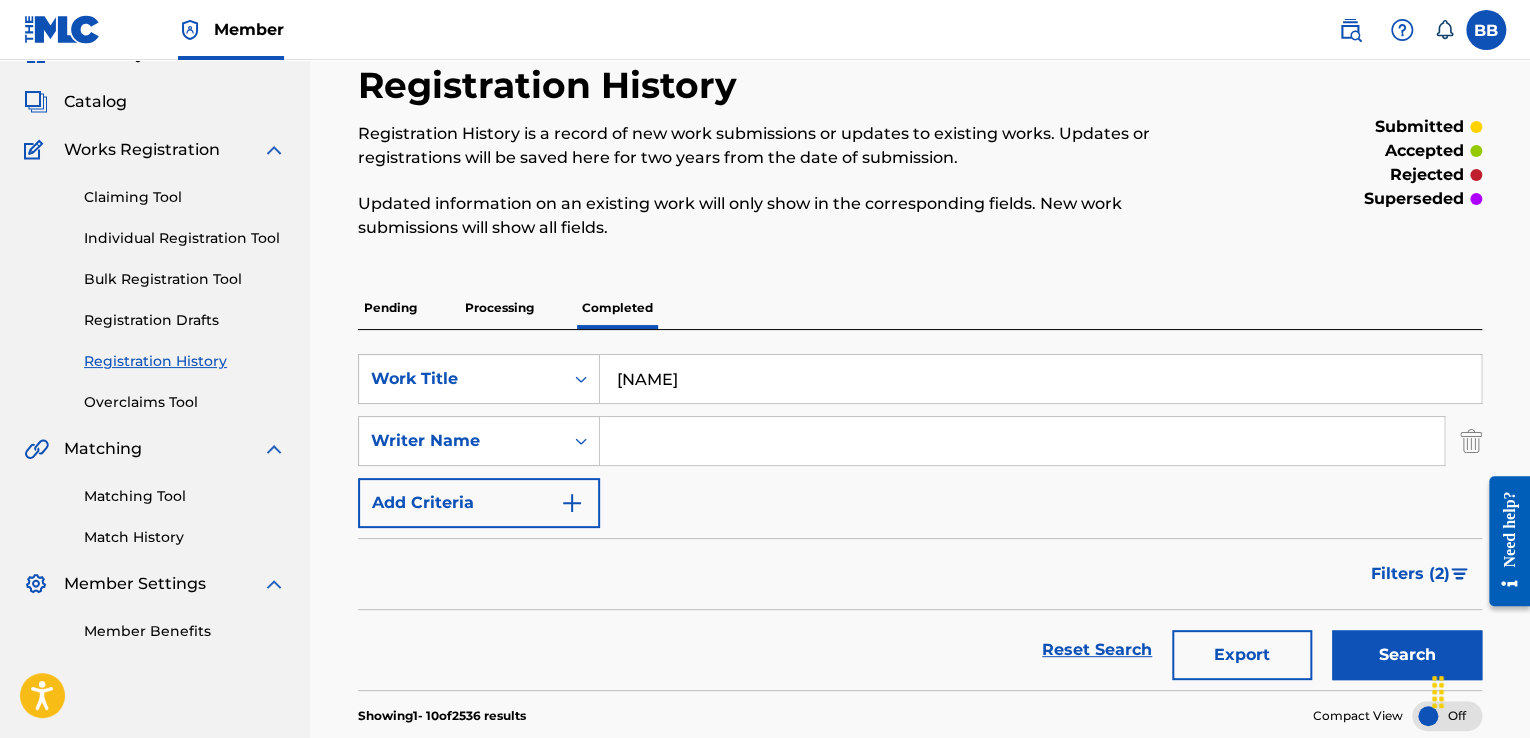 scroll, scrollTop: 497, scrollLeft: 0, axis: vertical 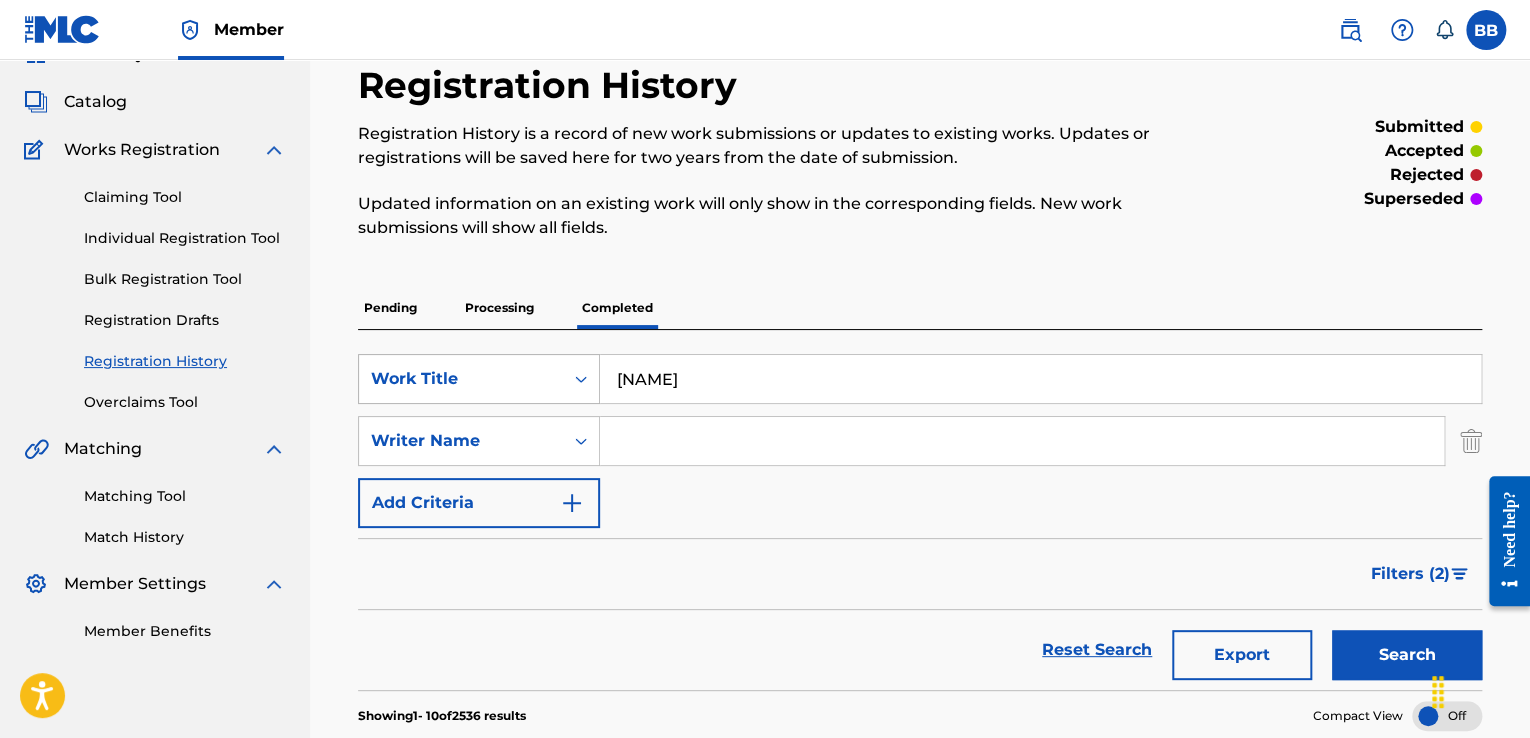 drag, startPoint x: 841, startPoint y: 369, endPoint x: 596, endPoint y: 376, distance: 245.09998 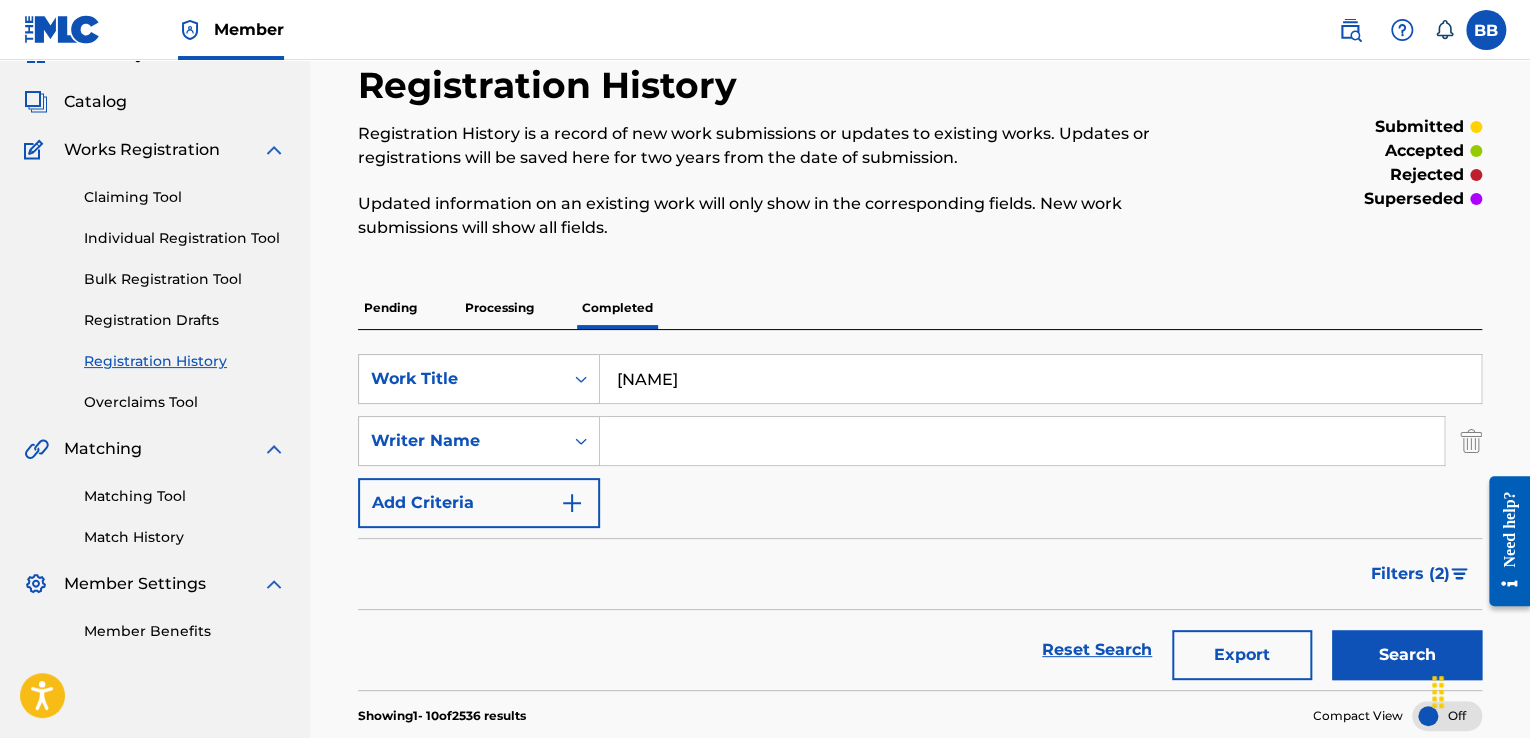 paste on "TORONYBAN DELET HARANGOZNAK" 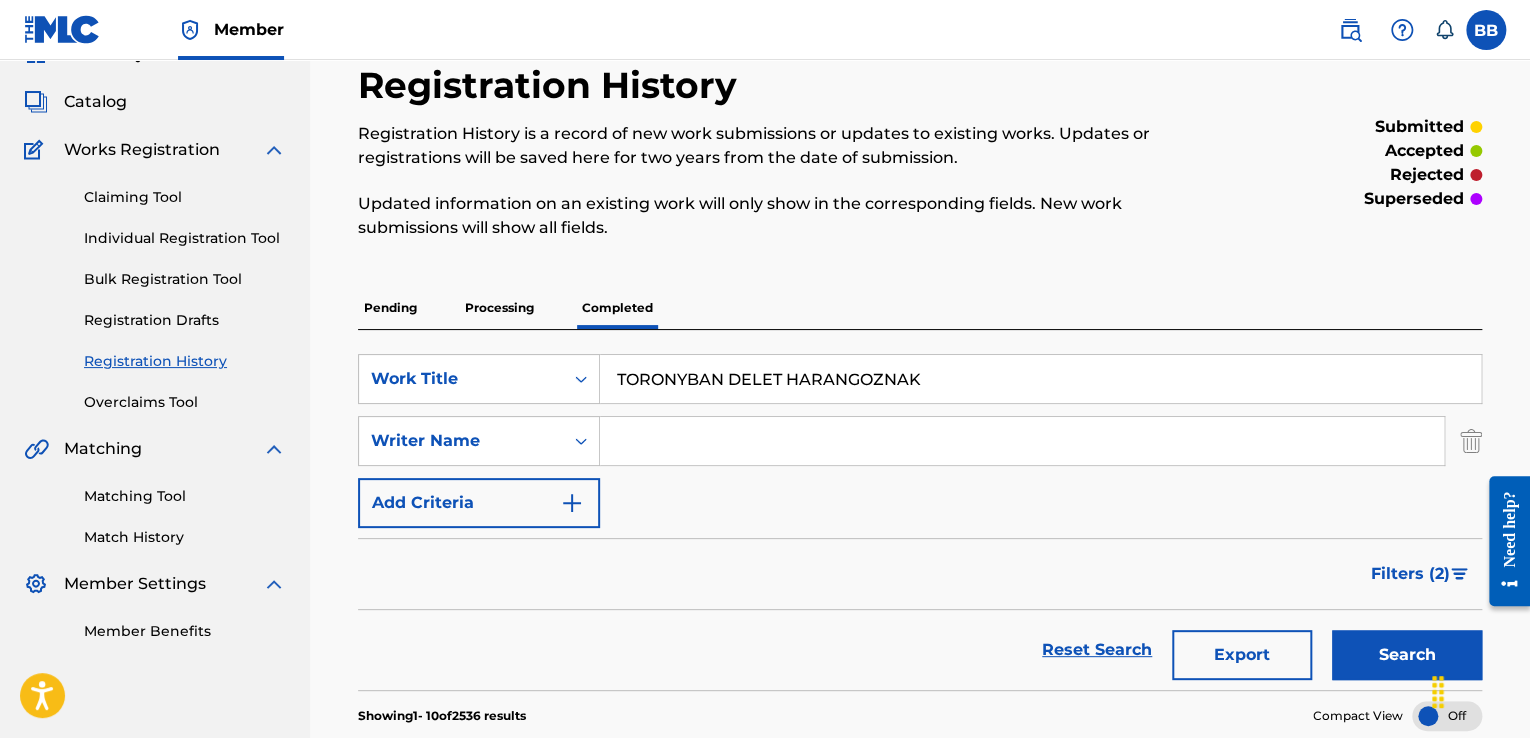 click on "Search" at bounding box center [1407, 655] 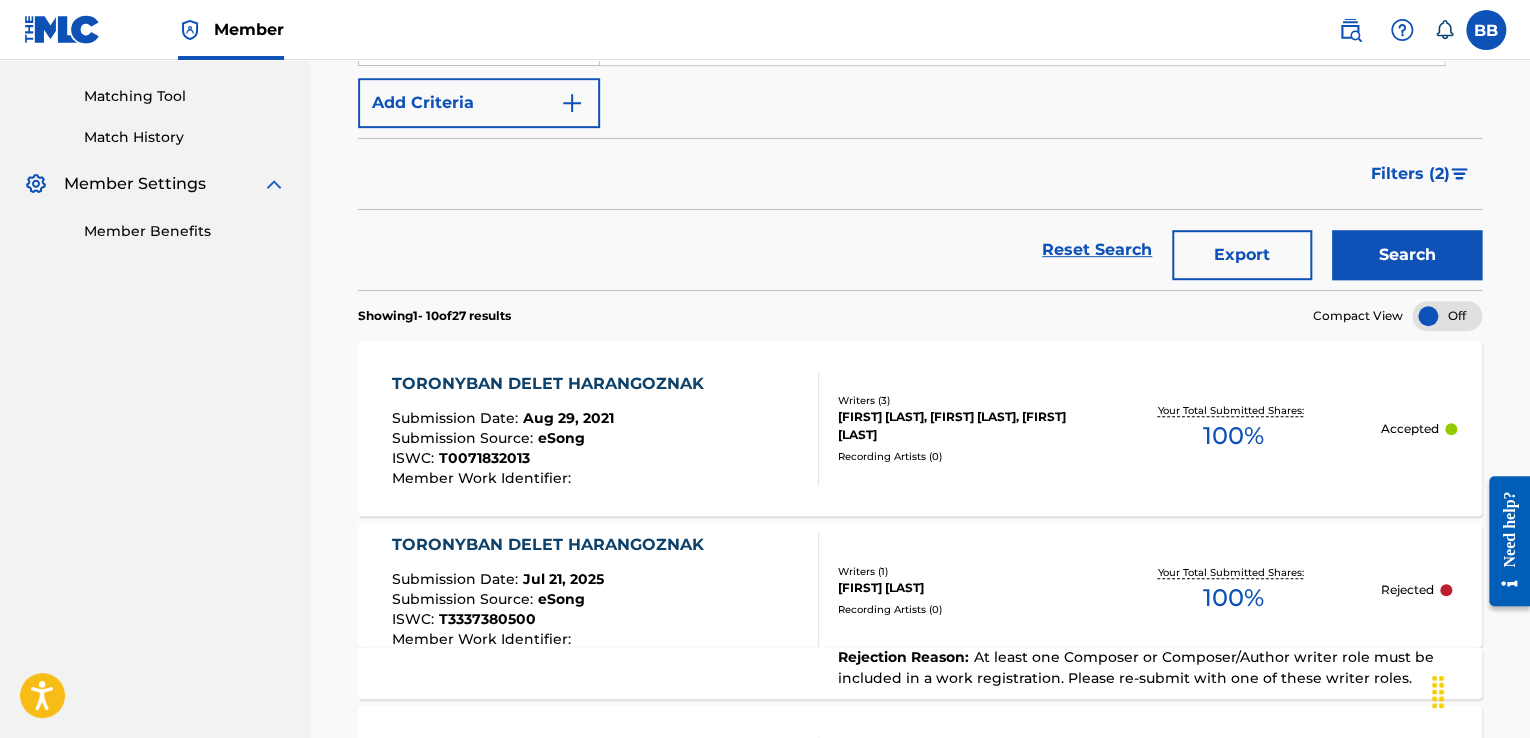 scroll, scrollTop: 97, scrollLeft: 0, axis: vertical 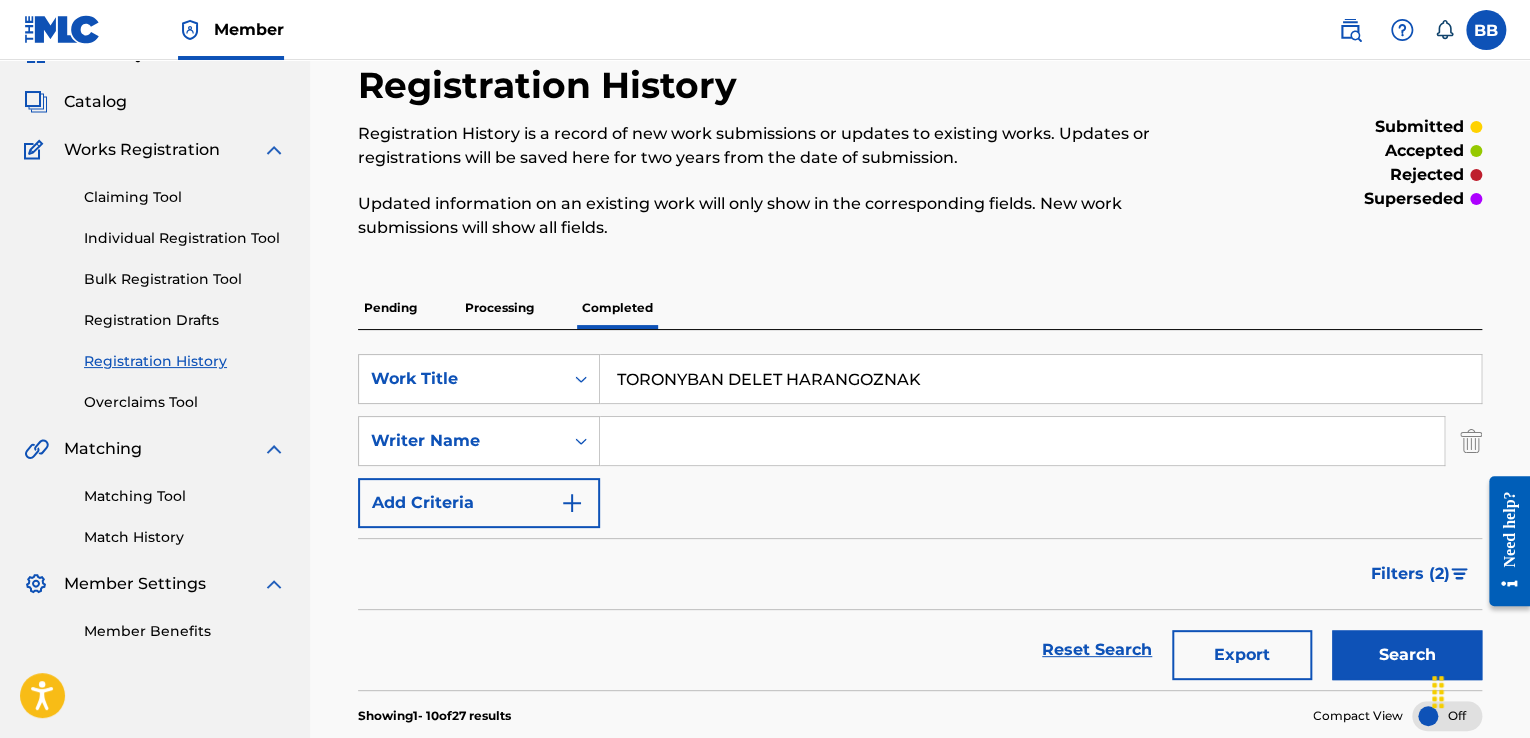 drag, startPoint x: 833, startPoint y: 362, endPoint x: 530, endPoint y: 351, distance: 303.19962 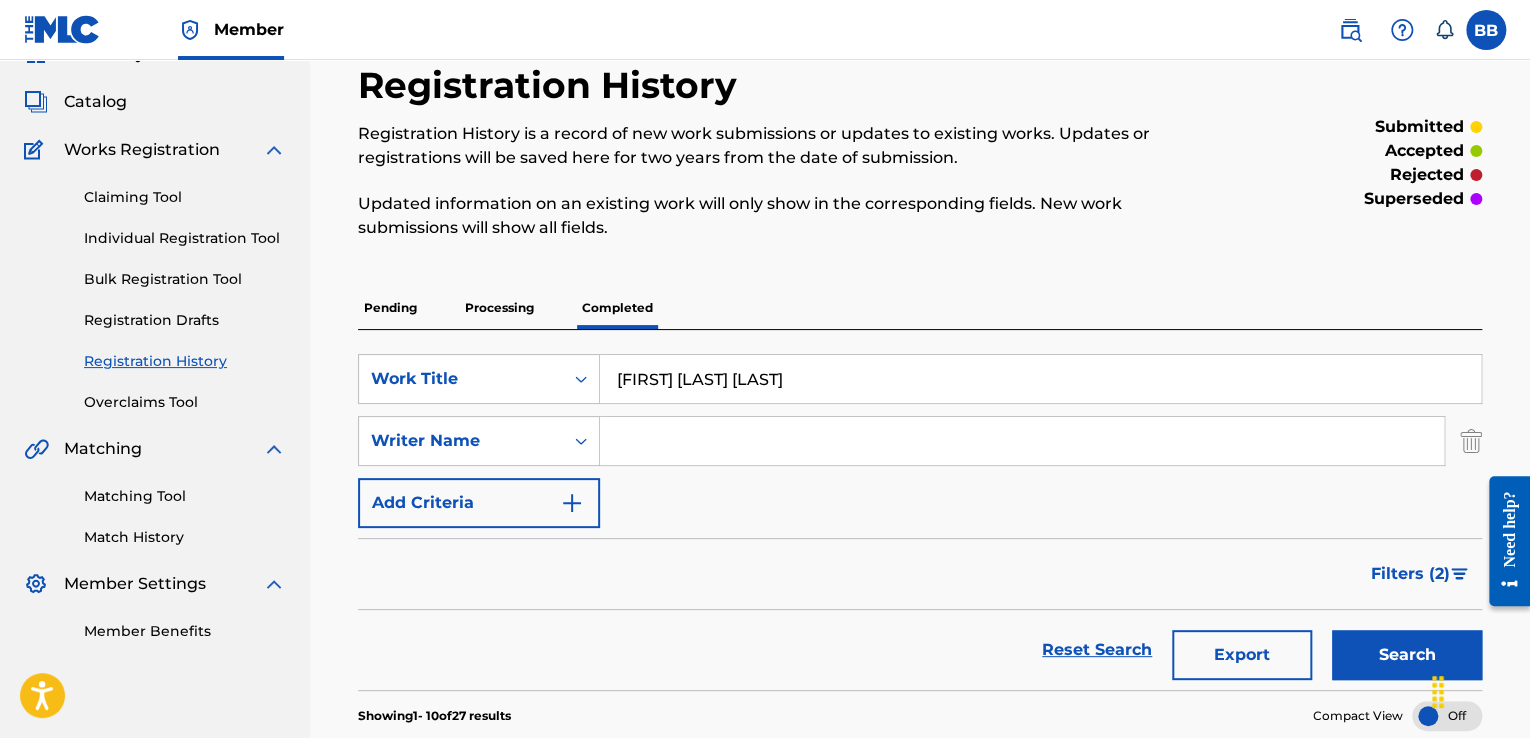drag, startPoint x: 1380, startPoint y: 653, endPoint x: 1337, endPoint y: 649, distance: 43.185646 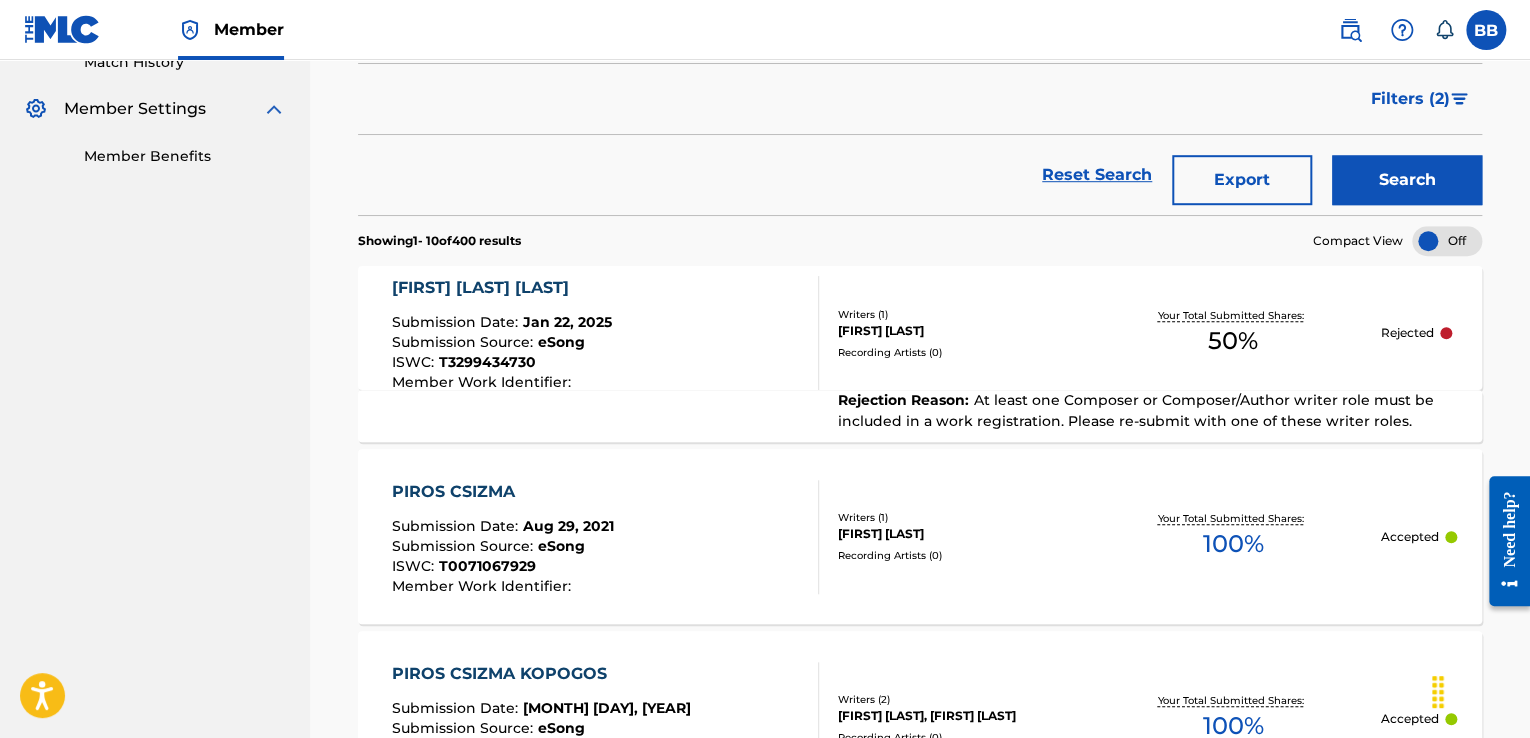 scroll, scrollTop: 72, scrollLeft: 0, axis: vertical 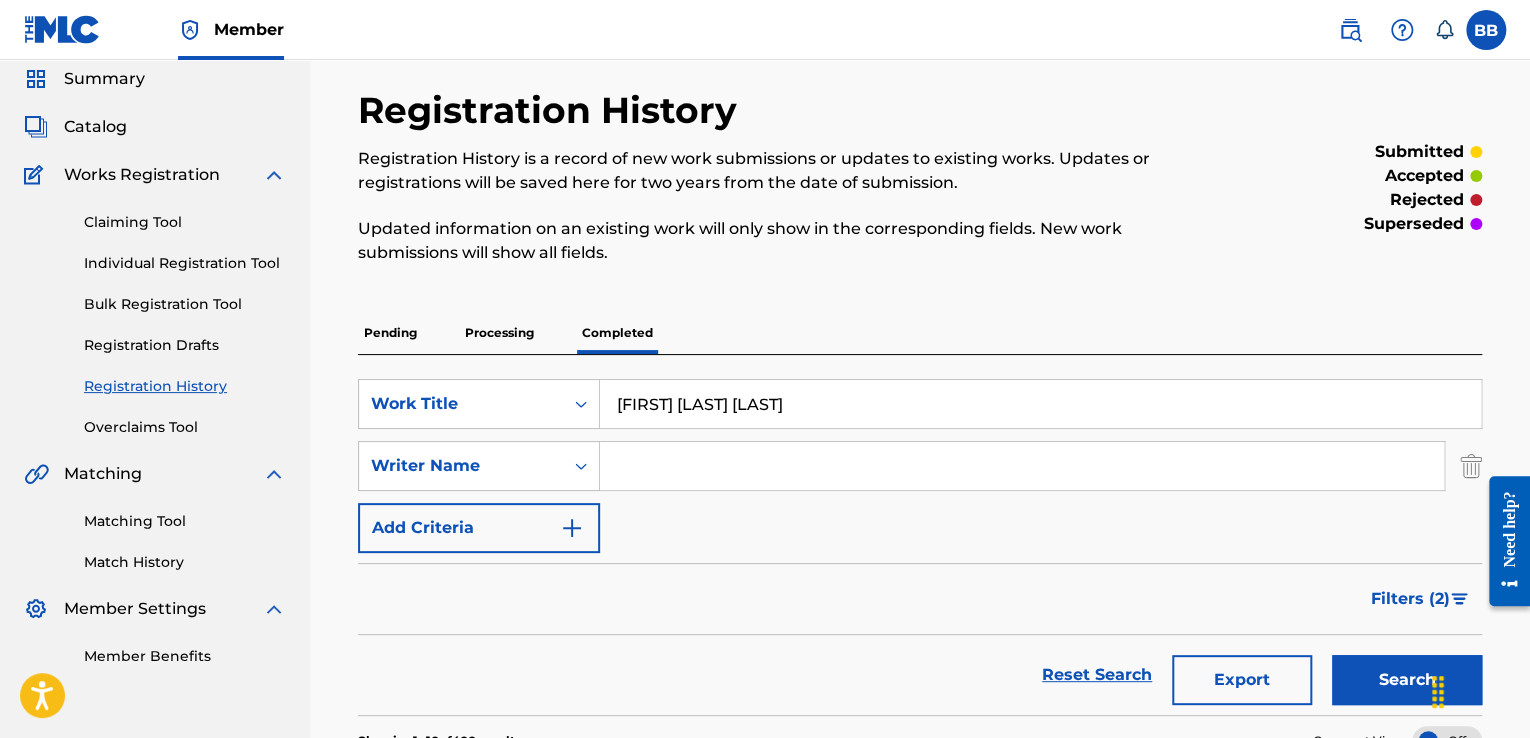 drag, startPoint x: 891, startPoint y: 400, endPoint x: 532, endPoint y: 337, distance: 364.48593 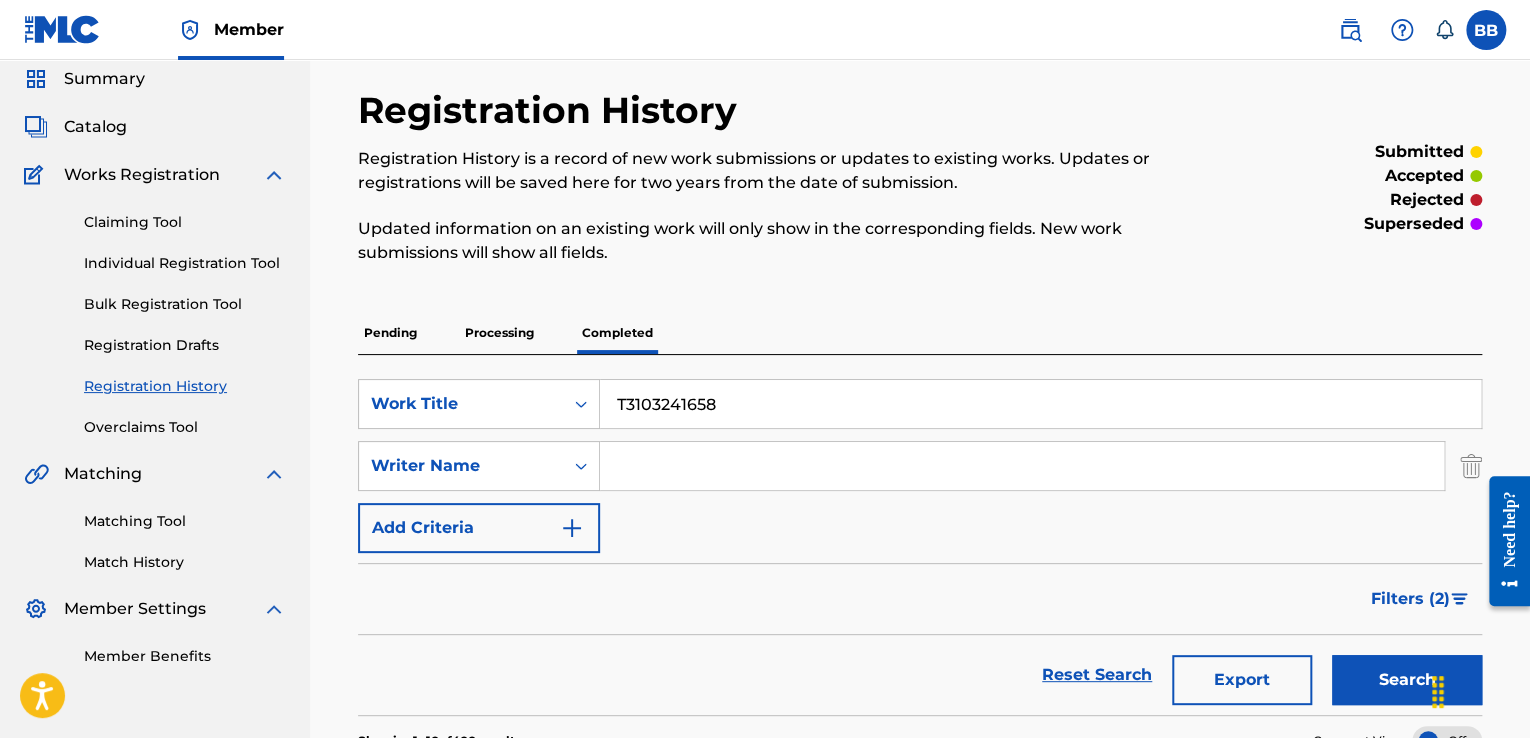 click on "Search" at bounding box center (1407, 680) 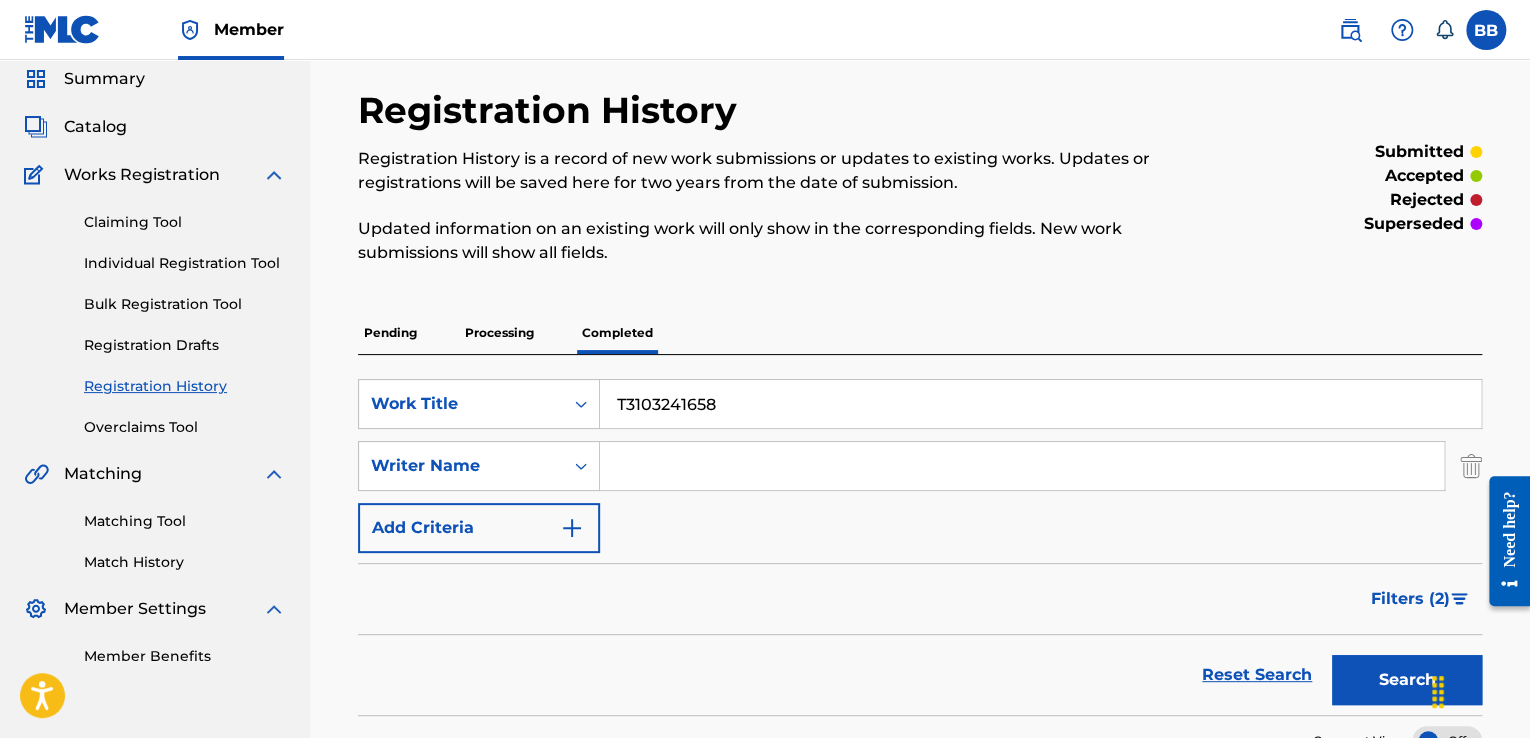 scroll, scrollTop: 269, scrollLeft: 0, axis: vertical 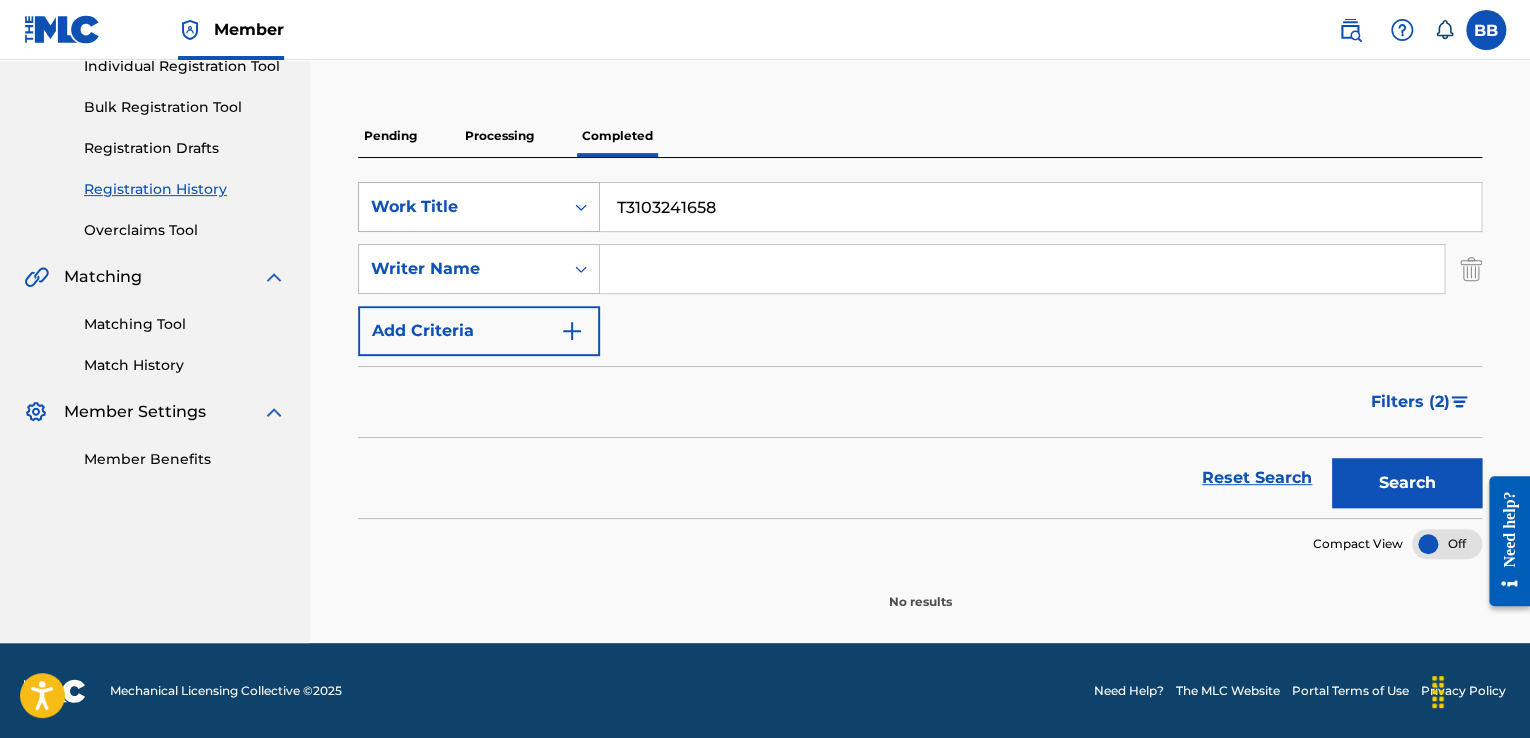 drag, startPoint x: 737, startPoint y: 198, endPoint x: 592, endPoint y: 191, distance: 145.16887 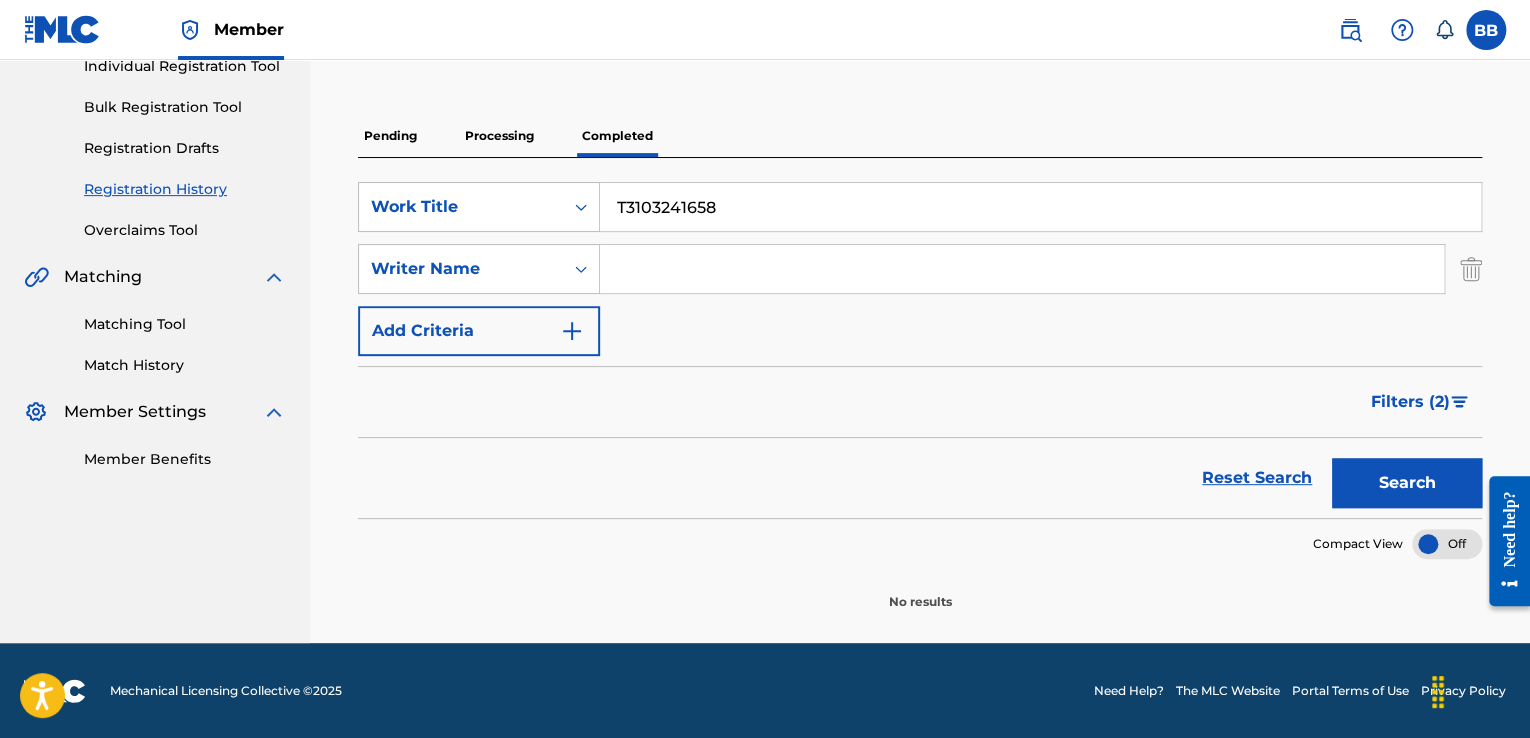 paste on "ÉN MUTATOM AZ IRÁNYT" 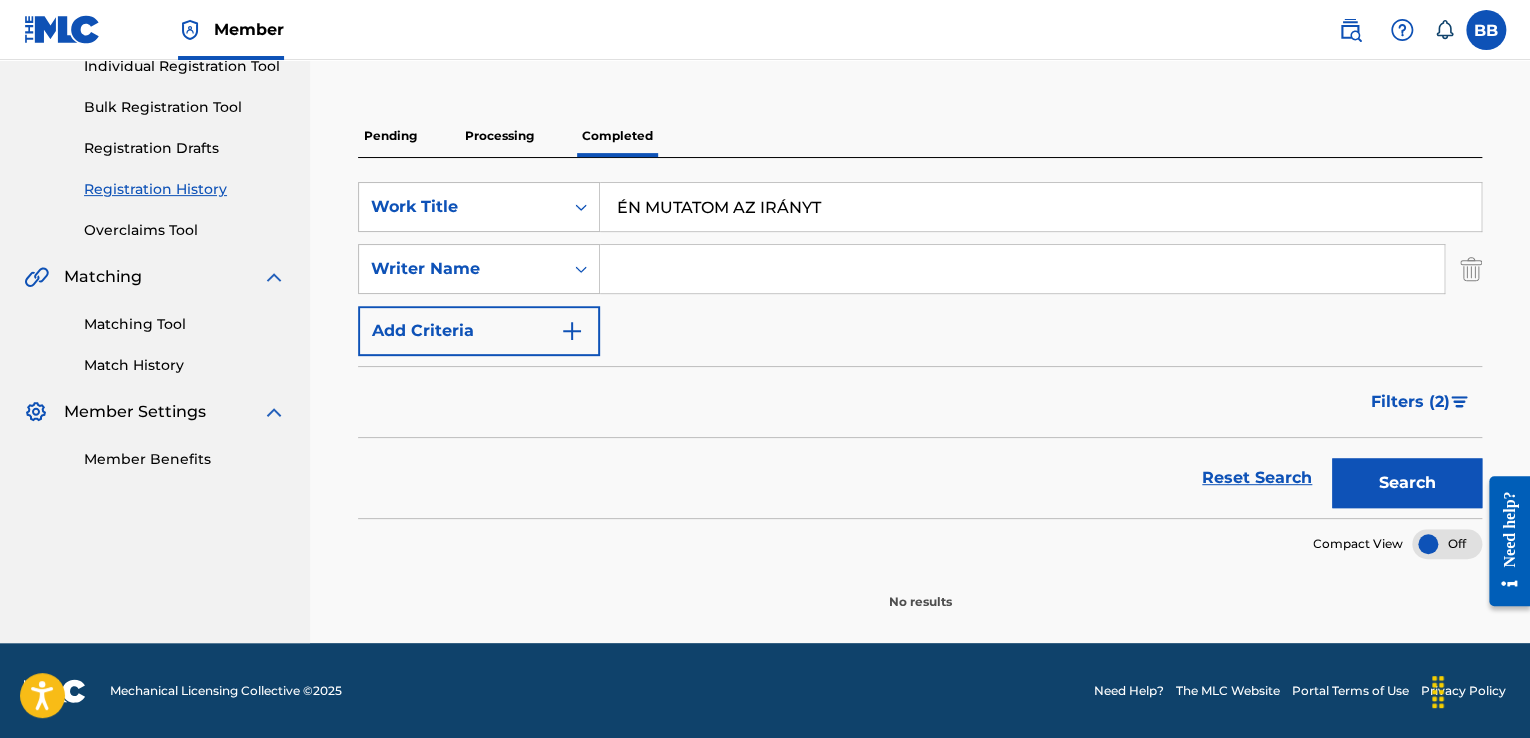 click on "Search" at bounding box center [1407, 483] 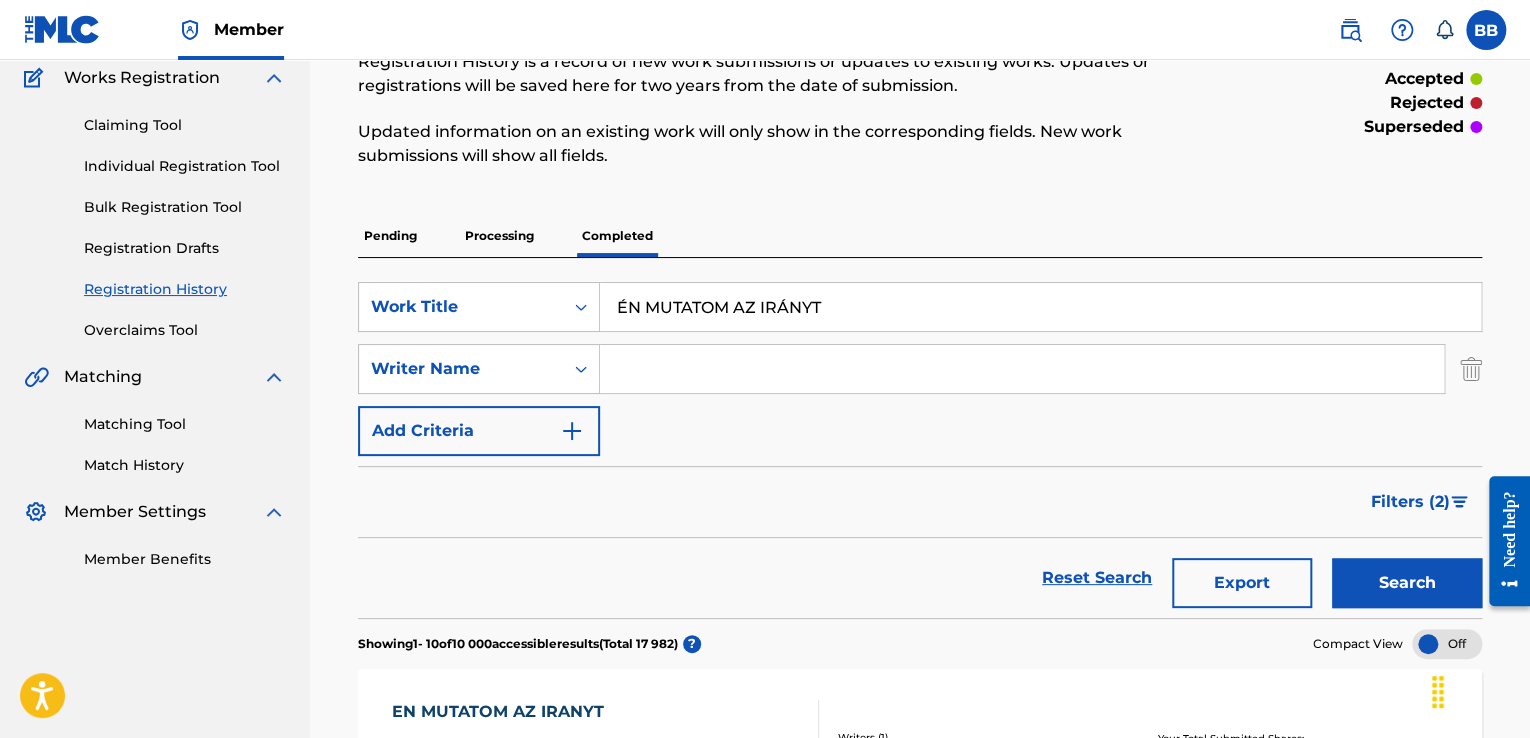 scroll, scrollTop: 0, scrollLeft: 0, axis: both 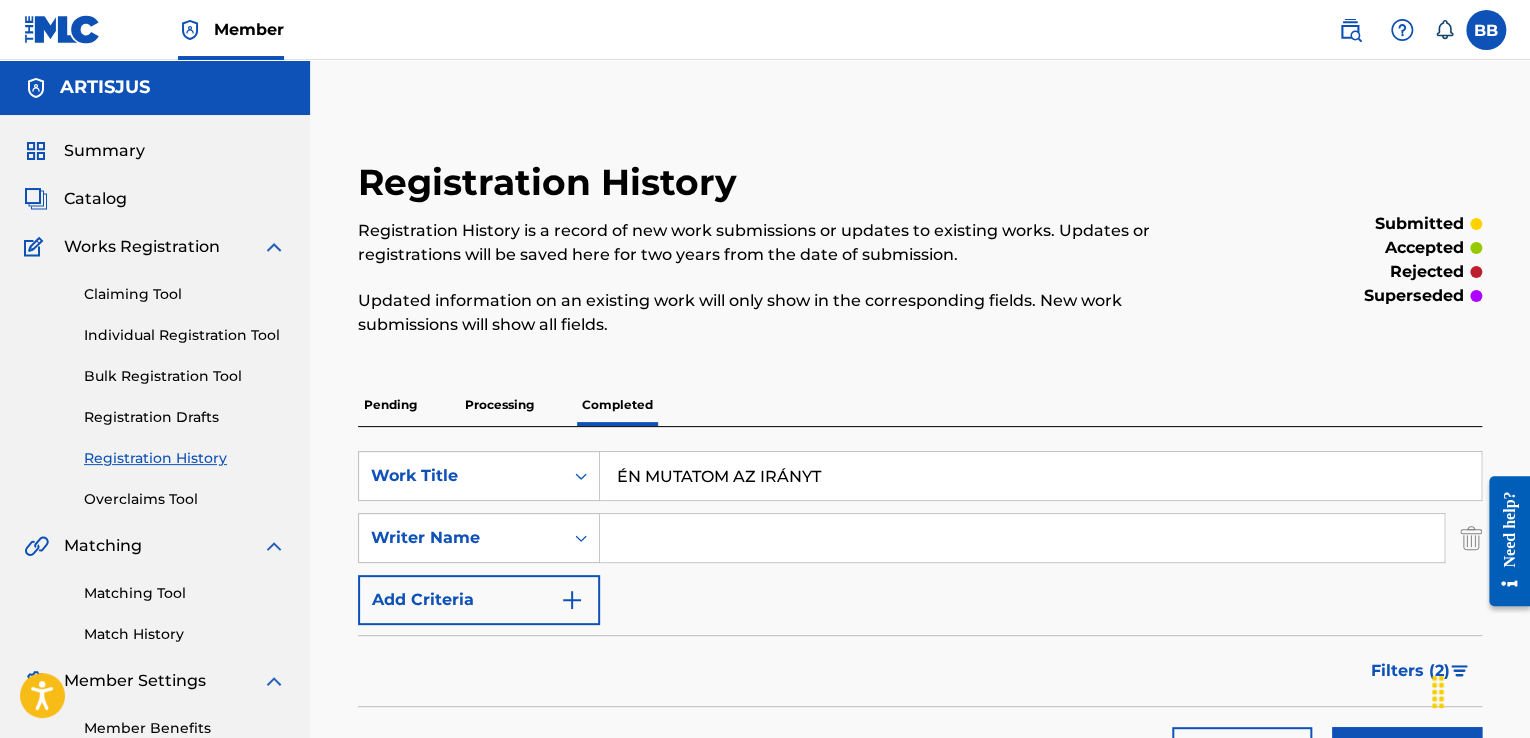 drag, startPoint x: 825, startPoint y: 488, endPoint x: 436, endPoint y: 413, distance: 396.1641 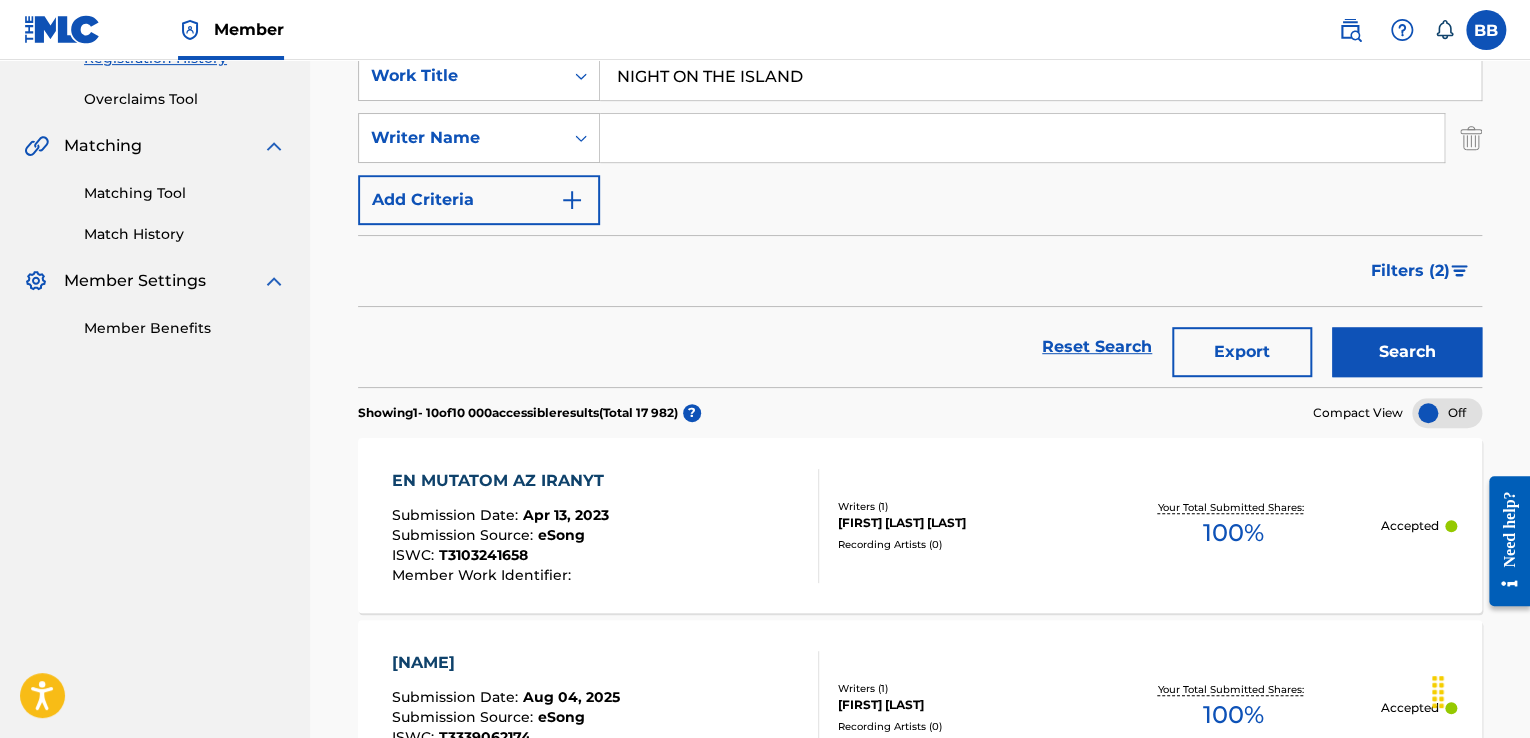 scroll, scrollTop: 500, scrollLeft: 0, axis: vertical 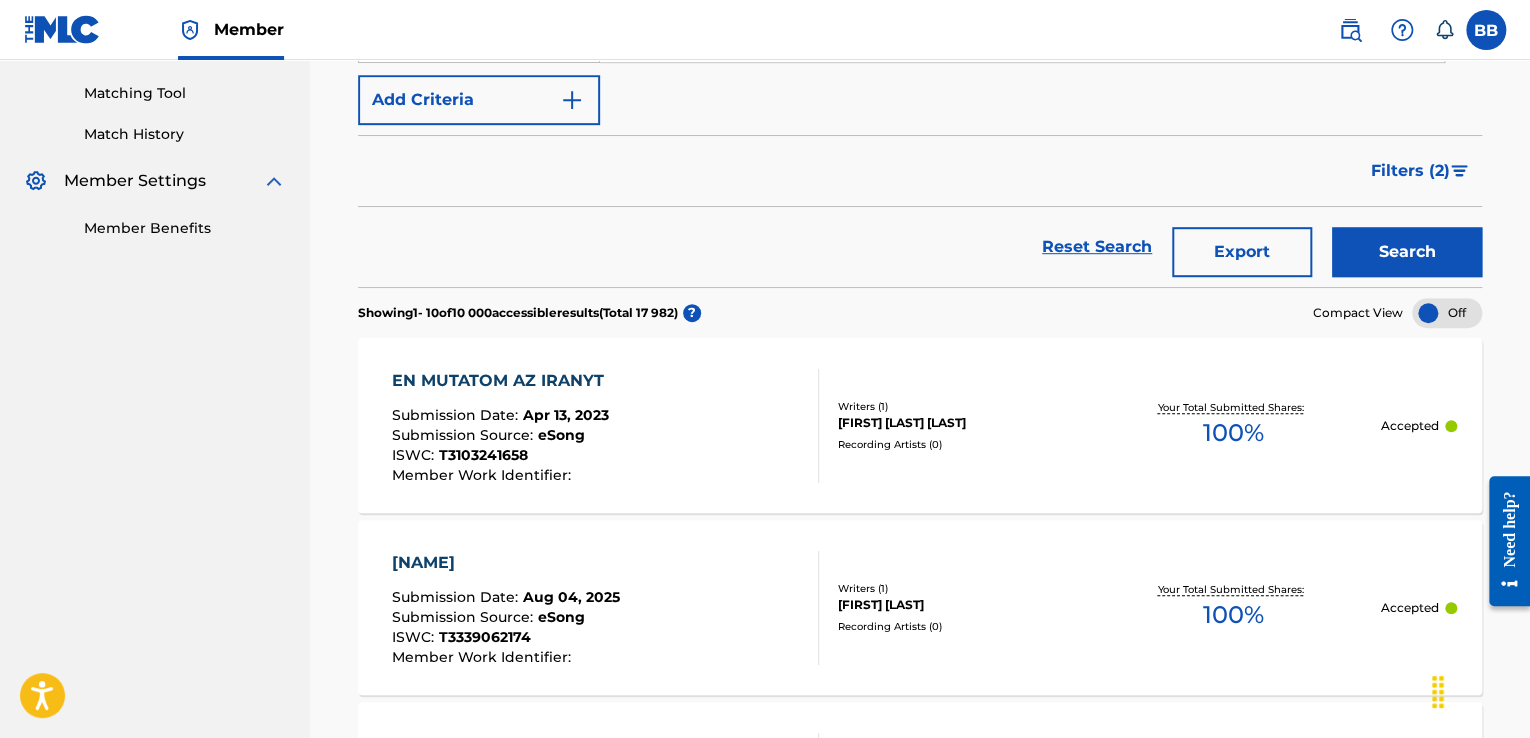 drag, startPoint x: 1352, startPoint y: 217, endPoint x: 1364, endPoint y: 237, distance: 23.323807 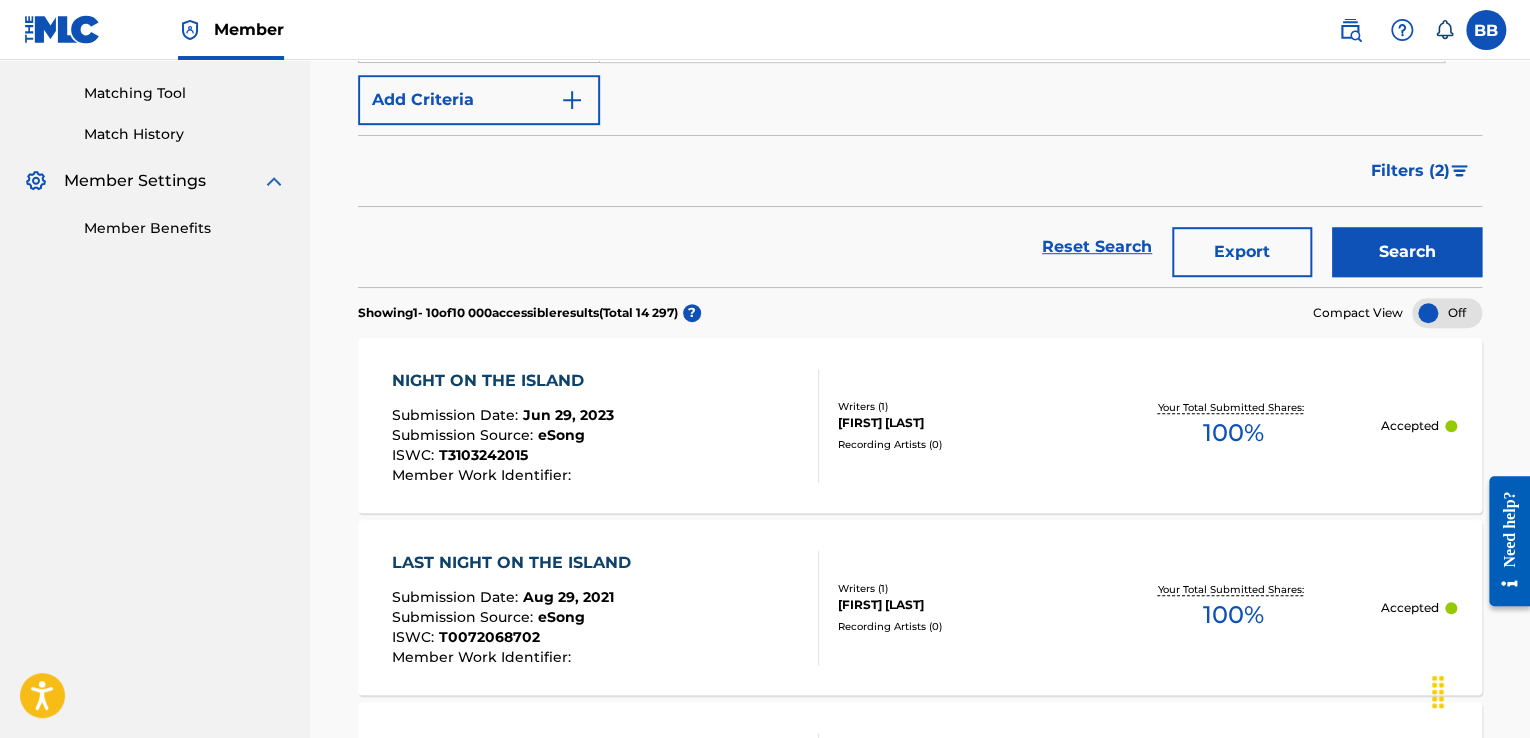 scroll, scrollTop: 100, scrollLeft: 0, axis: vertical 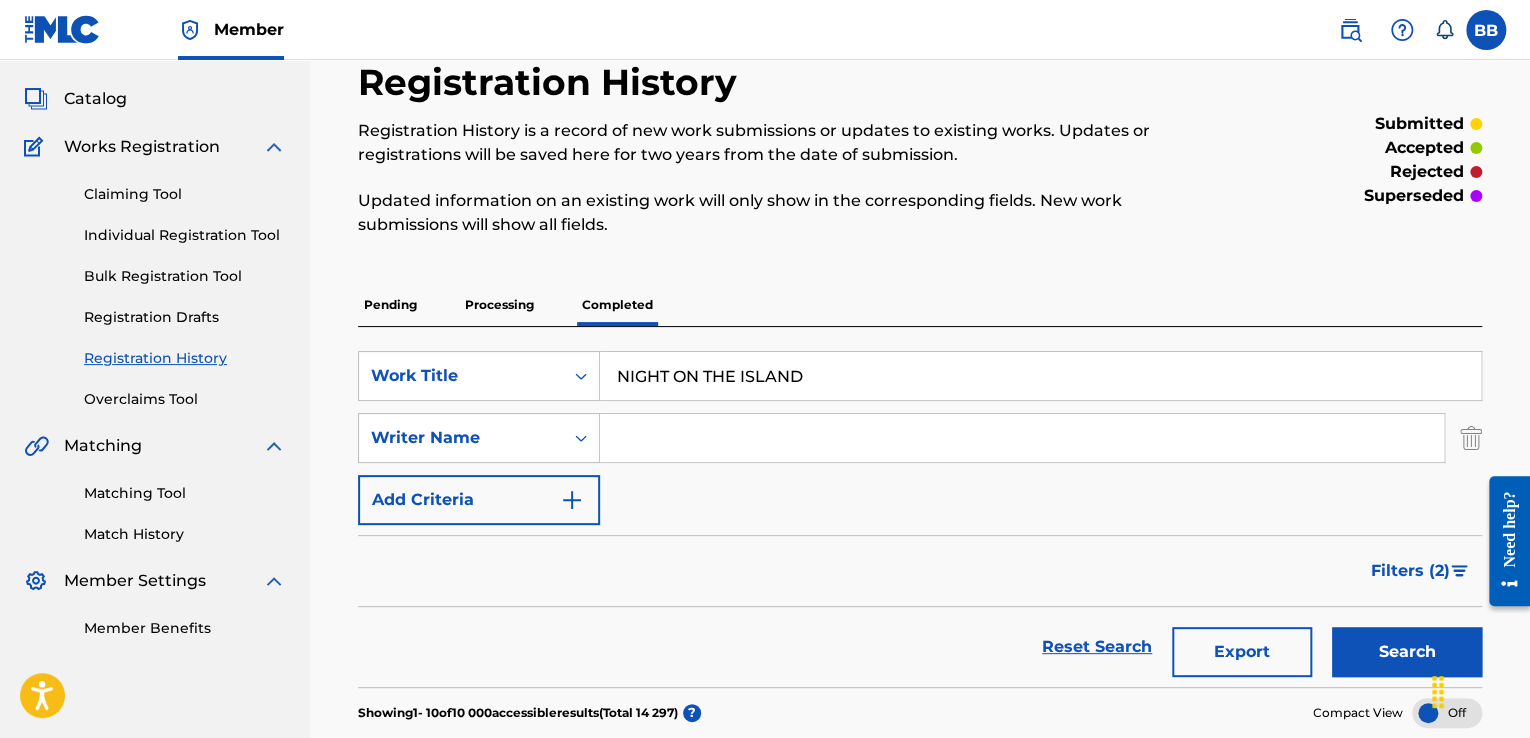 drag, startPoint x: 759, startPoint y: 359, endPoint x: 562, endPoint y: 341, distance: 197.82063 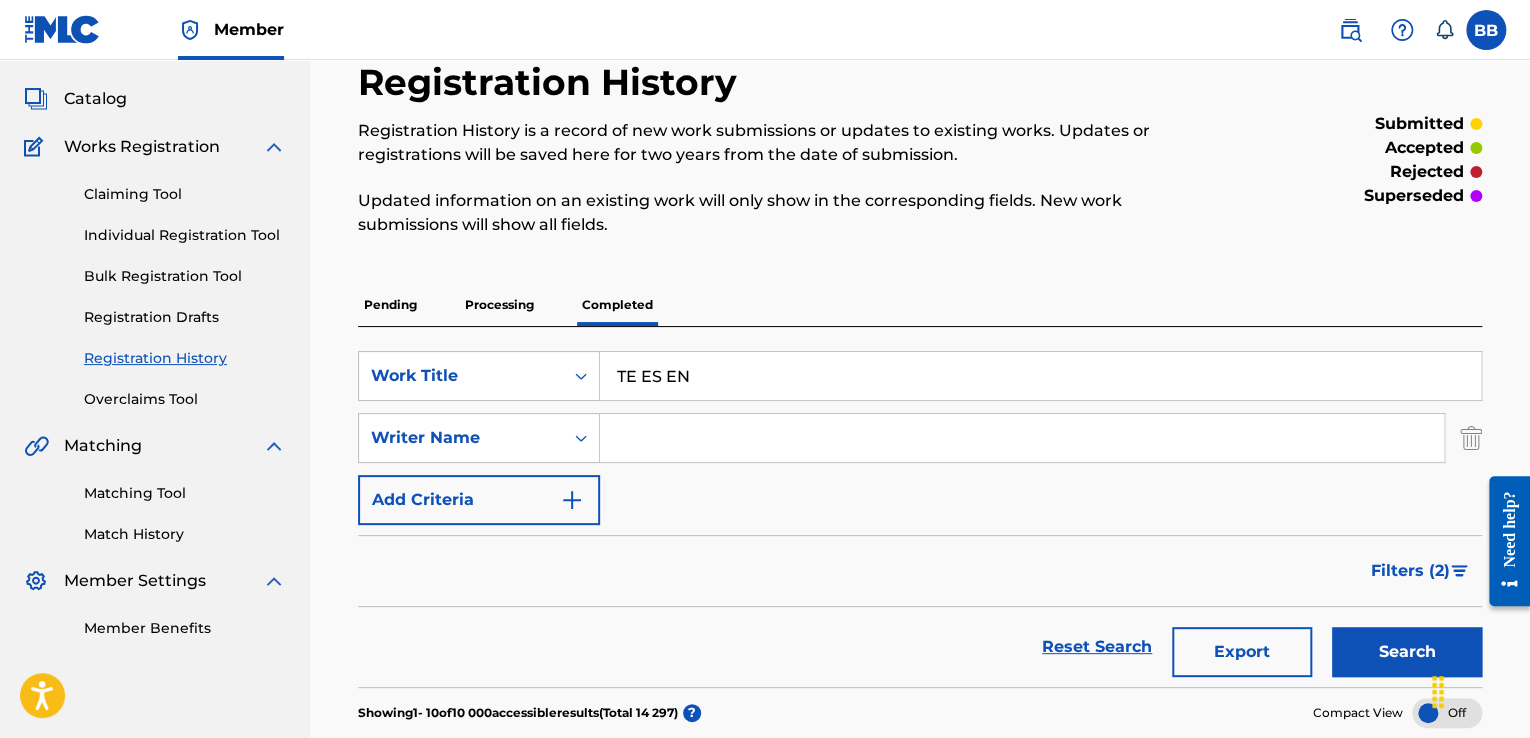 type on "TE ES EN" 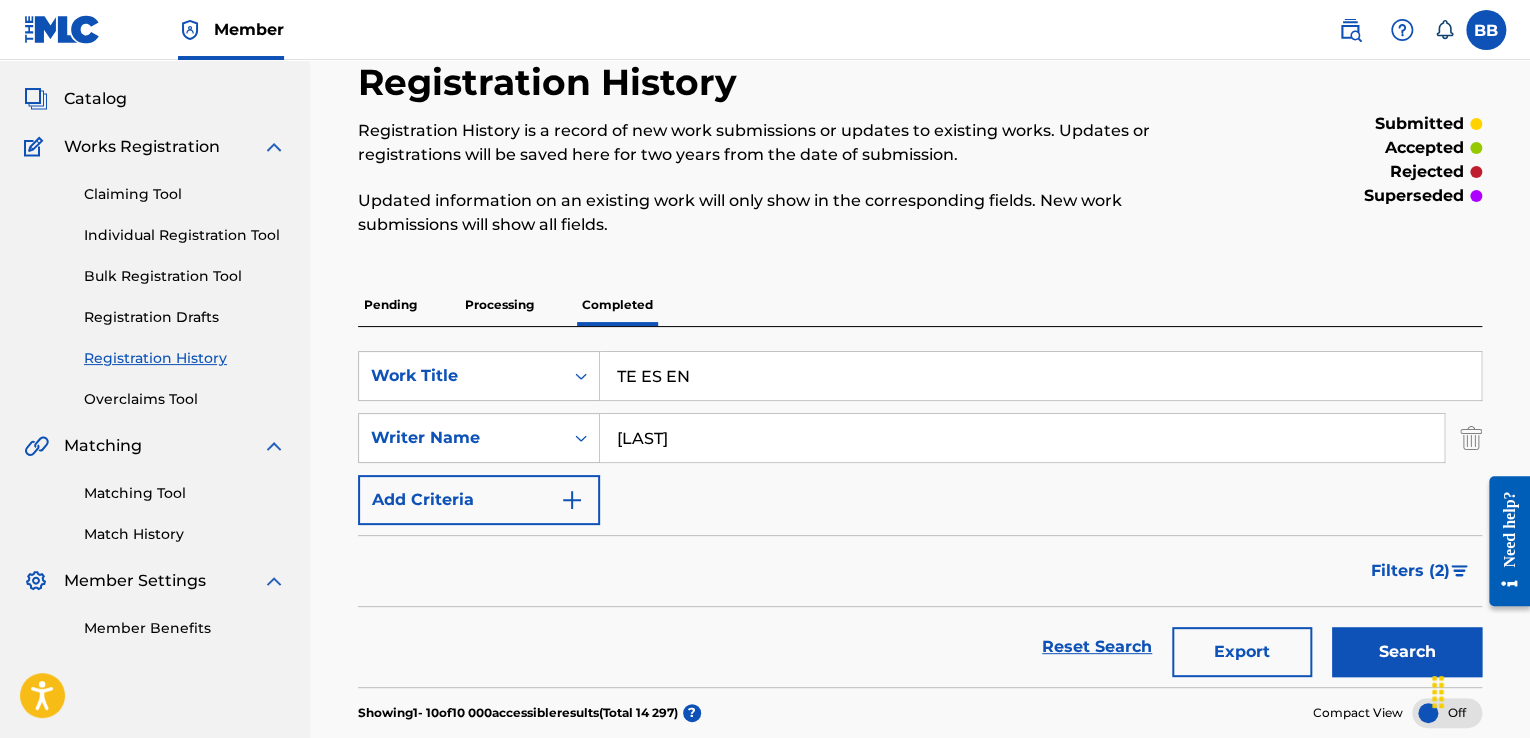 type on "[LAST]" 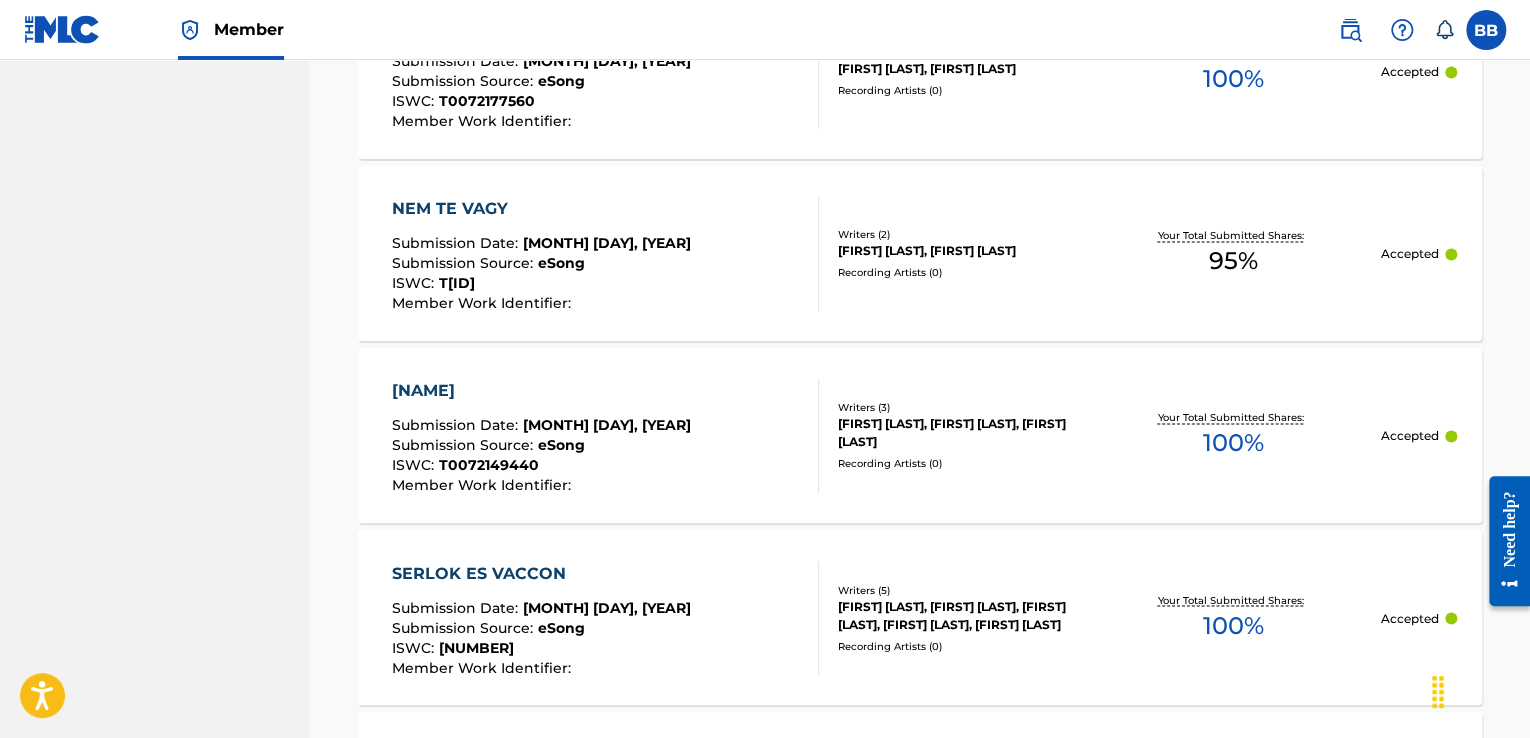 scroll, scrollTop: 1500, scrollLeft: 0, axis: vertical 